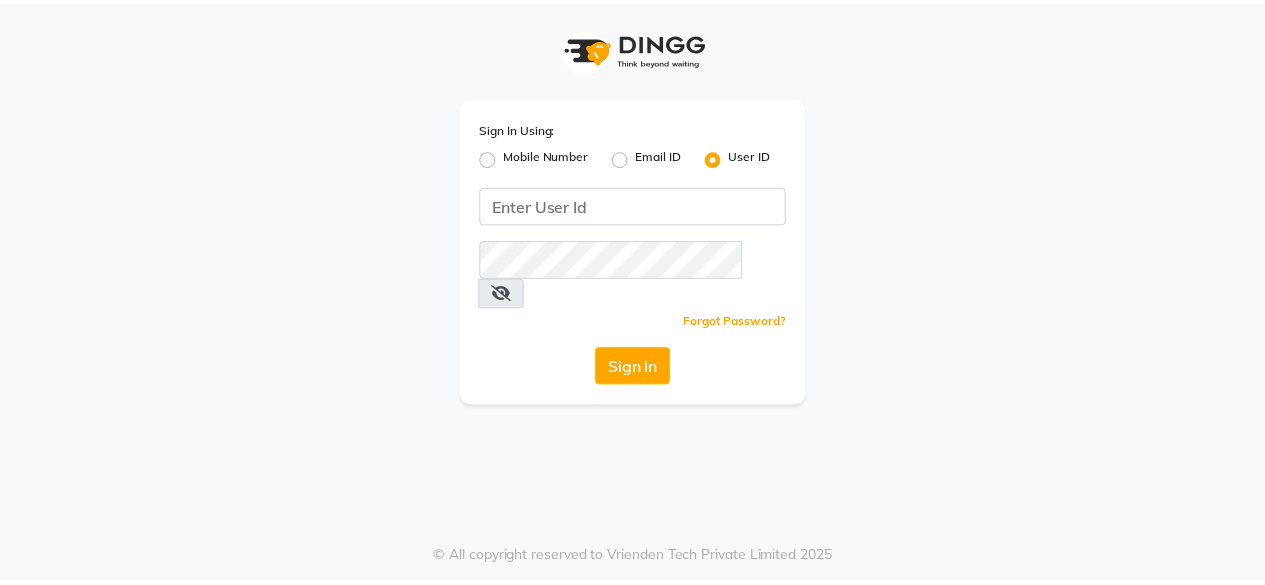 scroll, scrollTop: 0, scrollLeft: 0, axis: both 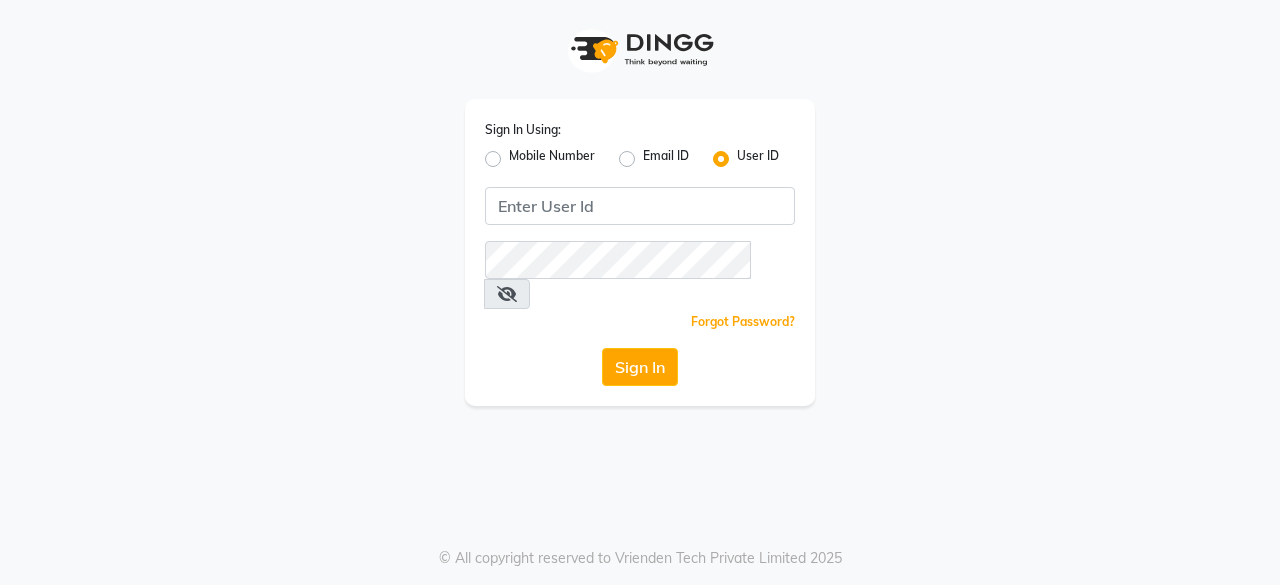 click on "Mobile Number" 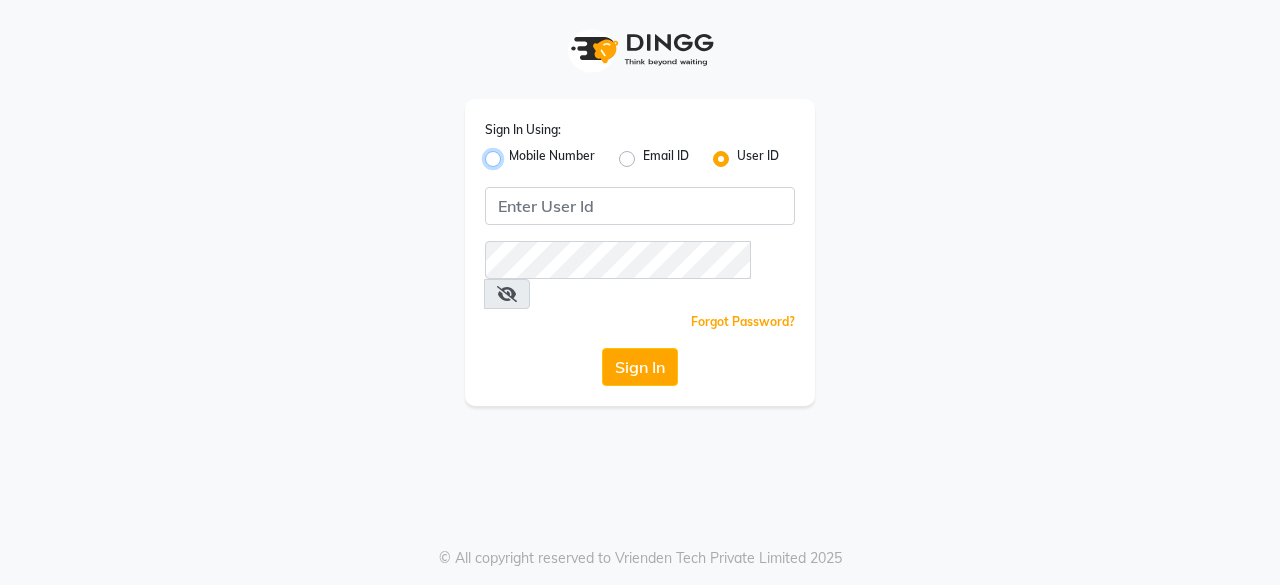 click on "Mobile Number" at bounding box center (515, 153) 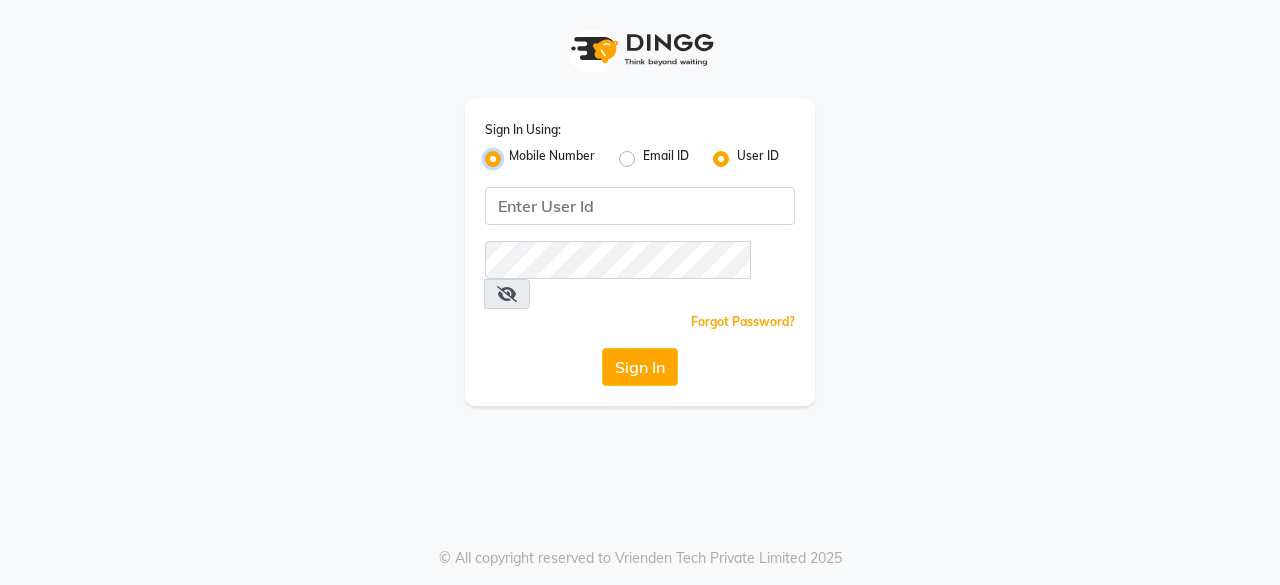 radio on "false" 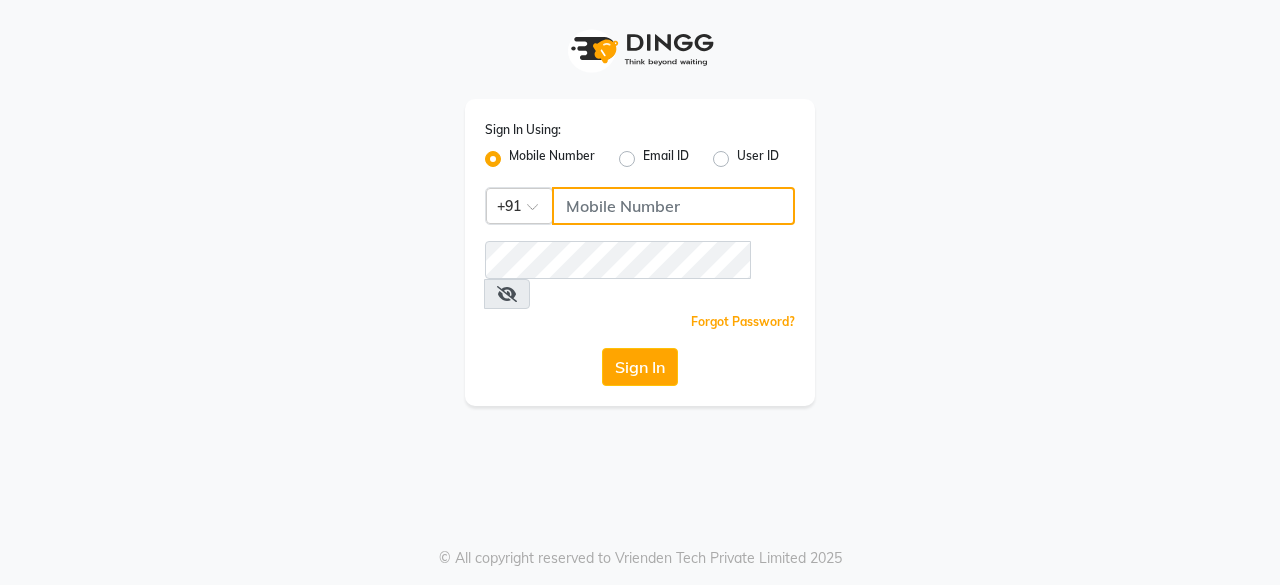 click 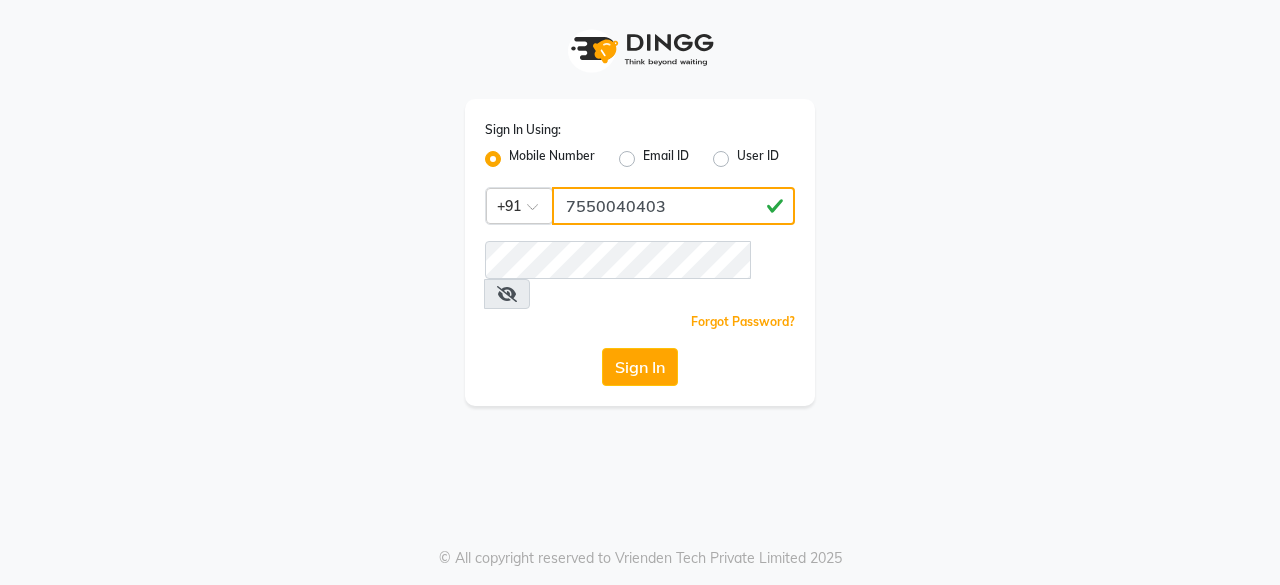 type on "7550040403" 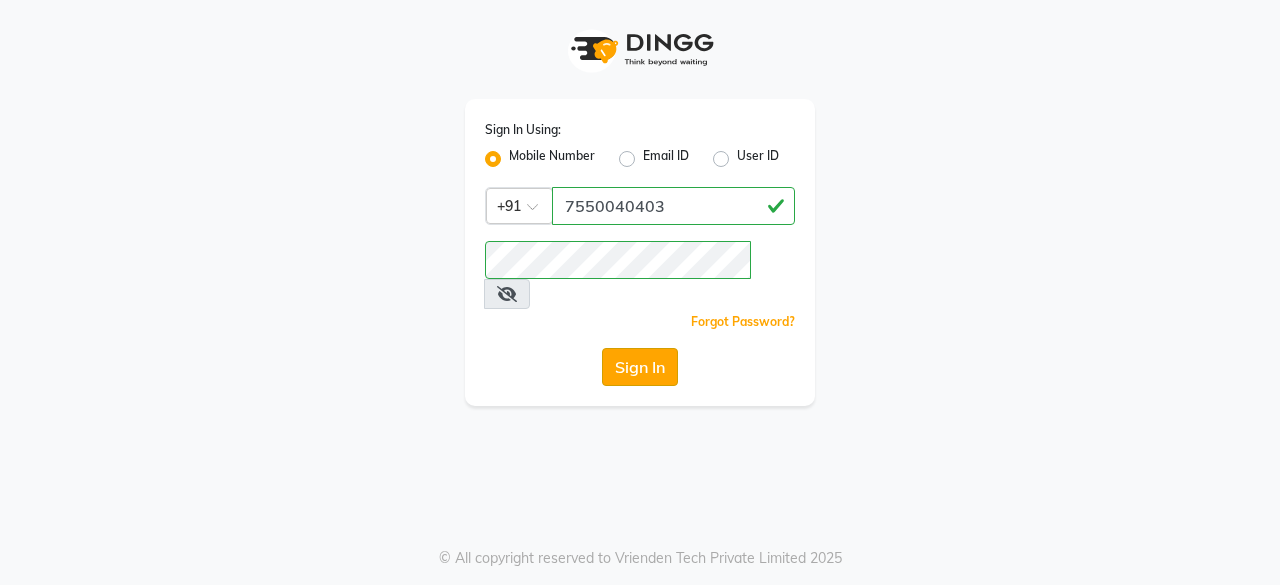 click on "Sign In" 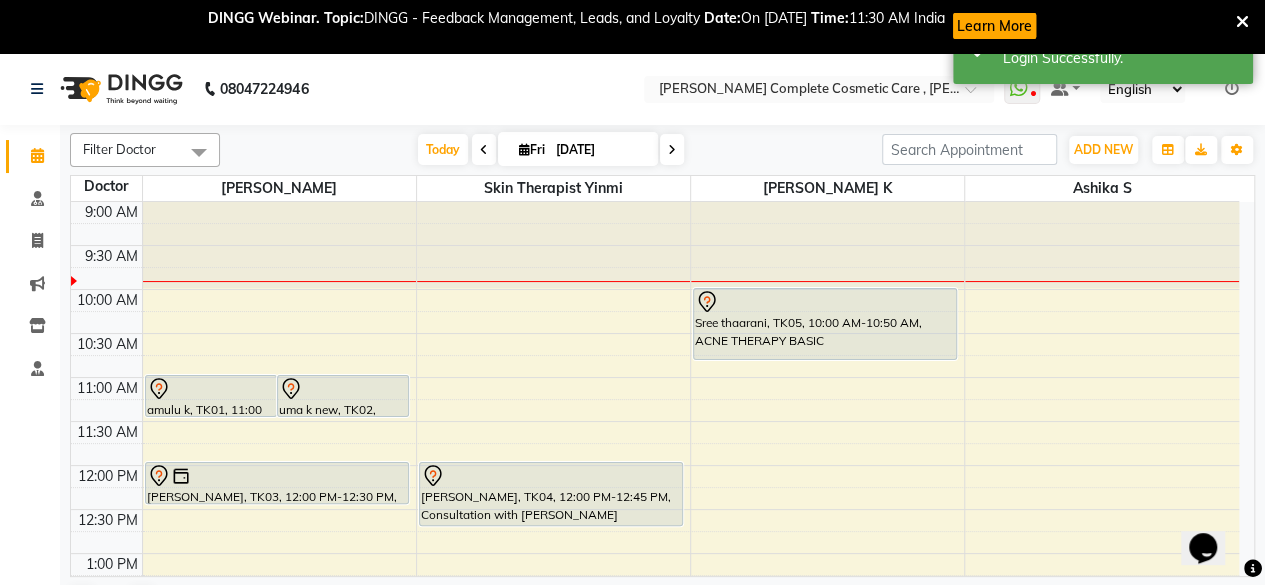 scroll, scrollTop: 0, scrollLeft: 0, axis: both 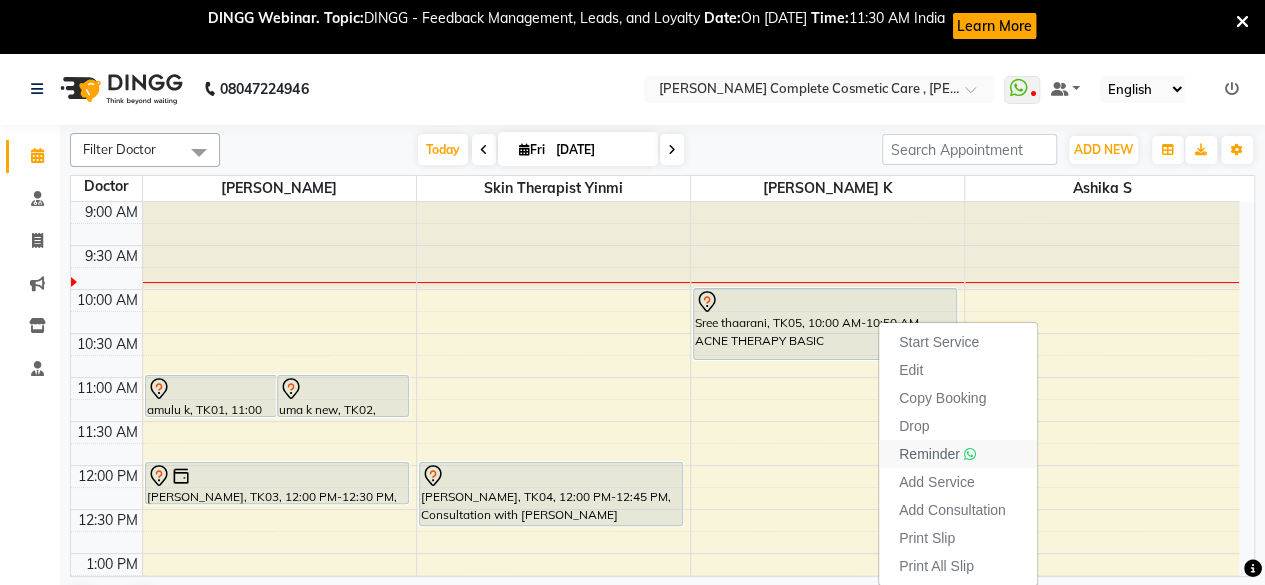 click at bounding box center [970, 454] 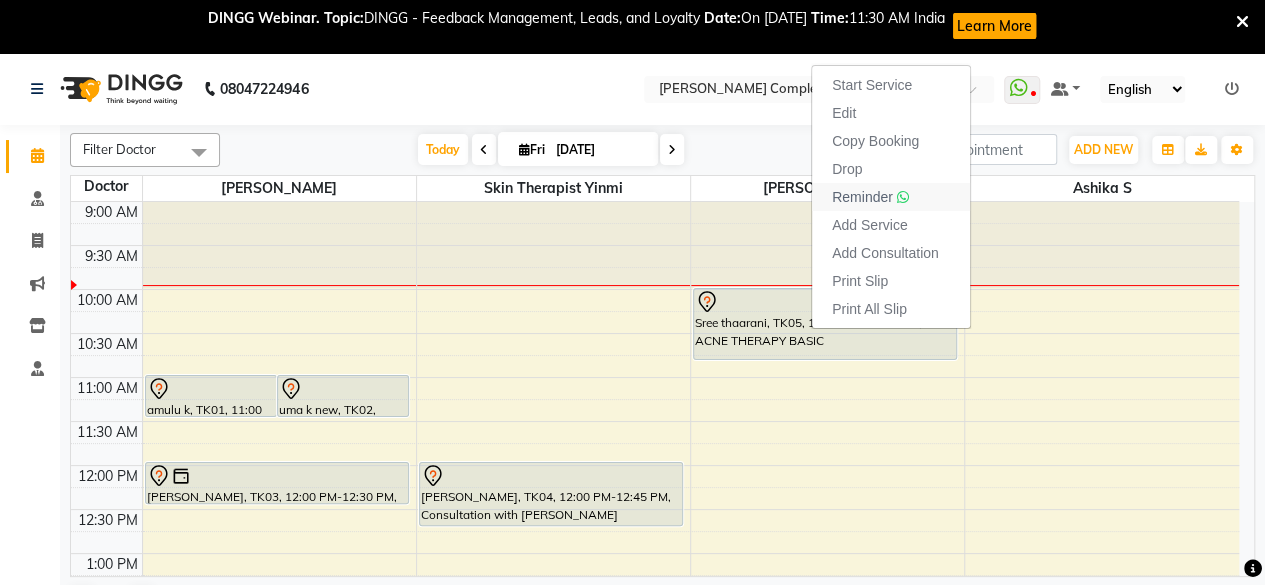 click on "Reminder" at bounding box center [862, 197] 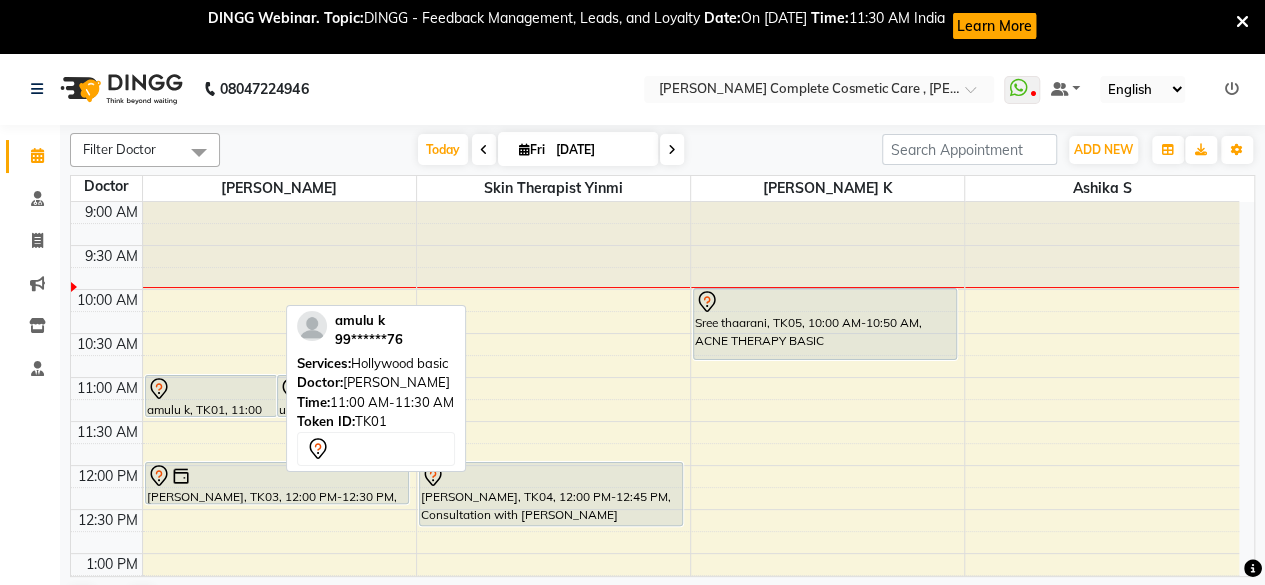 click on "amulu k, TK01, 11:00 AM-11:30 AM, Hollywood basic" at bounding box center [211, 396] 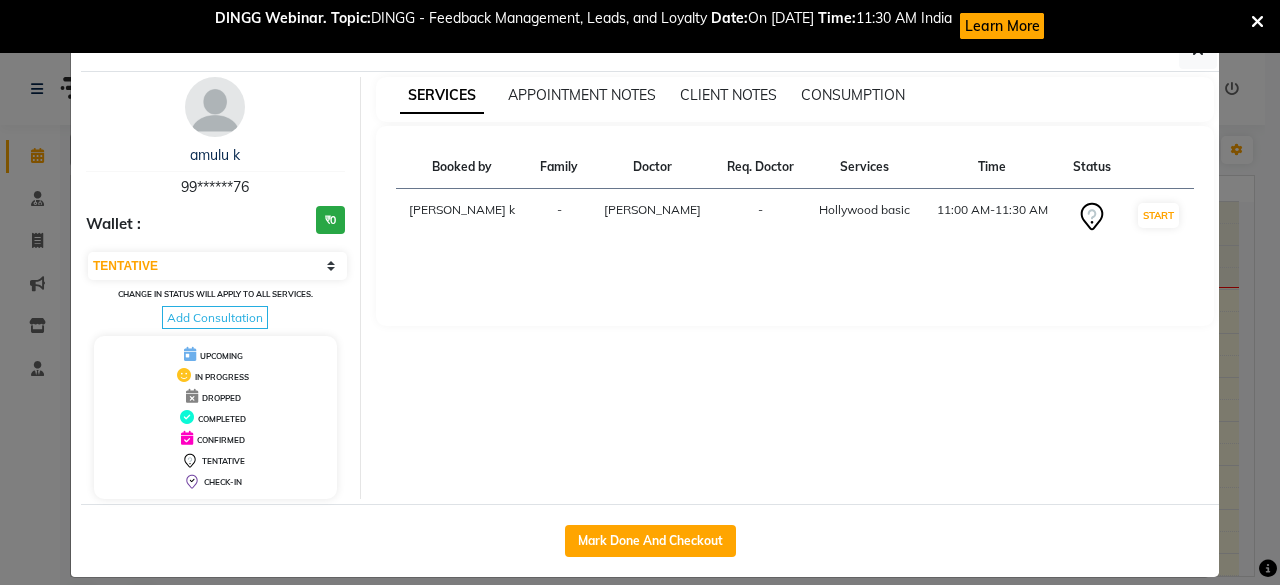 drag, startPoint x: 204, startPoint y: 404, endPoint x: 1251, endPoint y: 386, distance: 1047.1547 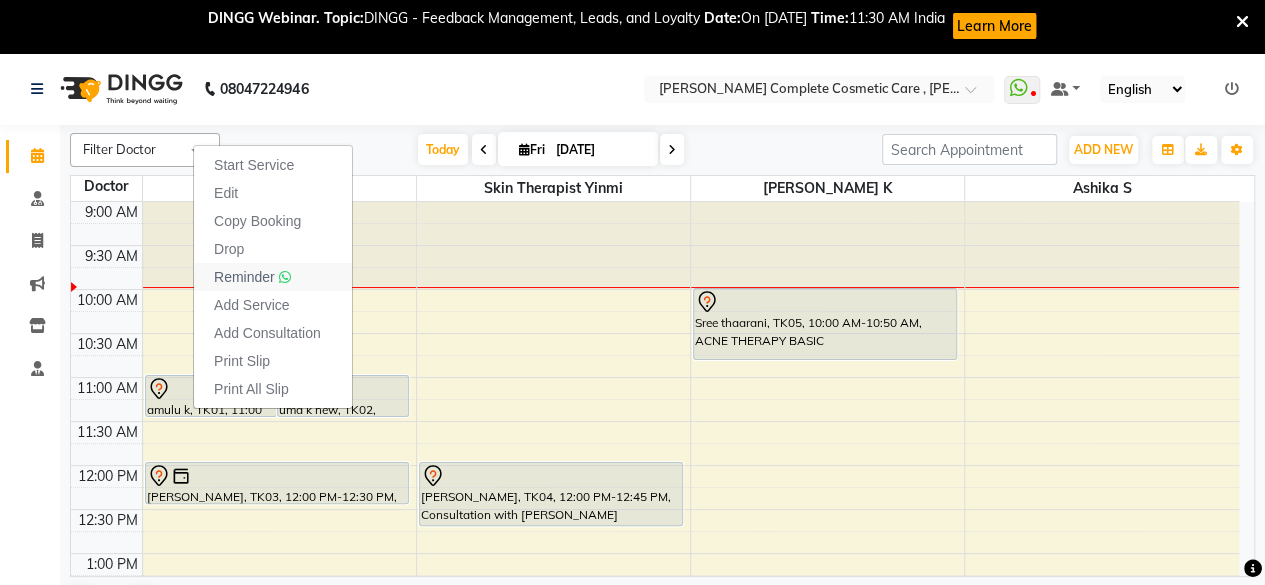 click on "Reminder" at bounding box center (273, 277) 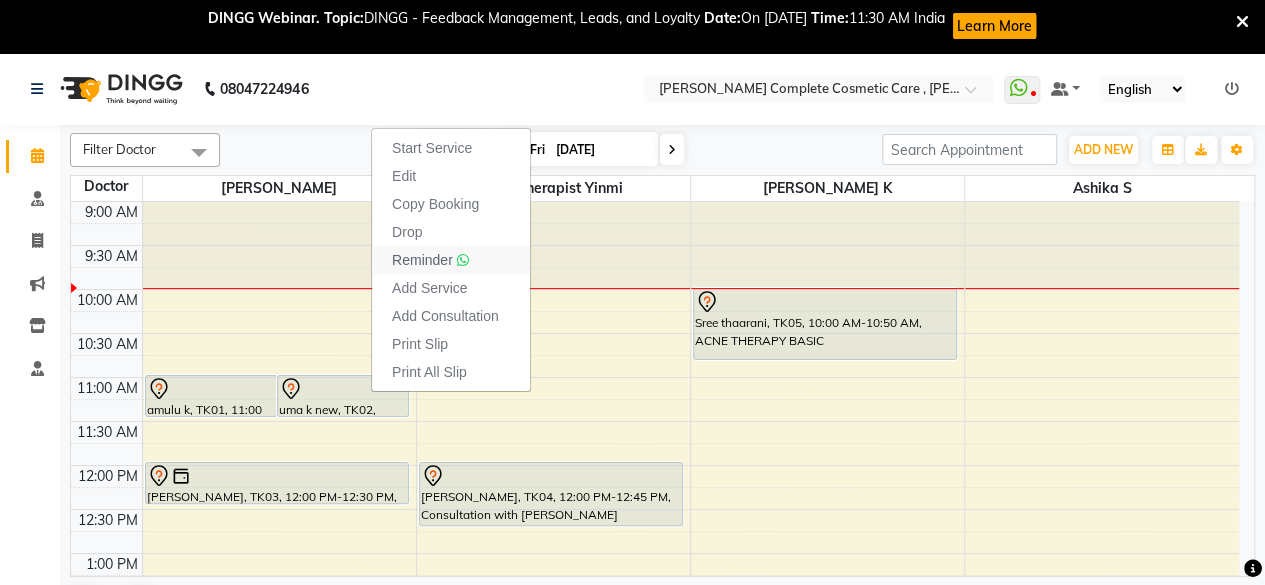 click on "Reminder" at bounding box center [422, 260] 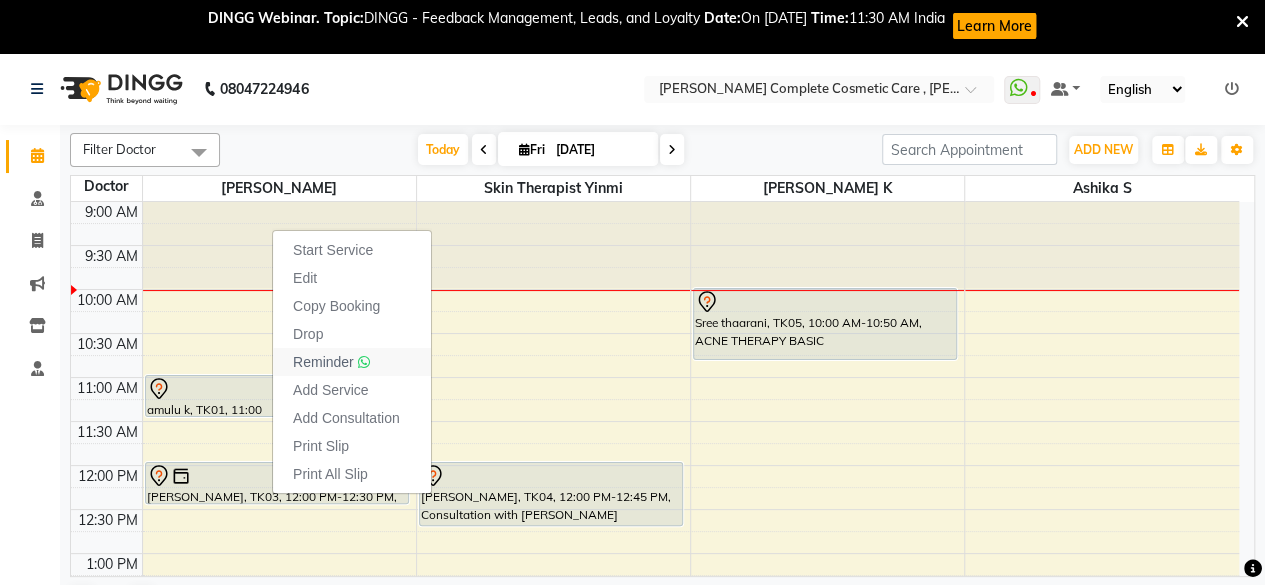 click on "Reminder" at bounding box center [323, 362] 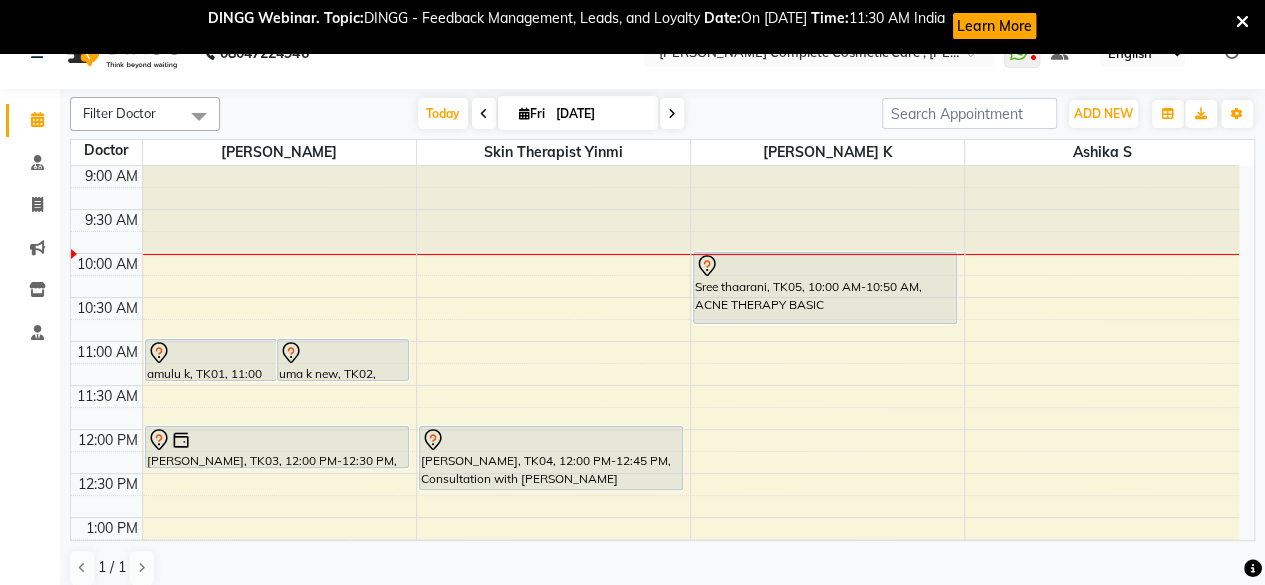 scroll, scrollTop: 53, scrollLeft: 0, axis: vertical 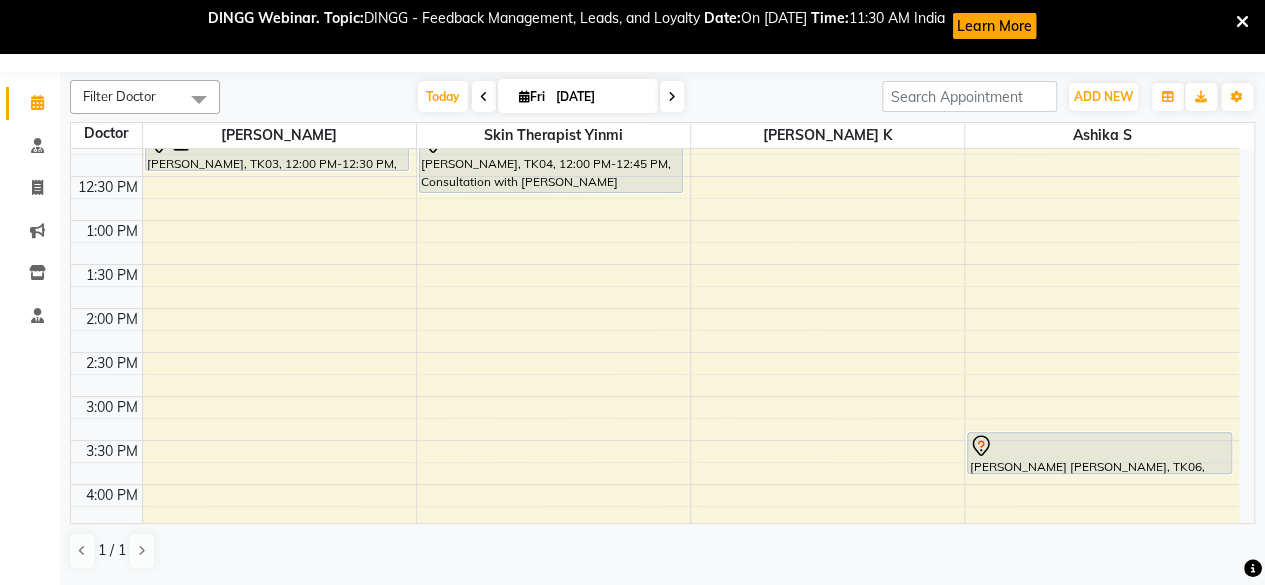click on "Filter Doctor Select All ashika s [PERSON_NAME] [PERSON_NAME] k skin therapist yinmi [DATE]  [DATE] Toggle Dropdown Add Appointment Add Invoice Add Attendance Toggle Dropdown Add Appointment Add Invoice Add Attendance ADD NEW Toggle Dropdown Add Appointment Add Invoice Add Attendance Filter Doctor Select All ashika s [PERSON_NAME] [PERSON_NAME] k skin therapist yinmi Group By  Staff View   Room View  View as Vertical  Vertical - Week View  Horizontal  Horizontal - Week View  List  Toggle Dropdown Calendar Settings Manage Tags   Arrange Doctors   Reset Doctors  Appointment Form Zoom 100% Staff/Room Display Count 4 Doctor [PERSON_NAME] skin therapist yinmi [PERSON_NAME] k ashika s 9:00 AM 9:30 AM 10:00 AM 10:30 AM 11:00 AM 11:30 AM 12:00 PM 12:30 PM 1:00 PM 1:30 PM 2:00 PM 2:30 PM 3:00 PM 3:30 PM 4:00 PM 4:30 PM 5:00 PM 5:30 PM 6:00 PM 6:30 PM 7:00 PM 7:30 PM 8:00 PM 8:30 PM             amulu k, TK01, 11:00 AM-11:30 AM, Hollywood basic              uma k new, TK02, 11:00 AM-11:30 AM, Hollywood basic" 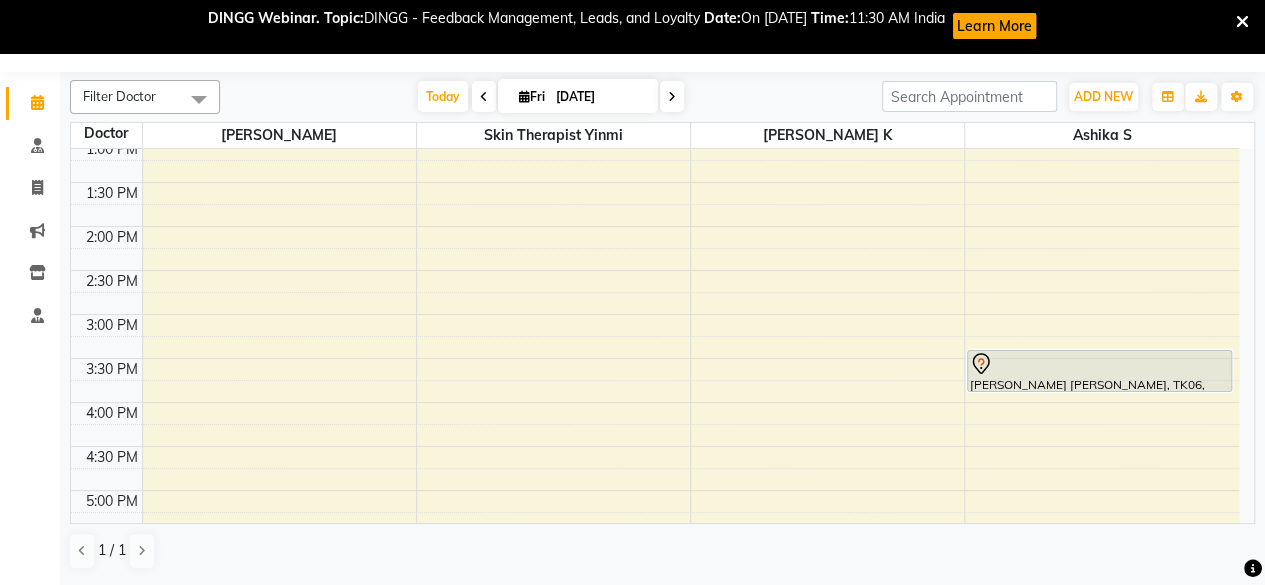 scroll, scrollTop: 400, scrollLeft: 0, axis: vertical 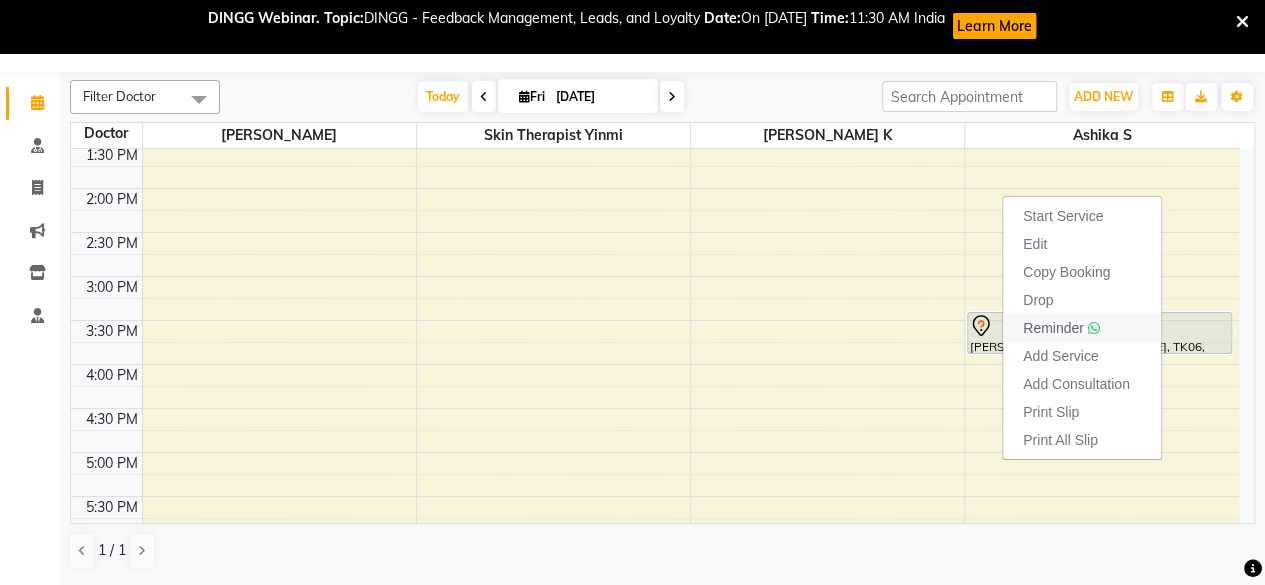 click at bounding box center [1094, 328] 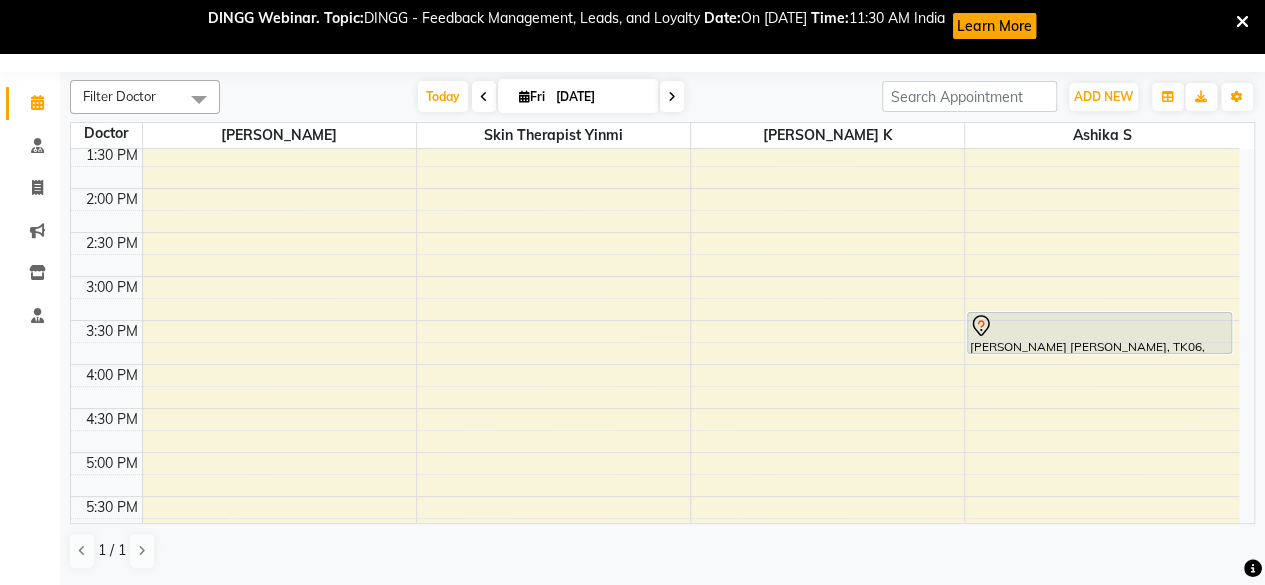 click on "[DATE]" at bounding box center (600, 97) 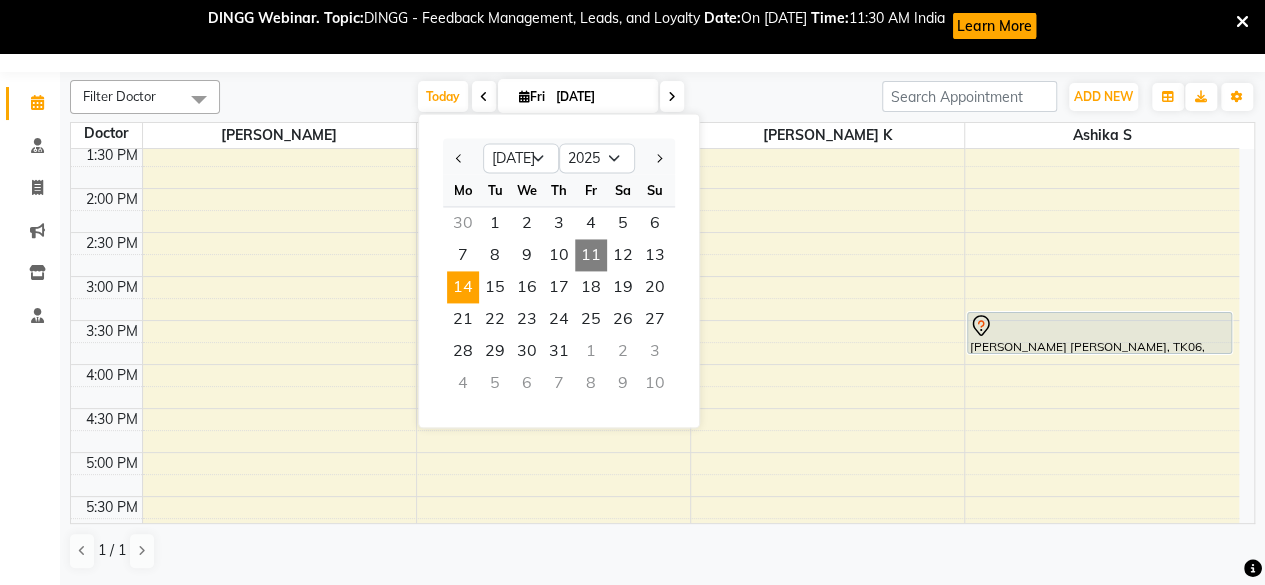 click on "14" at bounding box center (463, 287) 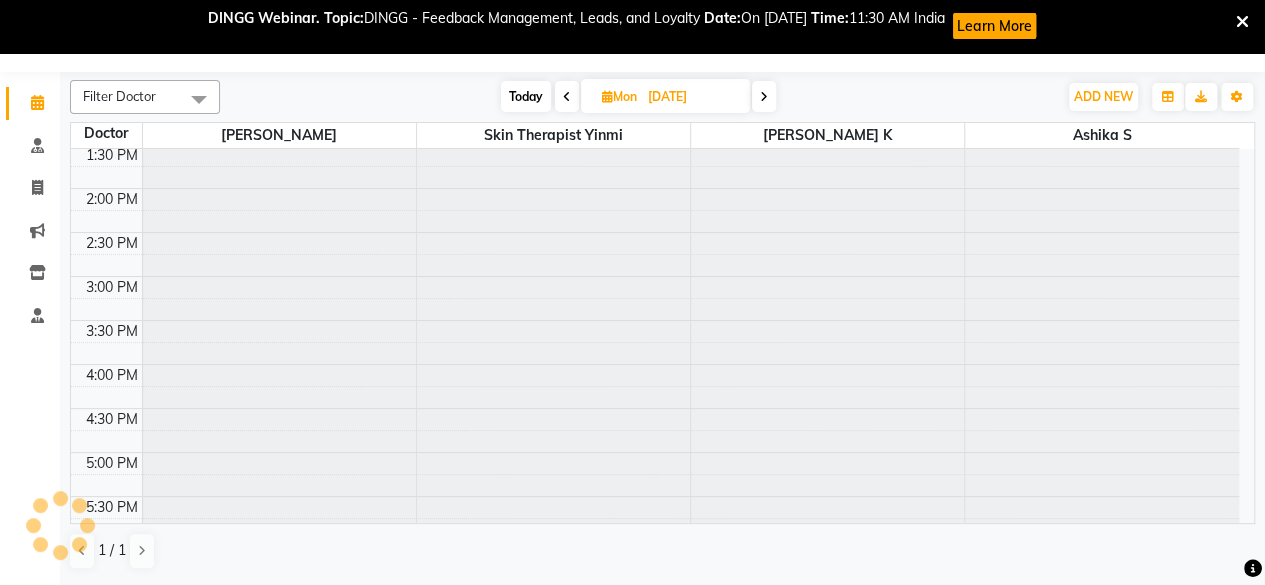 scroll, scrollTop: 88, scrollLeft: 0, axis: vertical 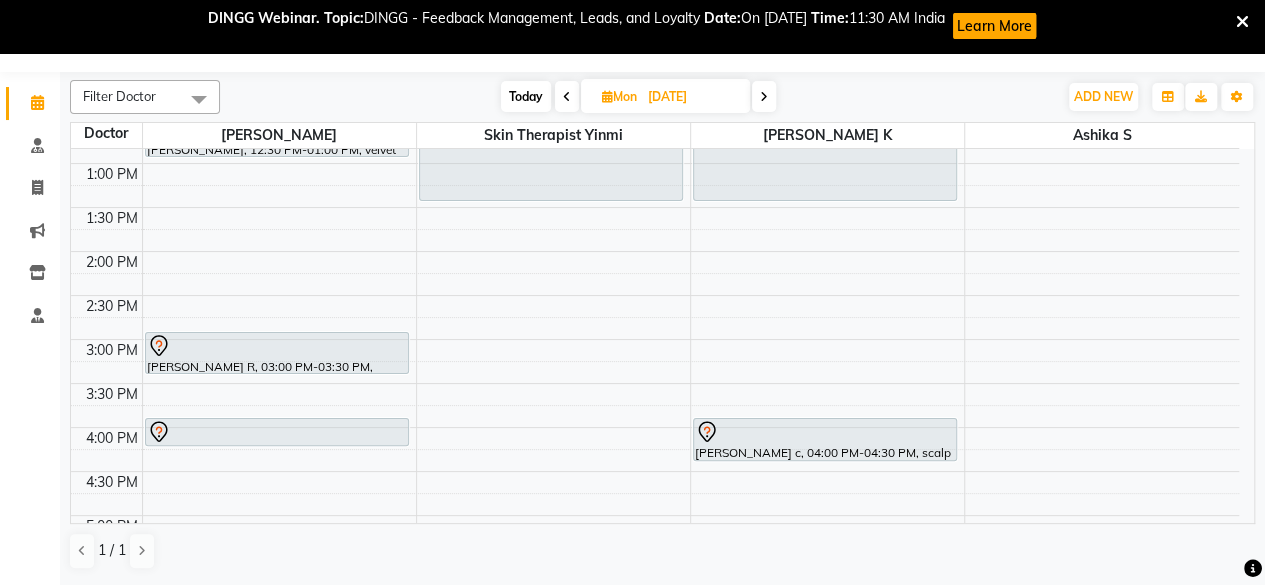 click on "Today" at bounding box center [526, 96] 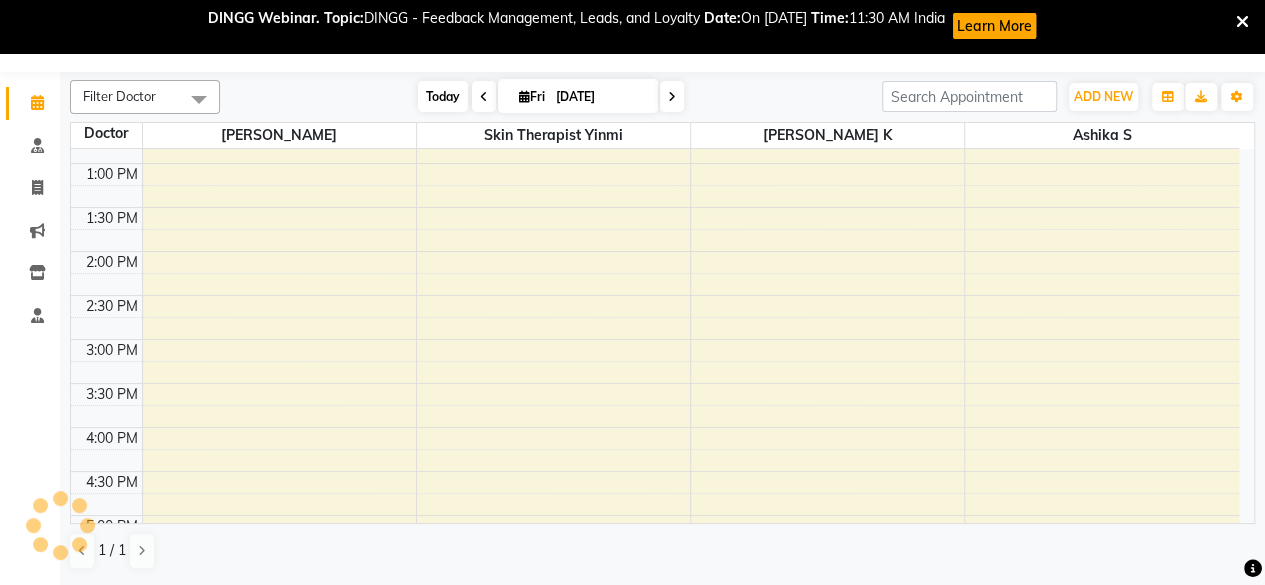 scroll, scrollTop: 88, scrollLeft: 0, axis: vertical 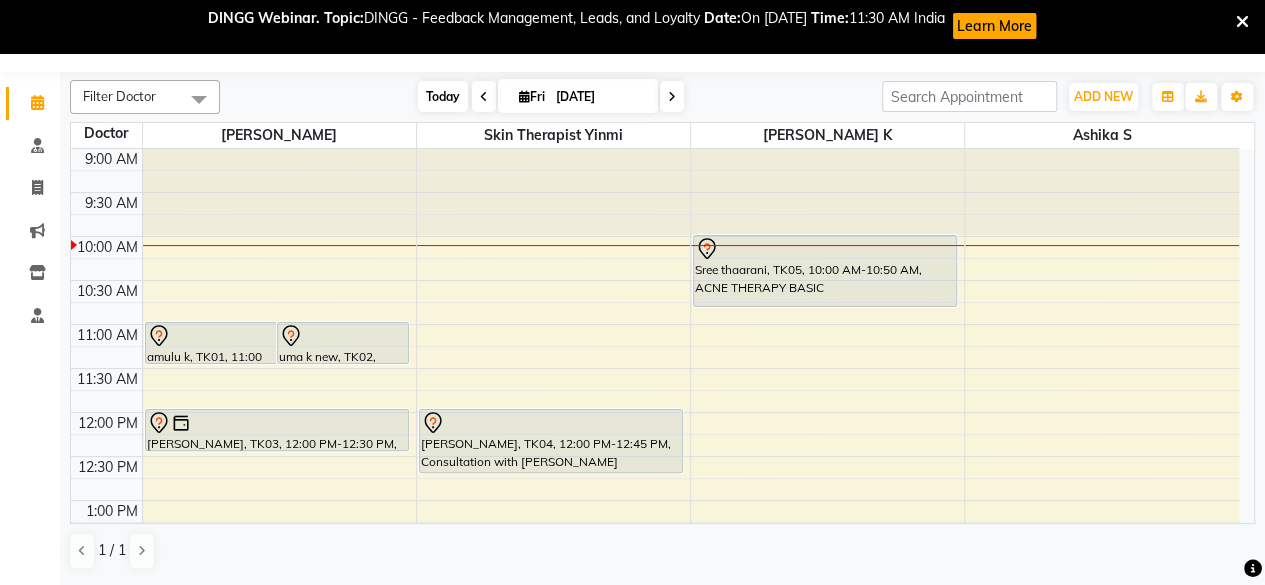 click on "Today" at bounding box center (443, 96) 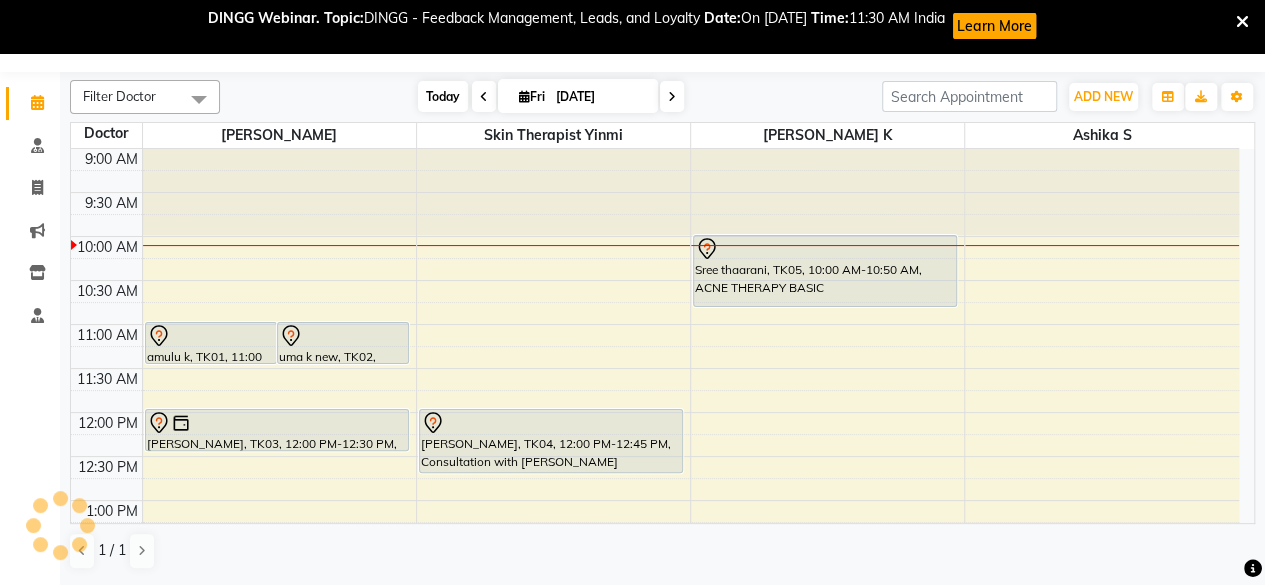 scroll, scrollTop: 88, scrollLeft: 0, axis: vertical 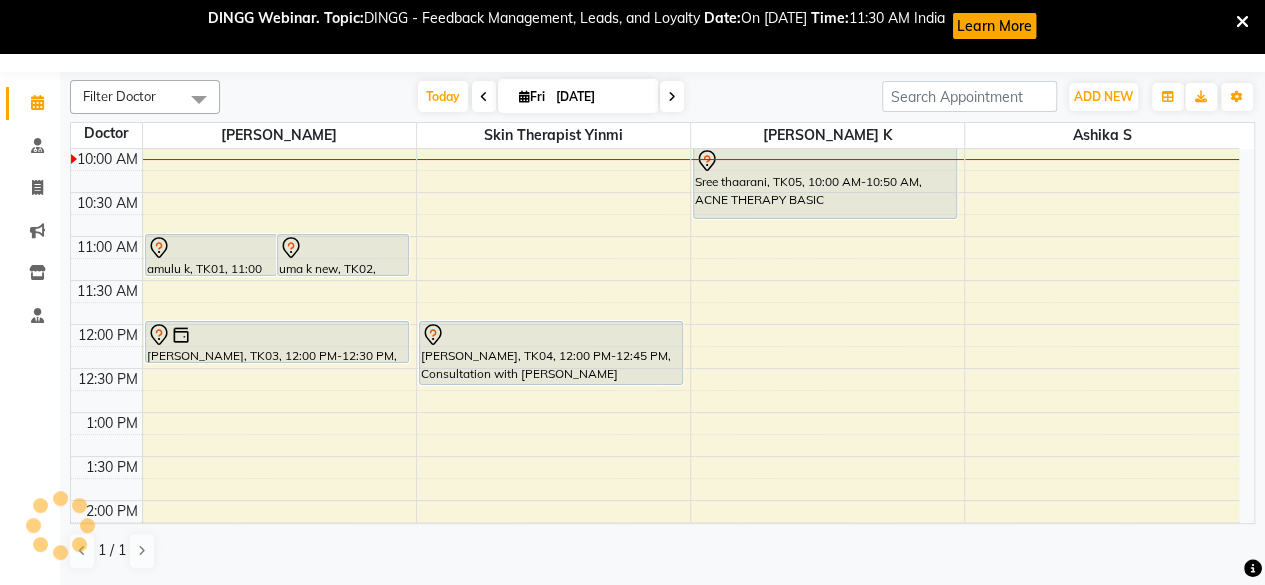 click at bounding box center [672, 96] 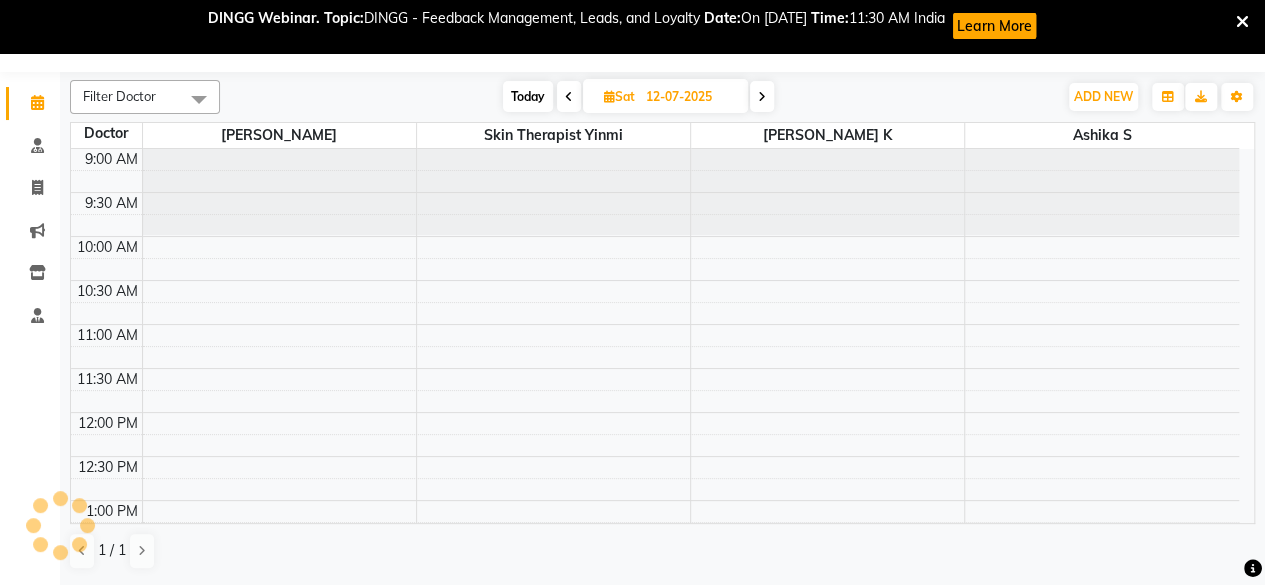 scroll, scrollTop: 88, scrollLeft: 0, axis: vertical 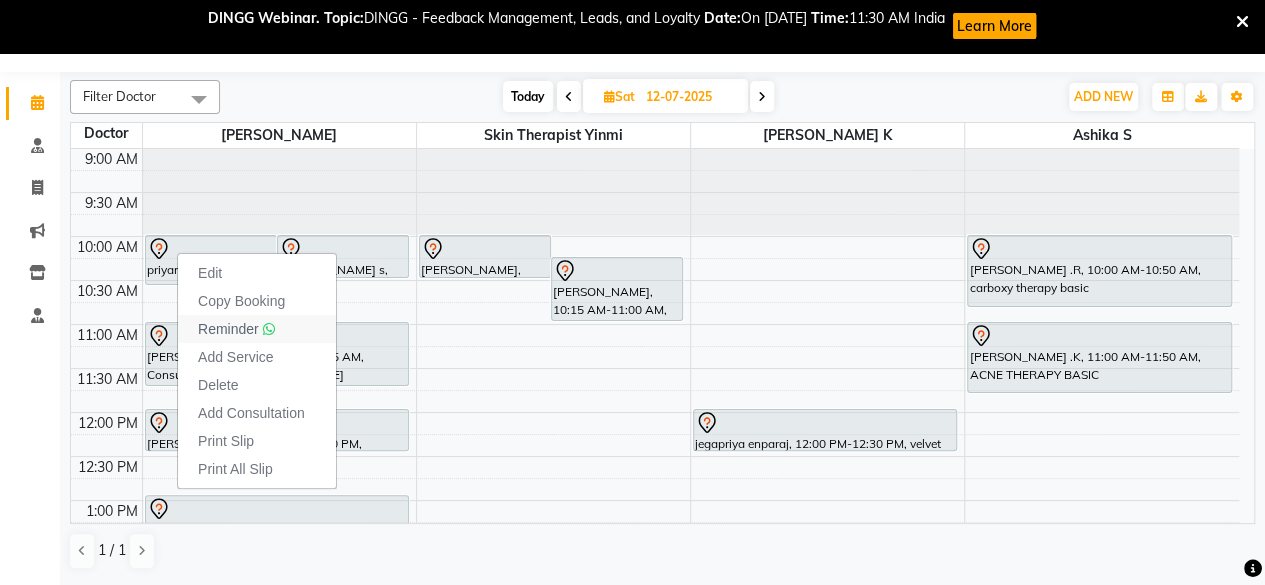 click on "Reminder" at bounding box center (236, 329) 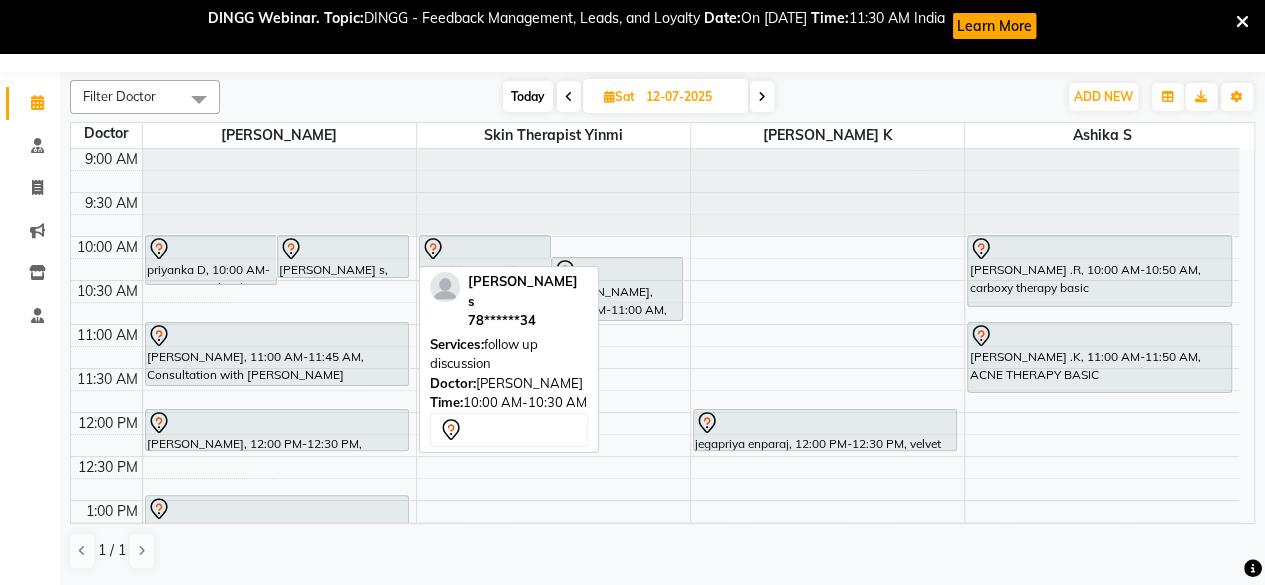 click at bounding box center (343, 249) 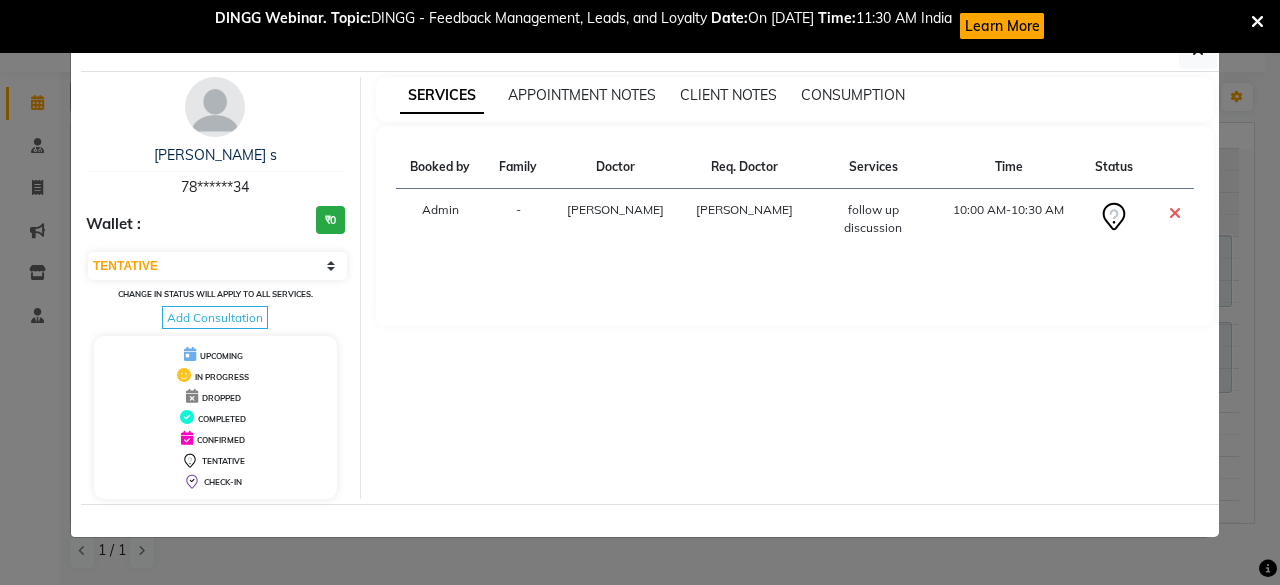 click on "DINGG Webinar.
Topic: DINGG - Feedback Management, Leads, and Loyalty
Date:  On [DATE]
Time:  11:30 AM India
Learn More" at bounding box center (640, 26) 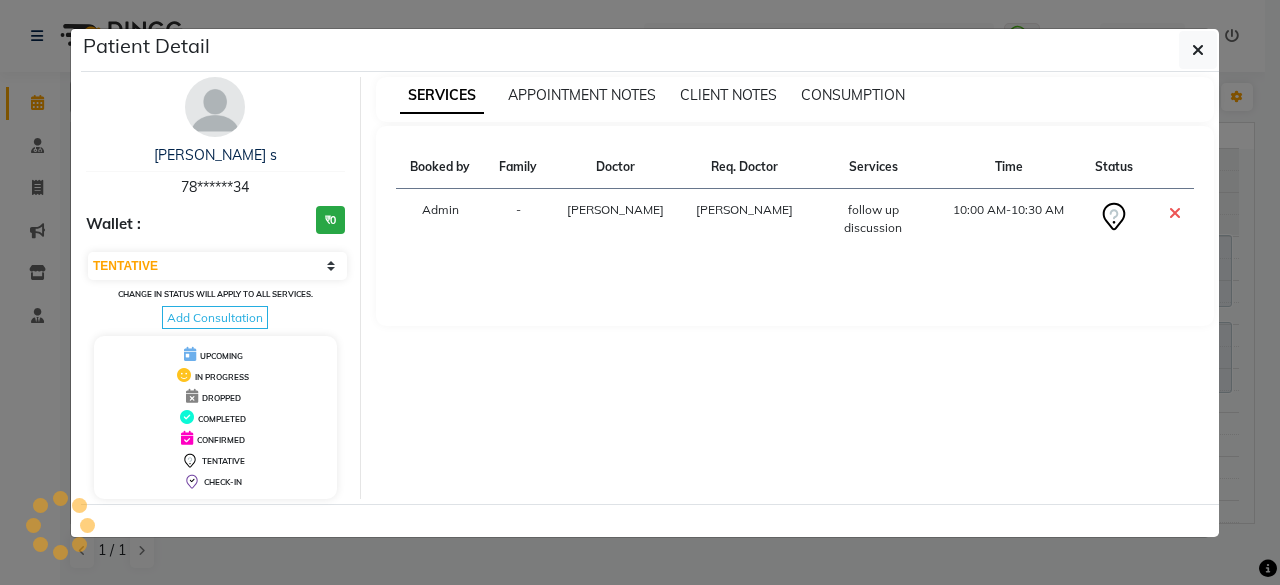 scroll, scrollTop: 0, scrollLeft: 0, axis: both 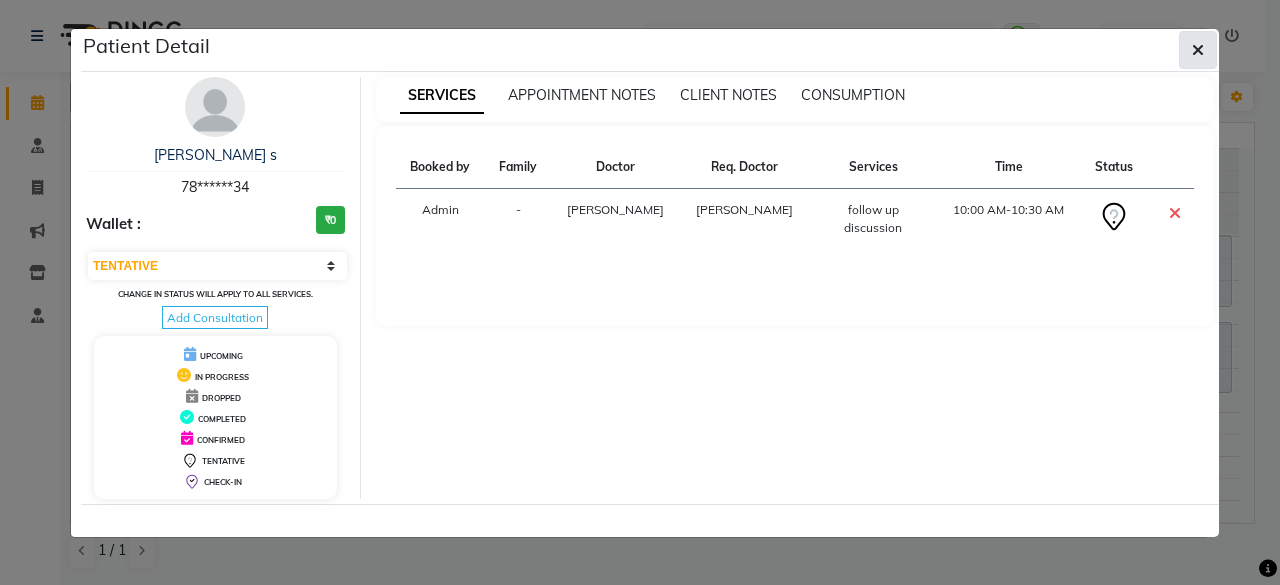 click 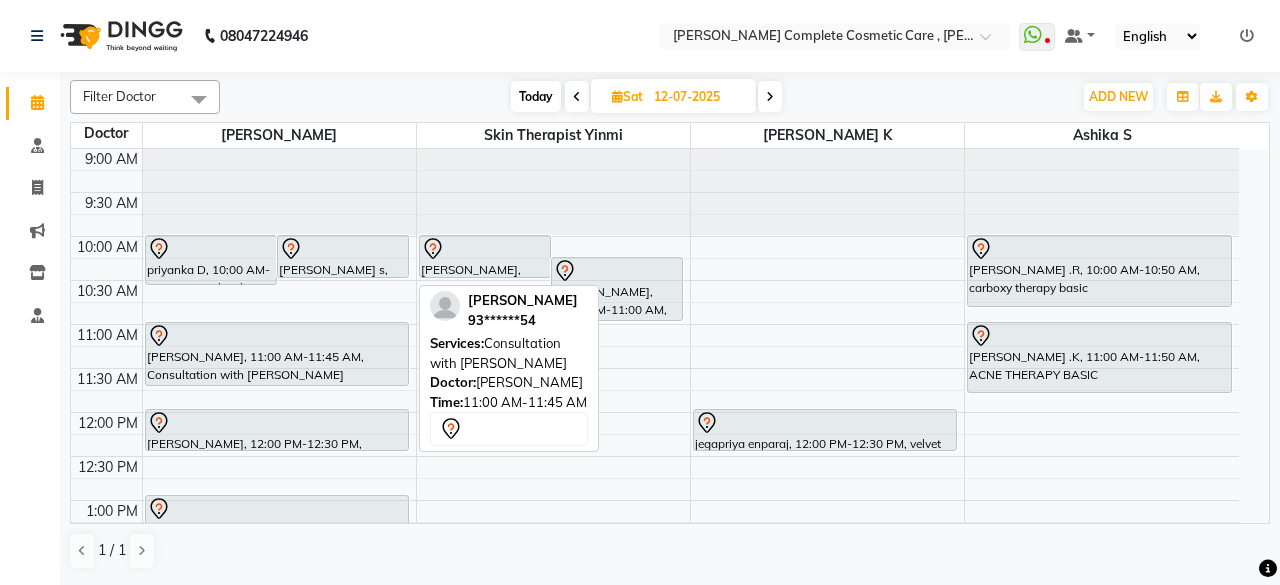 click on "[PERSON_NAME], 11:00 AM-11:45 AM, Consultation with [PERSON_NAME]" at bounding box center [277, 354] 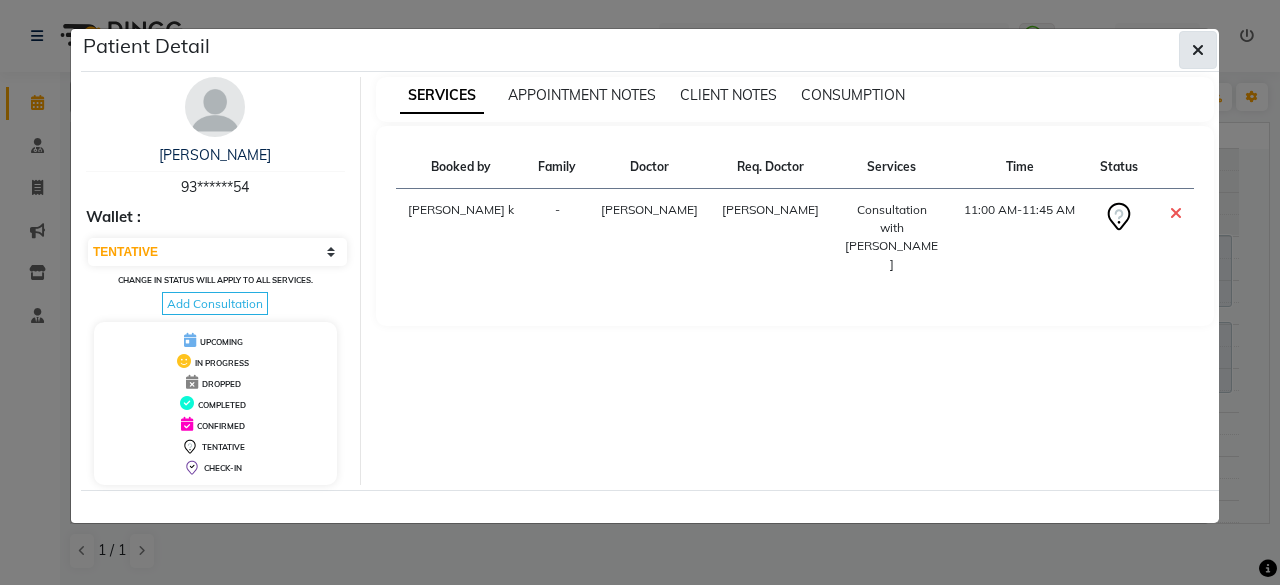 click 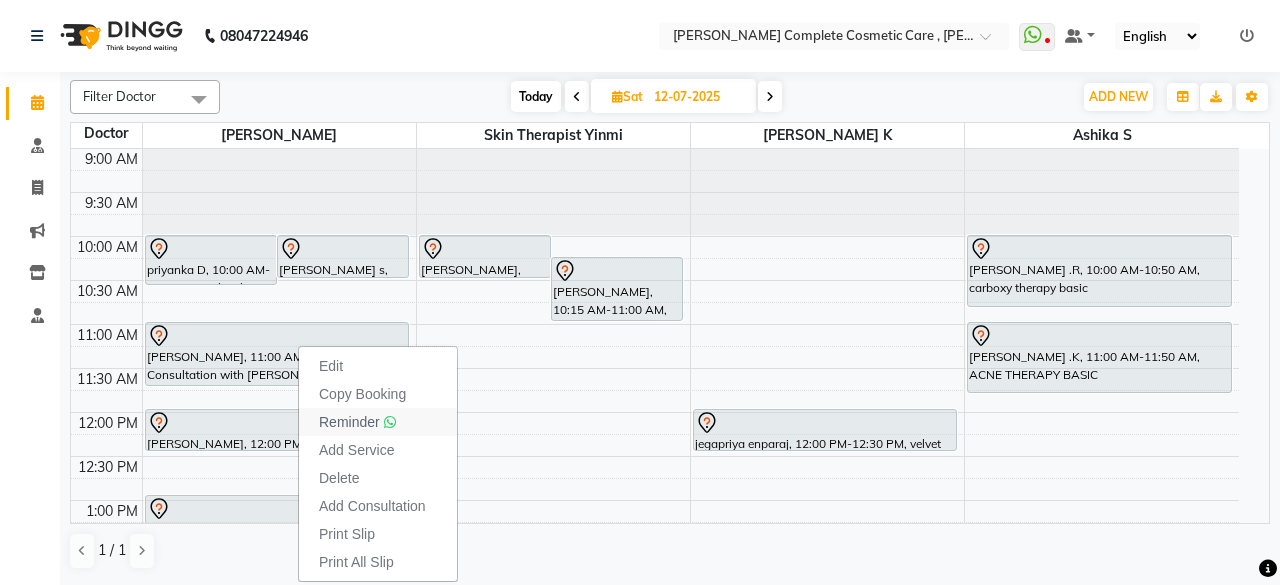 click on "Reminder" at bounding box center [349, 422] 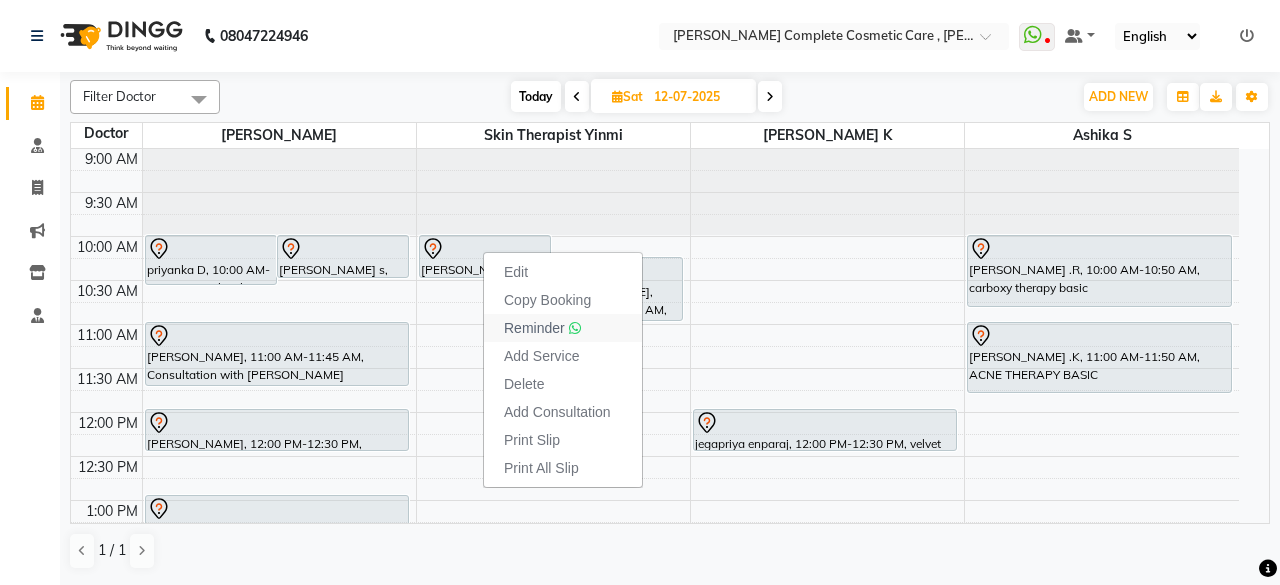 click on "Reminder" at bounding box center [534, 328] 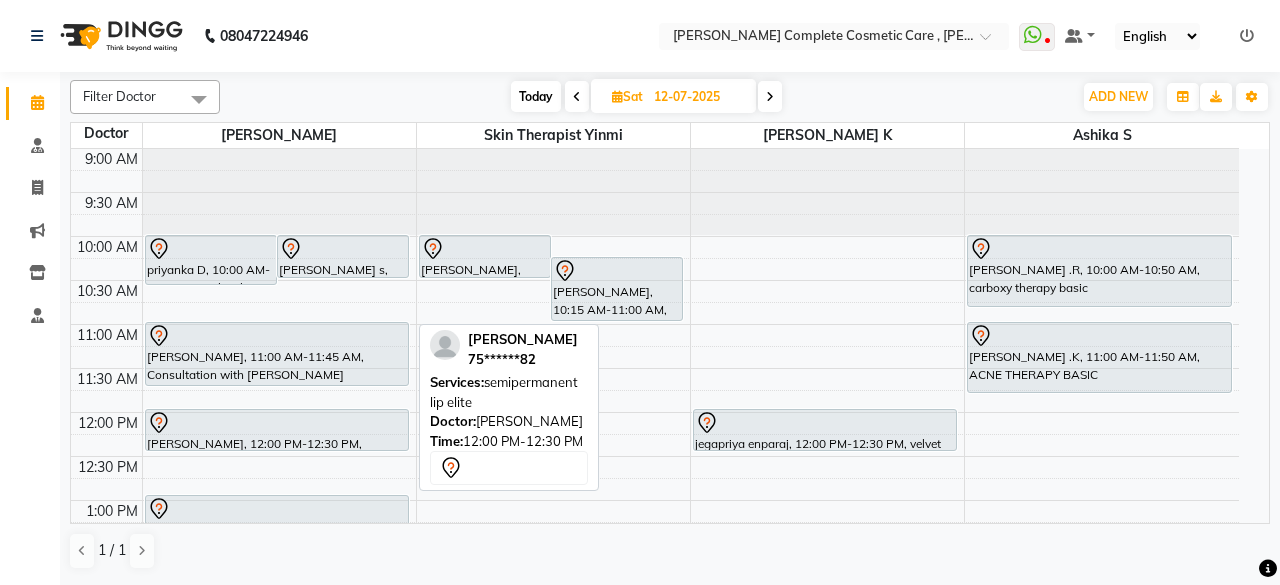 select on "7" 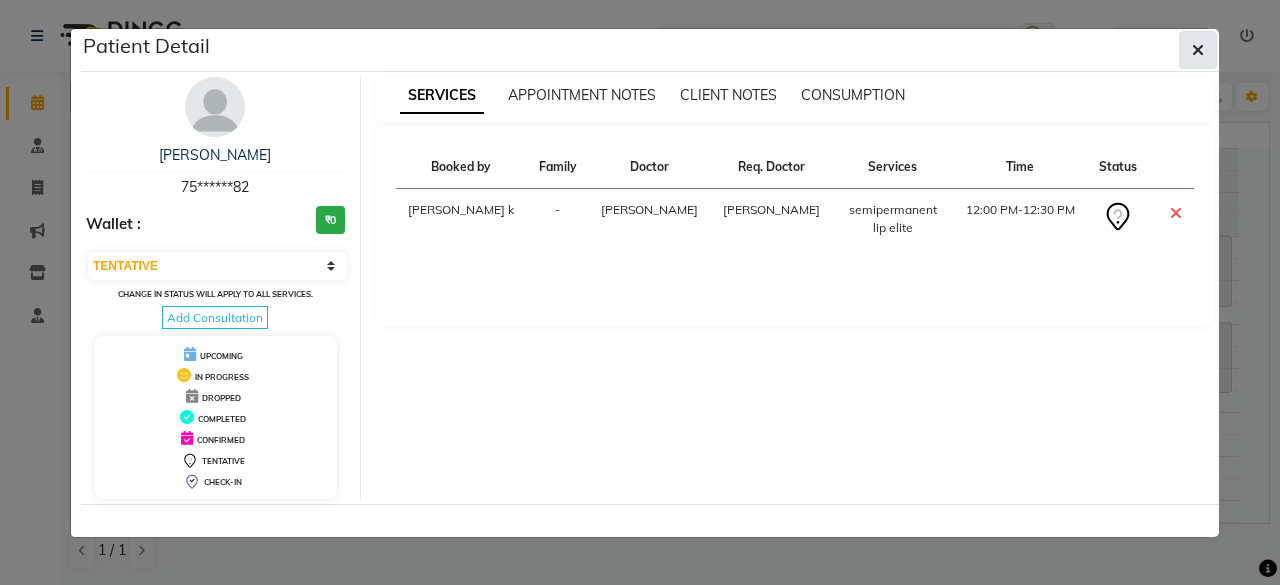 click 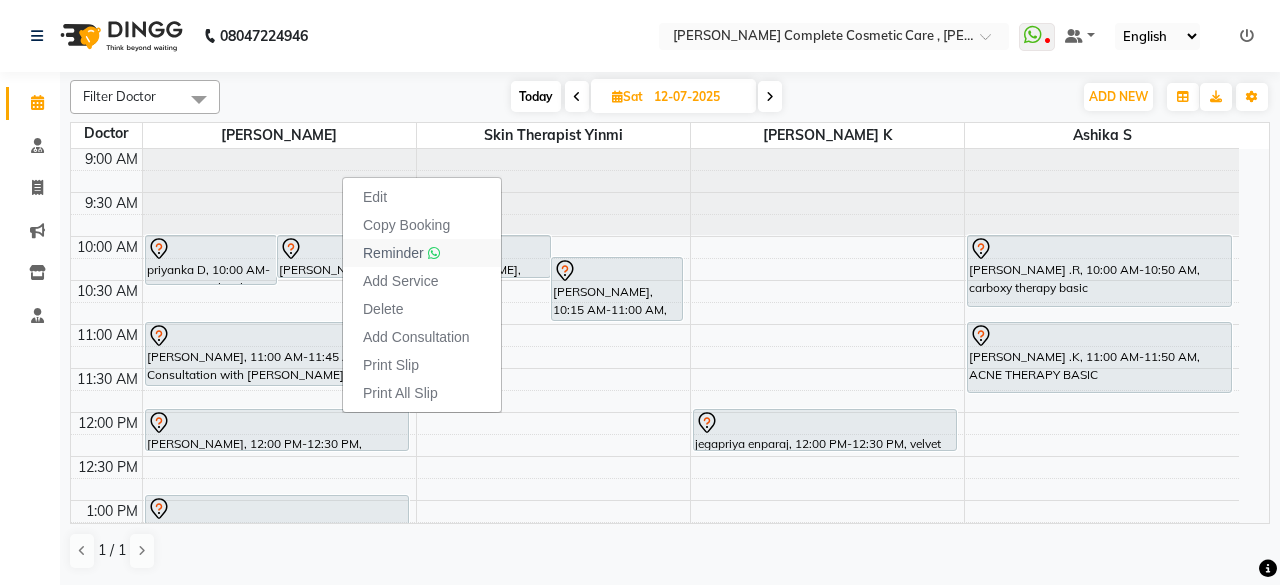 click on "Reminder" at bounding box center (393, 253) 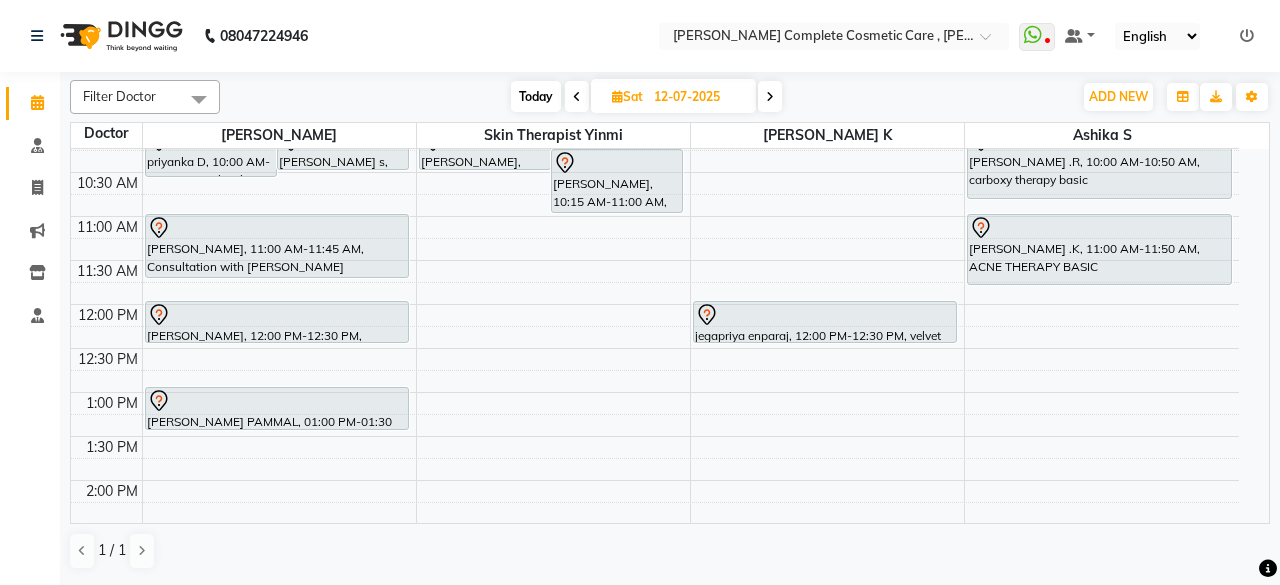 scroll, scrollTop: 120, scrollLeft: 0, axis: vertical 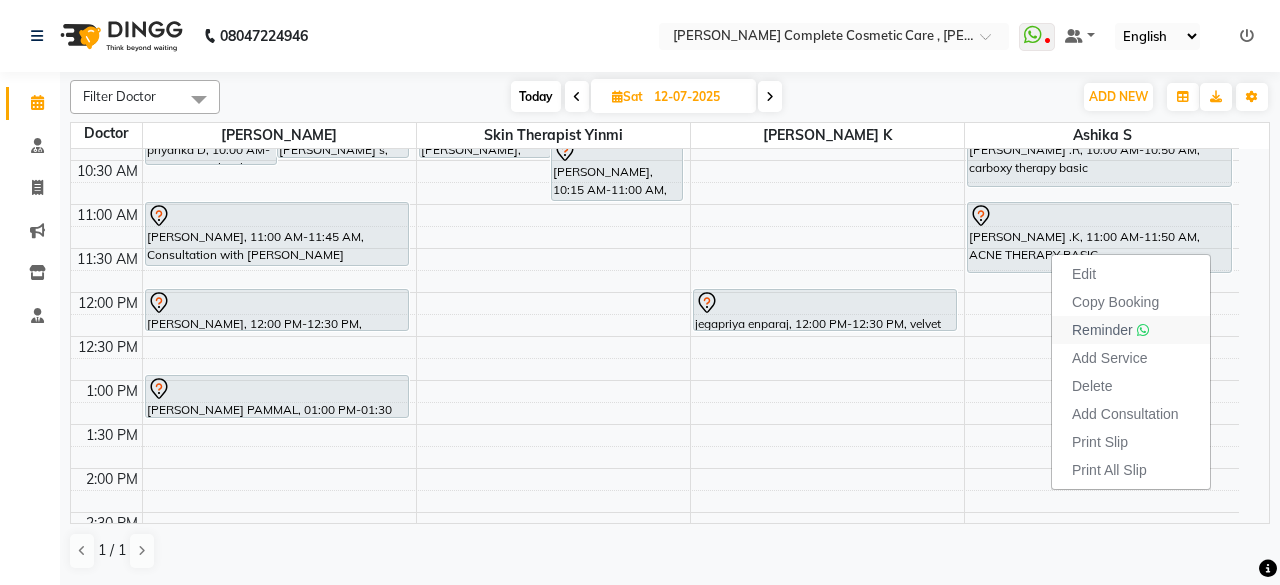 click on "Reminder" at bounding box center (1102, 330) 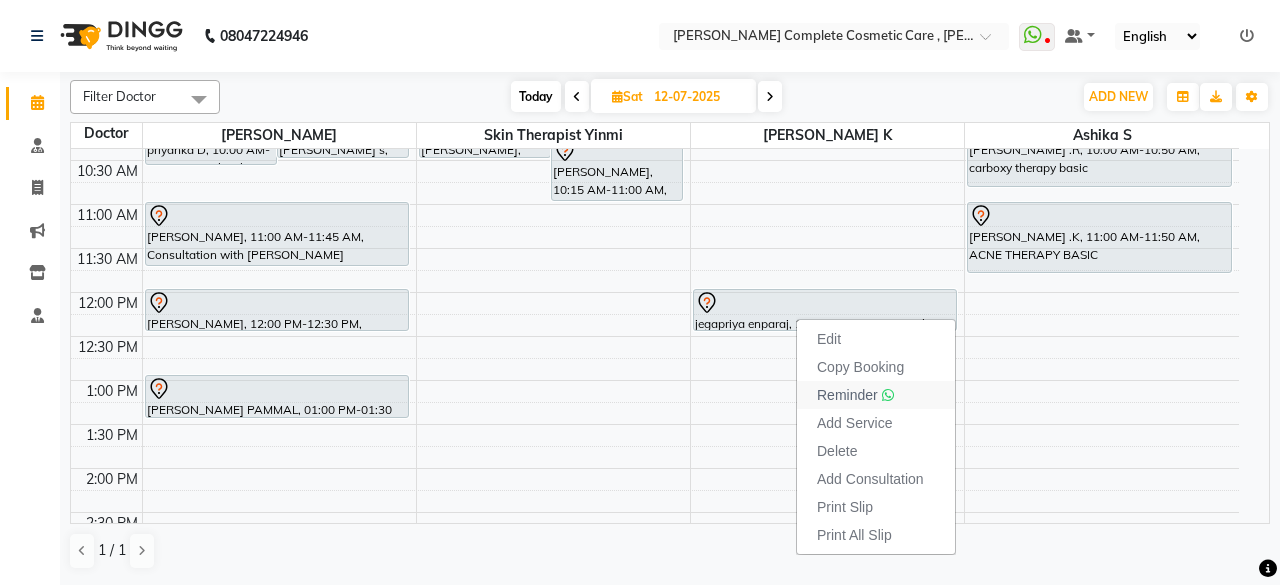 click on "Reminder" at bounding box center (847, 395) 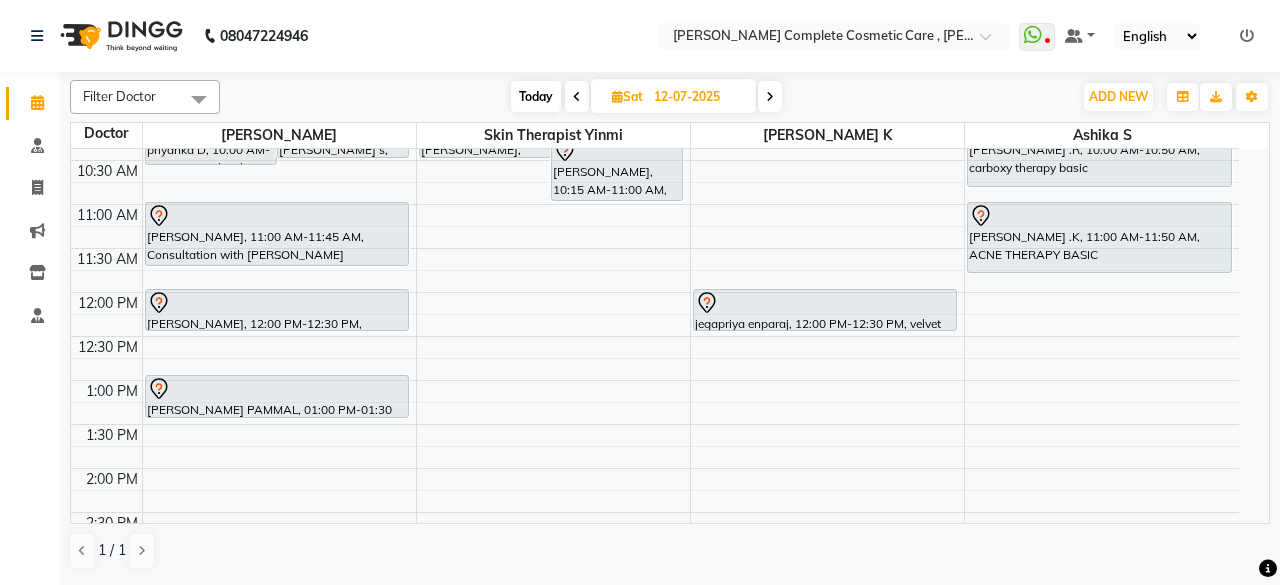 scroll, scrollTop: 448, scrollLeft: 0, axis: vertical 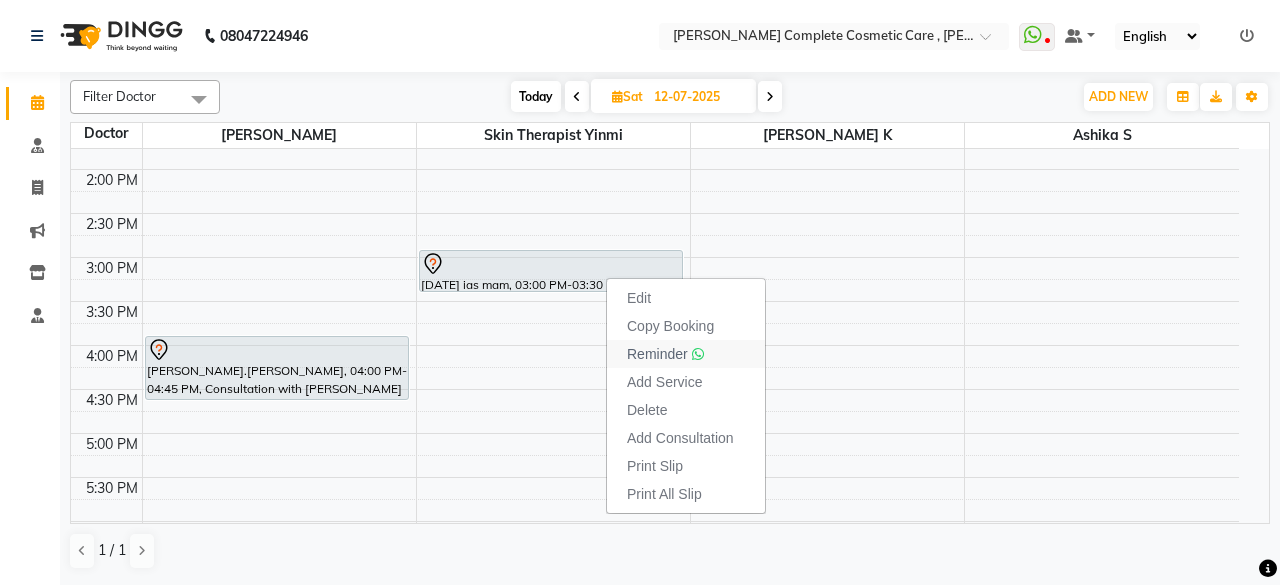 click on "Reminder" at bounding box center (657, 354) 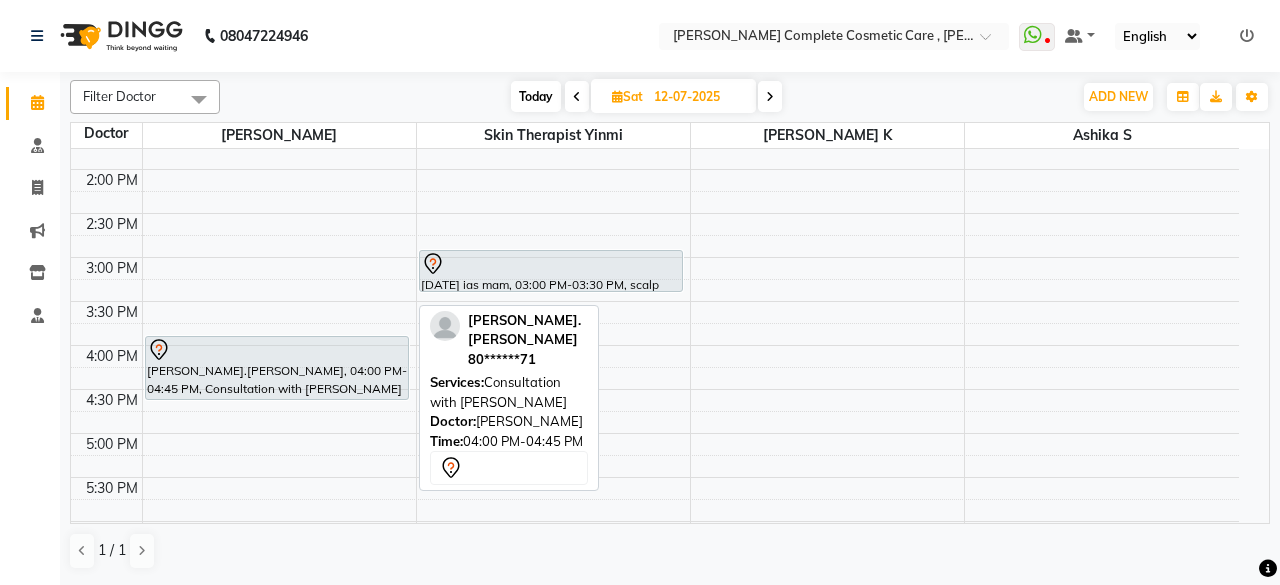 click on "[PERSON_NAME].[PERSON_NAME], 04:00 PM-04:45 PM, Consultation with [PERSON_NAME]" at bounding box center (277, 368) 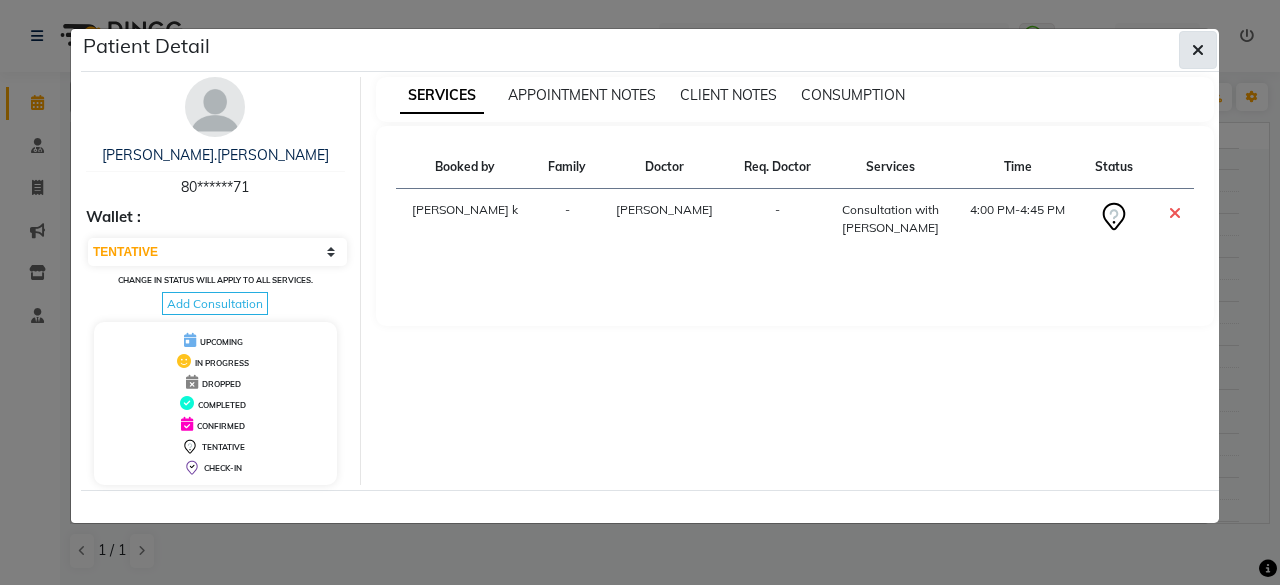 click 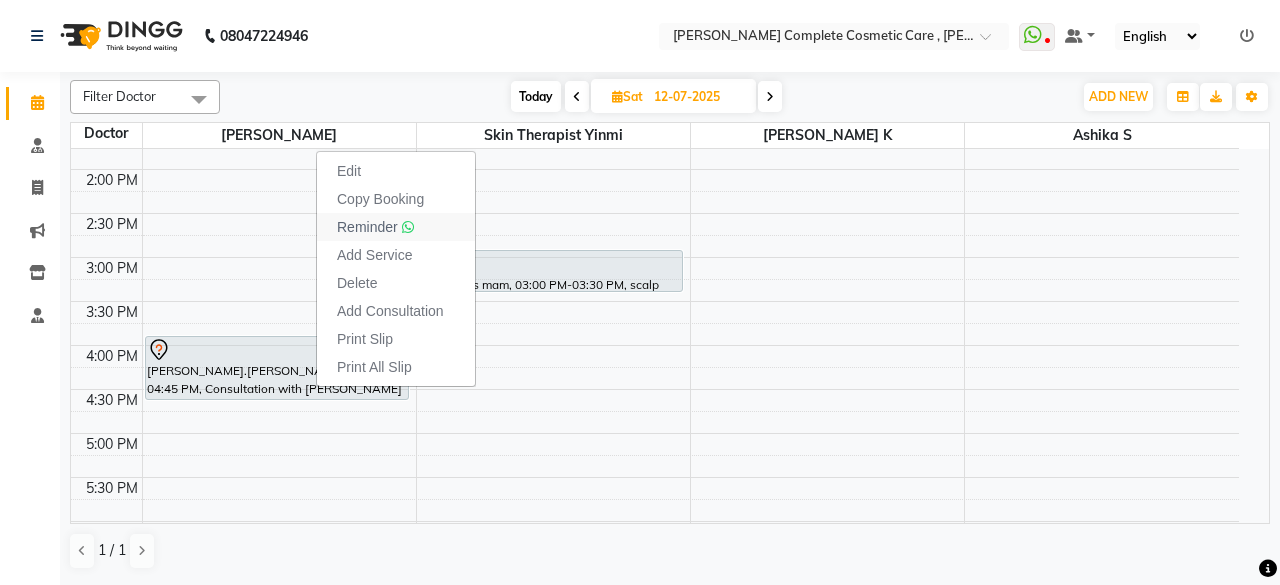 click on "Reminder" at bounding box center [375, 227] 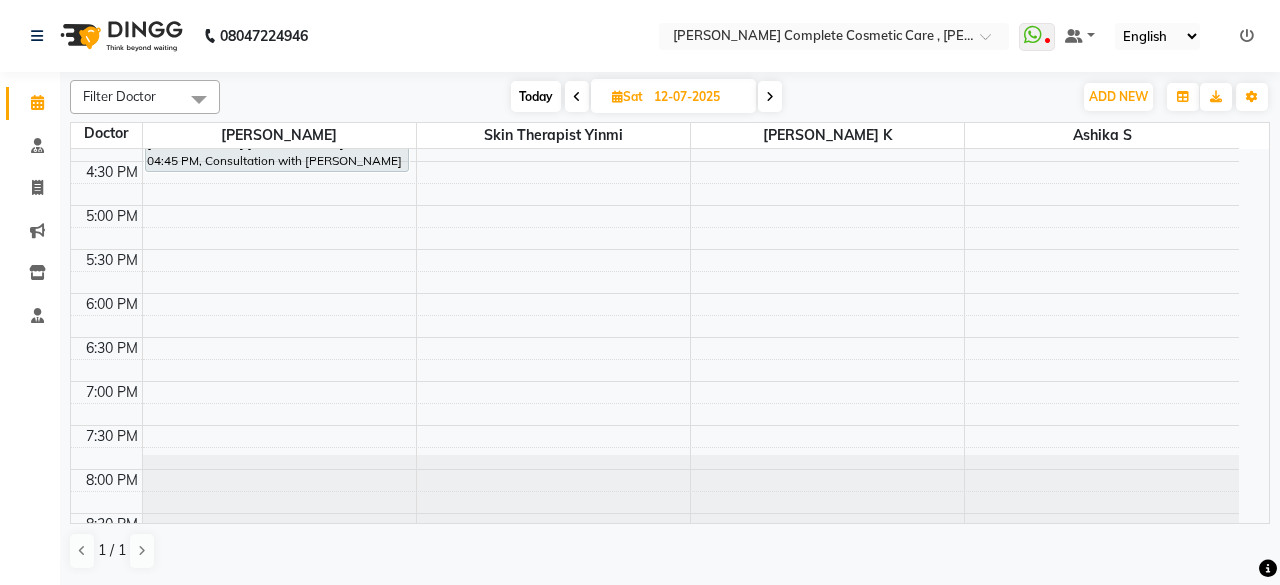 scroll, scrollTop: 664, scrollLeft: 0, axis: vertical 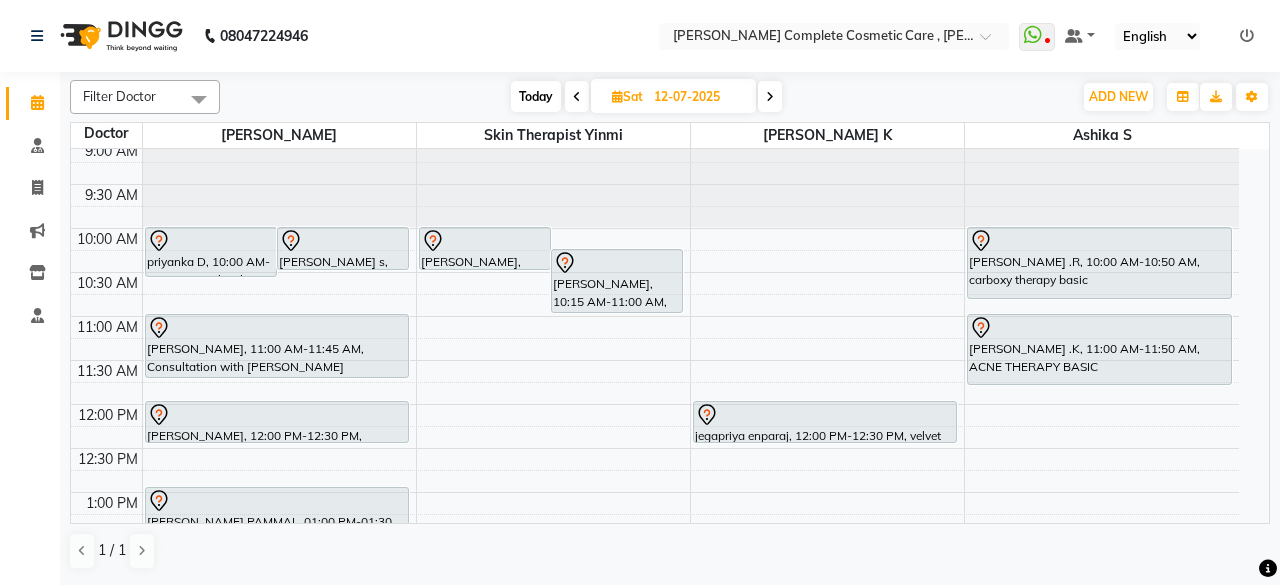 click at bounding box center (770, 96) 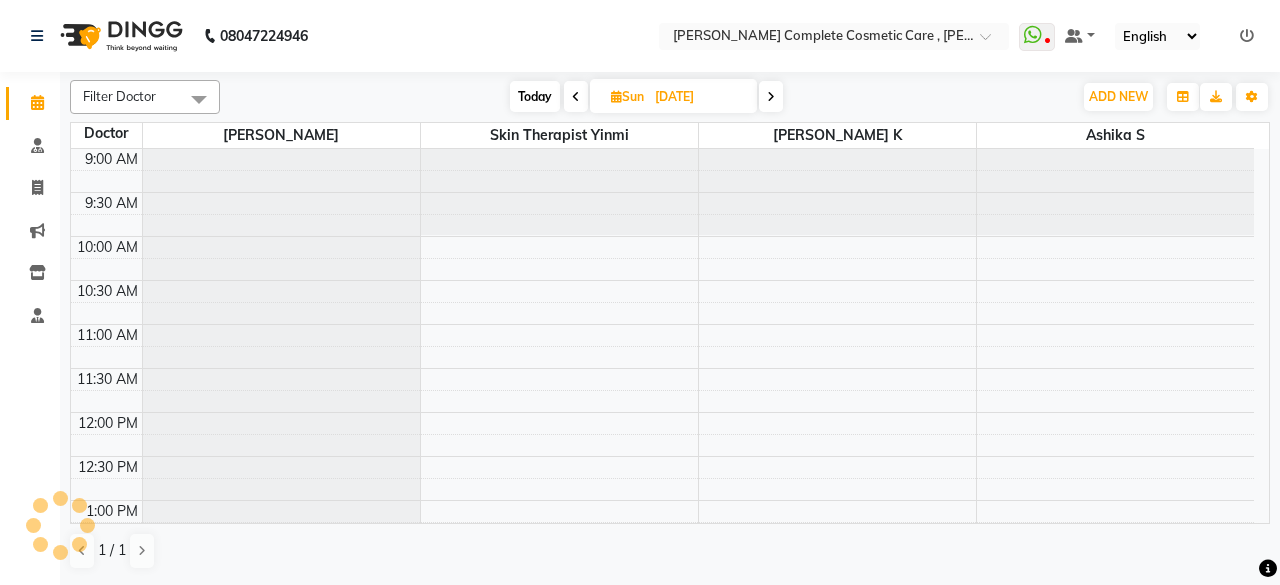 scroll, scrollTop: 88, scrollLeft: 0, axis: vertical 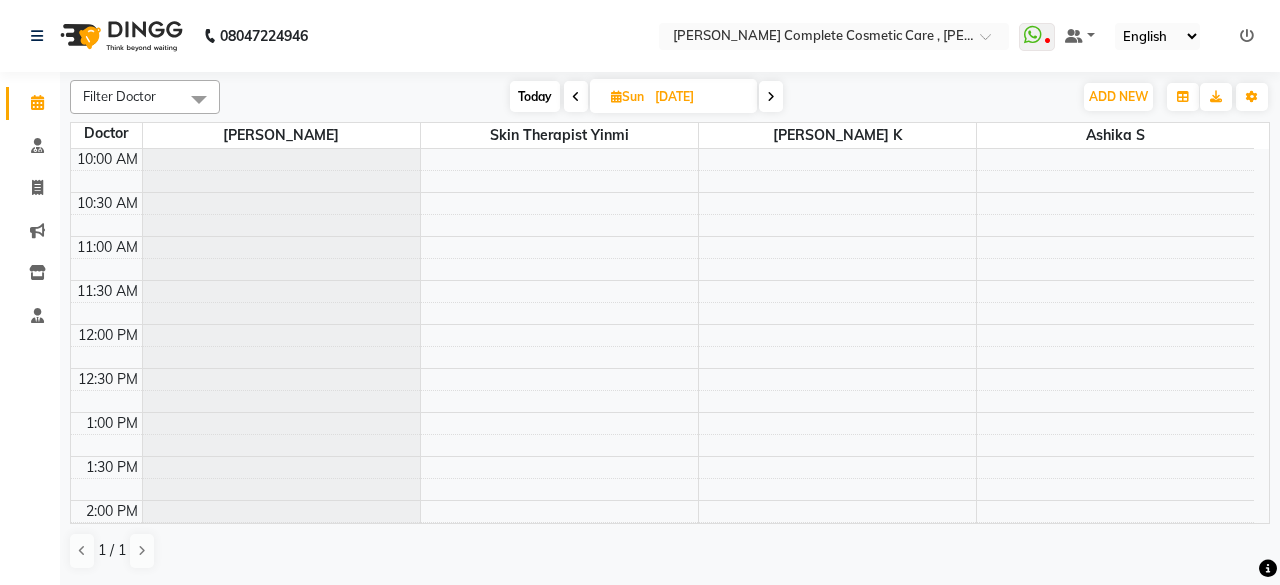 click at bounding box center [771, 96] 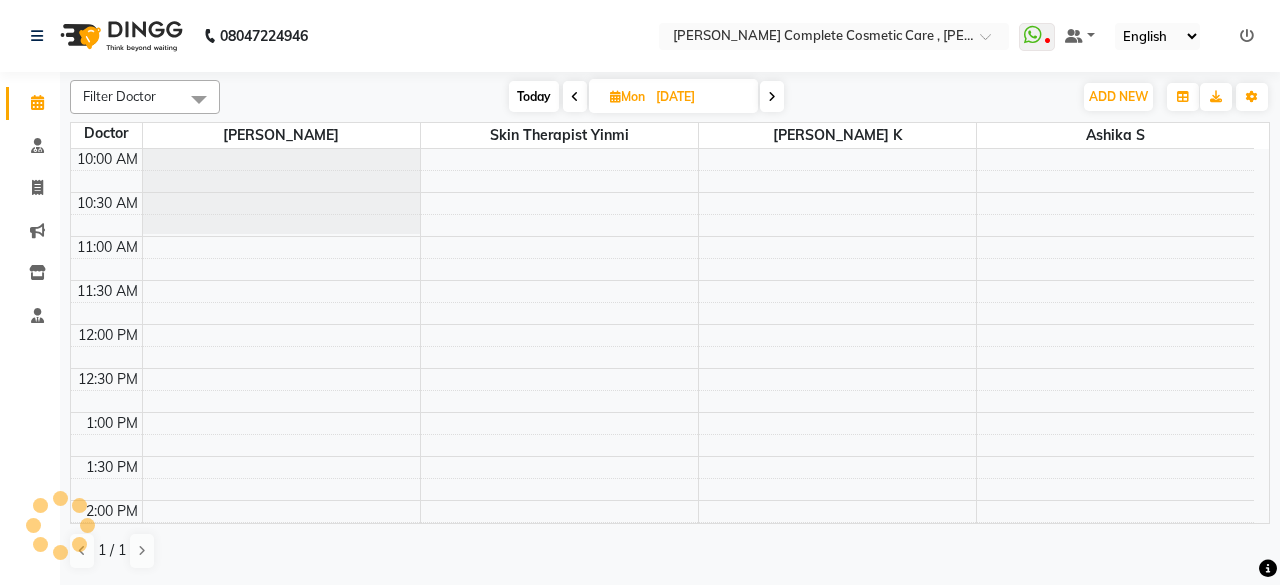 scroll, scrollTop: 88, scrollLeft: 0, axis: vertical 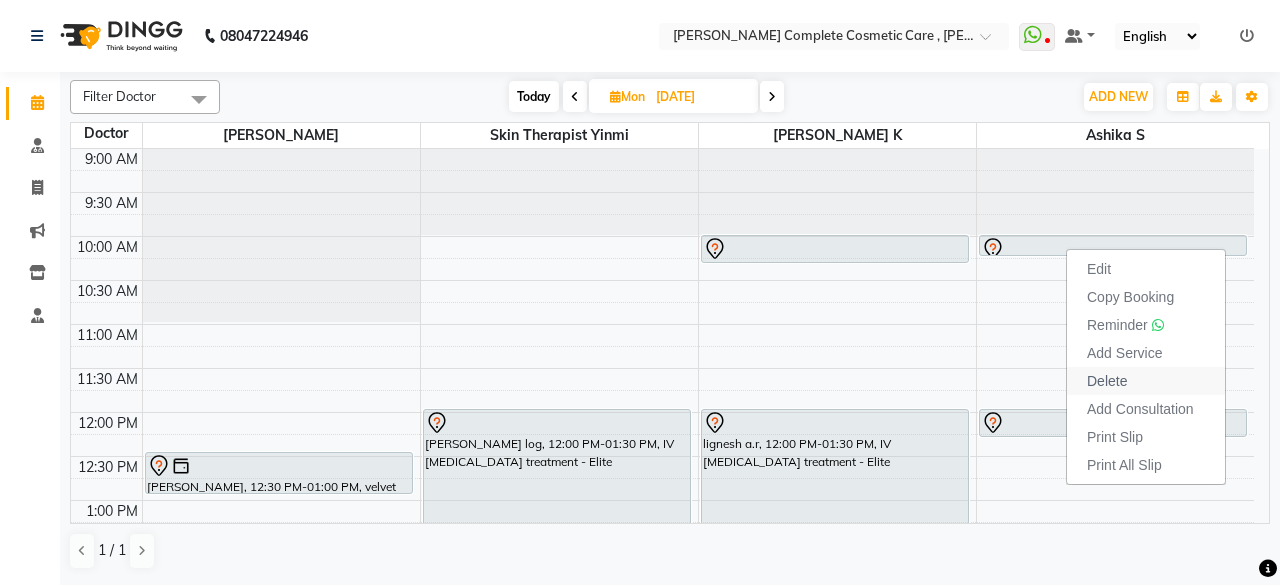 click on "Delete" at bounding box center (1107, 381) 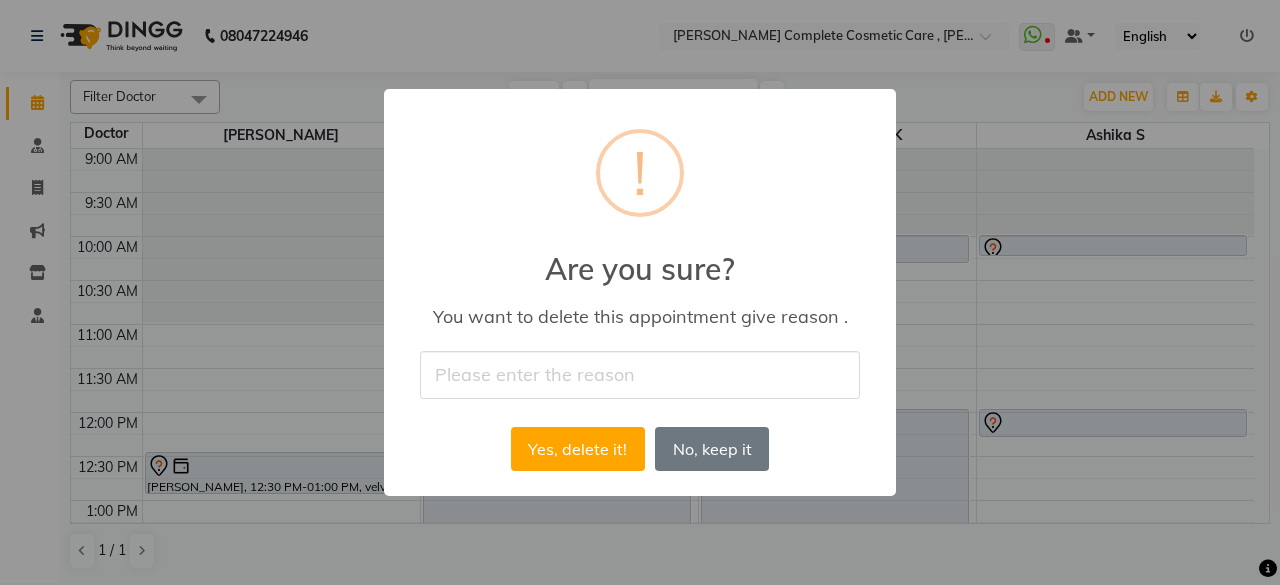 click at bounding box center (640, 374) 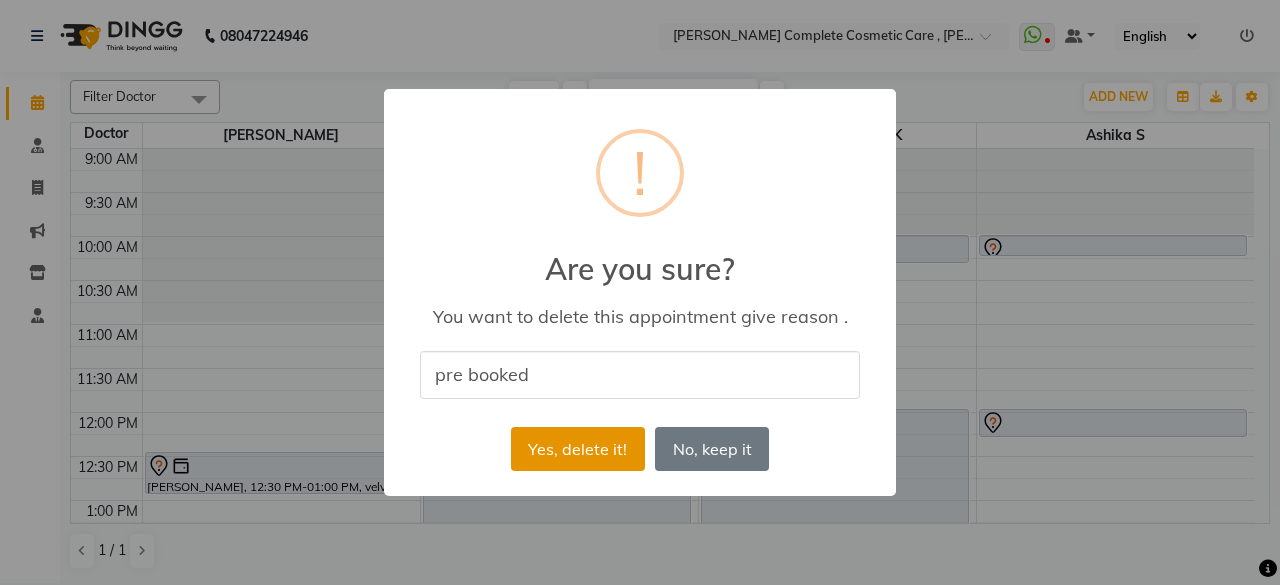 type on "pre booked" 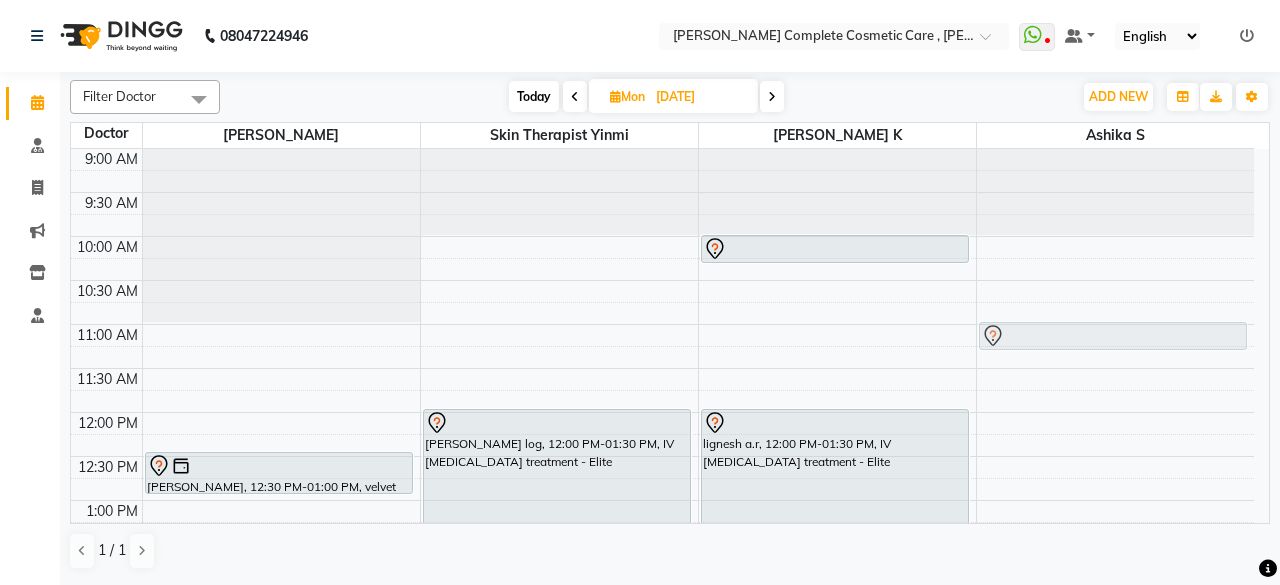 drag, startPoint x: 1149, startPoint y: 415, endPoint x: 1144, endPoint y: 338, distance: 77.16217 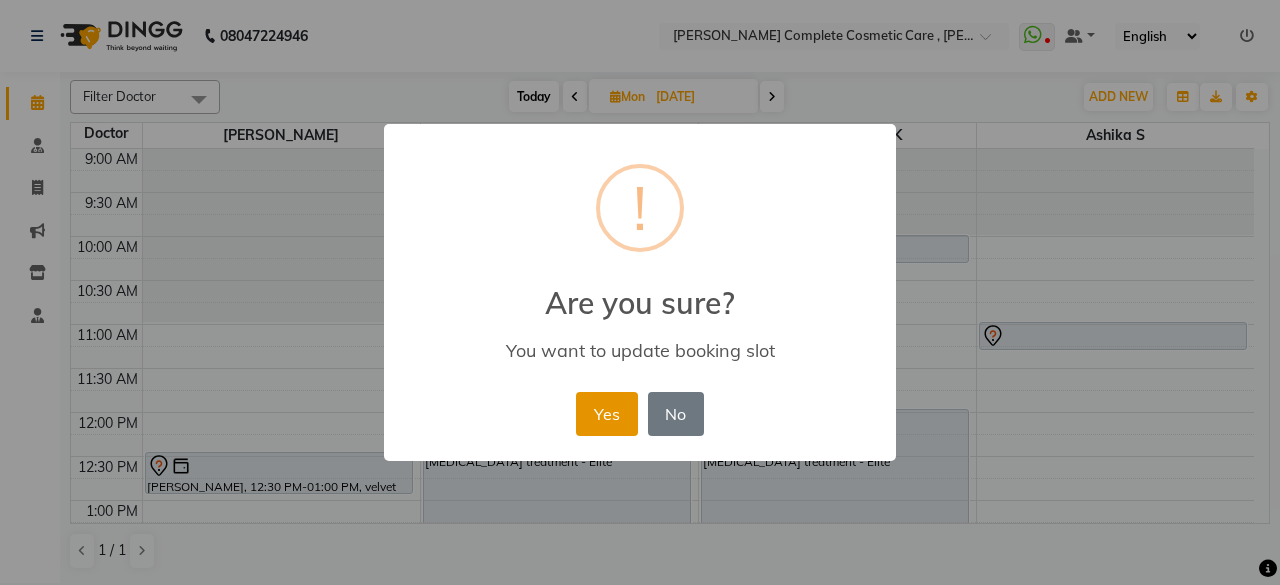 click on "Yes" at bounding box center (606, 414) 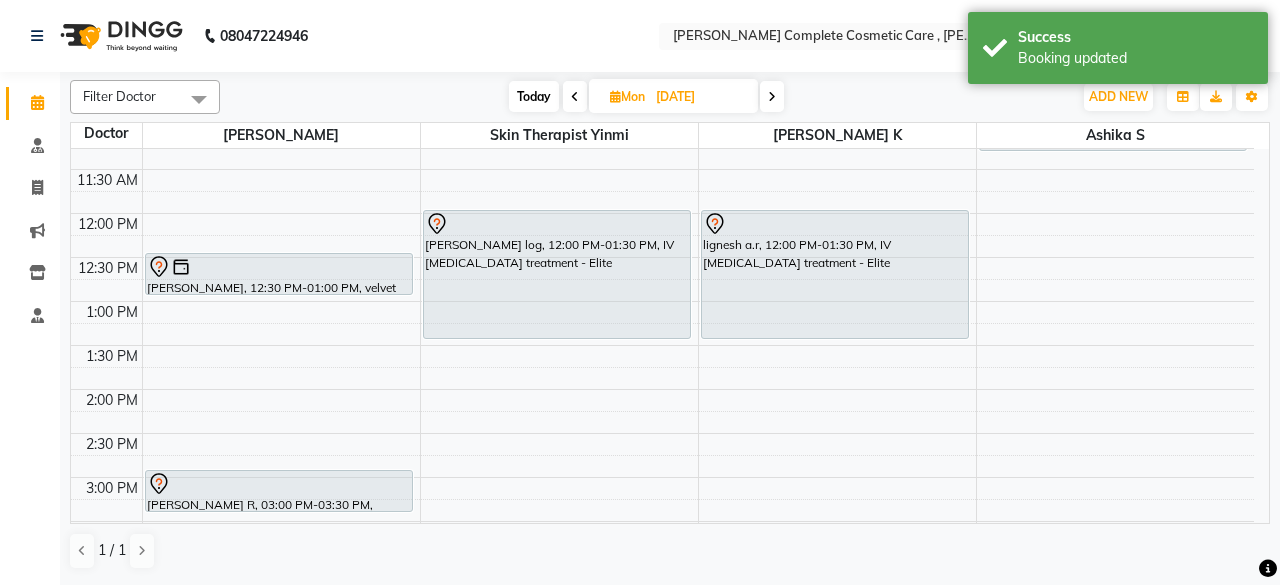scroll, scrollTop: 200, scrollLeft: 0, axis: vertical 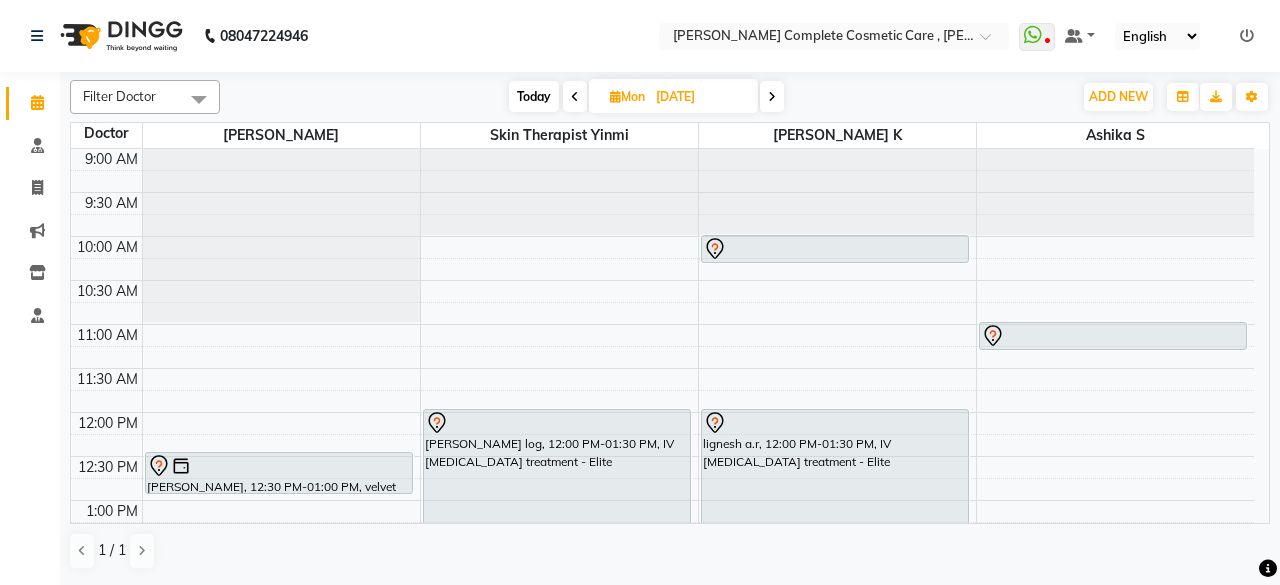 click on "Today" at bounding box center (534, 96) 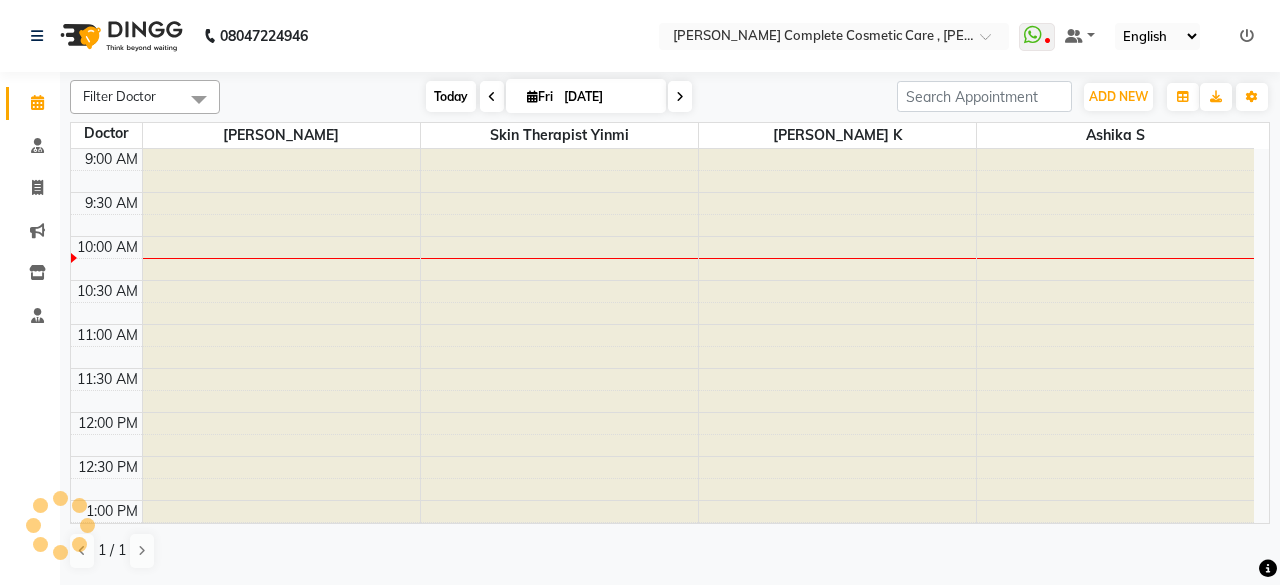 scroll, scrollTop: 88, scrollLeft: 0, axis: vertical 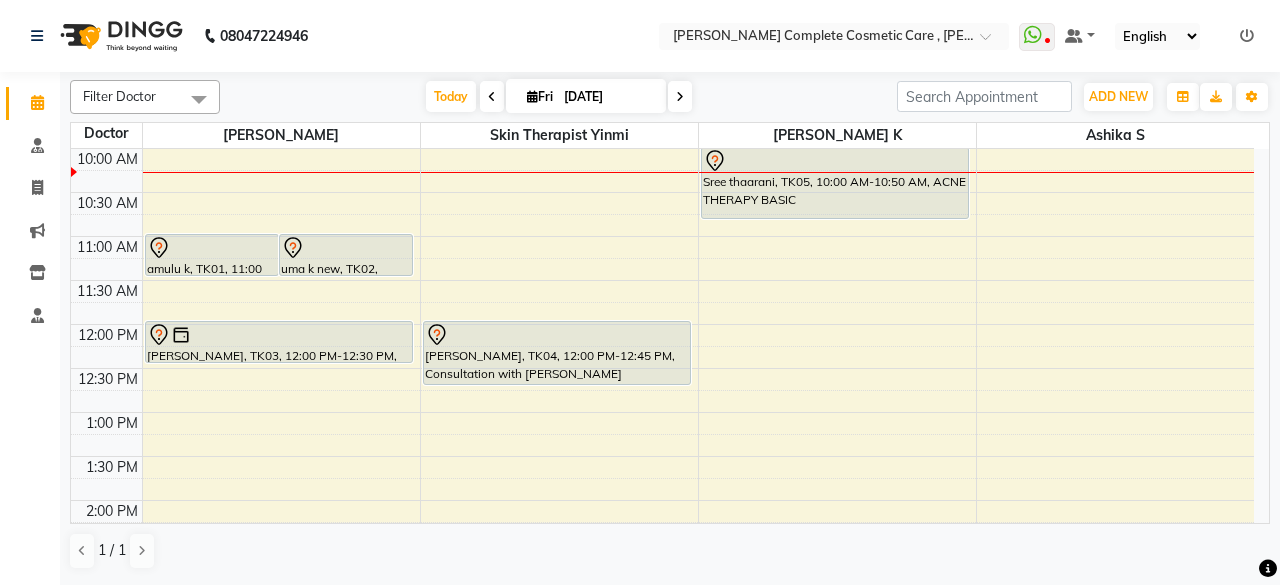 click on "9:00 AM 9:30 AM 10:00 AM 10:30 AM 11:00 AM 11:30 AM 12:00 PM 12:30 PM 1:00 PM 1:30 PM 2:00 PM 2:30 PM 3:00 PM 3:30 PM 4:00 PM 4:30 PM 5:00 PM 5:30 PM 6:00 PM 6:30 PM 7:00 PM 7:30 PM 8:00 PM 8:30 PM             amulu k, TK01, 11:00 AM-11:30 AM, Hollywood basic              uma k new, TK02, 11:00 AM-11:30 AM, Hollywood basic              manju manju, TK03, 12:00 PM-12:30 PM, velvet elite              [PERSON_NAME] S, TK04, 12:00 PM-12:45 PM, Consultation with [PERSON_NAME]             [PERSON_NAME], TK05, 10:00 AM-10:50 AM, ACNE THERAPY BASIC              [PERSON_NAME] [PERSON_NAME], TK06, 03:30 PM-04:00 PM, hollywood elite" at bounding box center (662, 588) 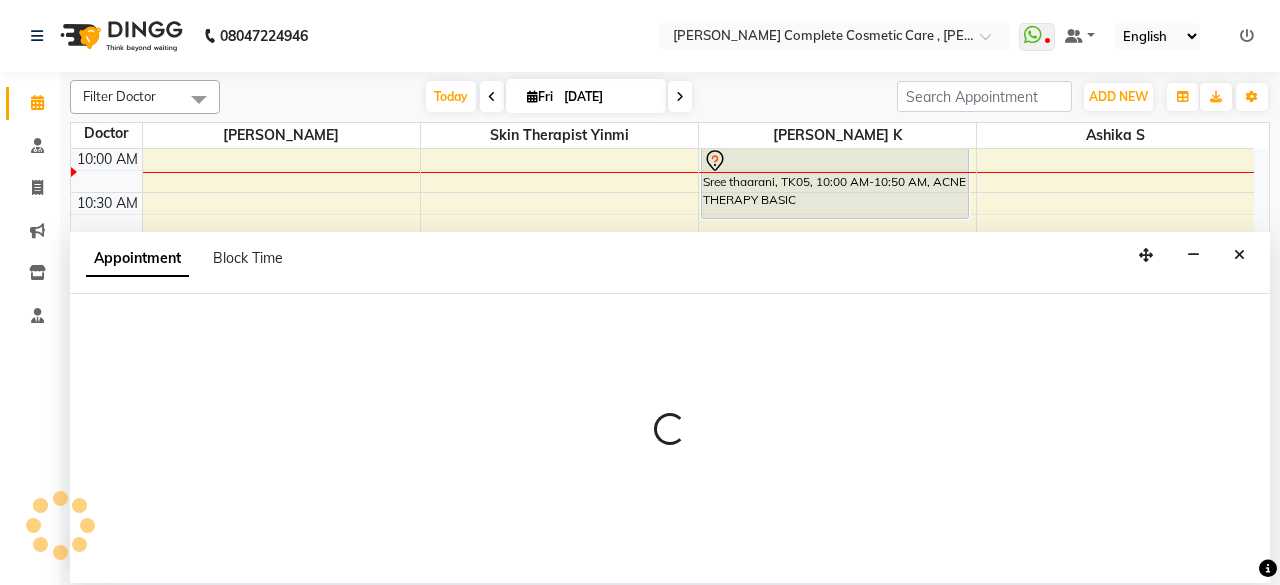 select on "67035" 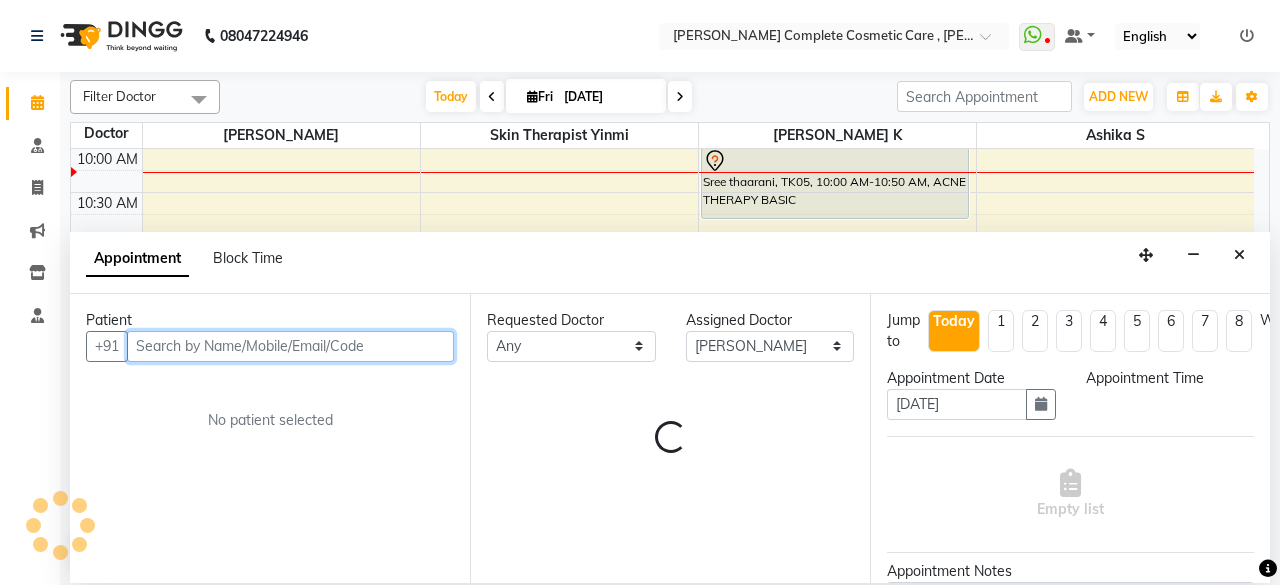 select on "840" 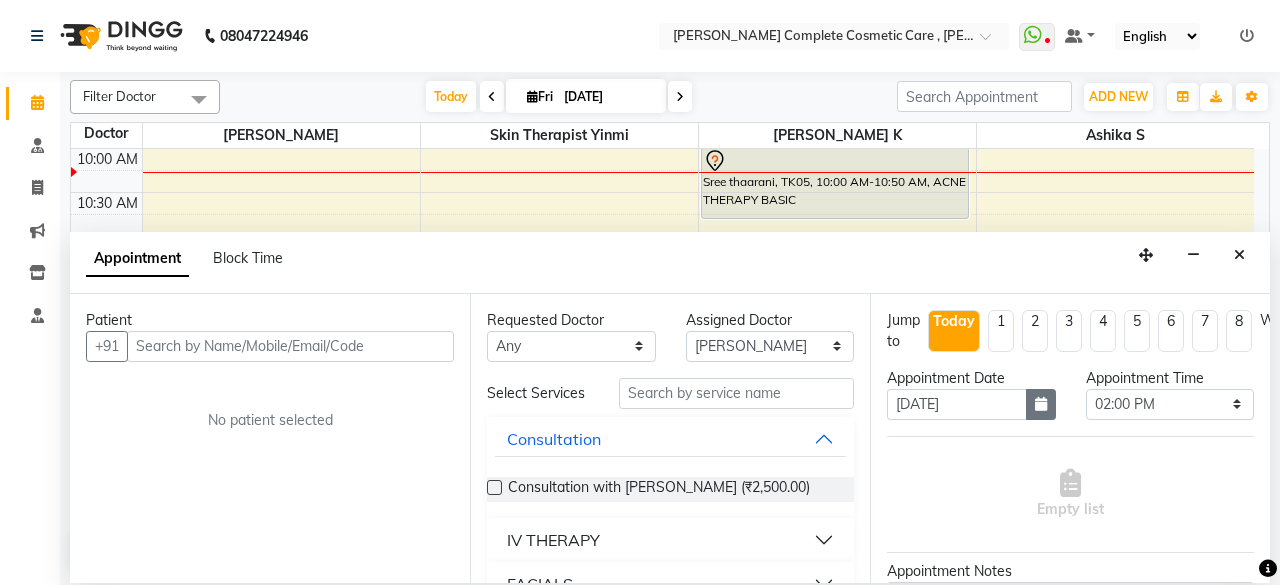 click at bounding box center [1041, 404] 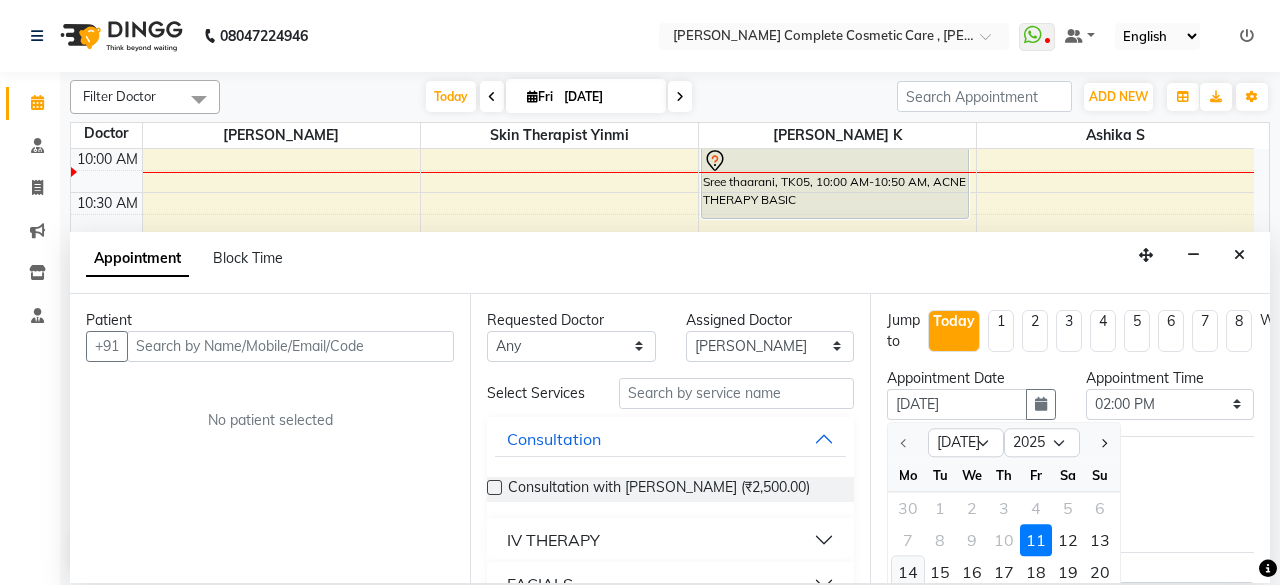 click on "14" at bounding box center [908, 572] 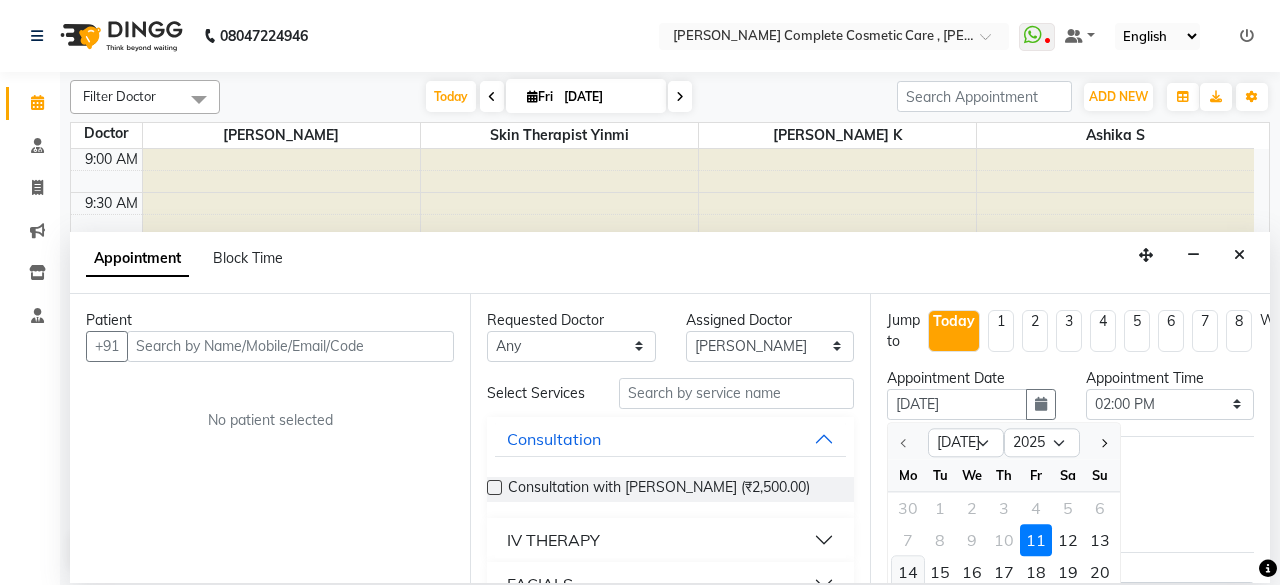 select on "840" 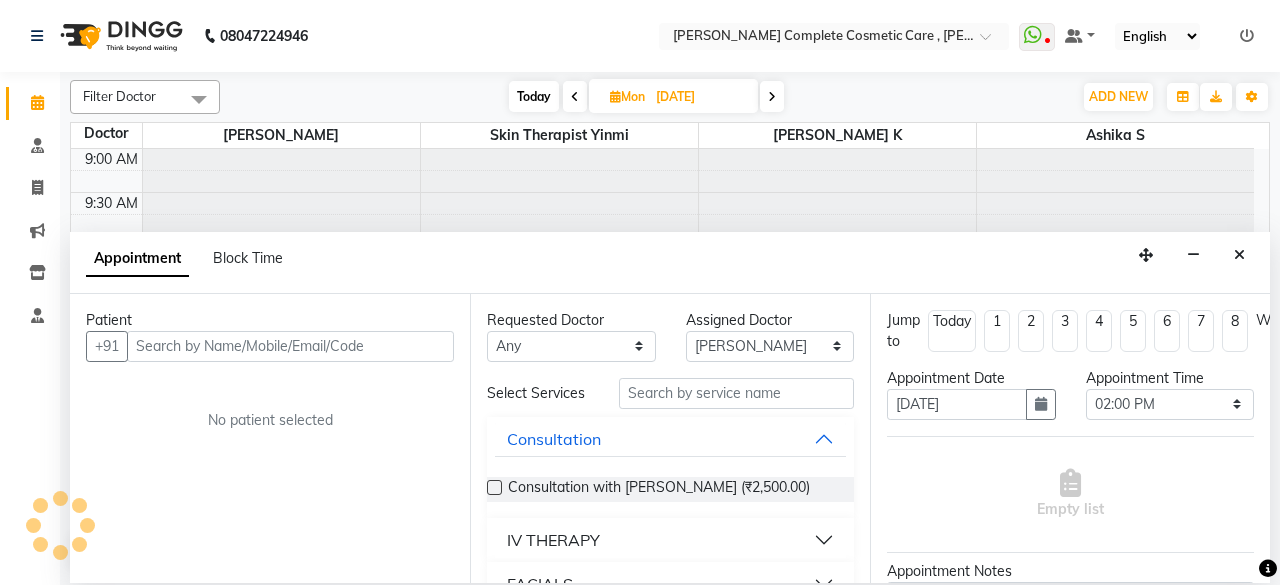 scroll, scrollTop: 88, scrollLeft: 0, axis: vertical 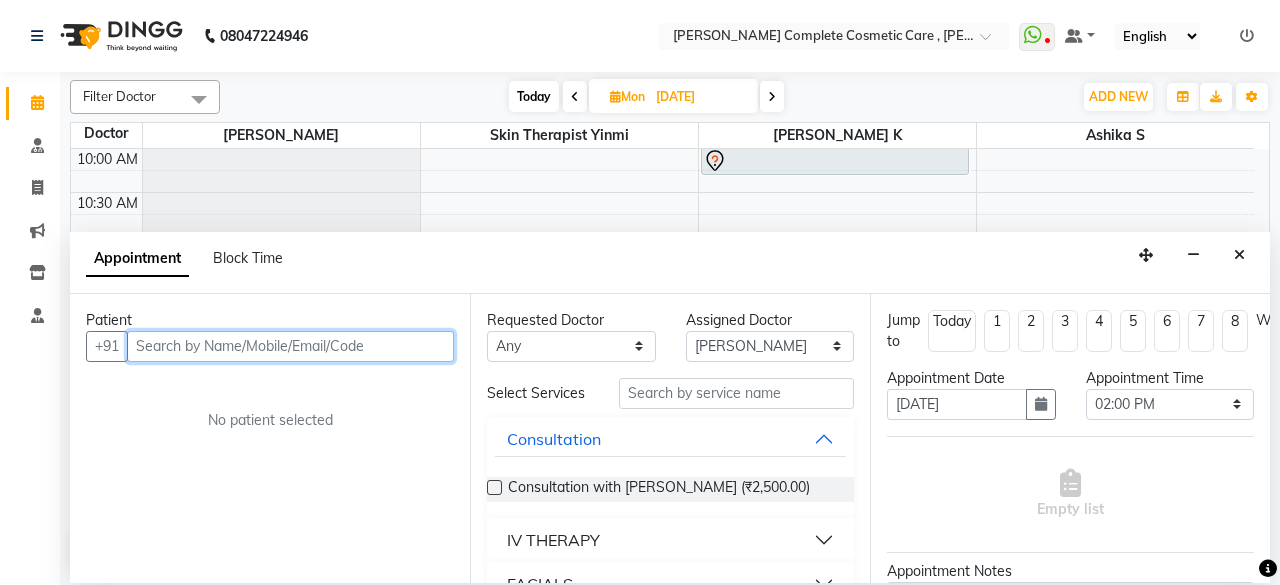 click at bounding box center [290, 346] 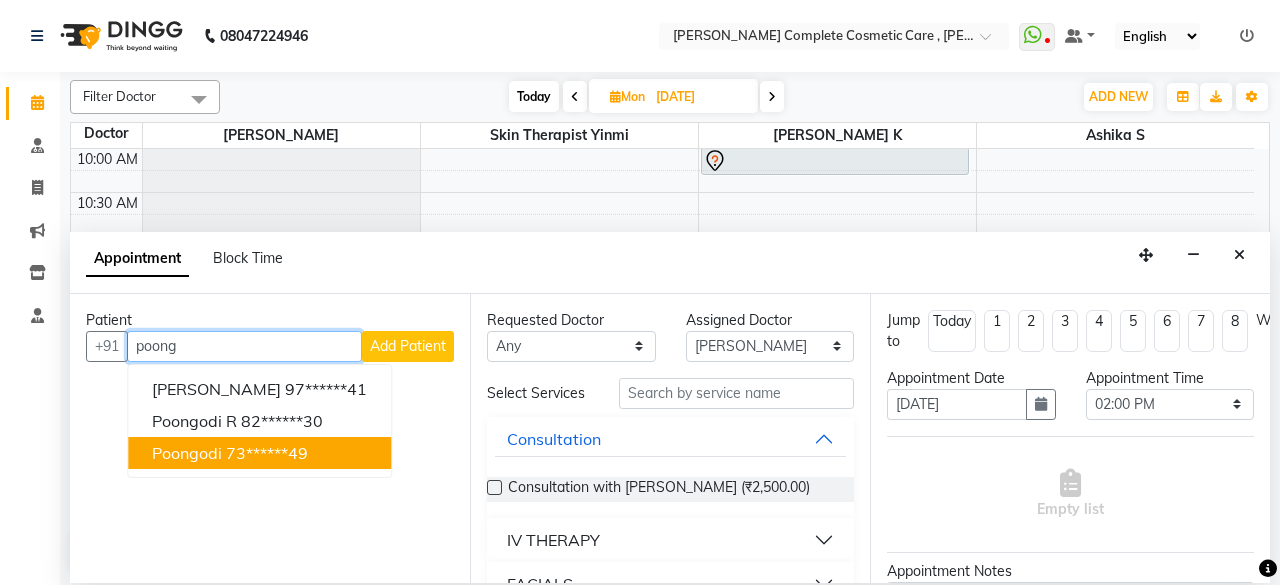 click on "poongodi  73******49" at bounding box center (259, 453) 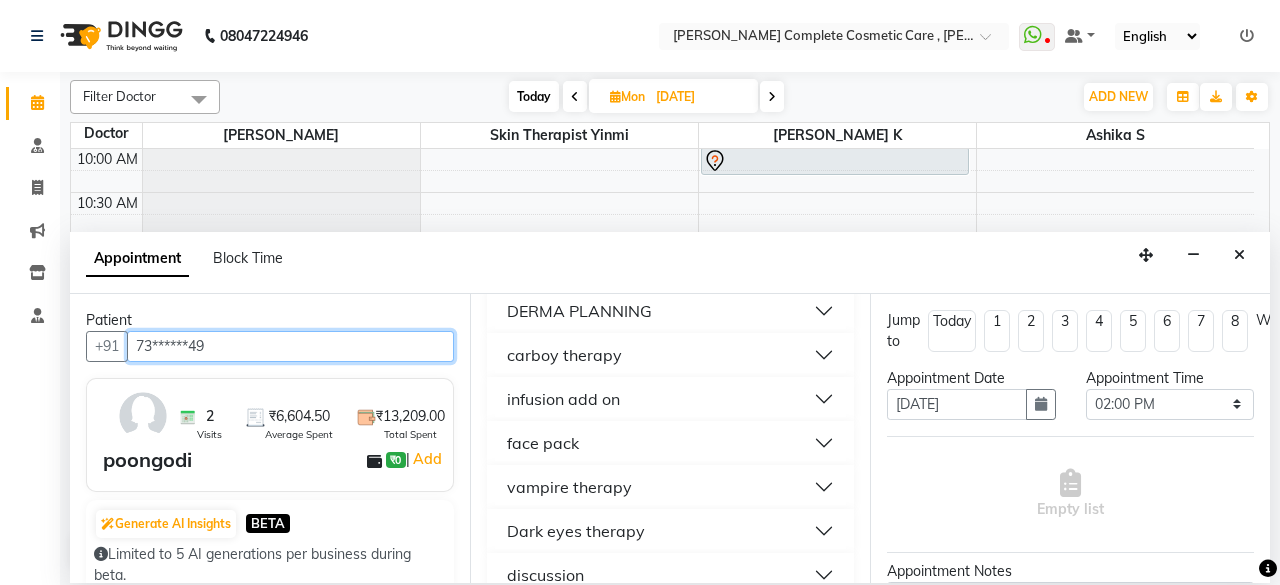 scroll, scrollTop: 973, scrollLeft: 0, axis: vertical 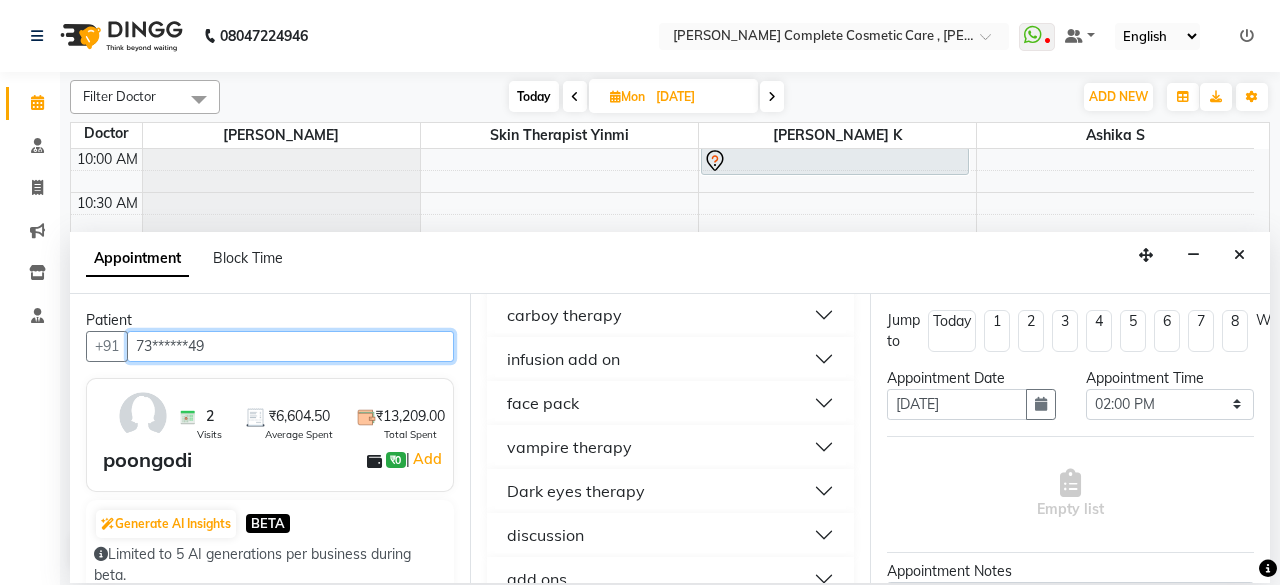 type on "73******49" 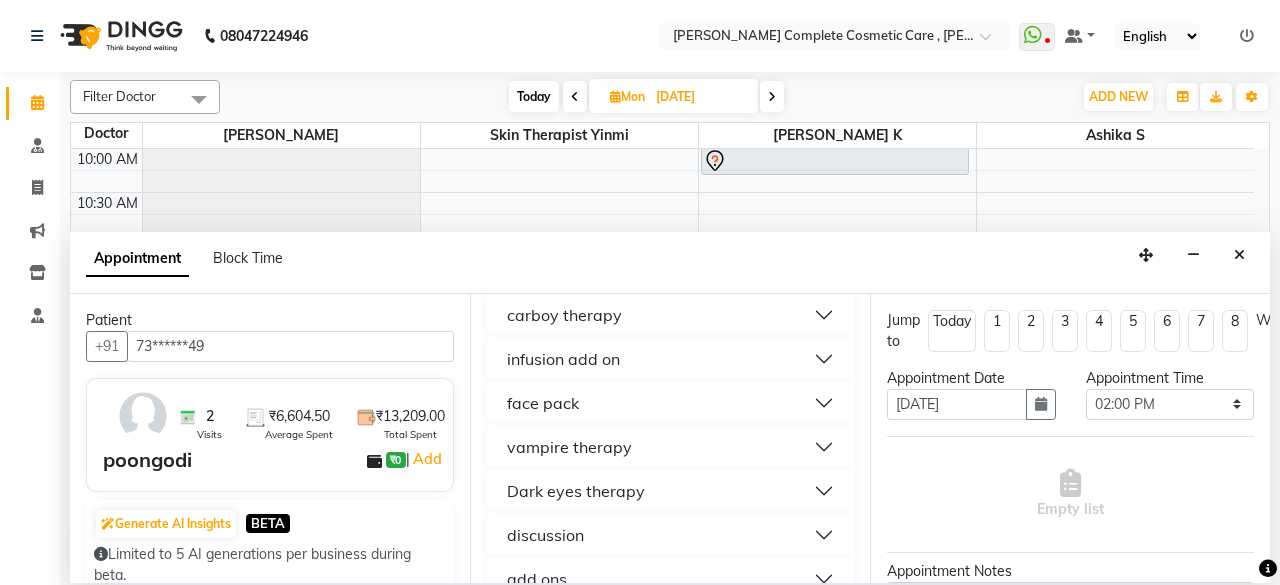 click on "discussion" at bounding box center (670, 535) 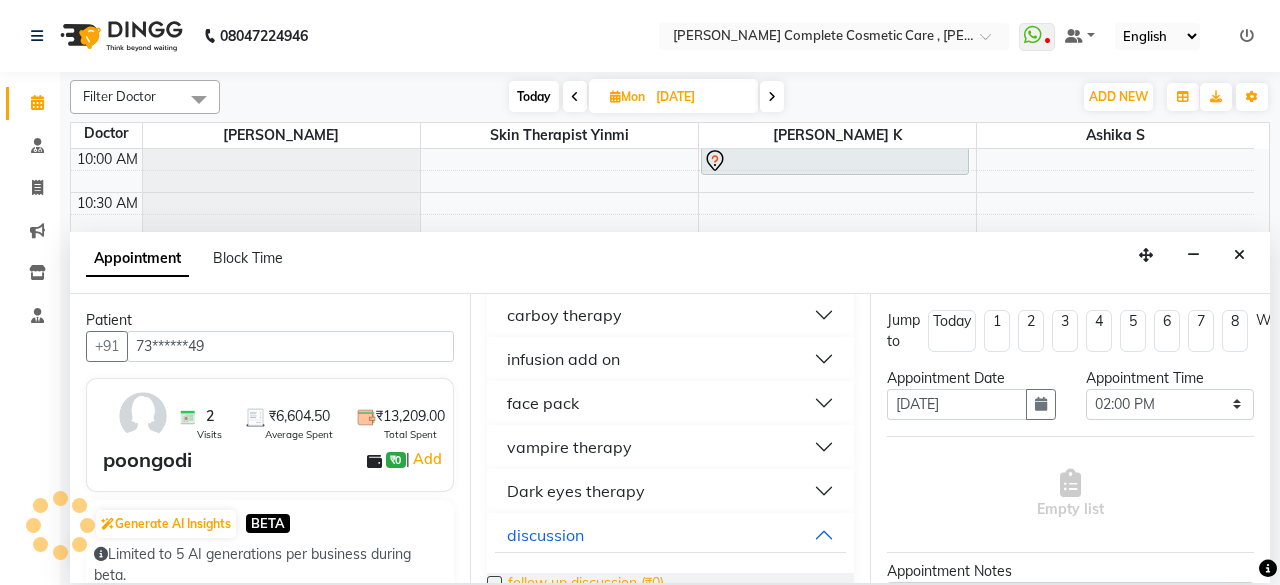 click on "follow up discussion (₹0)" at bounding box center [586, 585] 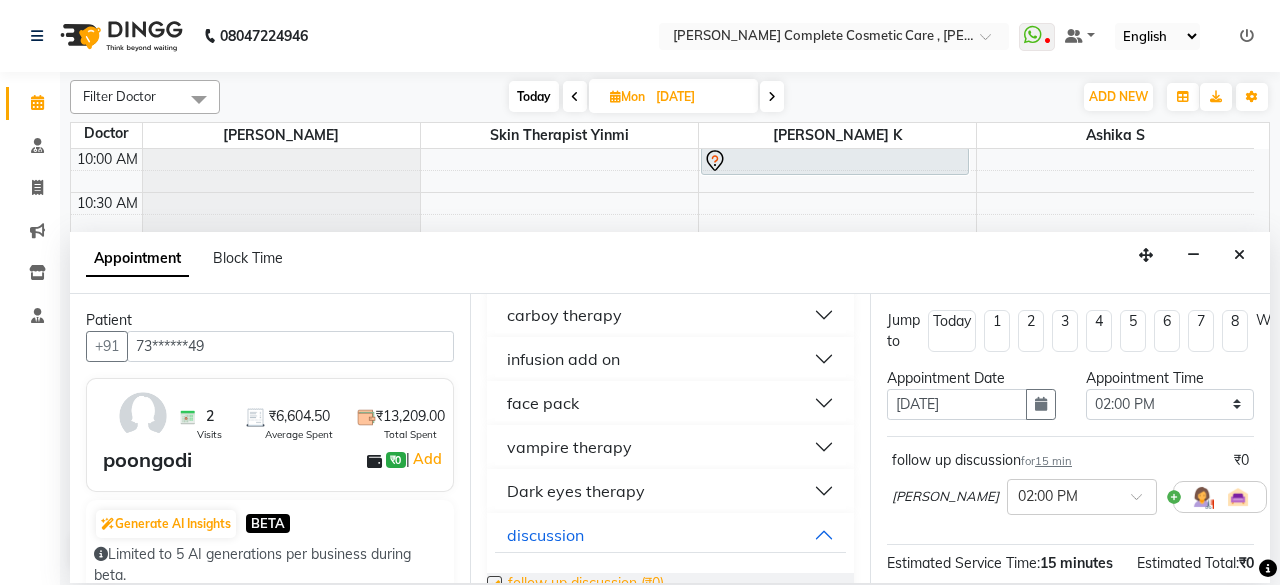 checkbox on "false" 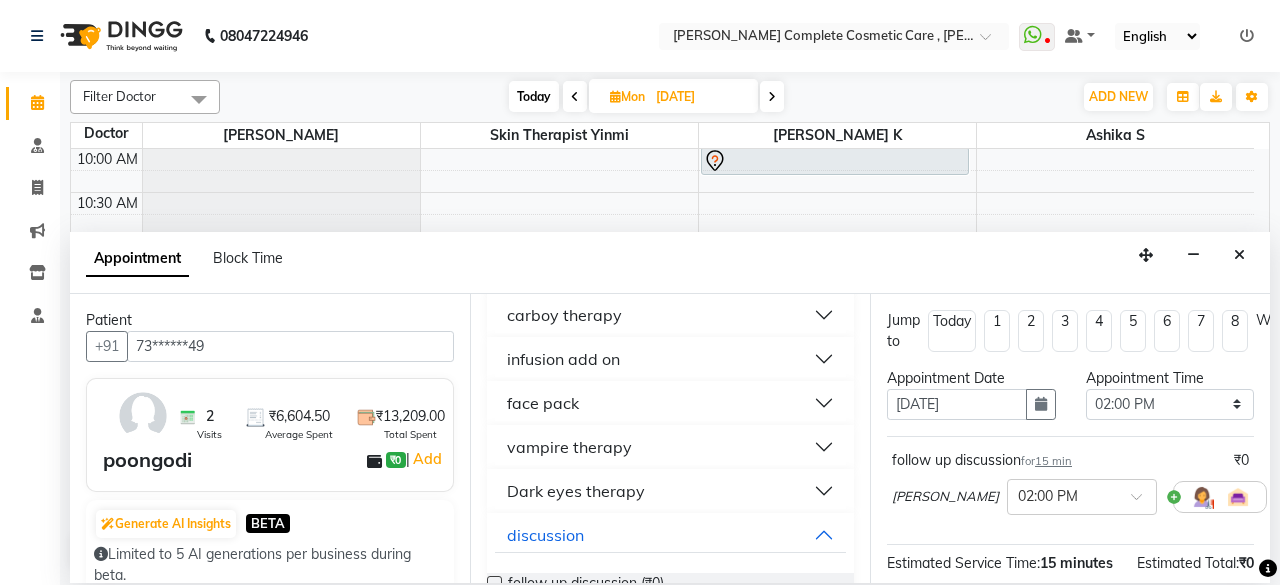 scroll, scrollTop: 239, scrollLeft: 0, axis: vertical 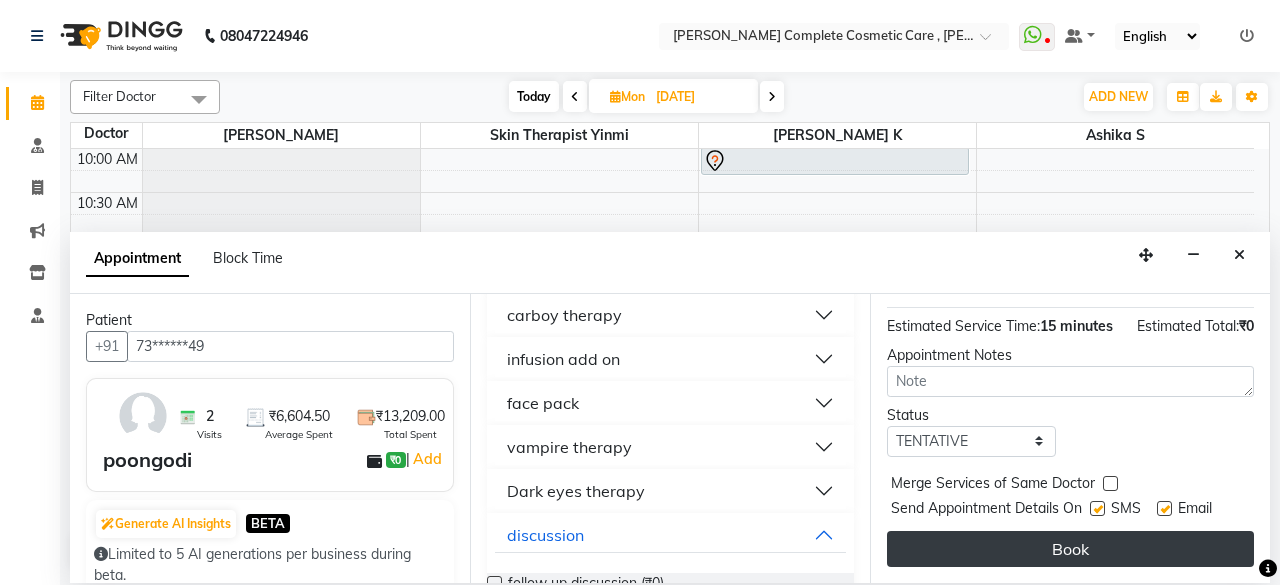 click on "Book" at bounding box center [1070, 549] 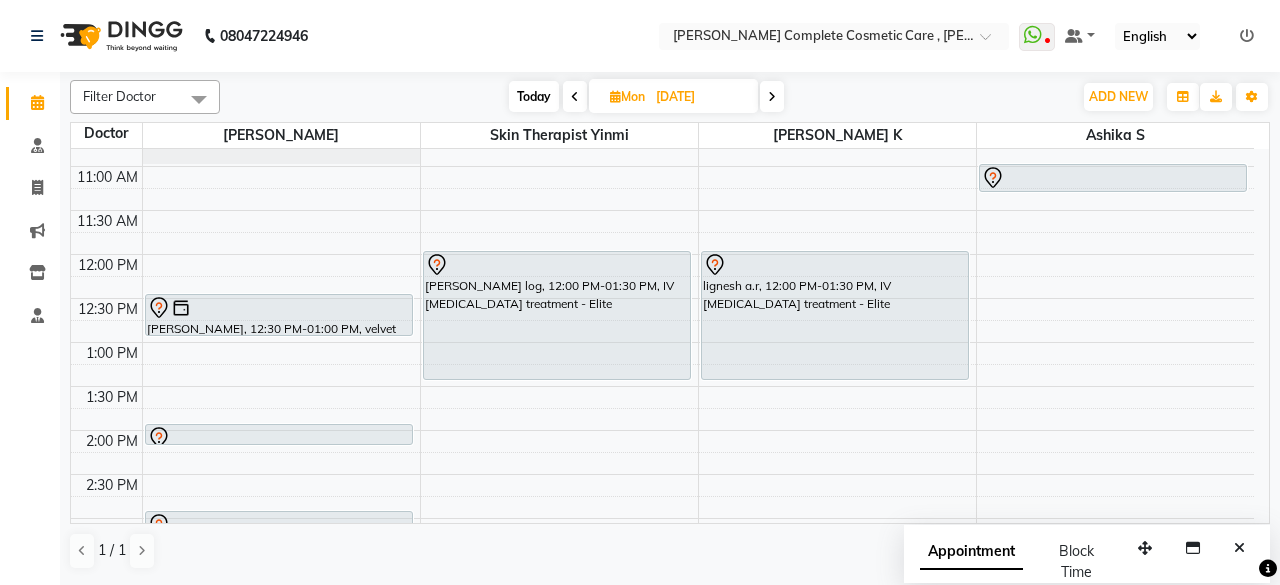 scroll, scrollTop: 168, scrollLeft: 0, axis: vertical 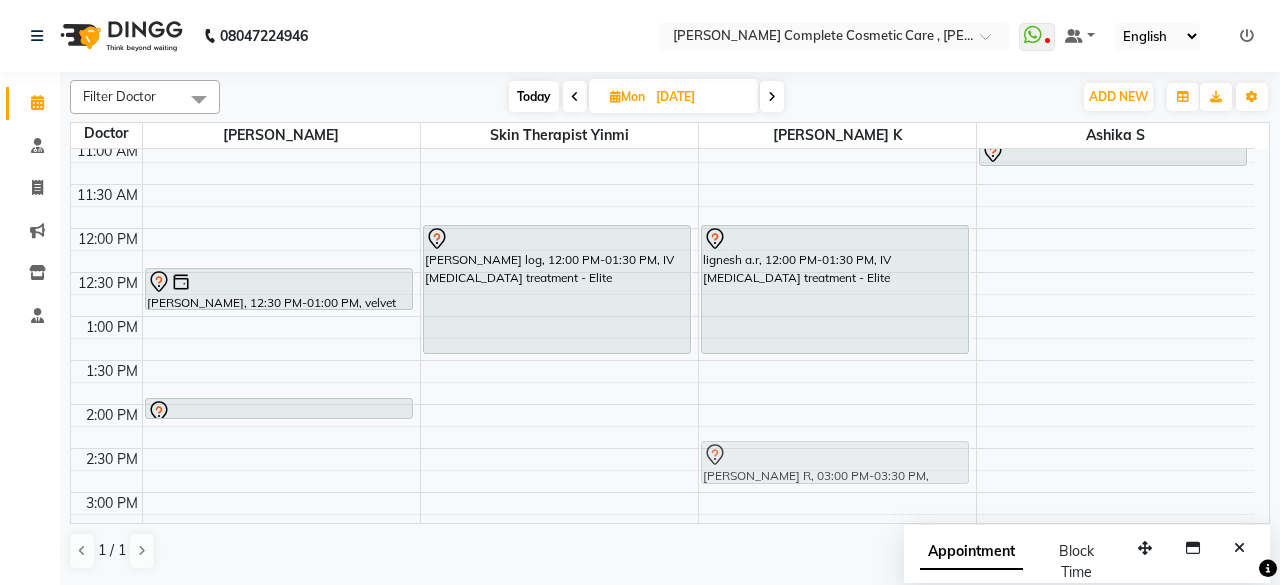 drag, startPoint x: 403, startPoint y: 505, endPoint x: 978, endPoint y: 453, distance: 577.3465 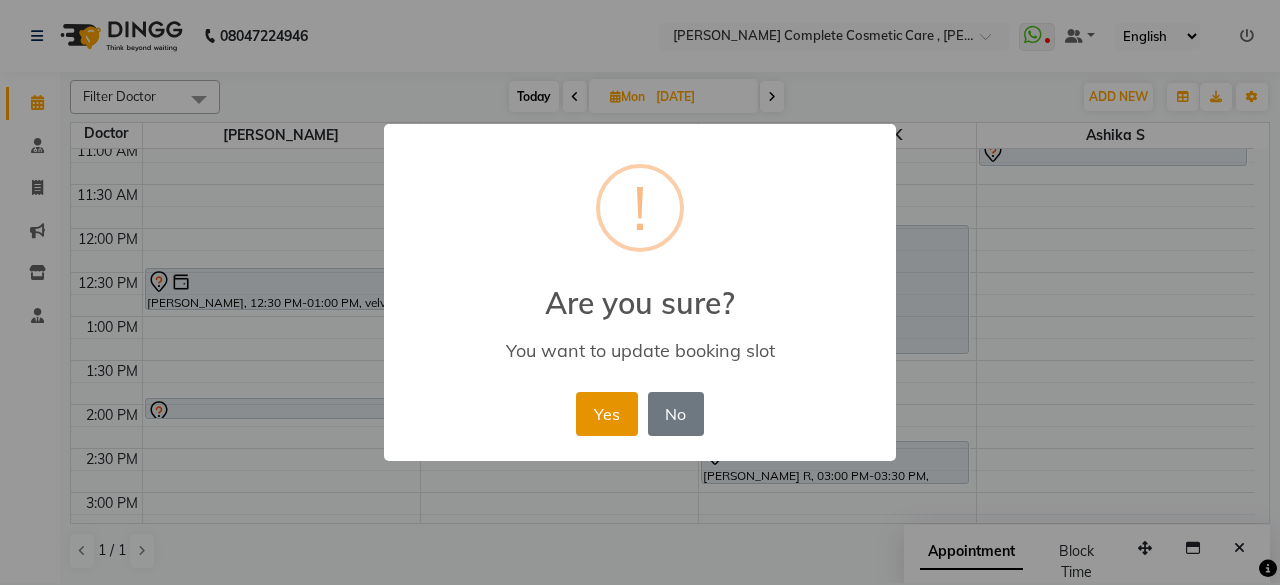 click on "Yes" at bounding box center [606, 414] 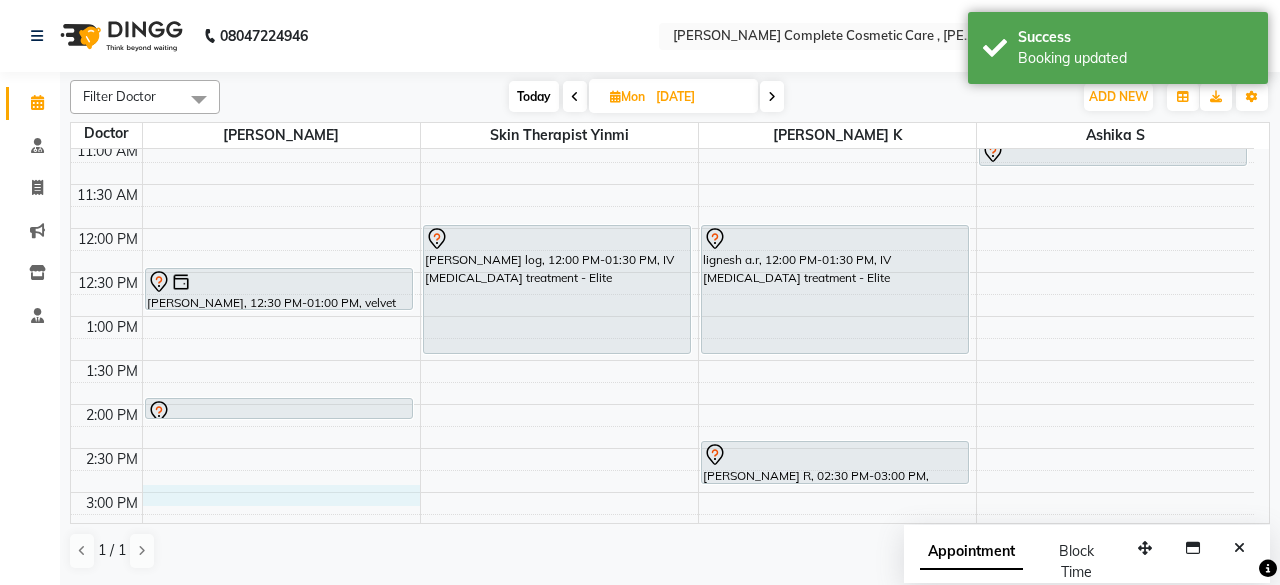click on "9:00 AM 9:30 AM 10:00 AM 10:30 AM 11:00 AM 11:30 AM 12:00 PM 12:30 PM 1:00 PM 1:30 PM 2:00 PM 2:30 PM 3:00 PM 3:30 PM 4:00 PM 4:30 PM 5:00 PM 5:30 PM 6:00 PM 6:30 PM 7:00 PM 7:30 PM 8:00 PM 8:30 PM             manju manju, 12:30 PM-01:00 PM, velvet elite              poongodi, 02:00 PM-02:15 PM, follow up discussion             [PERSON_NAME], 04:00 PM-04:20 PM, hollywood premium             [PERSON_NAME] log, 12:00 PM-01:30 PM, IV [MEDICAL_DATA] treatment - Elite             [PERSON_NAME], 10:00 AM-10:20 AM, hollywood premium             lignesh a.r, 12:00 PM-01:30 PM, IV [MEDICAL_DATA] treatment - Elite             [PERSON_NAME] R, 02:30 PM-03:00 PM, semipermanent lip elite             [PERSON_NAME] c, 04:00 PM-04:30 PM, scalp [MEDICAL_DATA] gold             nithya i, 11:00 AM-11:20 AM, ACNE THERAPY BASIC" at bounding box center [662, 492] 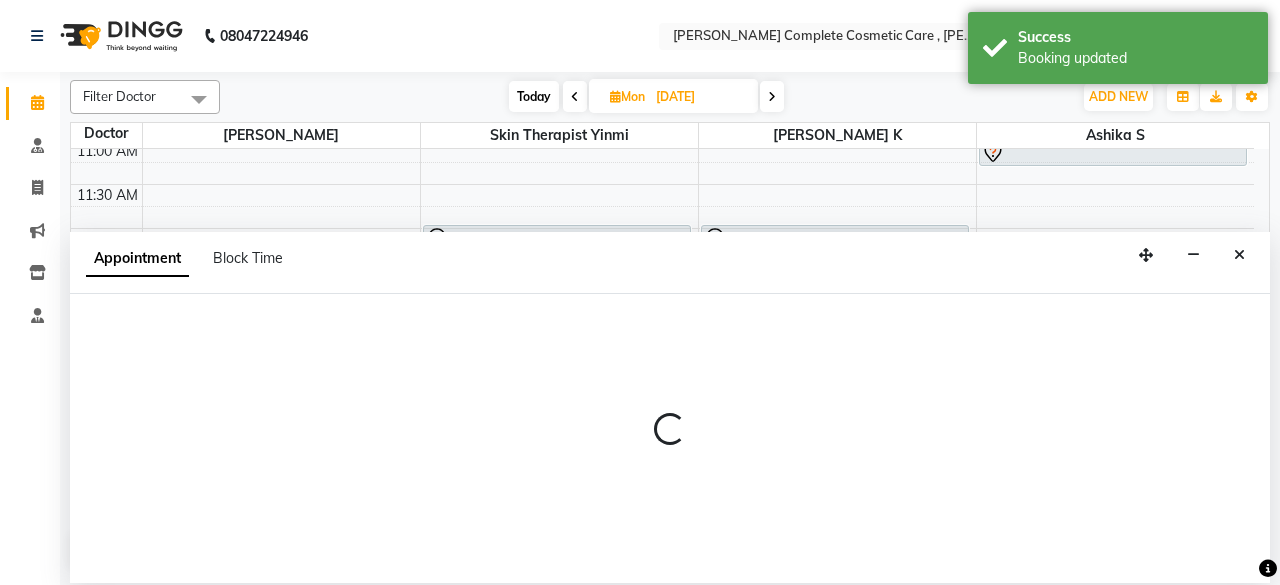 select on "67035" 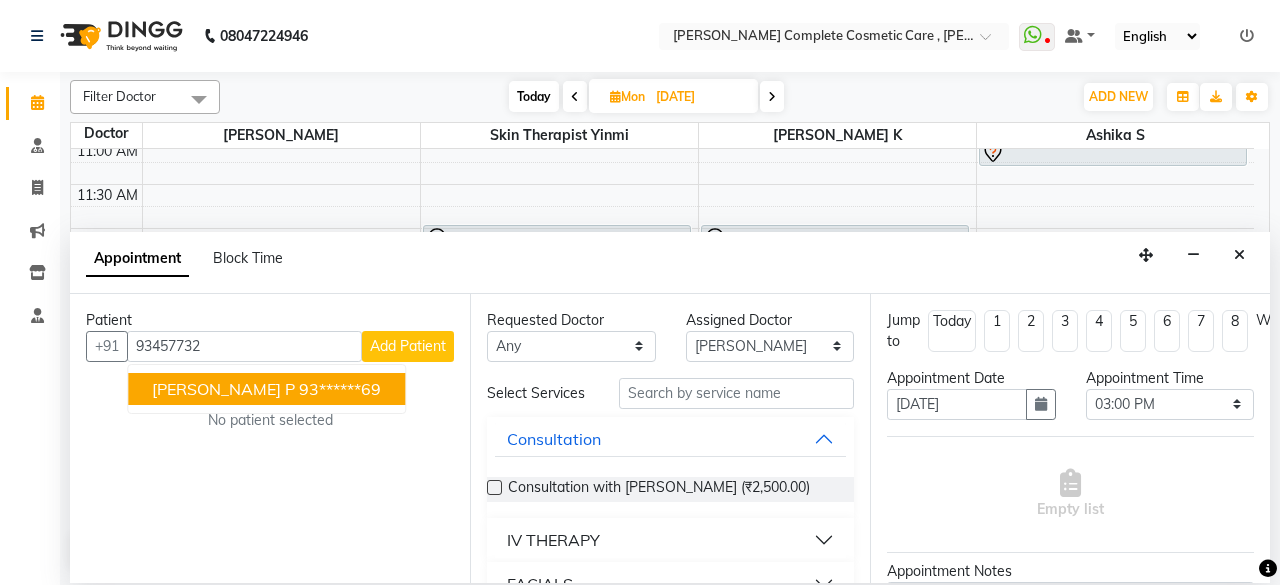 click on "93******69" at bounding box center [340, 389] 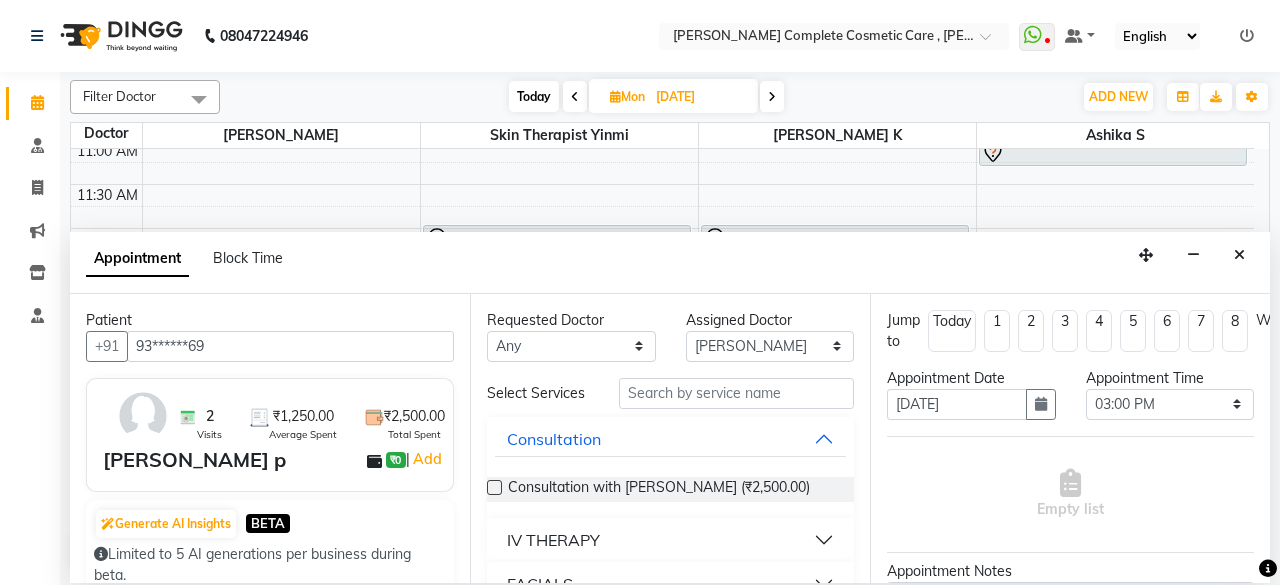 type on "93******69" 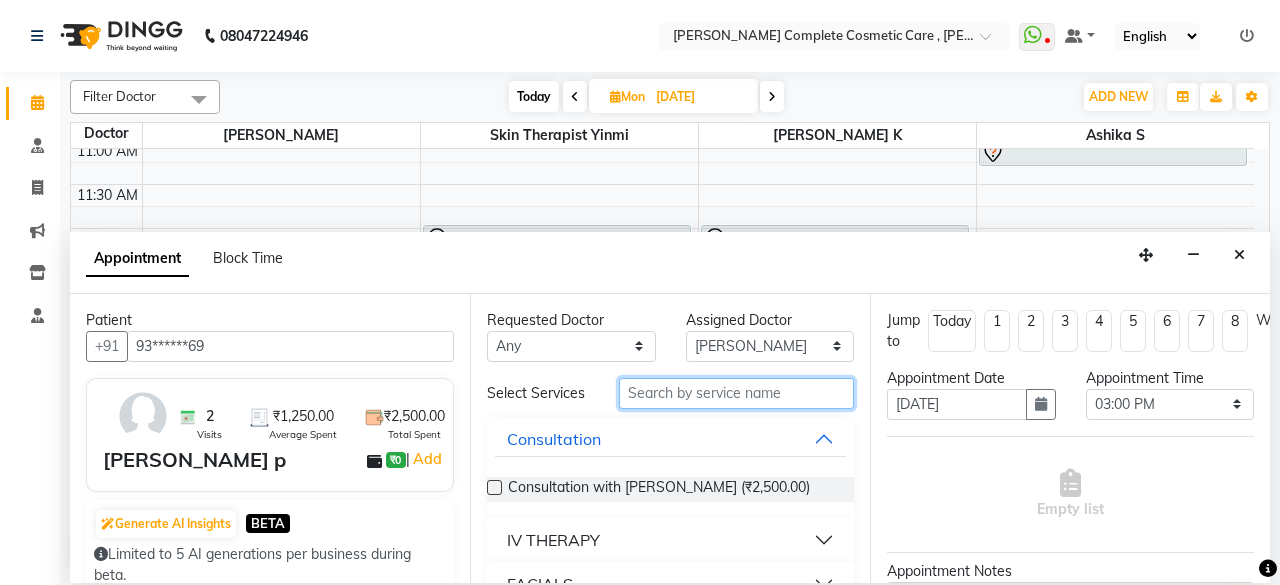 click at bounding box center (736, 393) 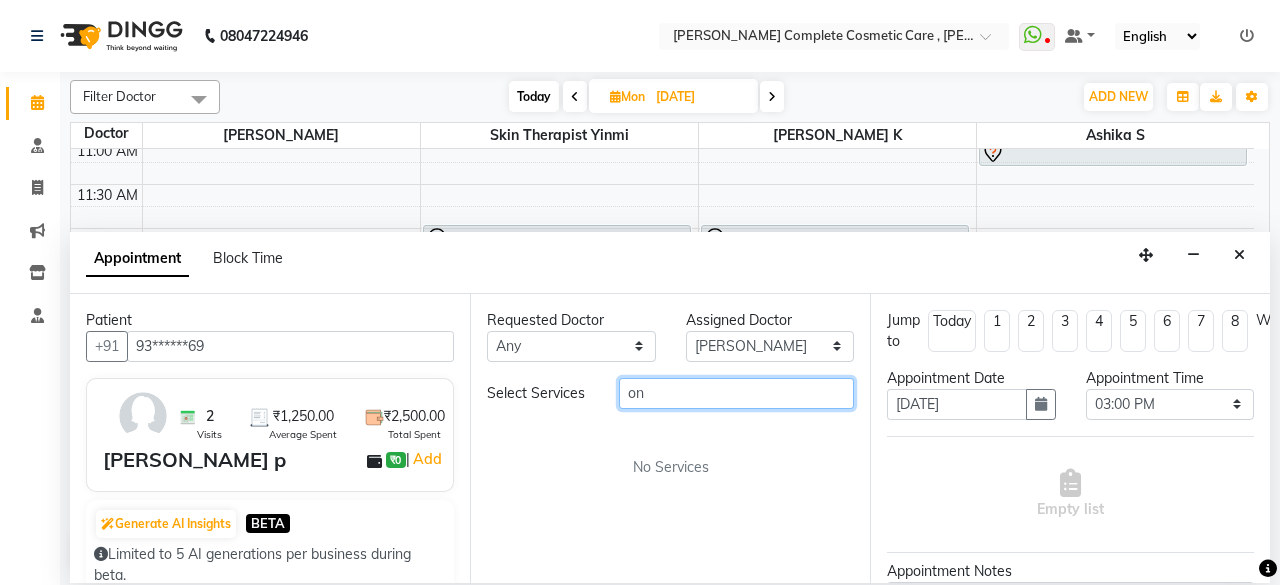 type on "o" 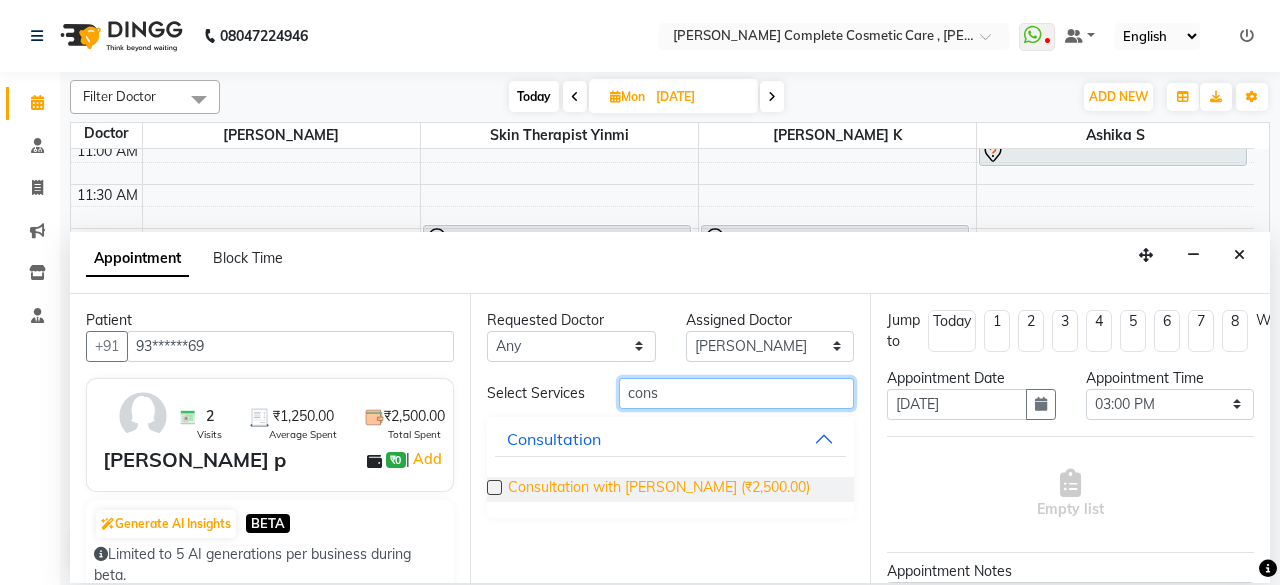 type on "cons" 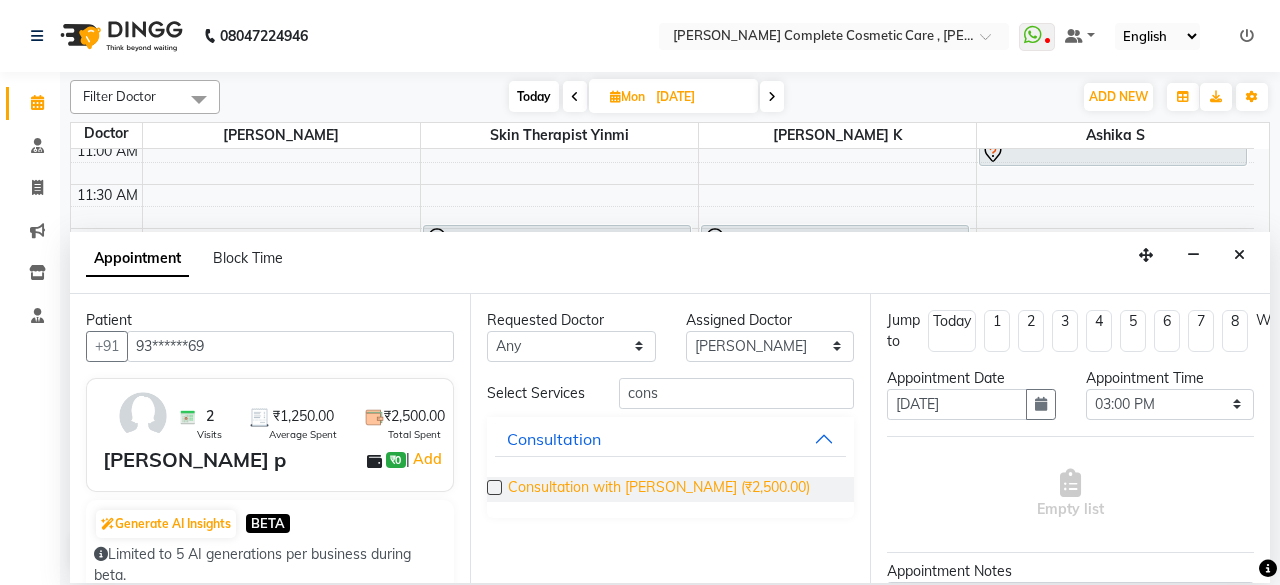 click on "Consultation with [PERSON_NAME] (₹2,500.00)" at bounding box center (659, 489) 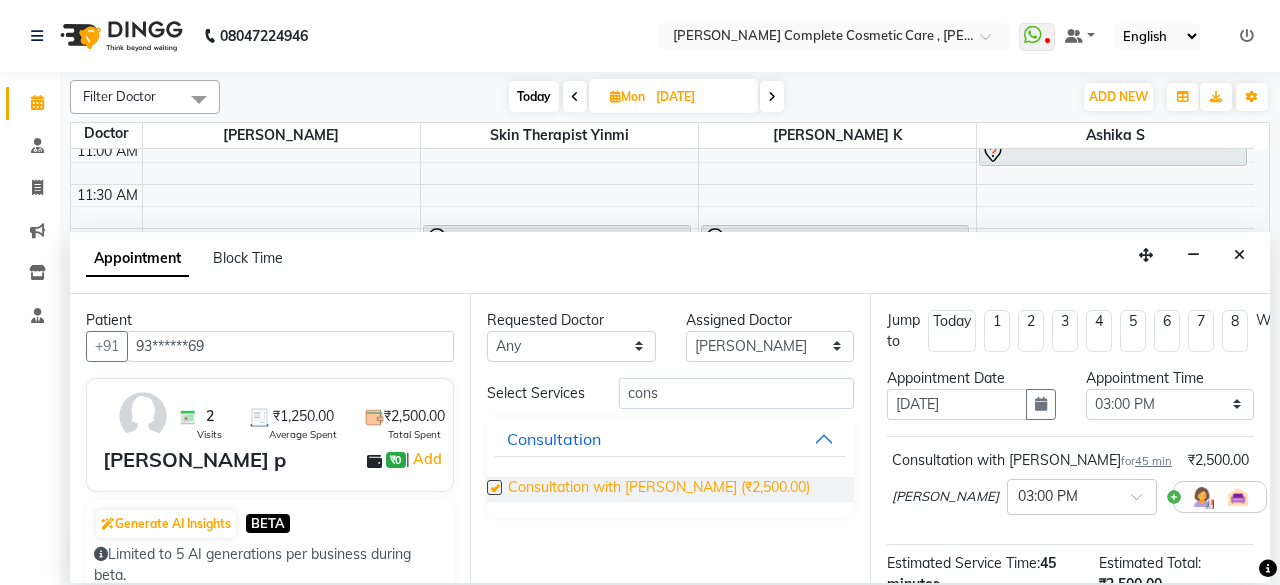 checkbox on "false" 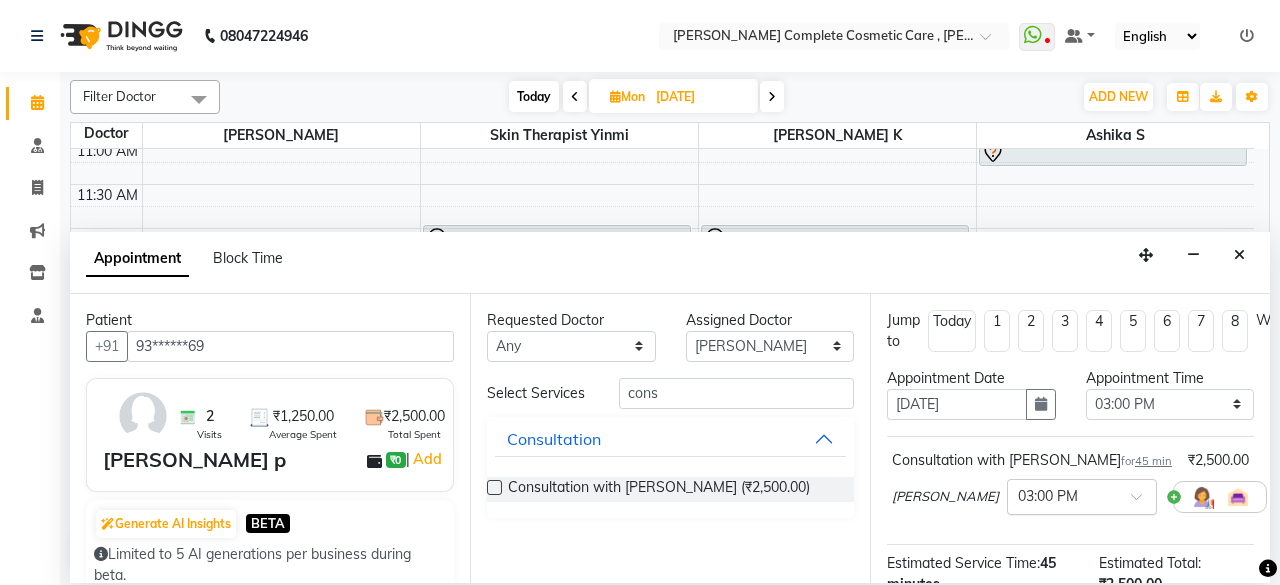 drag, startPoint x: 1038, startPoint y: 394, endPoint x: 1058, endPoint y: 482, distance: 90.24411 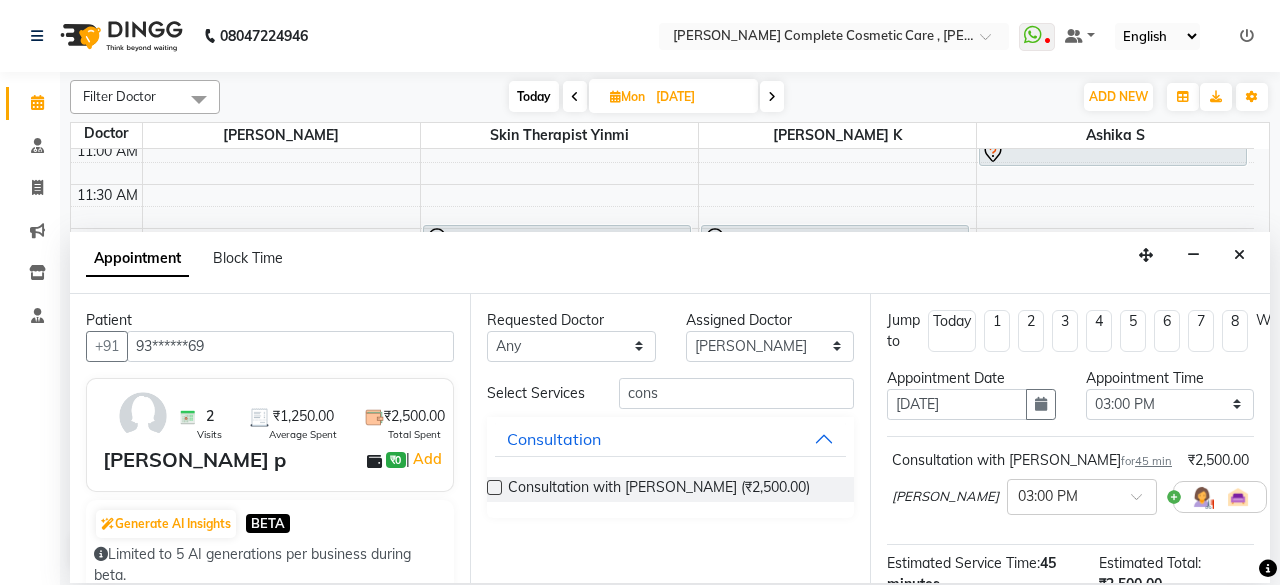 click at bounding box center (1281, 496) 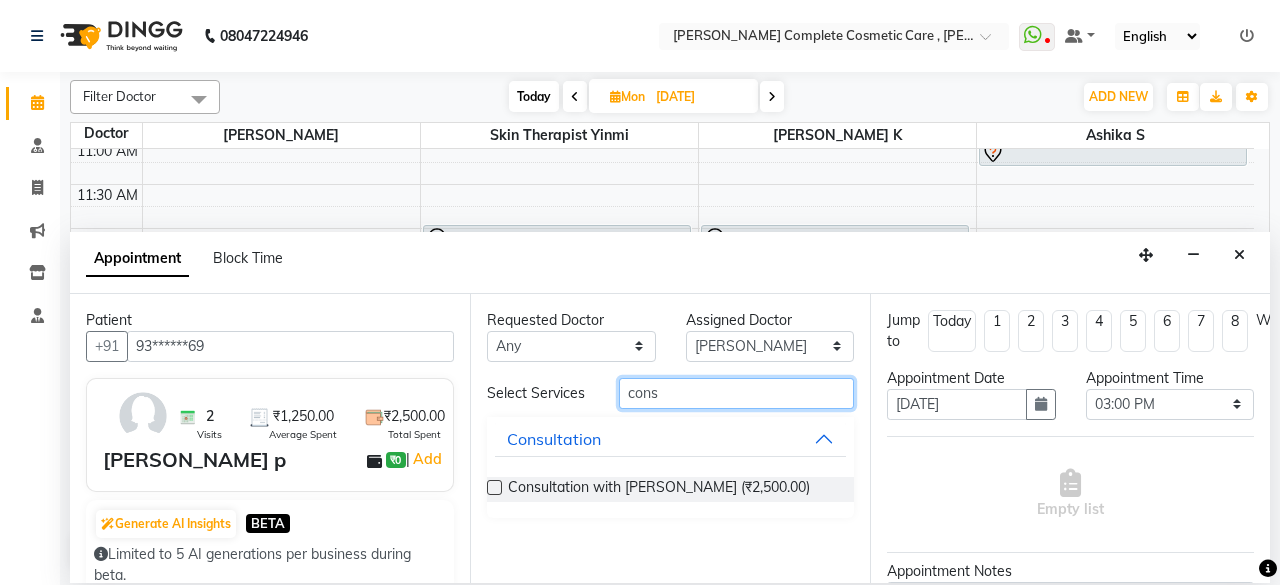 click on "cons" at bounding box center [736, 393] 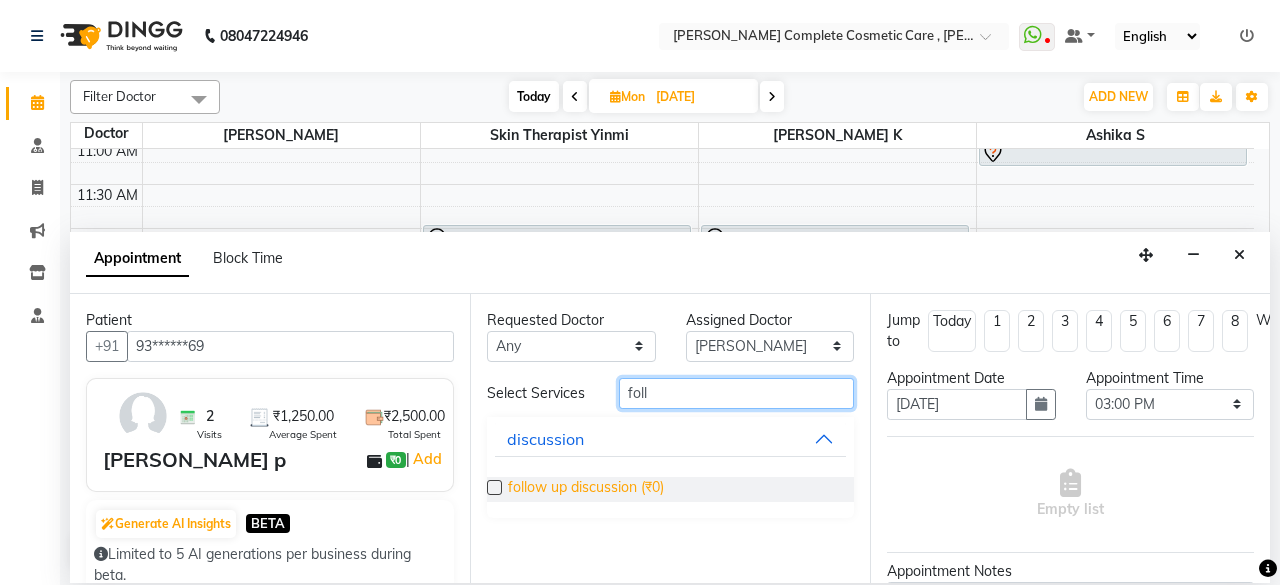 type on "foll" 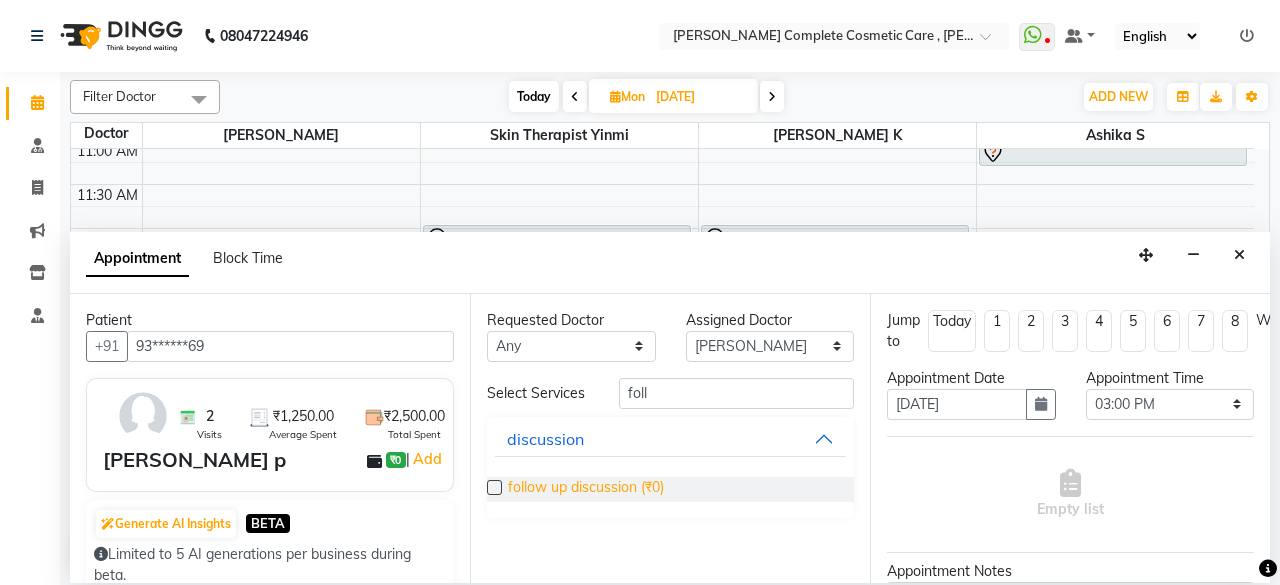 click on "follow up discussion (₹0)" at bounding box center (586, 489) 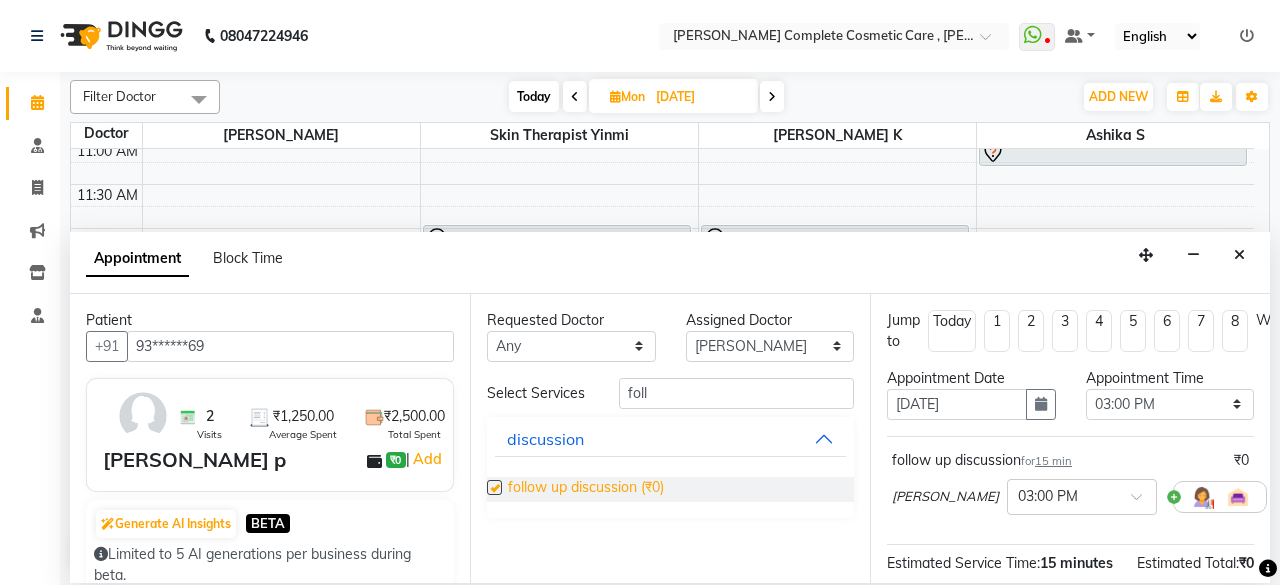 checkbox on "false" 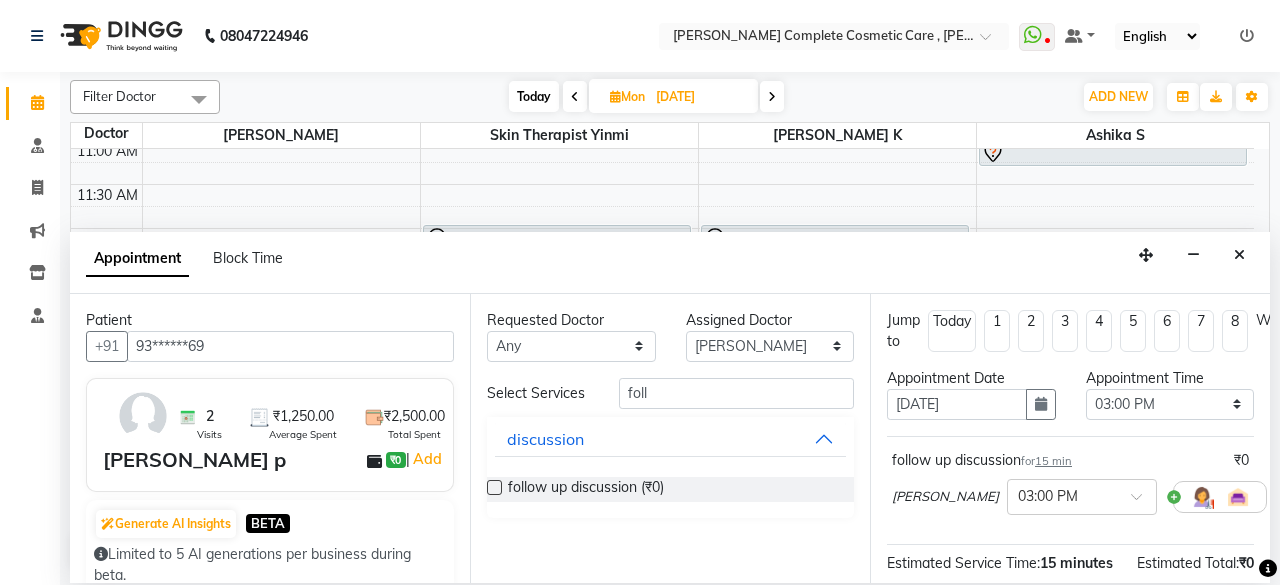 scroll, scrollTop: 239, scrollLeft: 0, axis: vertical 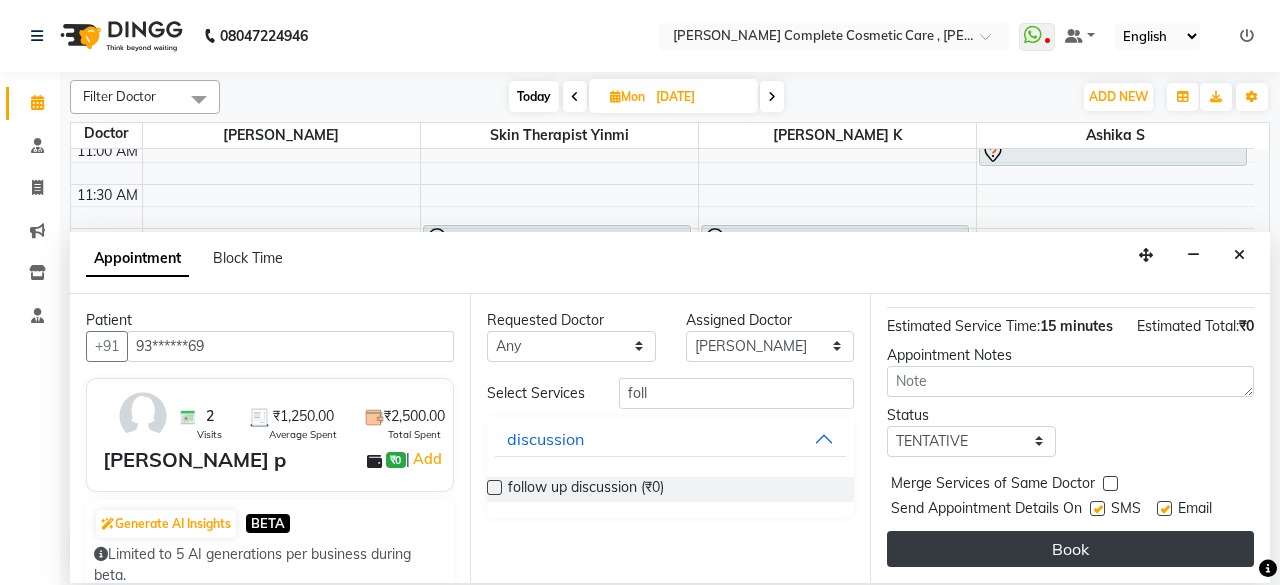 click on "Book" at bounding box center (1070, 549) 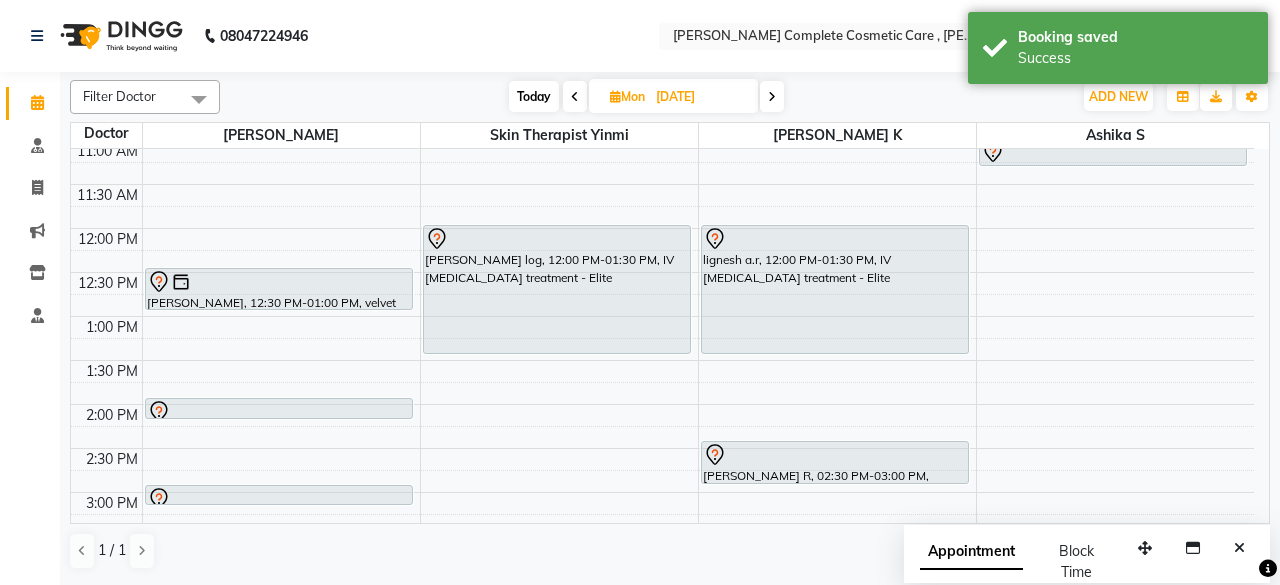 click on "Today" at bounding box center [534, 96] 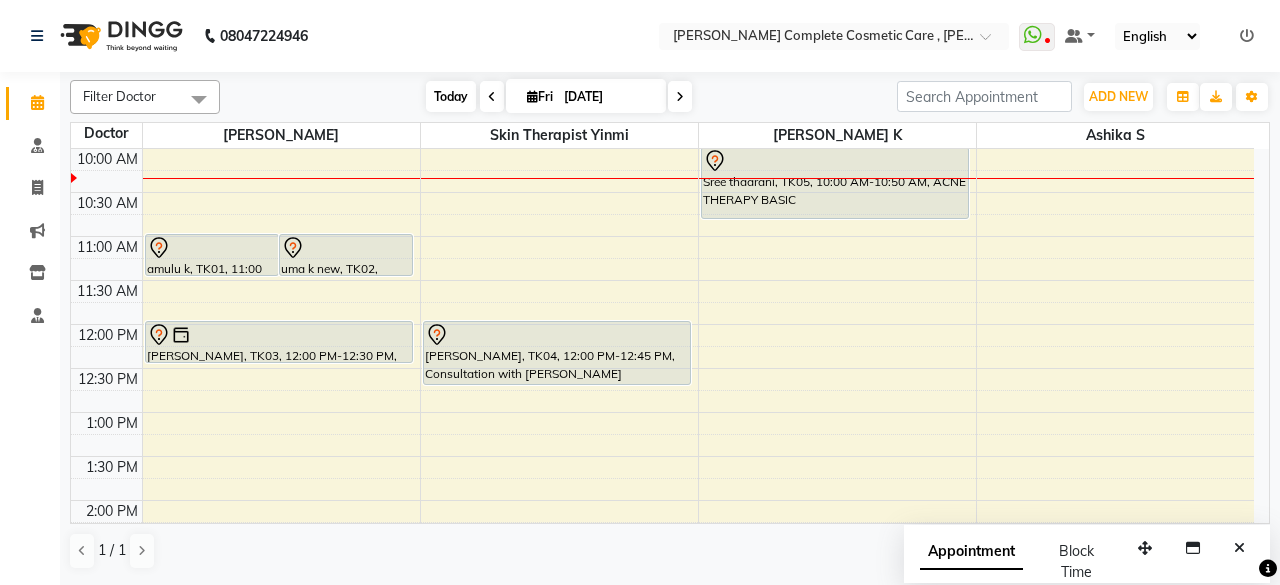 click on "Today" at bounding box center (451, 96) 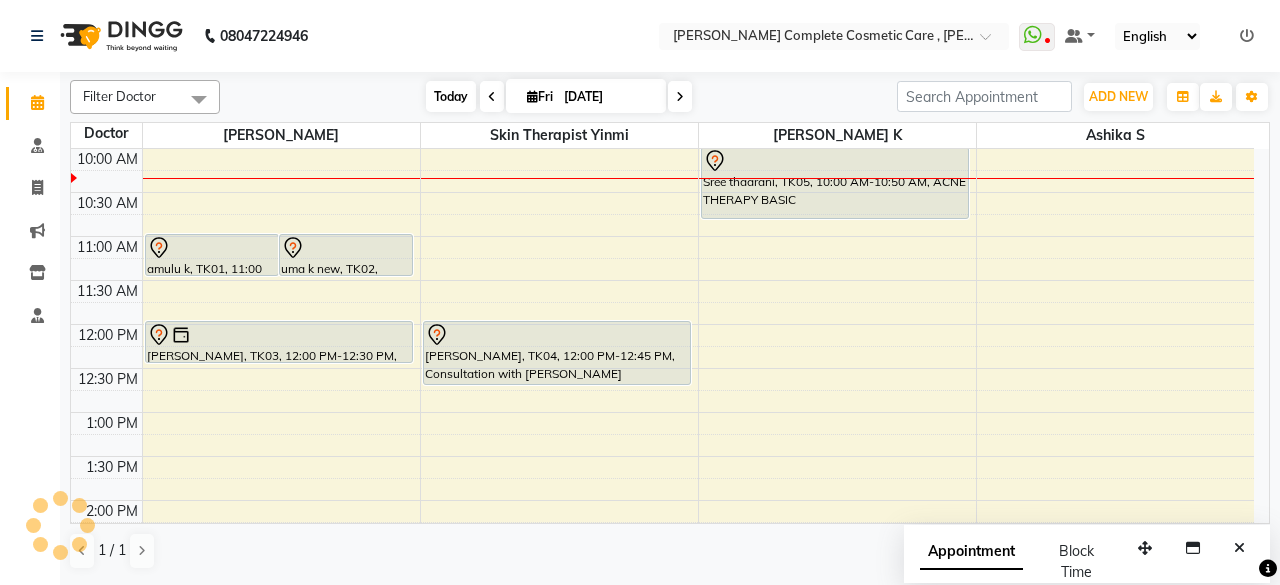 scroll, scrollTop: 88, scrollLeft: 0, axis: vertical 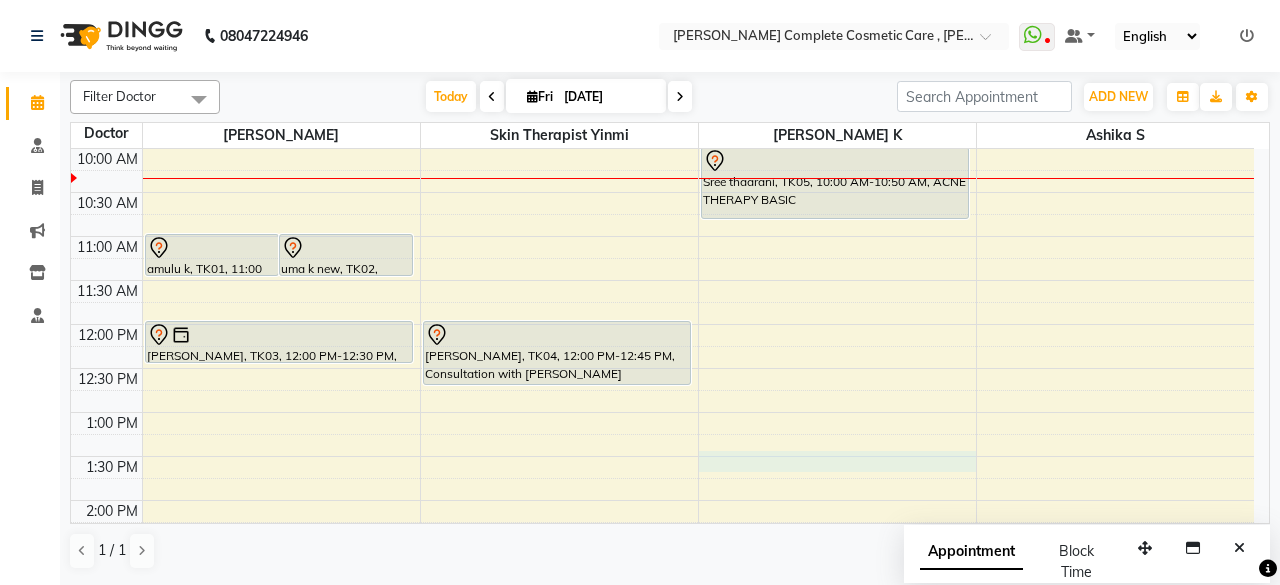 click on "9:00 AM 9:30 AM 10:00 AM 10:30 AM 11:00 AM 11:30 AM 12:00 PM 12:30 PM 1:00 PM 1:30 PM 2:00 PM 2:30 PM 3:00 PM 3:30 PM 4:00 PM 4:30 PM 5:00 PM 5:30 PM 6:00 PM 6:30 PM 7:00 PM 7:30 PM 8:00 PM 8:30 PM             amulu k, TK01, 11:00 AM-11:30 AM, Hollywood basic              uma k new, TK02, 11:00 AM-11:30 AM, Hollywood basic              manju manju, TK03, 12:00 PM-12:30 PM, velvet elite              [PERSON_NAME] S, TK04, 12:00 PM-12:45 PM, Consultation with [PERSON_NAME]             [PERSON_NAME], TK05, 10:00 AM-10:50 AM, ACNE THERAPY BASIC              [PERSON_NAME] [PERSON_NAME], TK06, 03:30 PM-04:00 PM, hollywood elite" at bounding box center [662, 588] 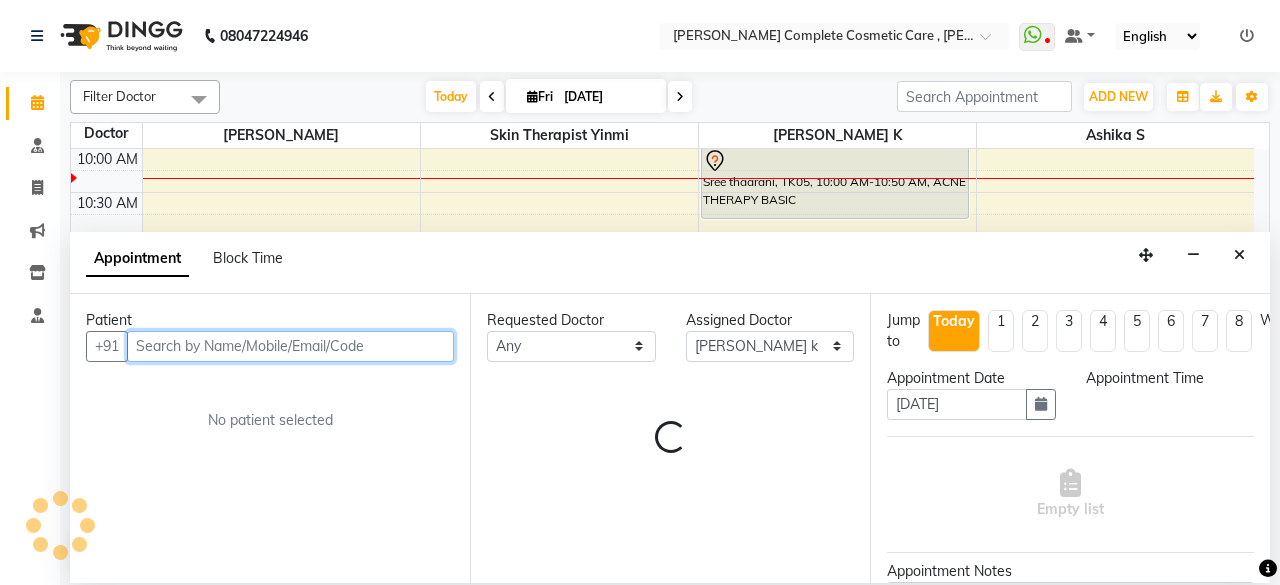 select on "810" 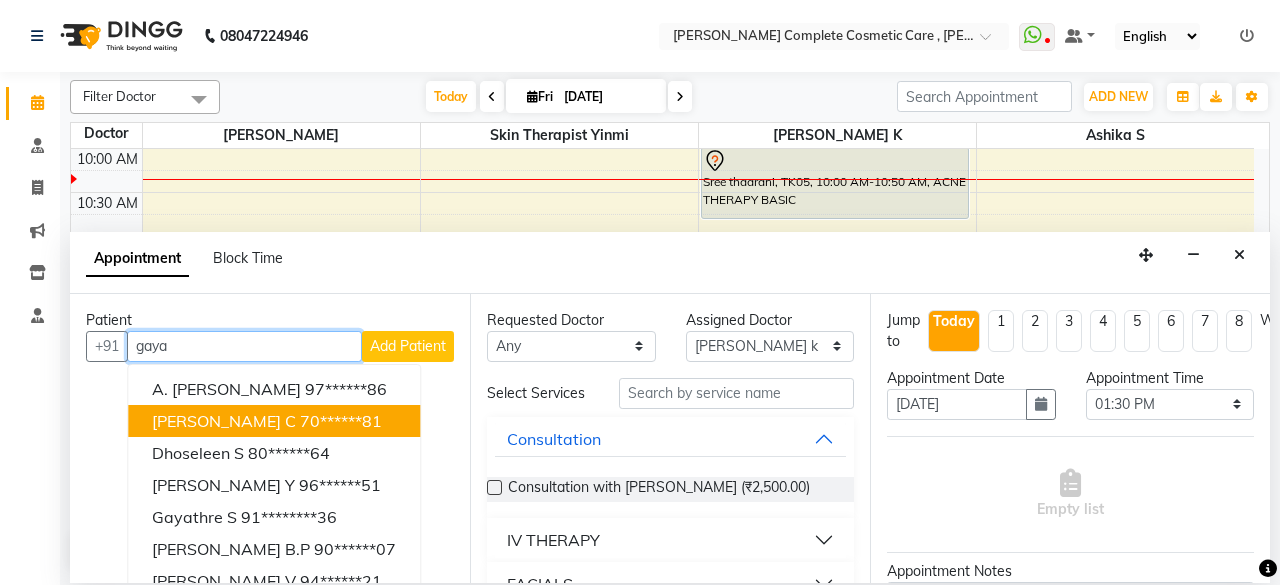 click on "[PERSON_NAME] c  70******81" at bounding box center [274, 421] 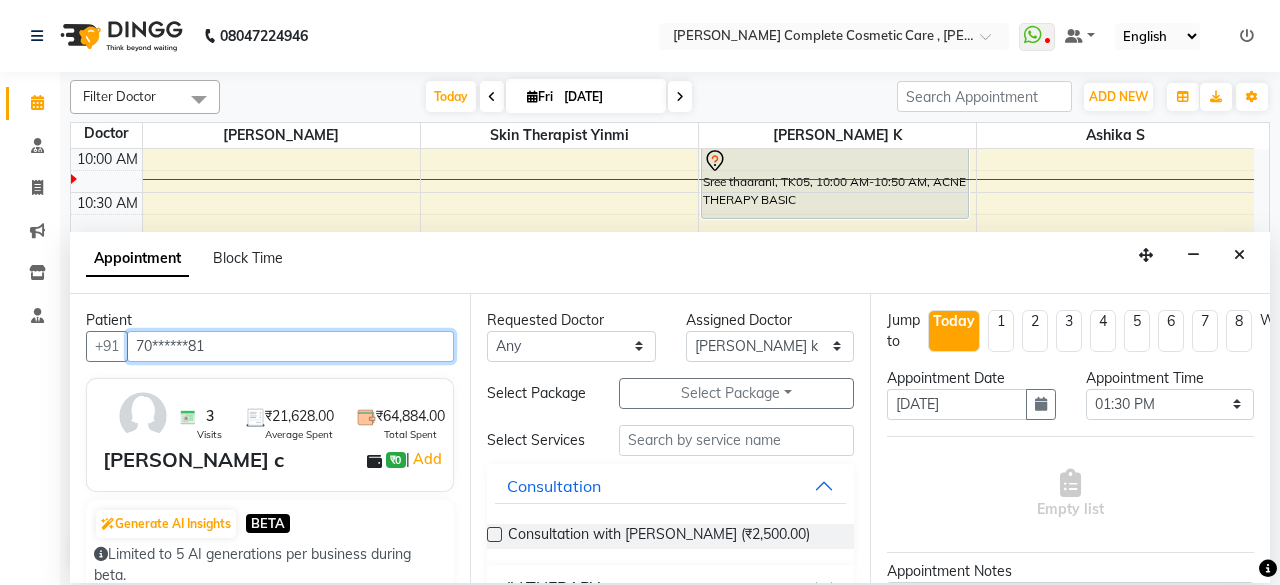 scroll, scrollTop: 252, scrollLeft: 0, axis: vertical 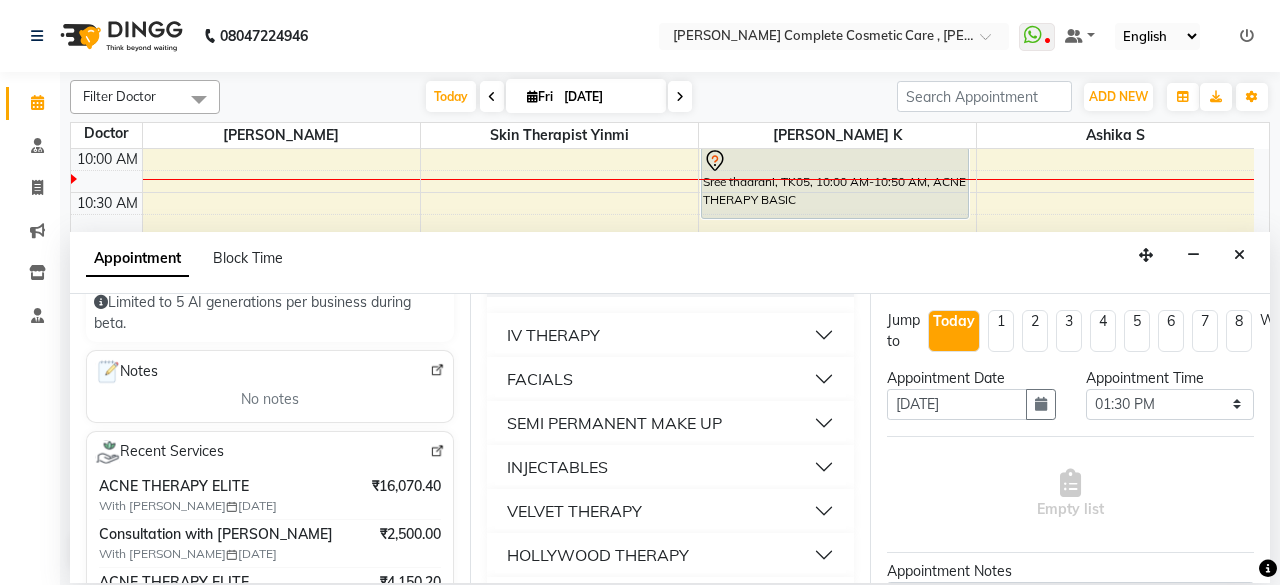 type on "70******81" 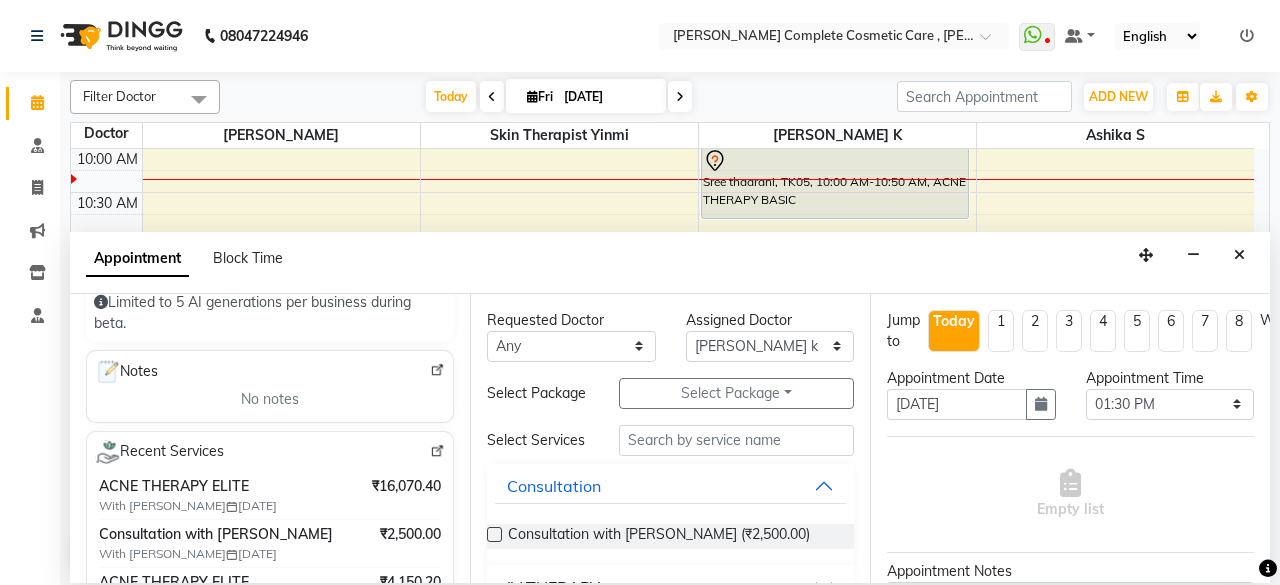 click on "Jump to [DATE] 1 2 3 4 5 6 7 8 Weeks Appointment Date [DATE] Appointment Time Select 10:00 AM 10:15 AM 10:30 AM 10:45 AM 11:00 AM 11:15 AM 11:30 AM 11:45 AM 12:00 PM 12:15 PM 12:30 PM 12:45 PM 01:00 PM 01:15 PM 01:30 PM 01:45 PM 02:00 PM 02:15 PM 02:30 PM 02:45 PM 03:00 PM 03:15 PM 03:30 PM 03:45 PM 04:00 PM 04:15 PM 04:30 PM 04:45 PM 05:00 PM 05:15 PM 05:30 PM 05:45 PM 06:00 PM 06:15 PM 06:30 PM 06:45 PM 07:00 PM 07:15 PM 07:30 PM 07:45 PM 08:00 PM  Empty list  Appointment Notes Status Select TENTATIVE CONFIRM CHECK-IN UPCOMING Merge Services of Same Doctor Send Appointment Details On SMS Email  Book" at bounding box center [1070, 438] 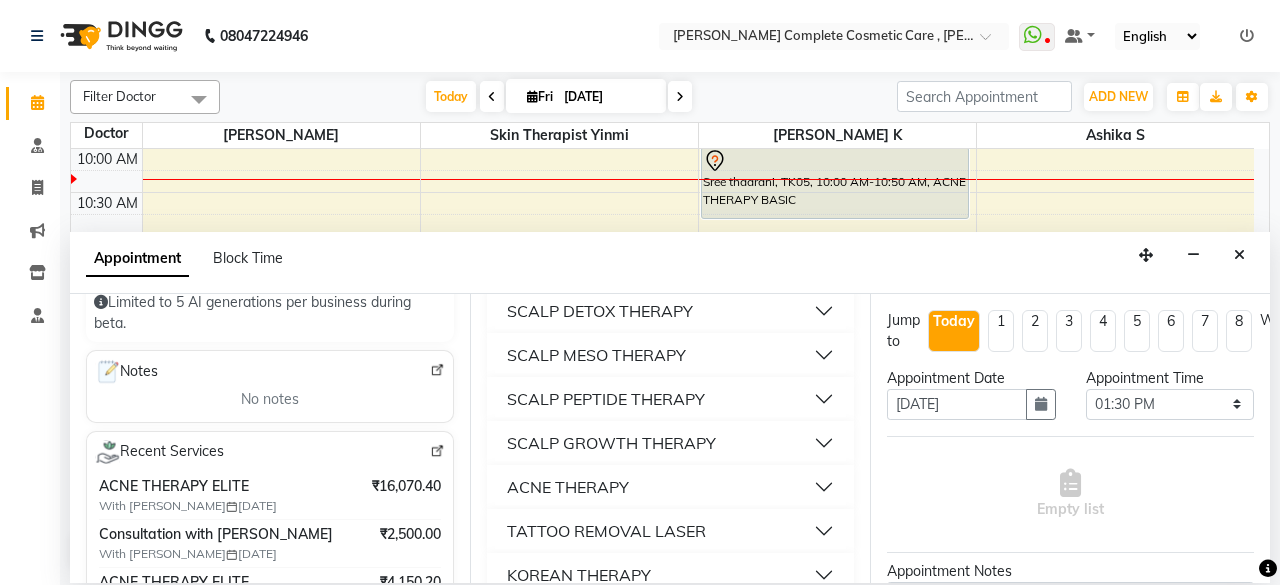 scroll, scrollTop: 560, scrollLeft: 0, axis: vertical 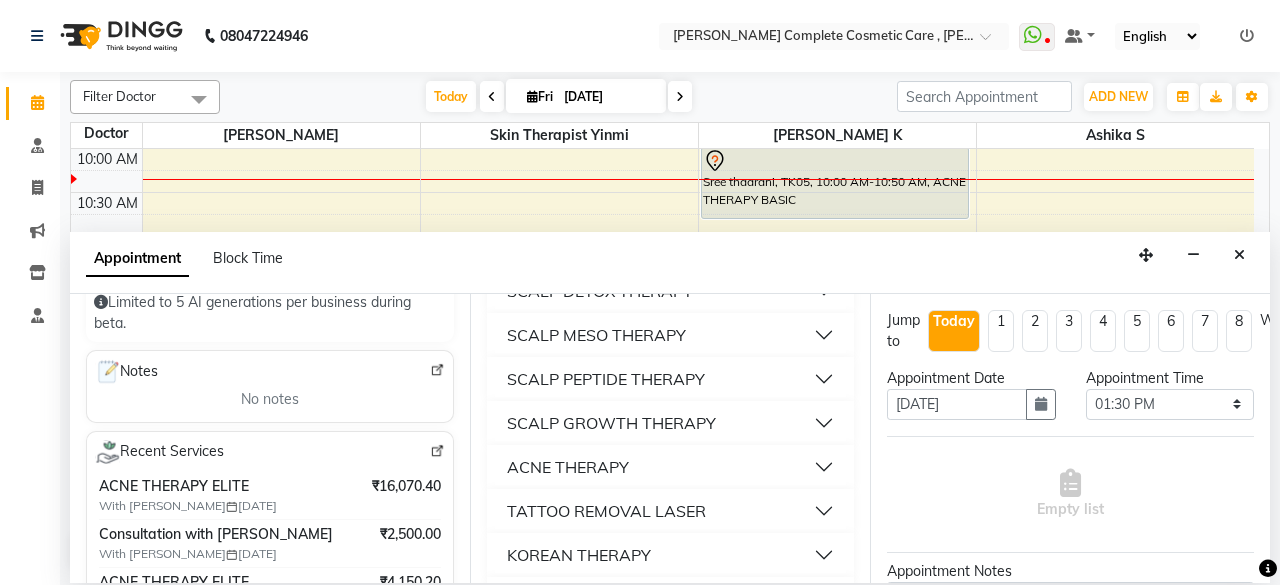 click on "ACNE THERAPY" at bounding box center (670, 467) 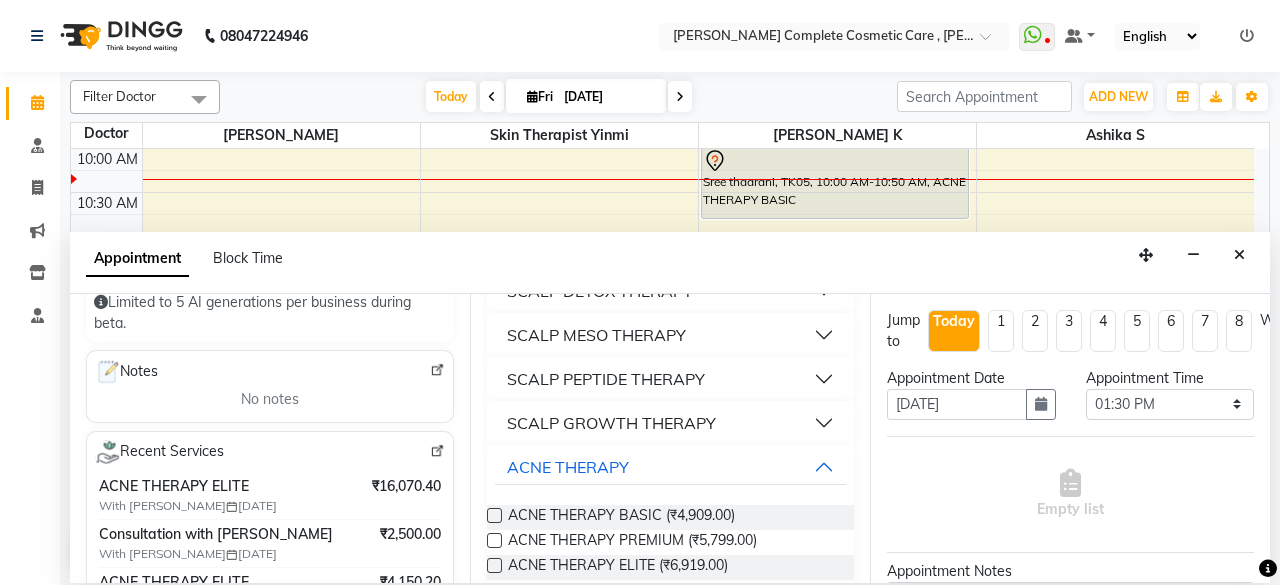 click on "ACNE THERAPY ELITE (₹6,919.00)" at bounding box center [670, 567] 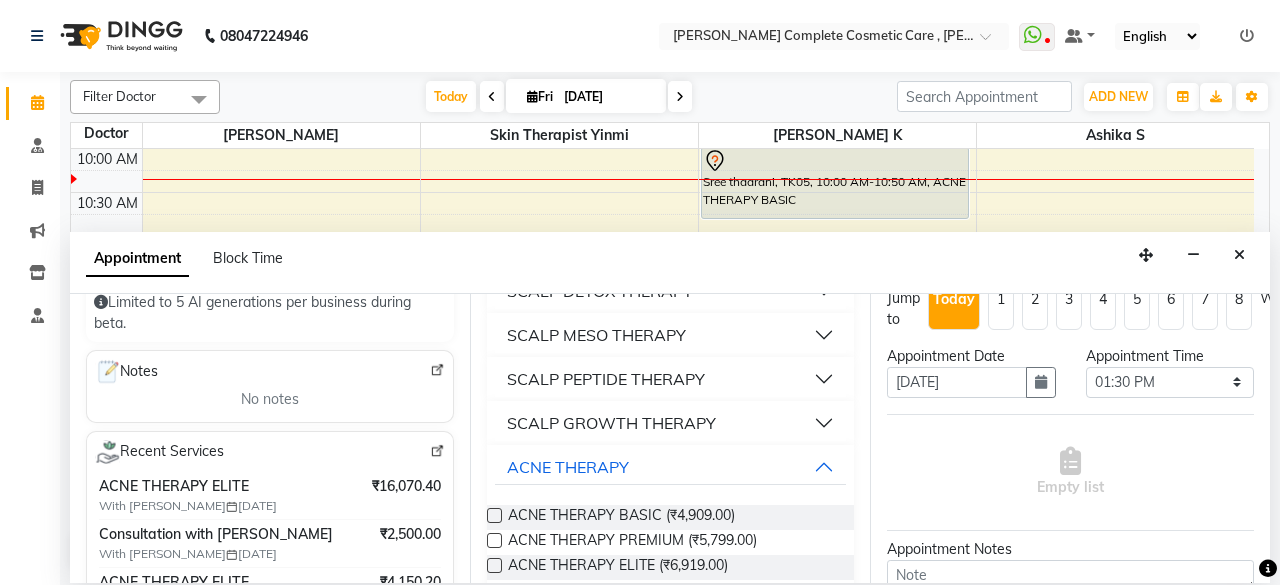 scroll, scrollTop: 0, scrollLeft: 0, axis: both 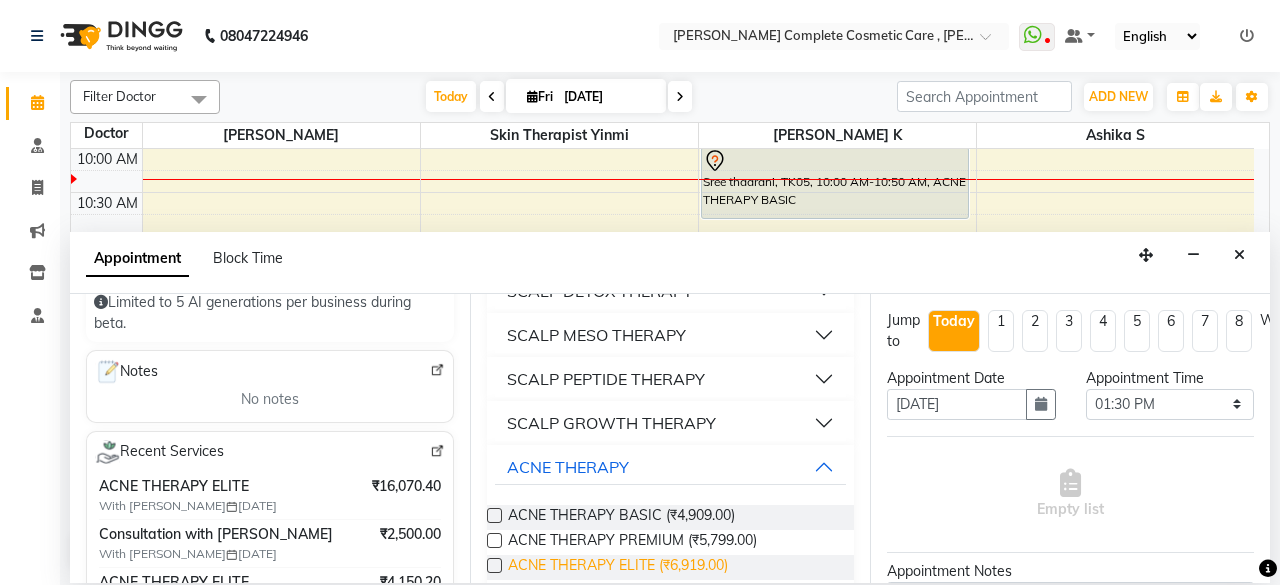 click on "ACNE THERAPY ELITE (₹6,919.00)" at bounding box center [618, 567] 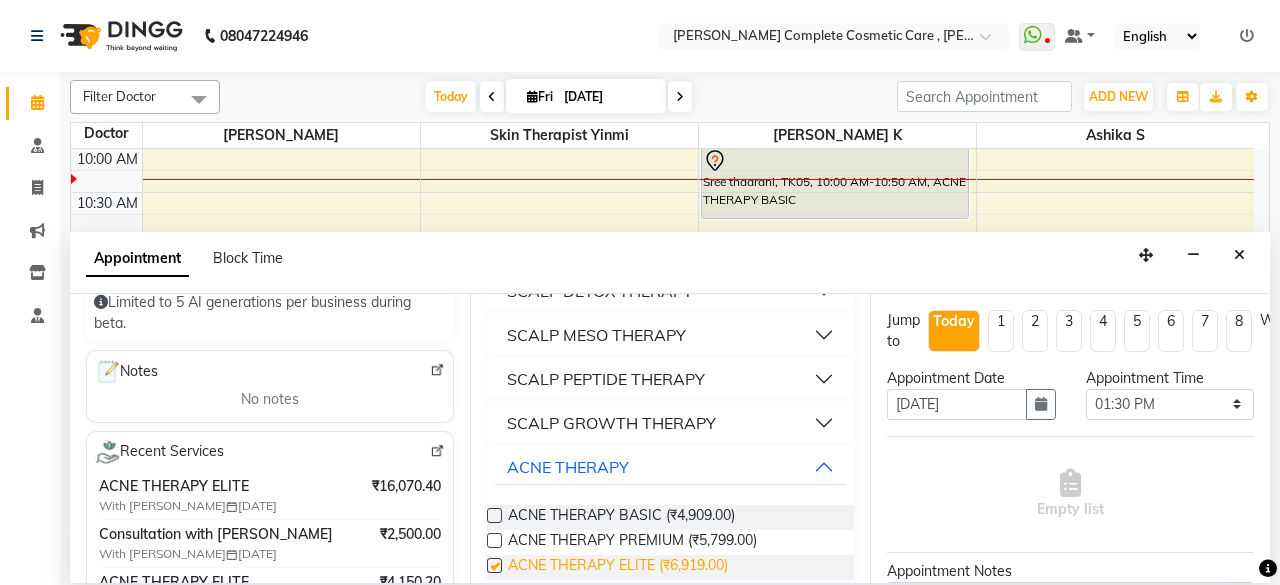 checkbox on "false" 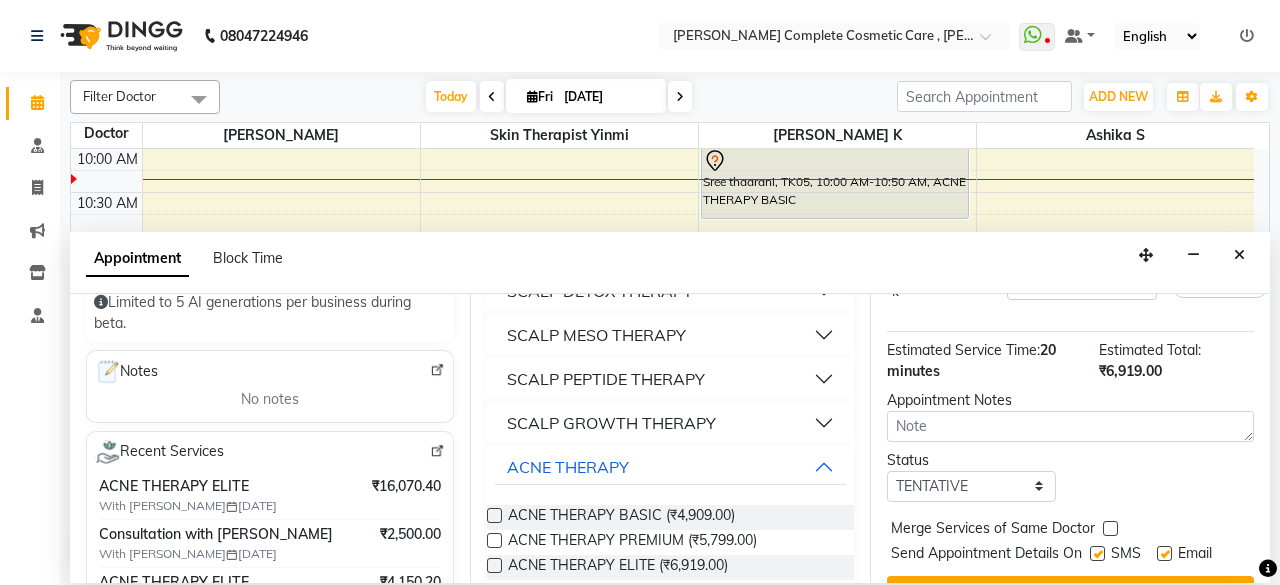 scroll, scrollTop: 239, scrollLeft: 0, axis: vertical 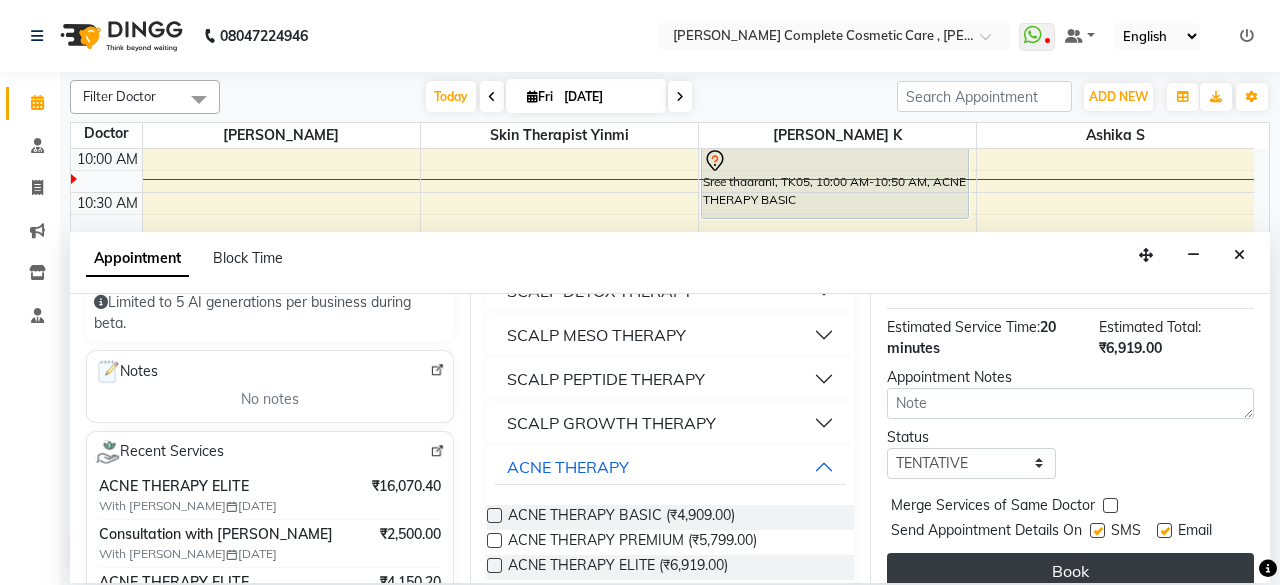 click on "Book" at bounding box center [1070, 571] 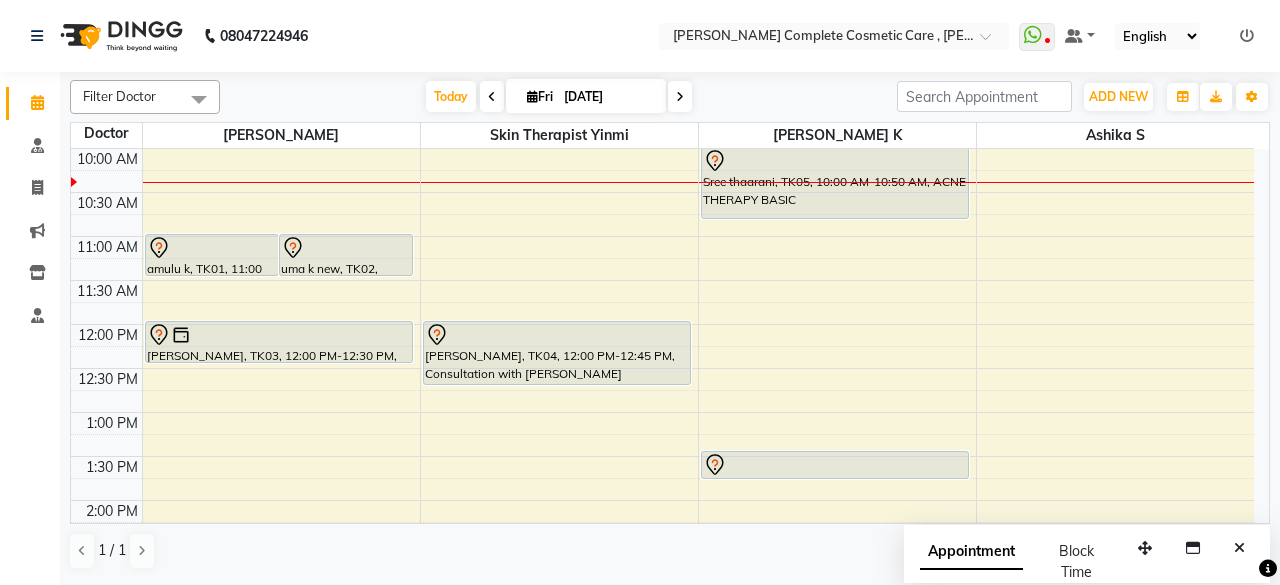 click on "[DATE]" at bounding box center [608, 97] 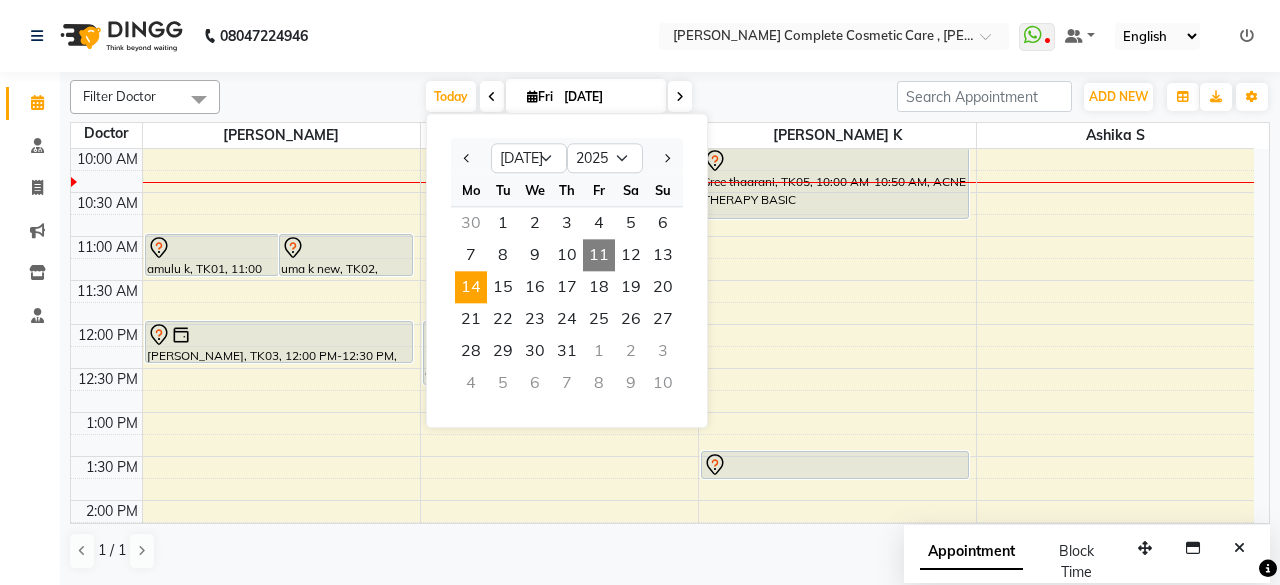 click on "14" at bounding box center [471, 287] 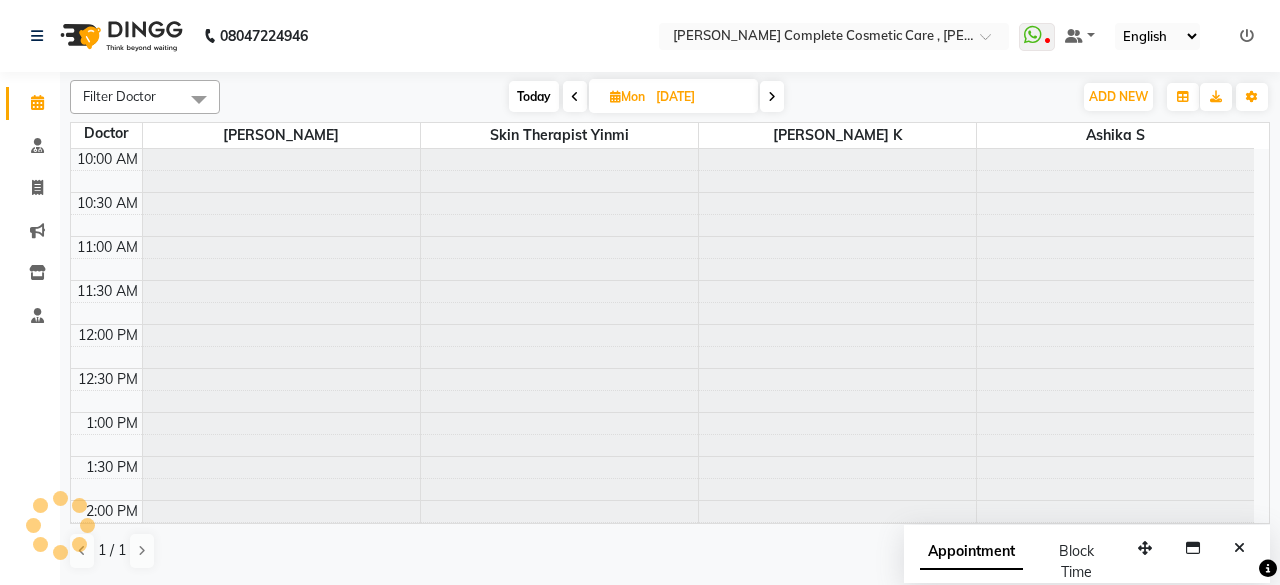 scroll, scrollTop: 88, scrollLeft: 0, axis: vertical 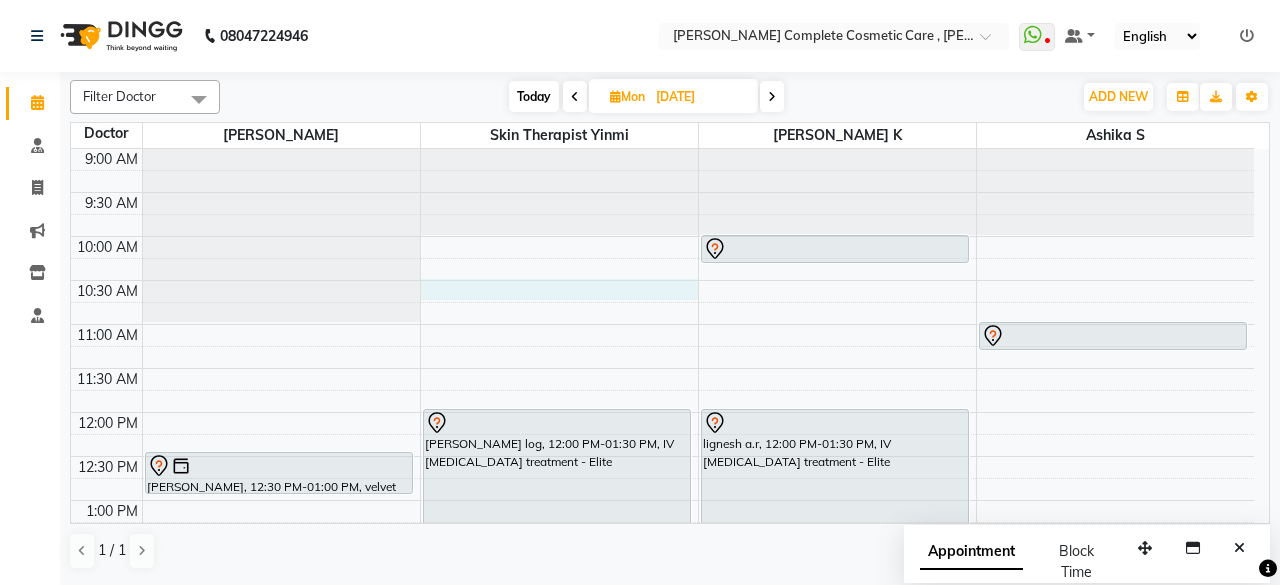 click on "9:00 AM 9:30 AM 10:00 AM 10:30 AM 11:00 AM 11:30 AM 12:00 PM 12:30 PM 1:00 PM 1:30 PM 2:00 PM 2:30 PM 3:00 PM 3:30 PM 4:00 PM 4:30 PM 5:00 PM 5:30 PM 6:00 PM 6:30 PM 7:00 PM 7:30 PM 8:00 PM 8:30 PM             manju manju, 12:30 PM-01:00 PM, velvet elite              poongodi, 02:00 PM-02:15 PM, follow up discussion             [PERSON_NAME] p, 03:00 PM-03:15 PM, follow up discussion             [PERSON_NAME], 04:00 PM-04:20 PM, hollywood premium             [PERSON_NAME] log, 12:00 PM-01:30 PM, IV [MEDICAL_DATA] treatment - Elite             [PERSON_NAME], 10:00 AM-10:20 AM, hollywood premium             lignesh a.r, 12:00 PM-01:30 PM, IV [MEDICAL_DATA] treatment - Elite             [PERSON_NAME] R, 02:30 PM-03:00 PM, semipermanent lip elite             [PERSON_NAME] c, 04:00 PM-04:30 PM, scalp [MEDICAL_DATA] gold             nithya i, 11:00 AM-11:20 AM, ACNE THERAPY BASIC" at bounding box center [662, 676] 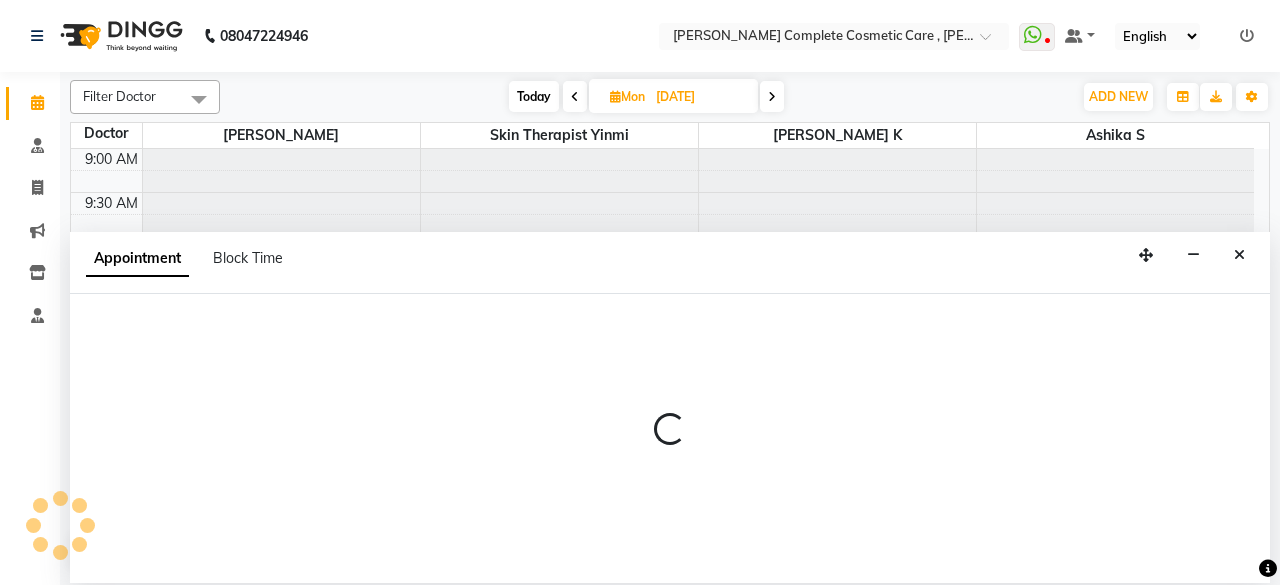 select on "70591" 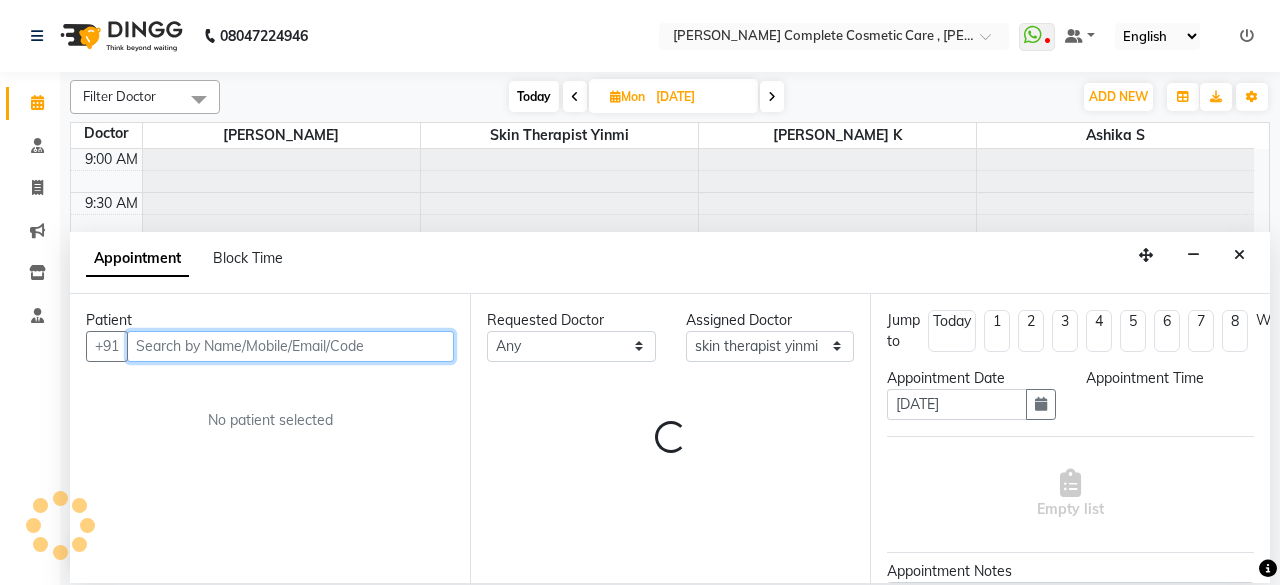 select on "630" 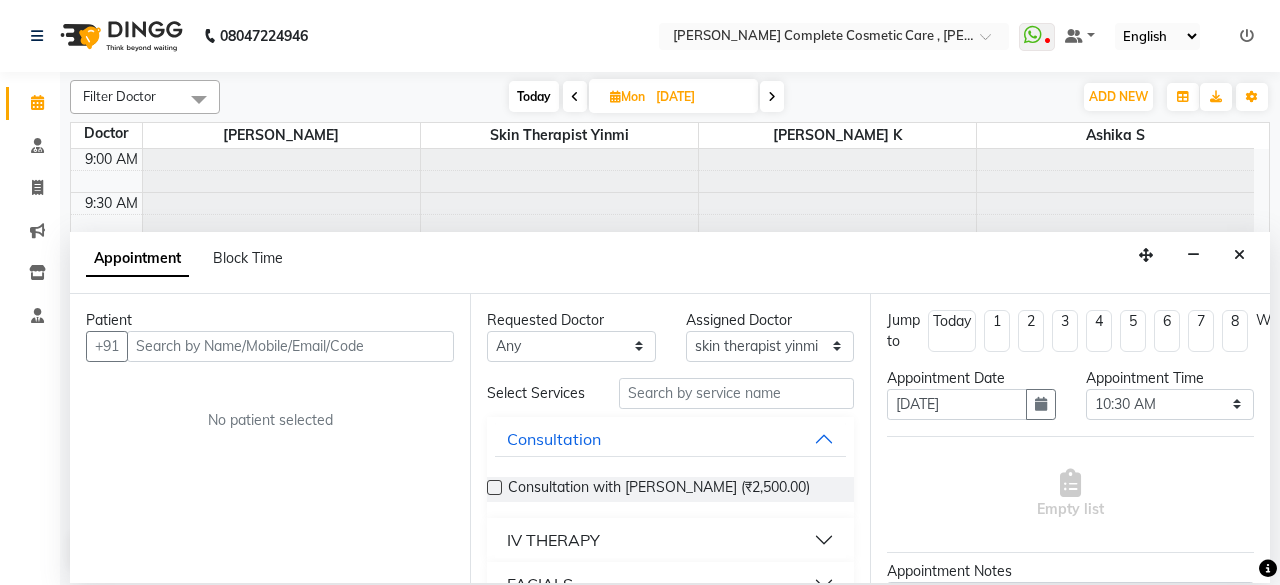click on "Requested Doctor [PERSON_NAME] s [PERSON_NAME] [PERSON_NAME] k skin therapist yinmi Assigned Doctor Select ashika s [PERSON_NAME] [PERSON_NAME] k skin therapist yinmi Select Services    Consultation Consultation with [PERSON_NAME] (₹2,500.00)    IV THERAPY    FACIALS    SEMI PERMANENT MAKE UP    INJECTABLES    VELVET THERAPY    HOLLYWOOD THERAPY     SCALP DETOX THERAPY    SCALP MESO THERAPY    SCALP PEPTIDE THERAPY     SCALP GROWTH THERAPY     ACNE THERAPY     TATTOO REMOVAL LASER    KOREAN THERAPY     LASER HAIR REDUCTION     CHEM EXFO THERAPY     EXOSOMES    DERMA PLANNING     carboy therapy    infusion add on    face pack    vampire therapy     Dark eyes therapy    discussion    add ons" at bounding box center (670, 438) 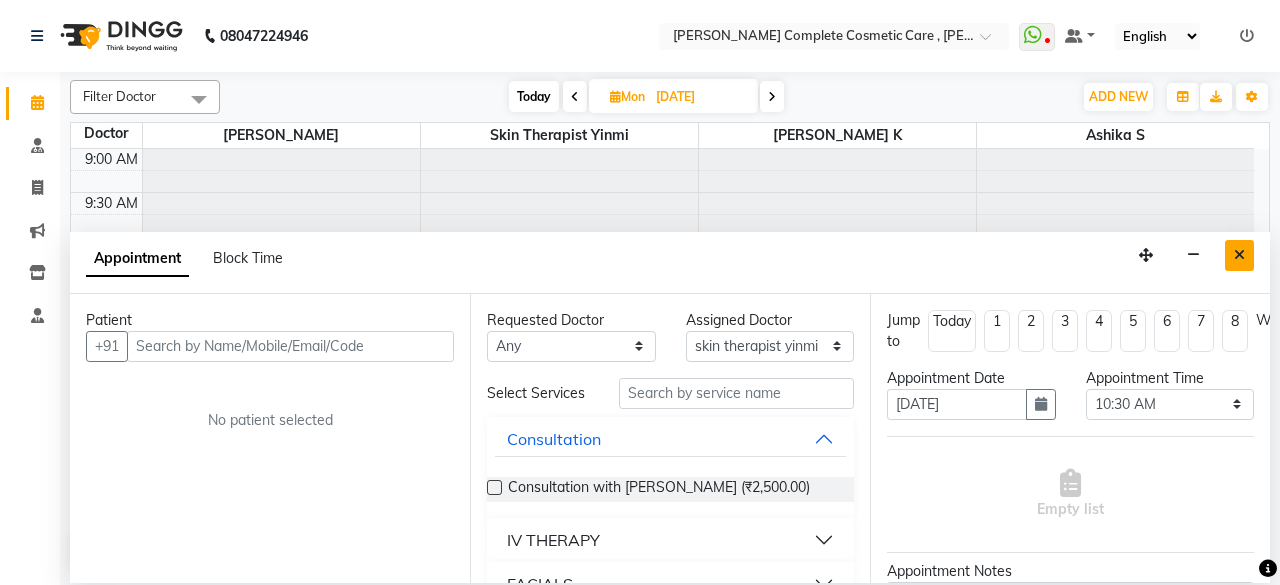 click at bounding box center [1239, 255] 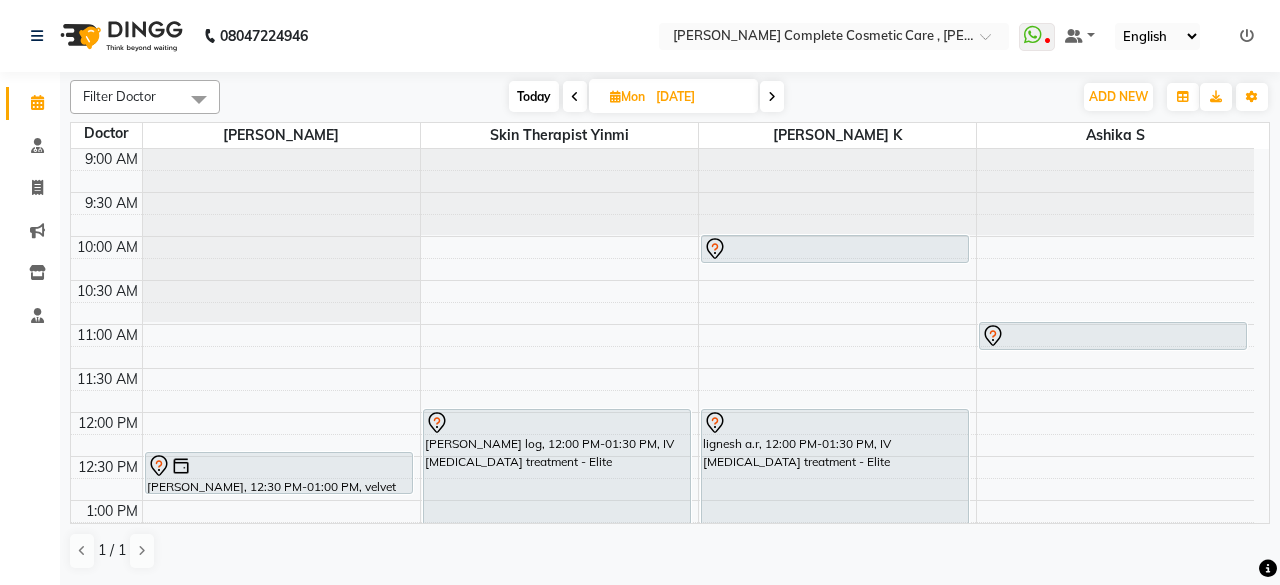 scroll, scrollTop: 328, scrollLeft: 0, axis: vertical 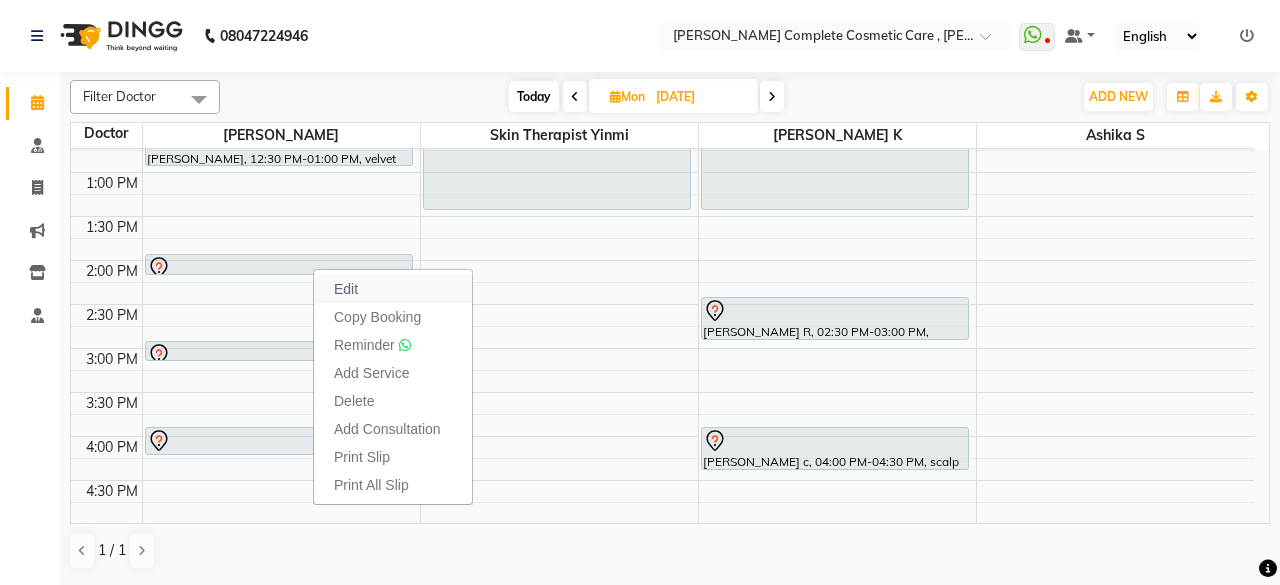 click on "Edit" at bounding box center (346, 289) 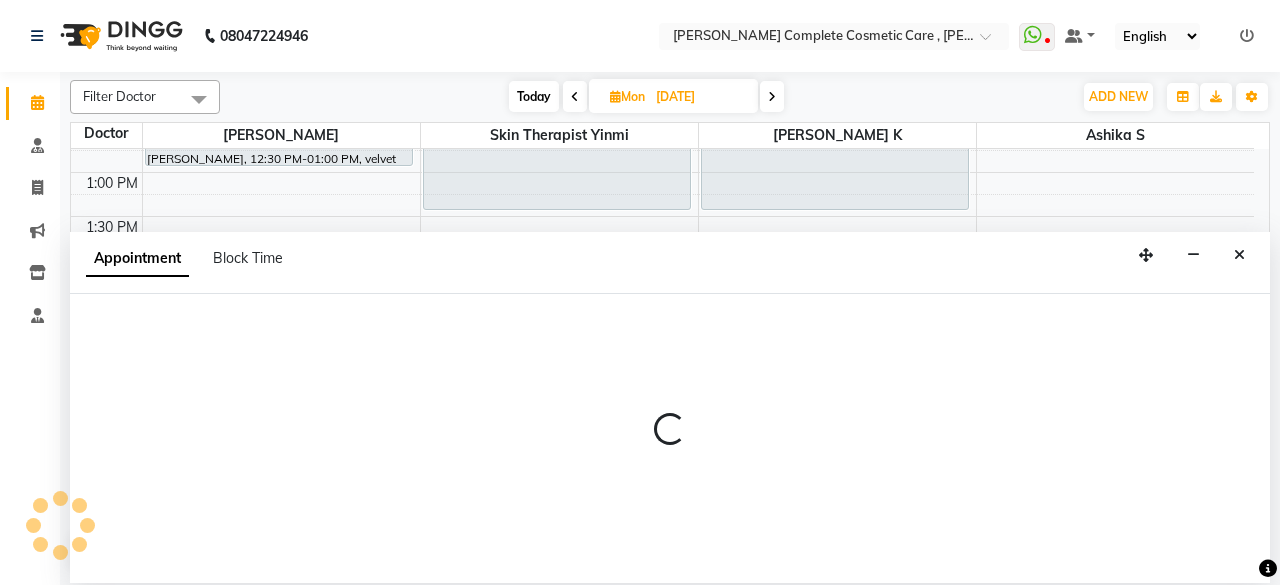 select on "tentative" 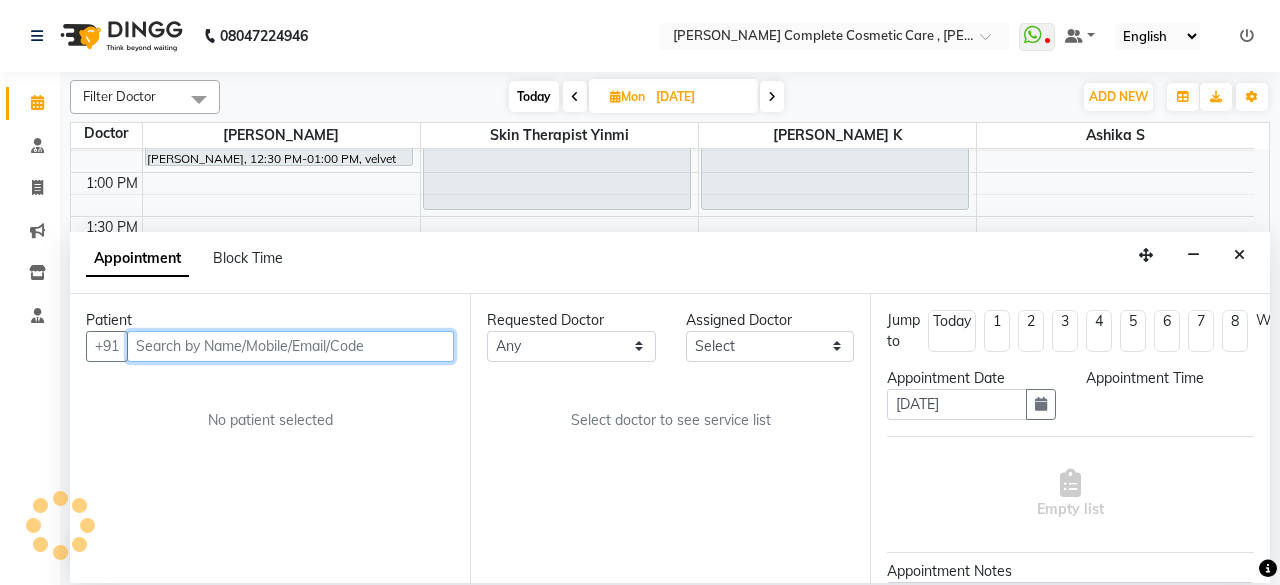 select on "67035" 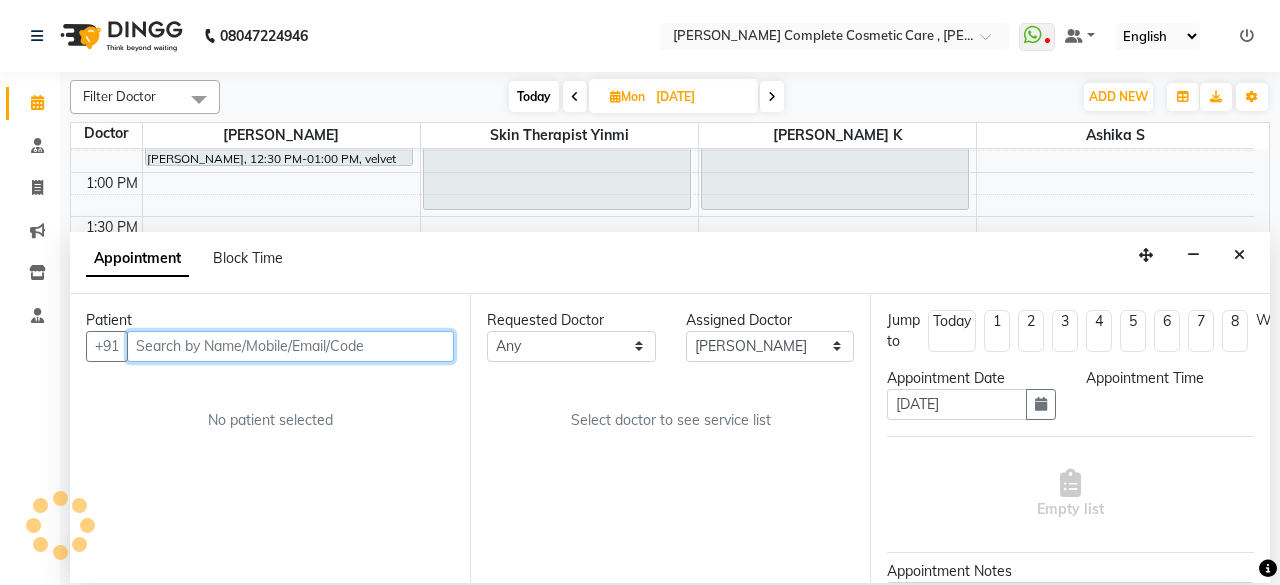 scroll, scrollTop: 88, scrollLeft: 0, axis: vertical 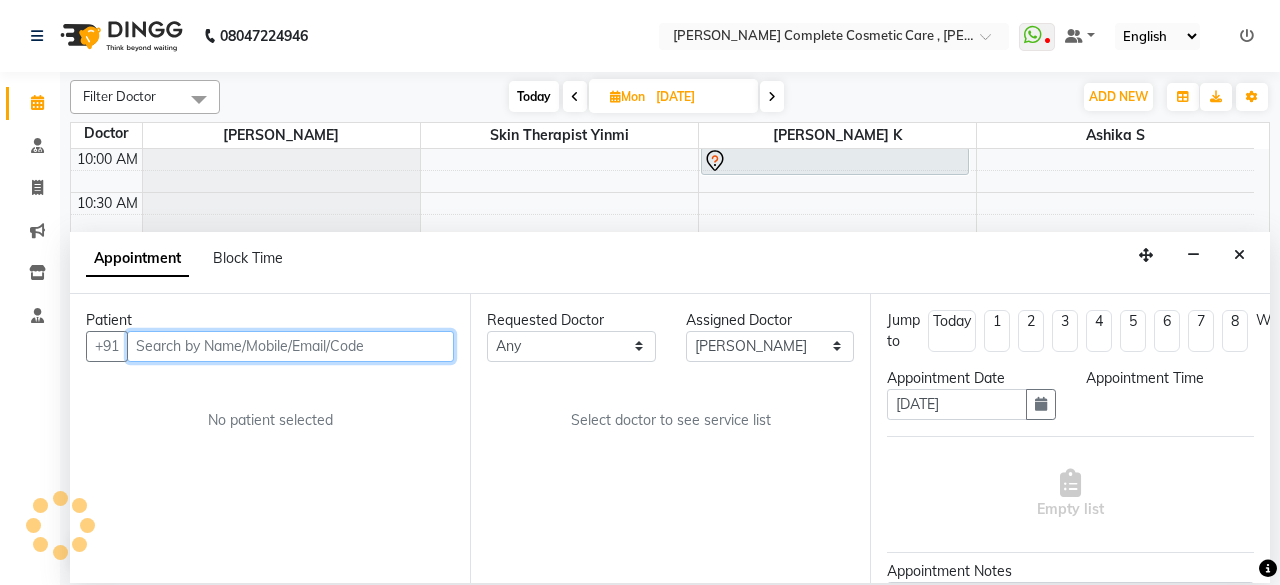 select on "840" 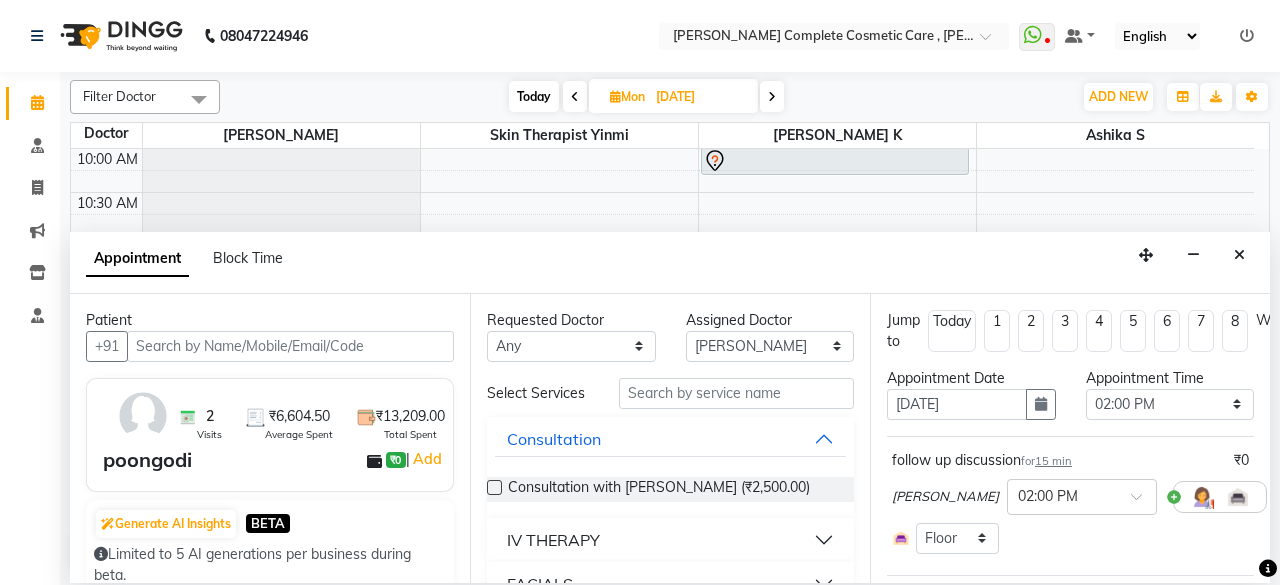 click at bounding box center [1281, 496] 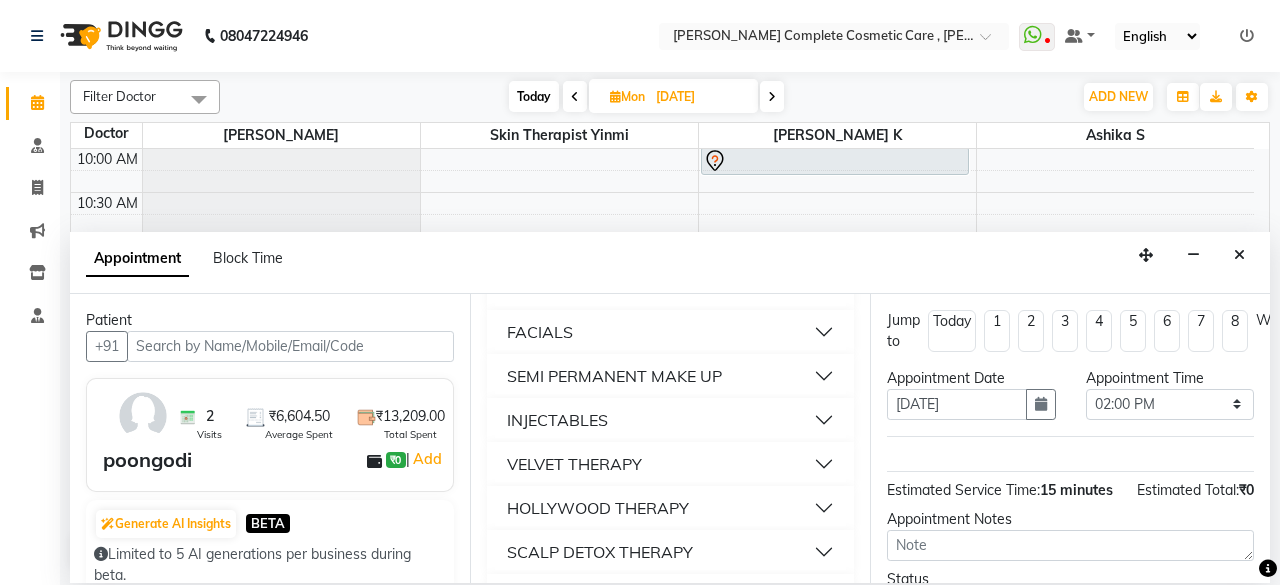 scroll, scrollTop: 758, scrollLeft: 0, axis: vertical 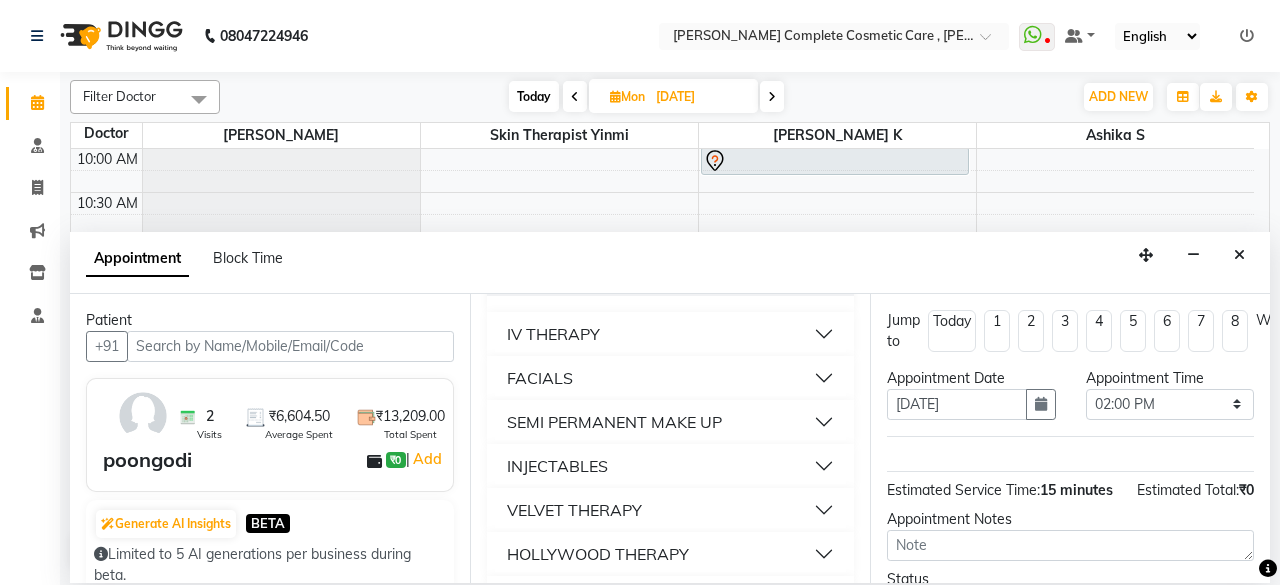 click on "FACIALS" at bounding box center (670, 378) 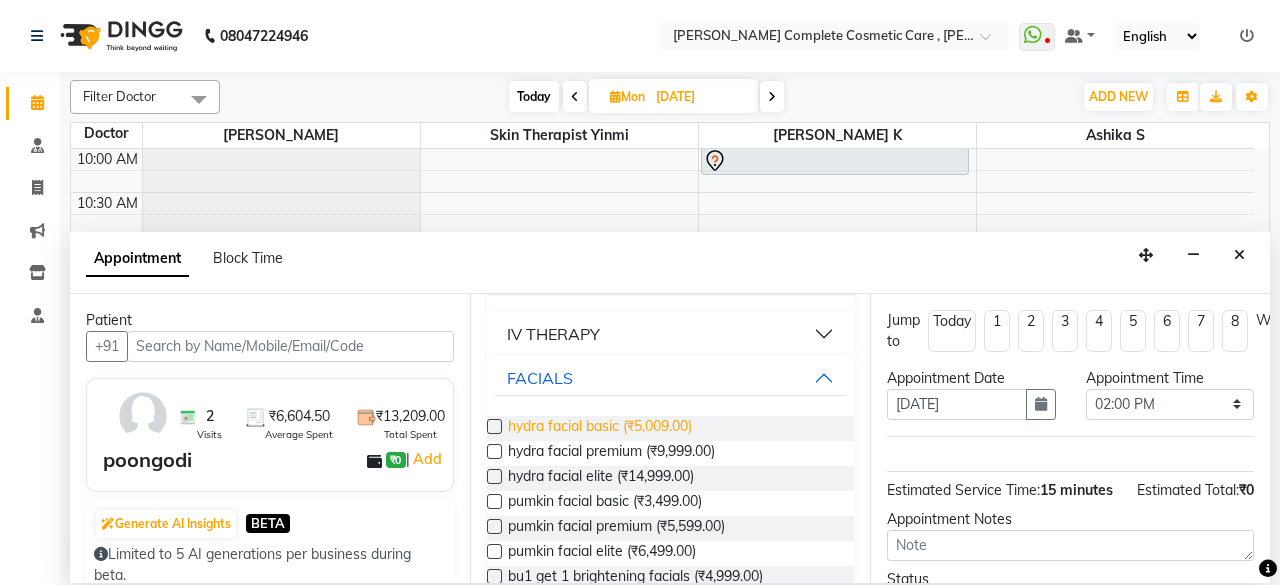 click on "hydra facial basic  (₹5,009.00)" at bounding box center (600, 428) 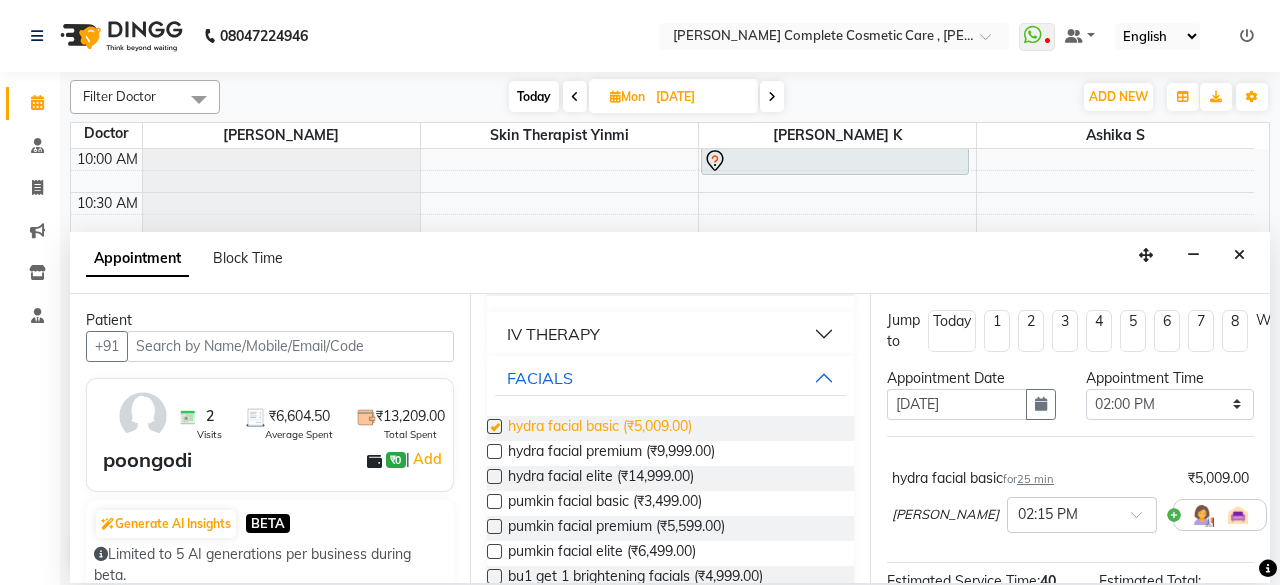 checkbox on "false" 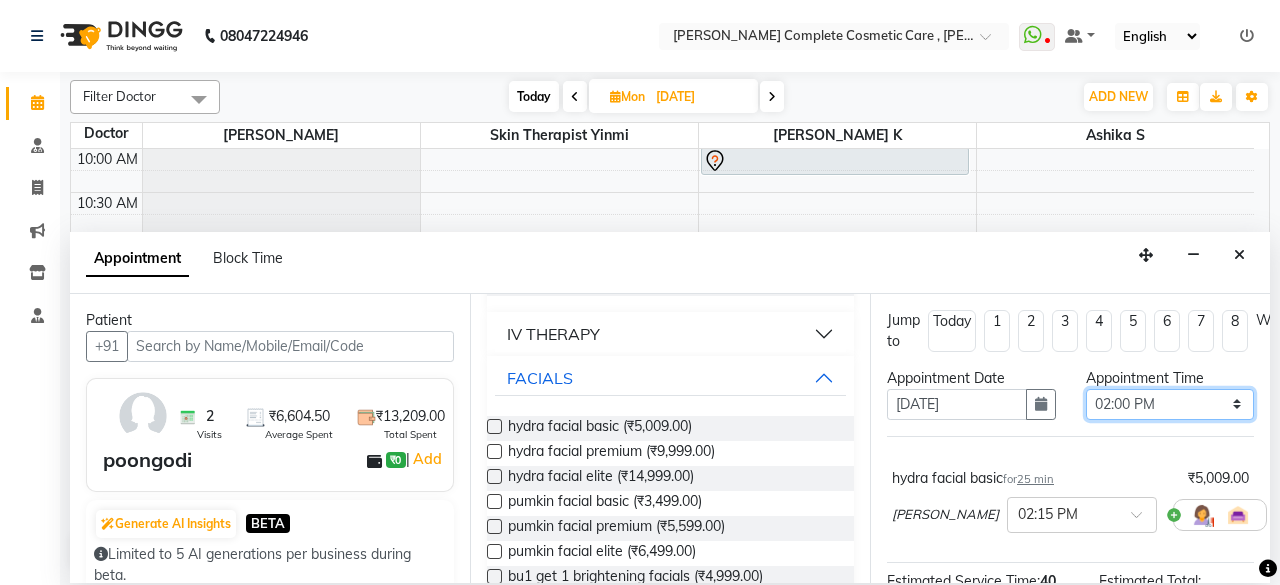 click on "Select 10:00 AM 10:15 AM 10:30 AM 10:45 AM 11:00 AM 11:15 AM 11:30 AM 11:45 AM 12:00 PM 12:15 PM 12:30 PM 12:45 PM 01:00 PM 01:15 PM 01:30 PM 01:45 PM 02:00 PM 02:15 PM 02:30 PM 02:45 PM 03:00 PM 03:15 PM 03:30 PM 03:45 PM 04:00 PM 04:15 PM 04:30 PM 04:45 PM 05:00 PM 05:15 PM 05:30 PM 05:45 PM 06:00 PM 06:15 PM 06:30 PM 06:45 PM 07:00 PM 07:15 PM 07:30 PM 07:45 PM 08:00 PM" at bounding box center [1170, 404] 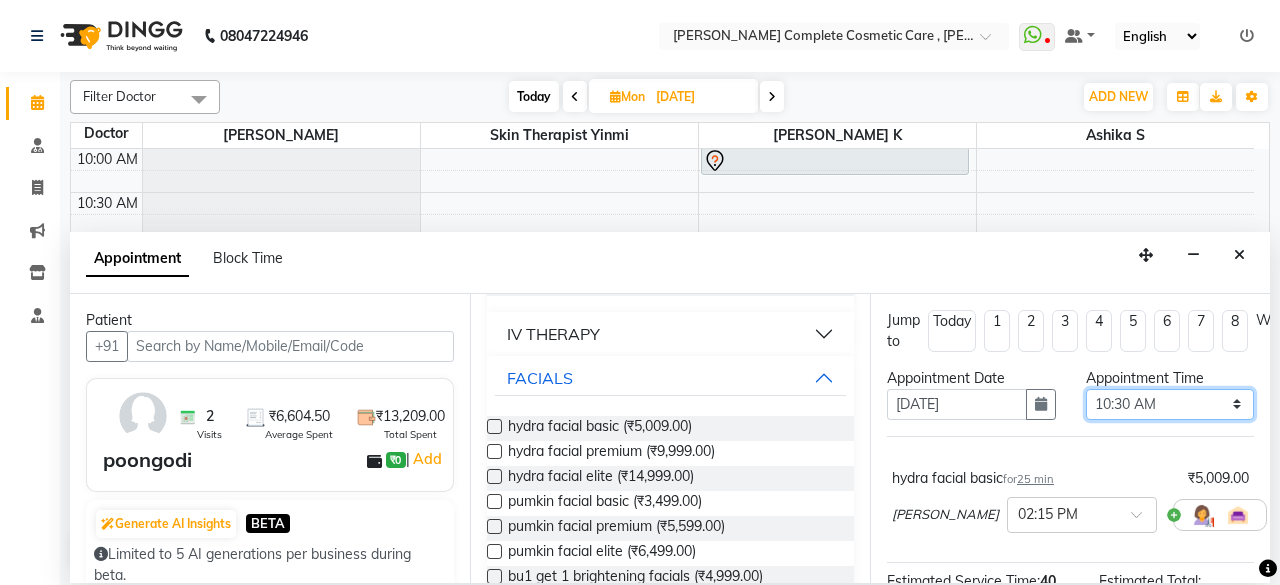 click on "Select 10:00 AM 10:15 AM 10:30 AM 10:45 AM 11:00 AM 11:15 AM 11:30 AM 11:45 AM 12:00 PM 12:15 PM 12:30 PM 12:45 PM 01:00 PM 01:15 PM 01:30 PM 01:45 PM 02:00 PM 02:15 PM 02:30 PM 02:45 PM 03:00 PM 03:15 PM 03:30 PM 03:45 PM 04:00 PM 04:15 PM 04:30 PM 04:45 PM 05:00 PM 05:15 PM 05:30 PM 05:45 PM 06:00 PM 06:15 PM 06:30 PM 06:45 PM 07:00 PM 07:15 PM 07:30 PM 07:45 PM 08:00 PM" at bounding box center (1170, 404) 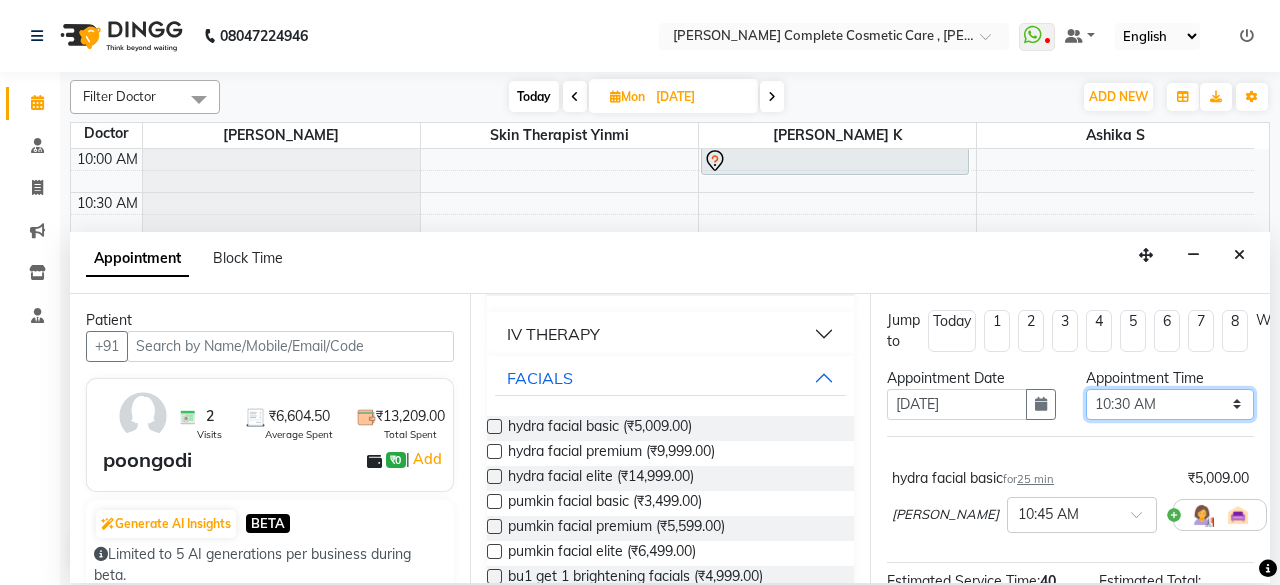 scroll, scrollTop: 235, scrollLeft: 0, axis: vertical 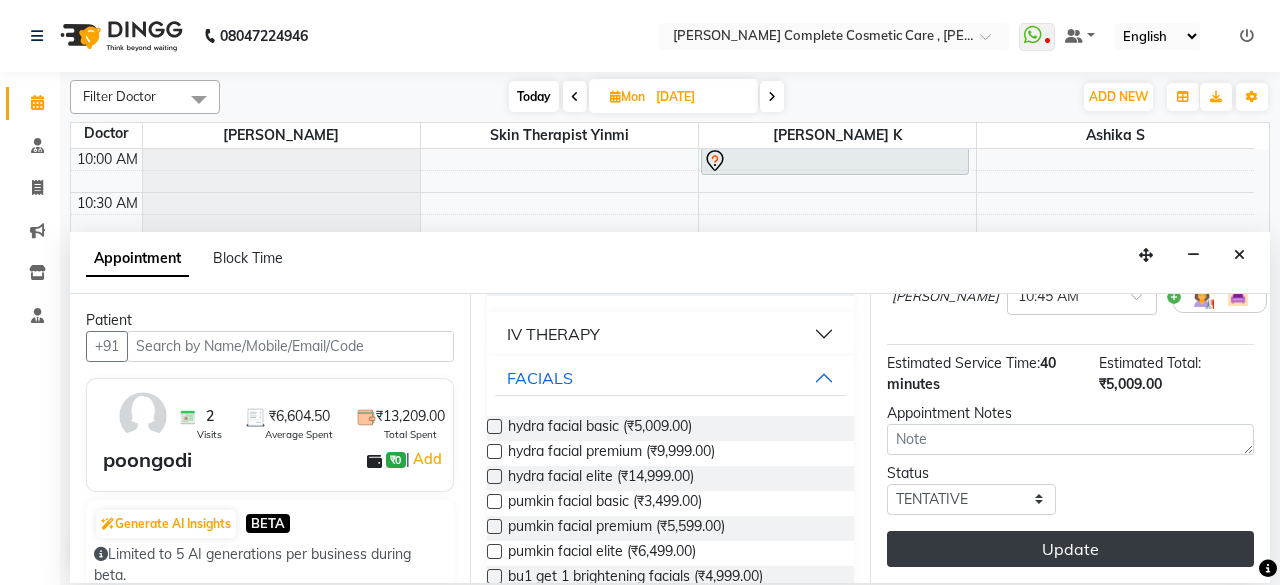 click on "Update" at bounding box center [1070, 549] 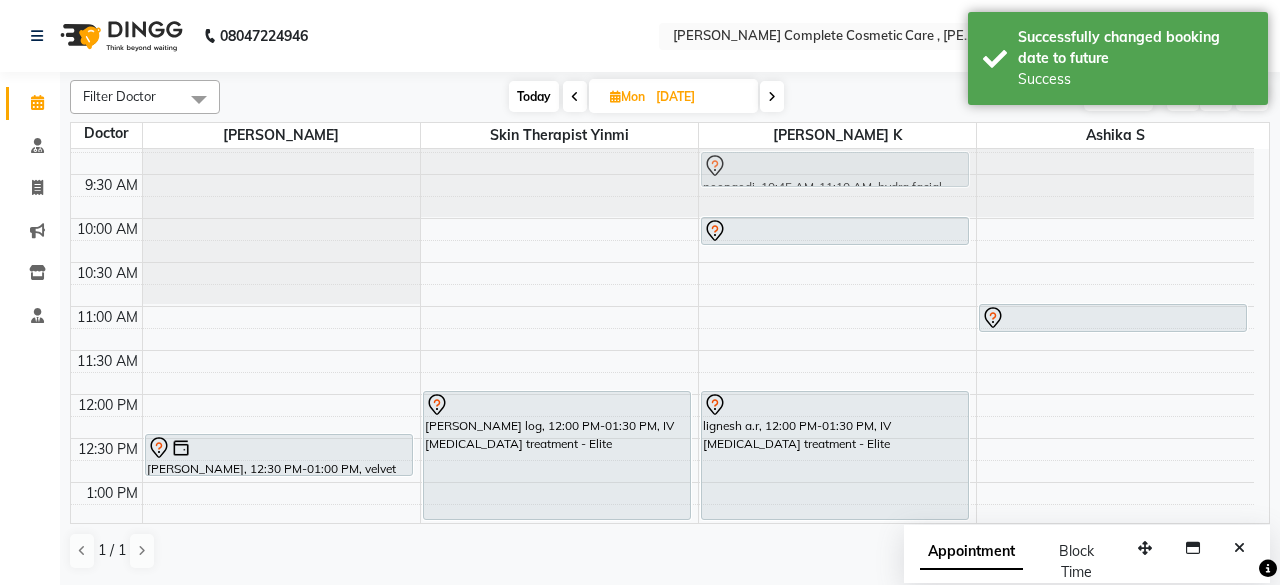 scroll, scrollTop: 0, scrollLeft: 0, axis: both 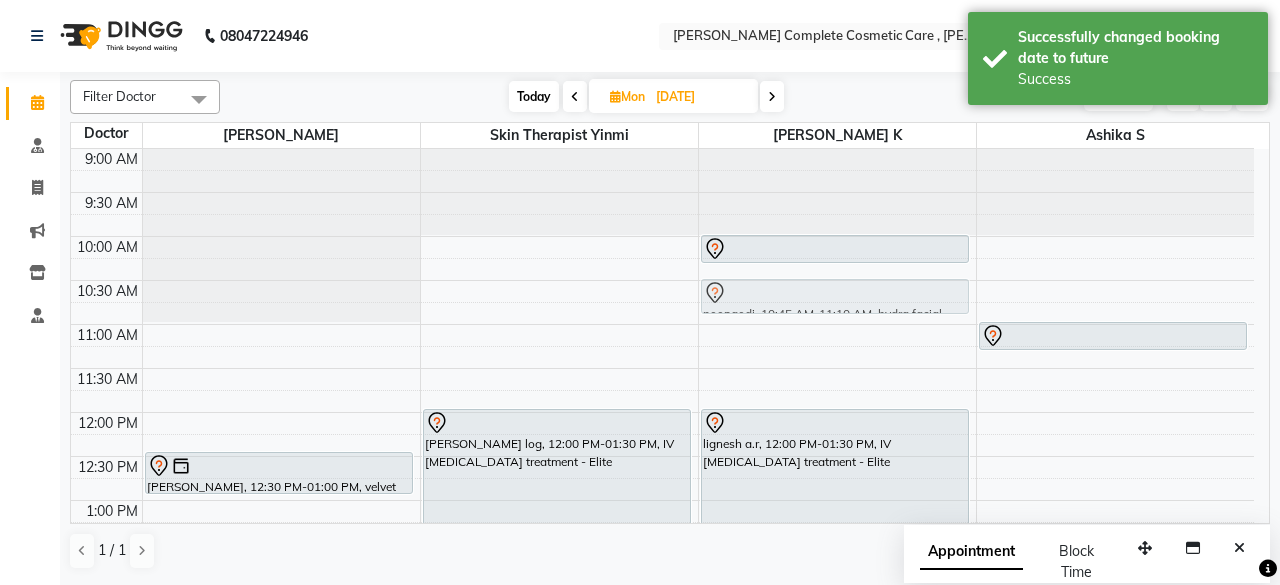 drag, startPoint x: 352, startPoint y: 215, endPoint x: 928, endPoint y: 284, distance: 580.1181 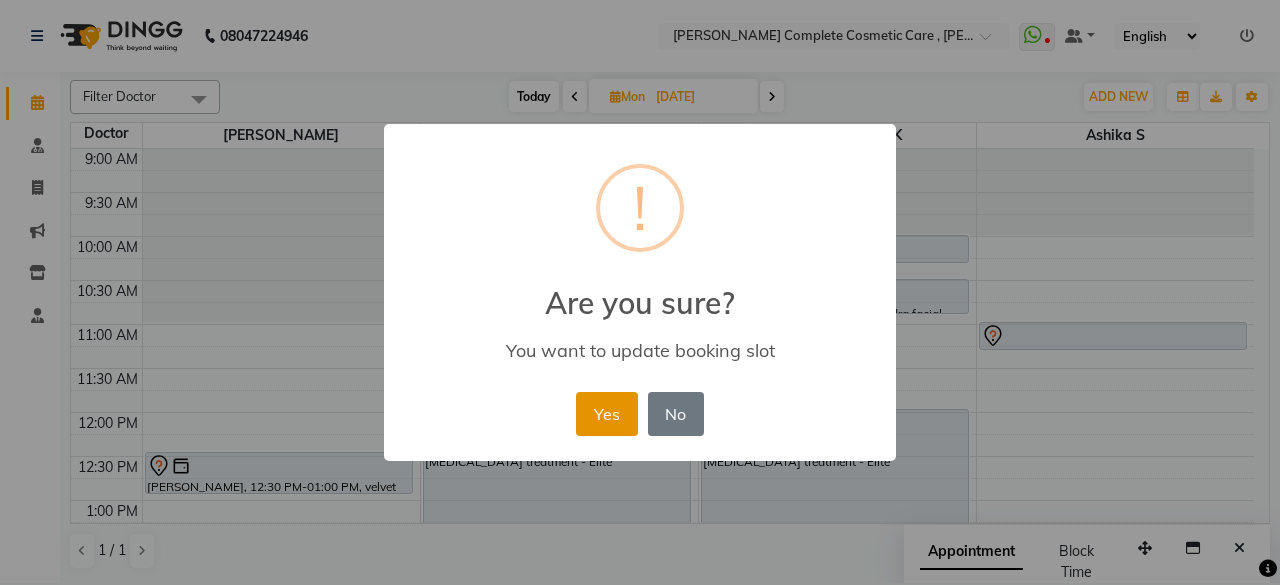 click on "Yes" at bounding box center (606, 414) 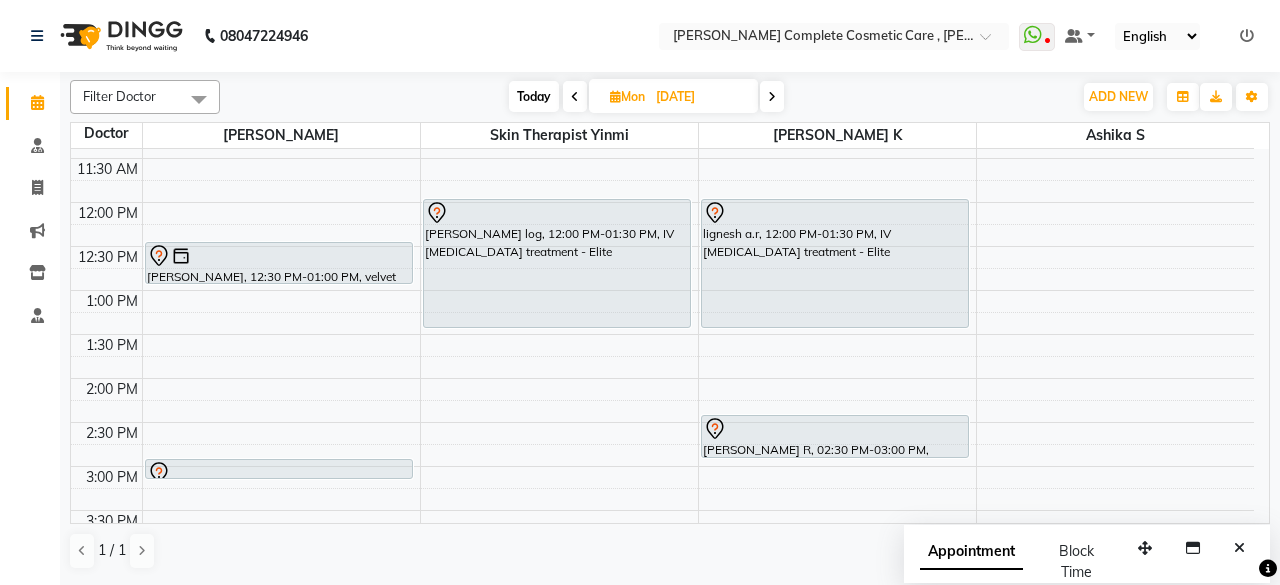 scroll, scrollTop: 240, scrollLeft: 0, axis: vertical 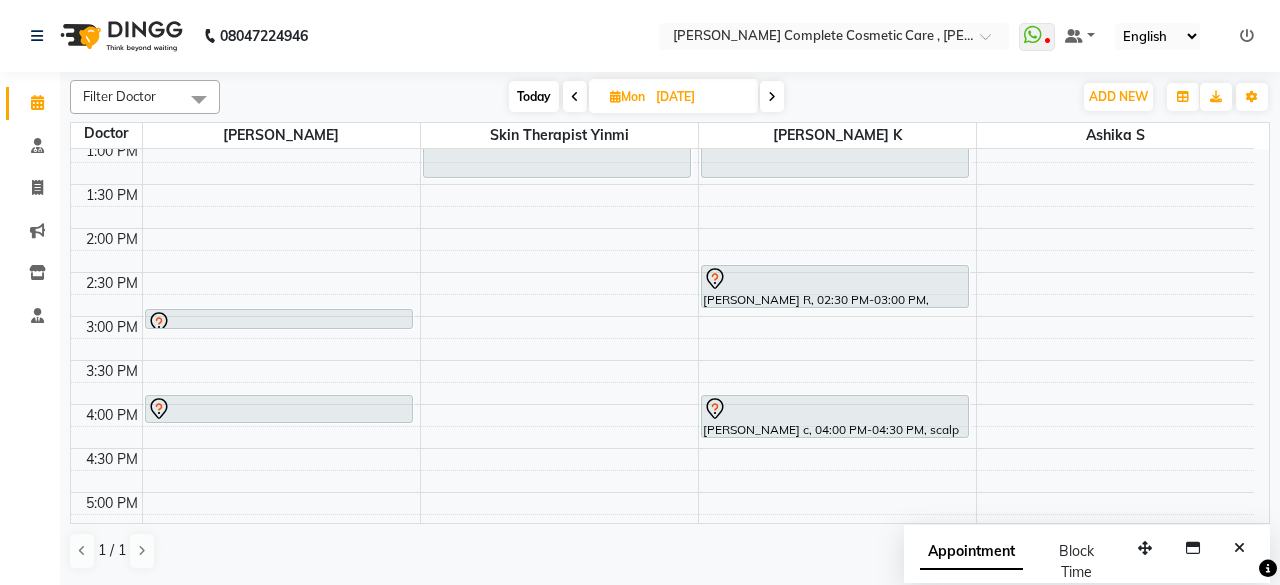 click on "Today" at bounding box center (534, 96) 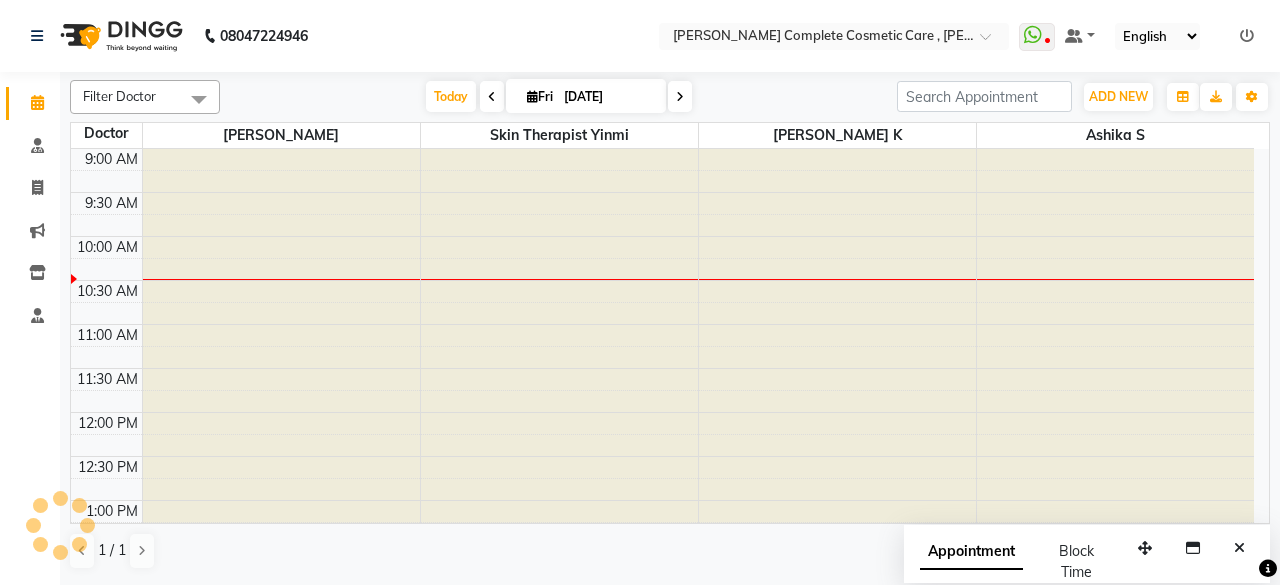 scroll, scrollTop: 88, scrollLeft: 0, axis: vertical 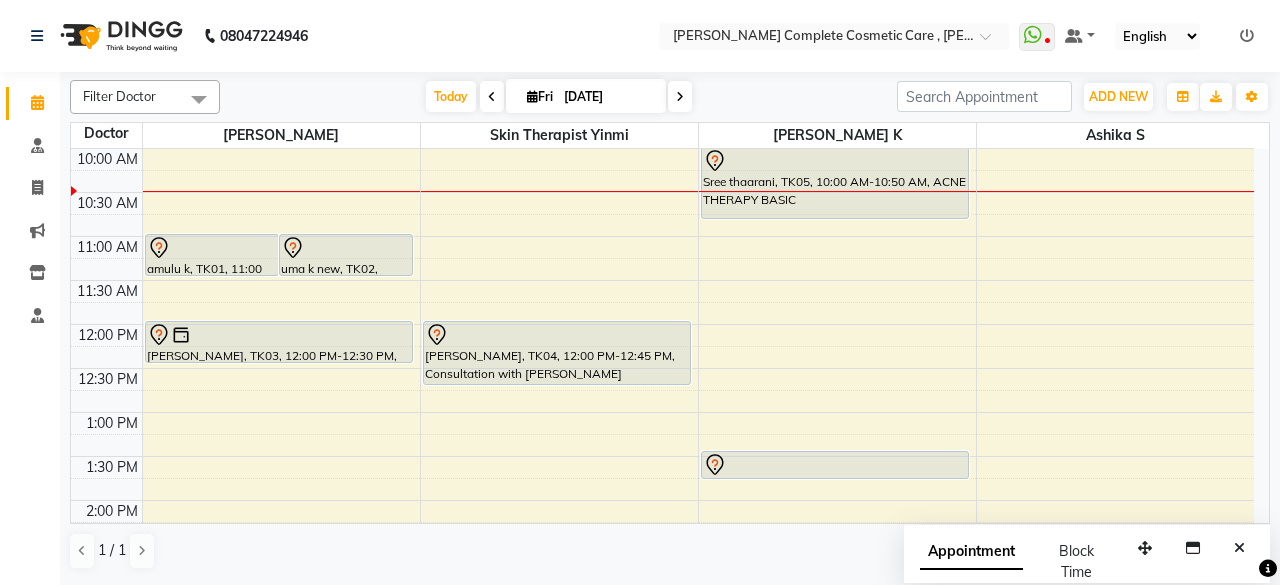 click on "[DATE]" at bounding box center [608, 97] 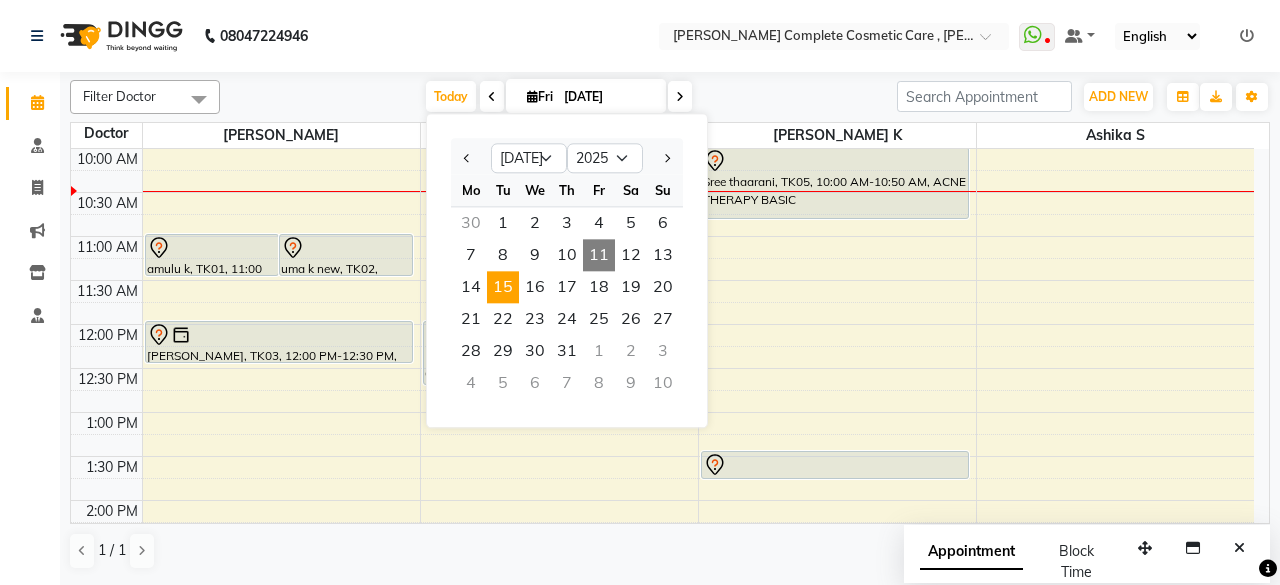 click on "15" at bounding box center [503, 287] 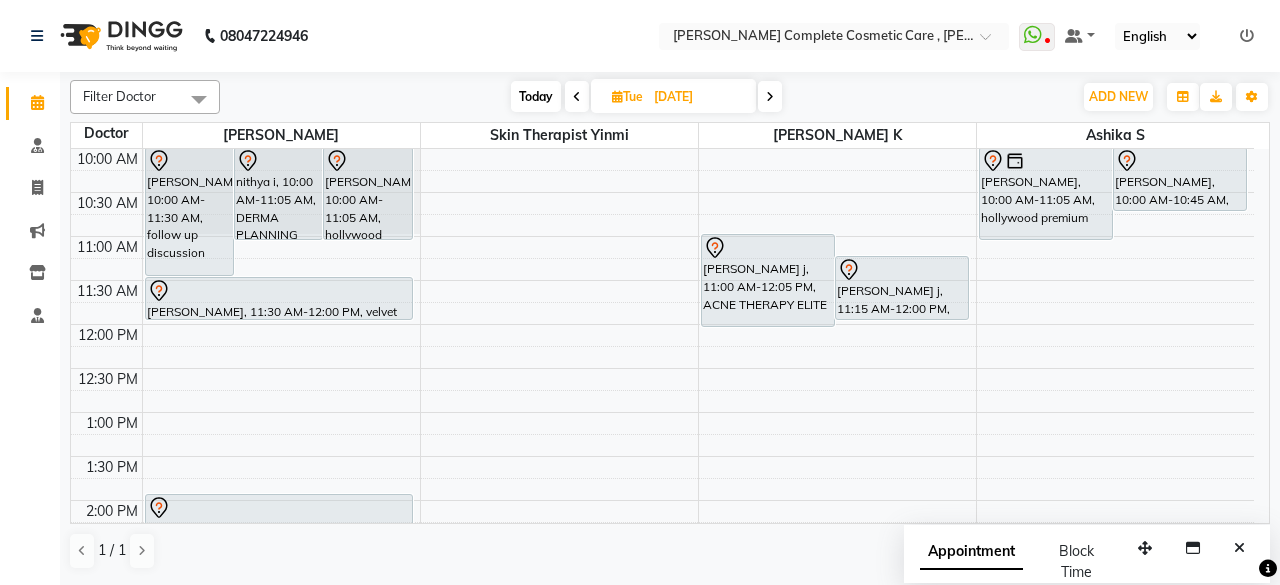 scroll, scrollTop: 38, scrollLeft: 0, axis: vertical 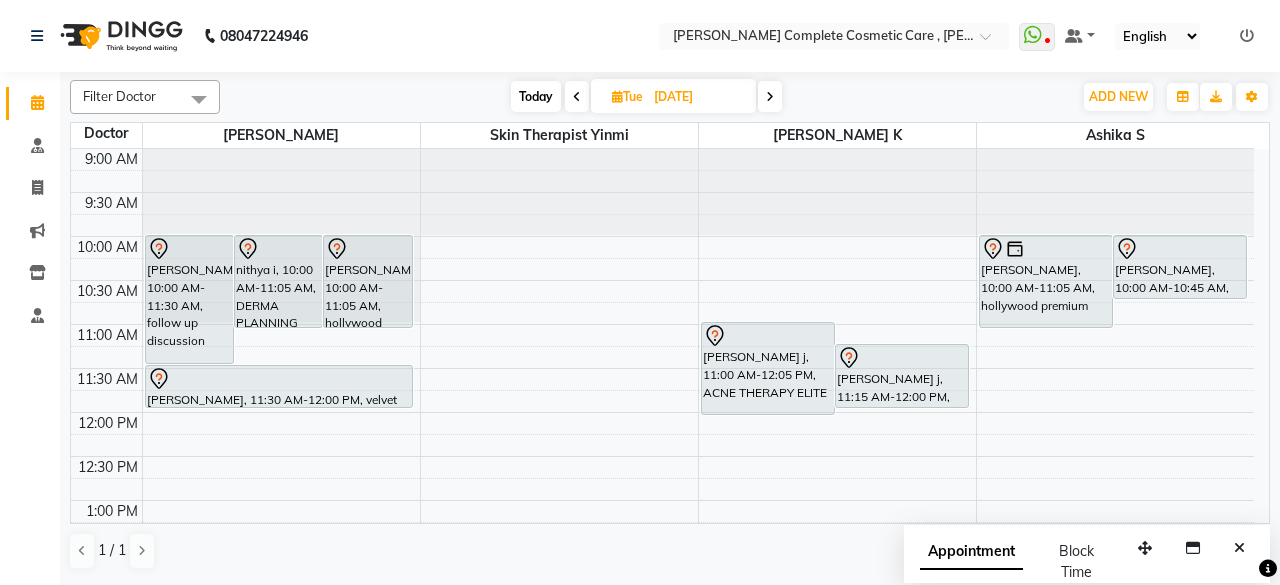 click at bounding box center [770, 97] 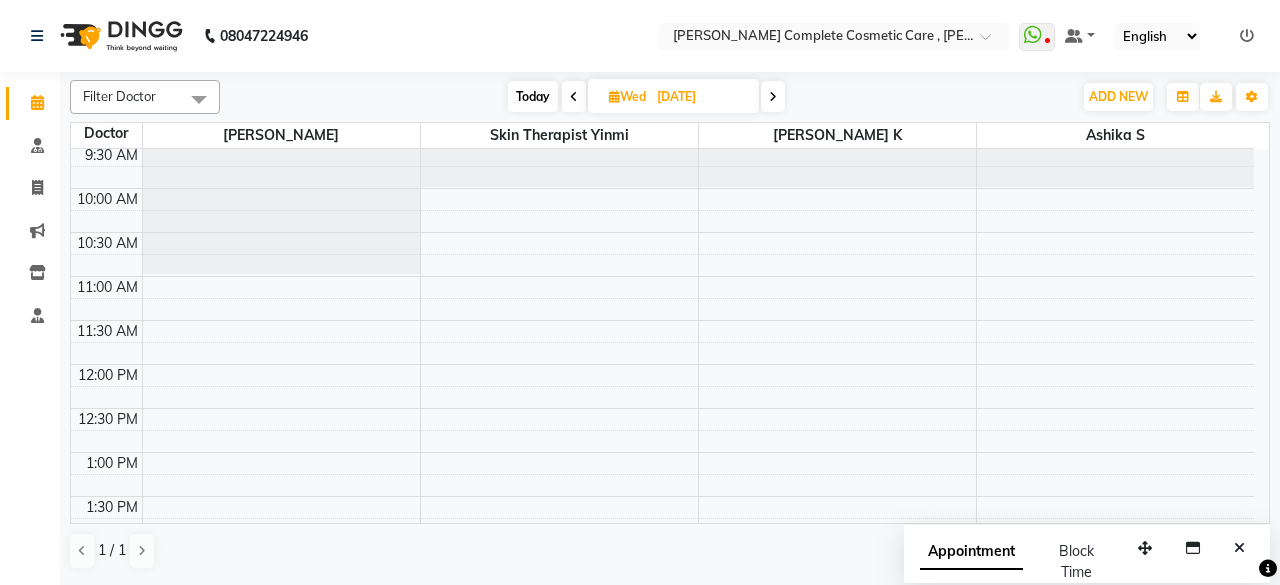 scroll, scrollTop: 376, scrollLeft: 0, axis: vertical 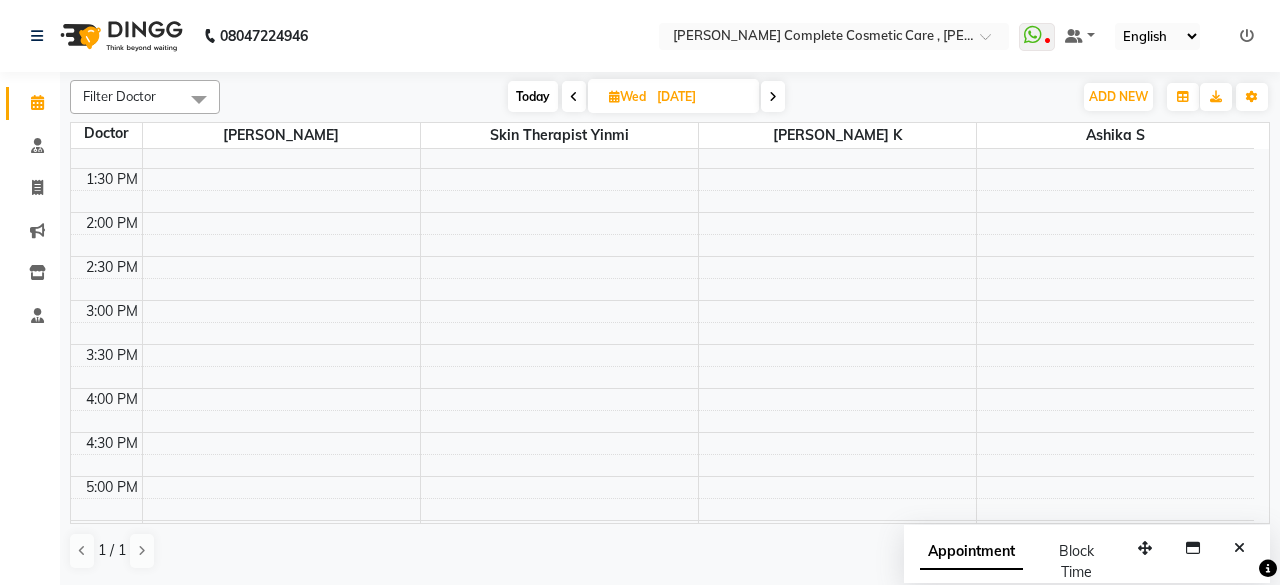 click at bounding box center (773, 97) 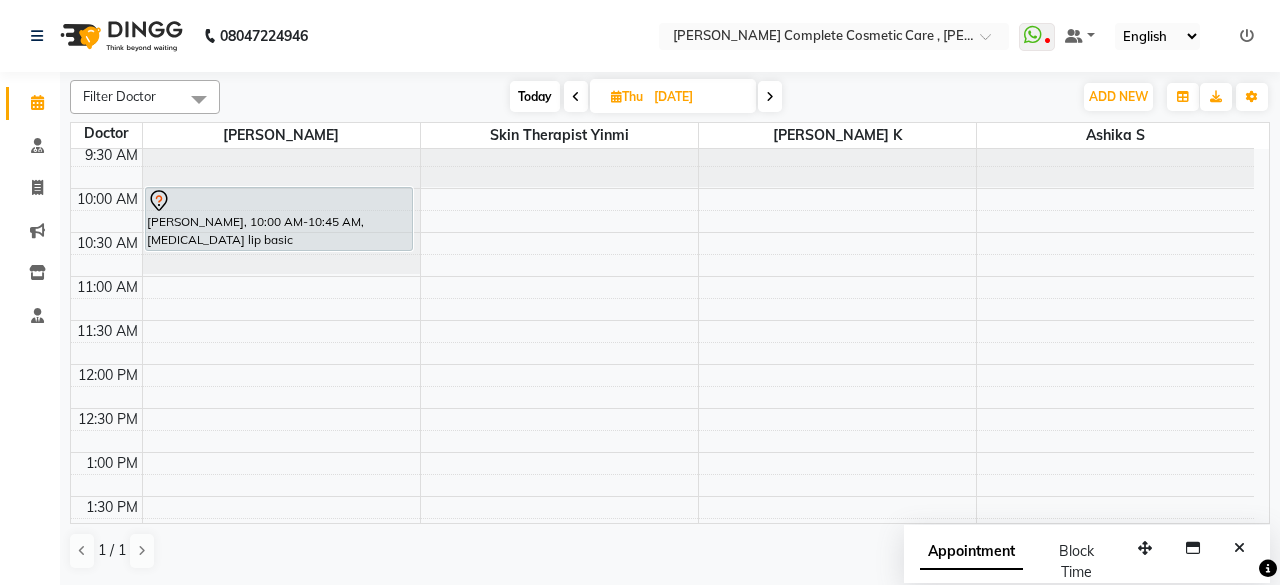 scroll, scrollTop: 0, scrollLeft: 0, axis: both 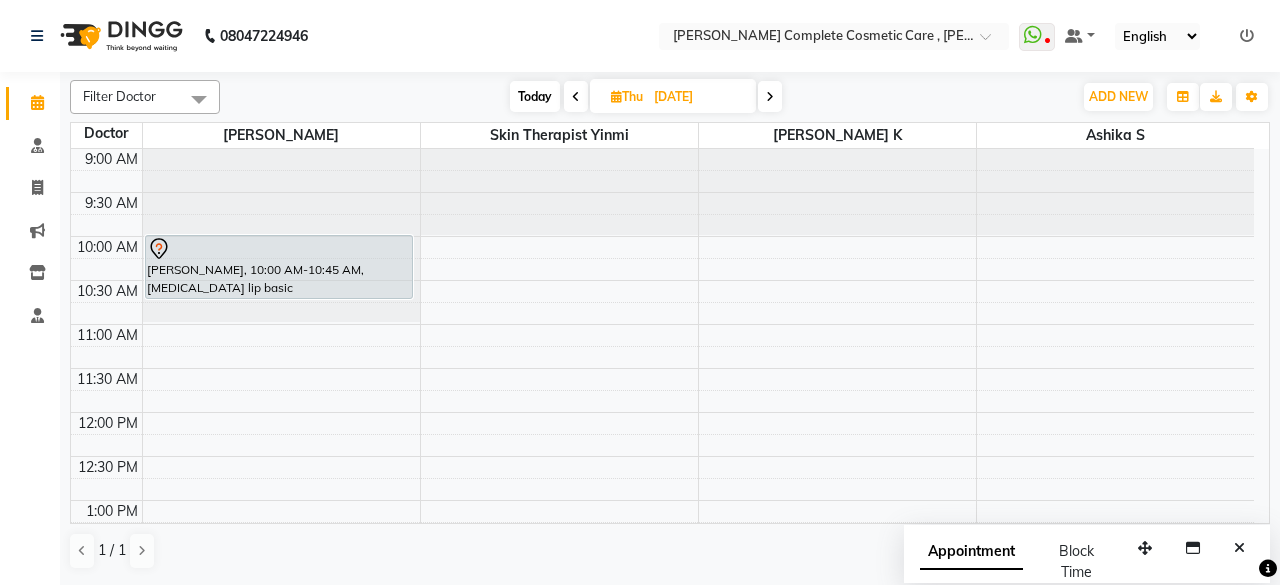 click on "Today" at bounding box center [535, 96] 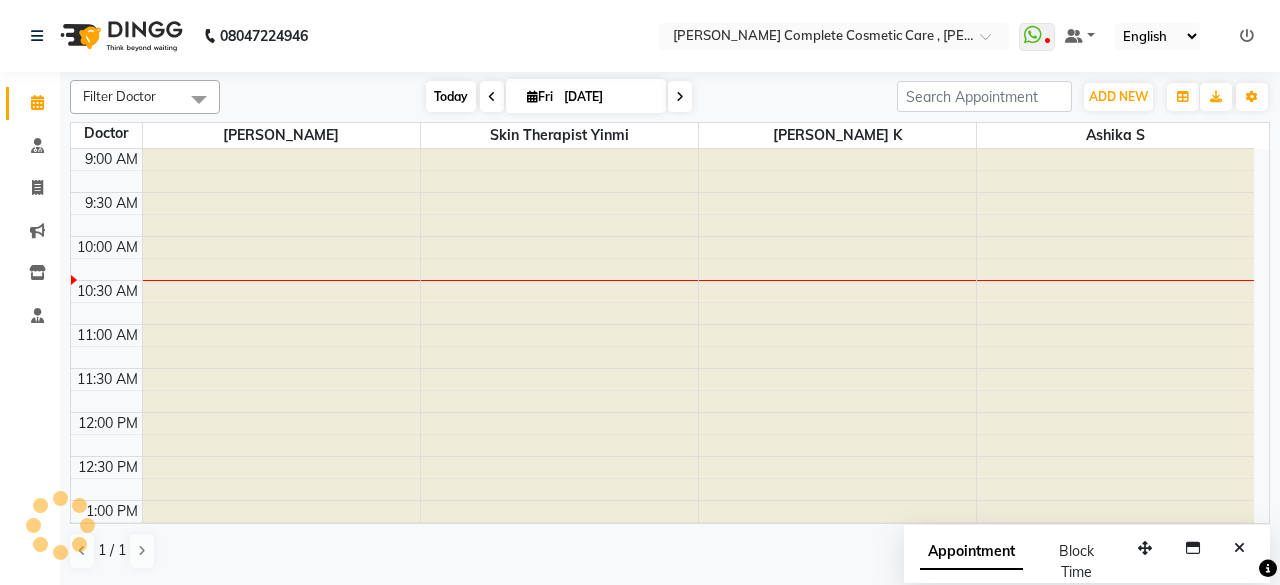 scroll, scrollTop: 88, scrollLeft: 0, axis: vertical 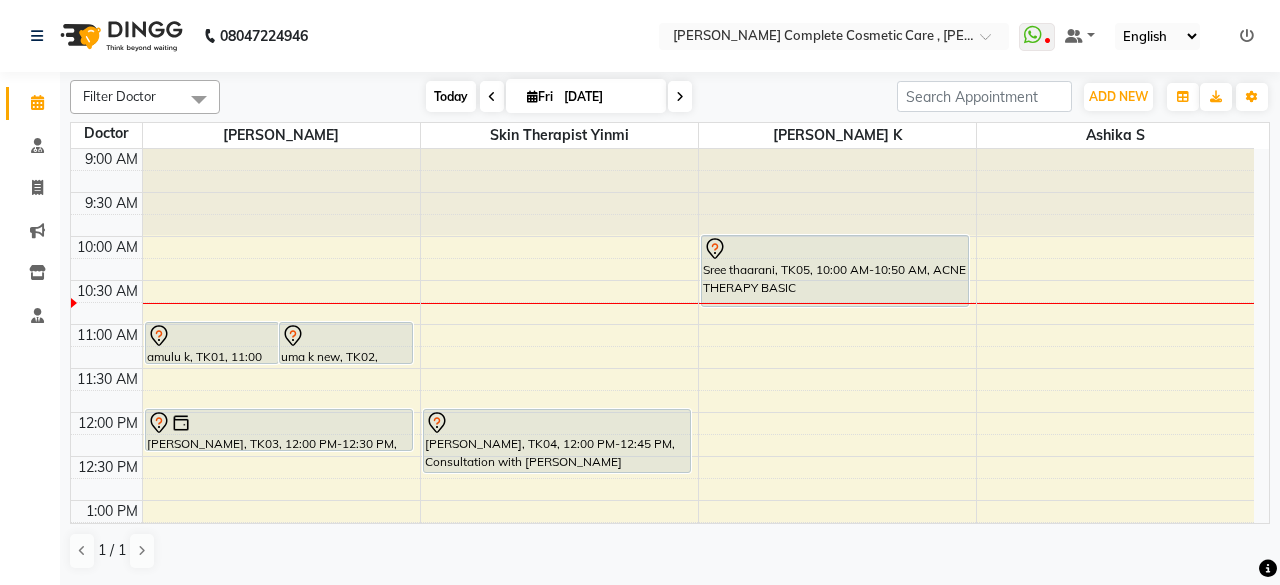 click on "Today" at bounding box center [451, 96] 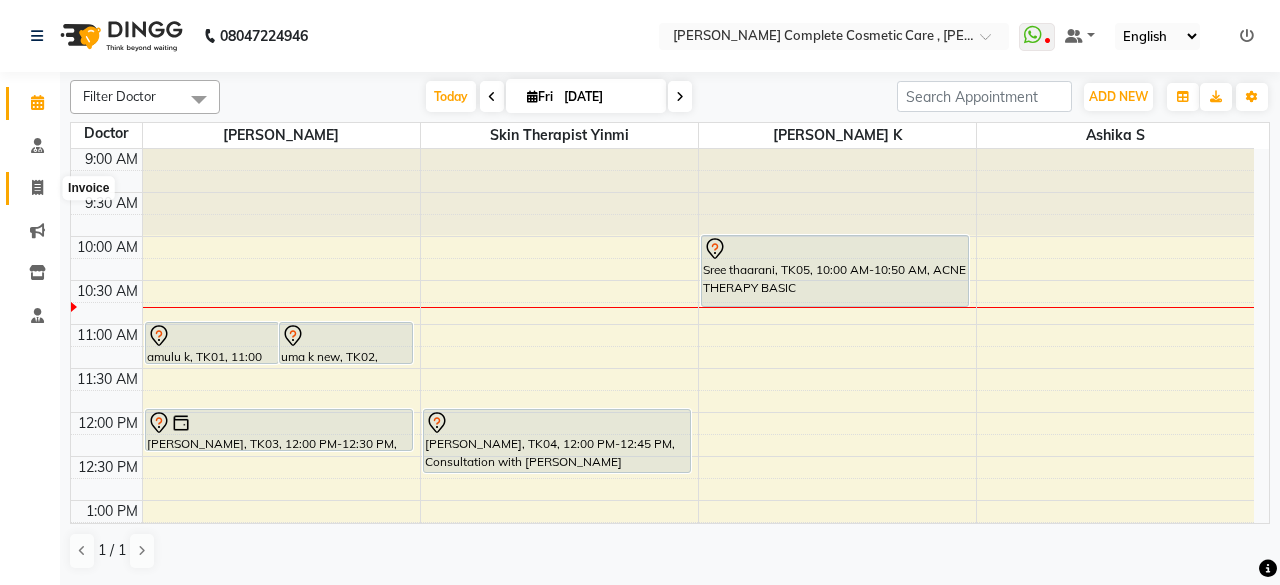 click 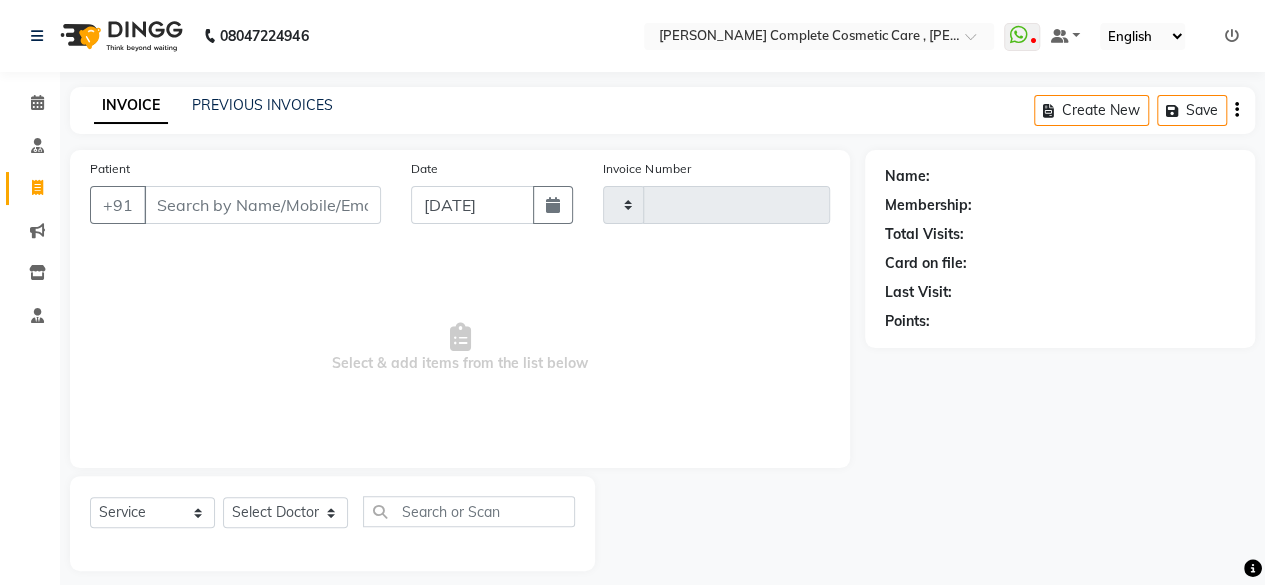click on "Patient" at bounding box center [262, 205] 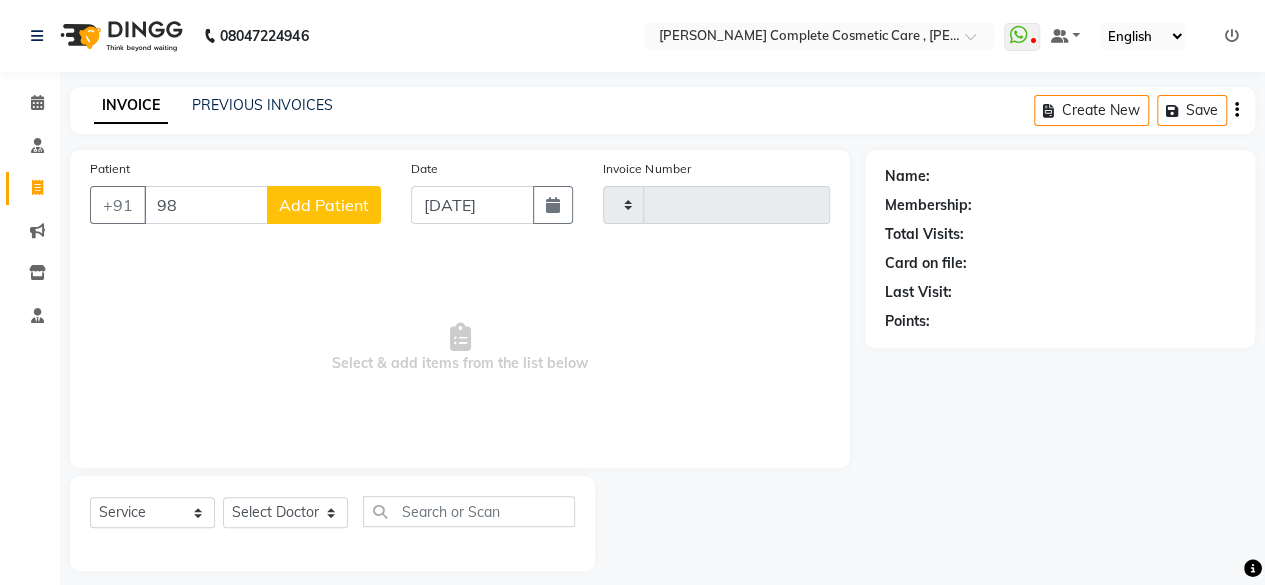 type on "9" 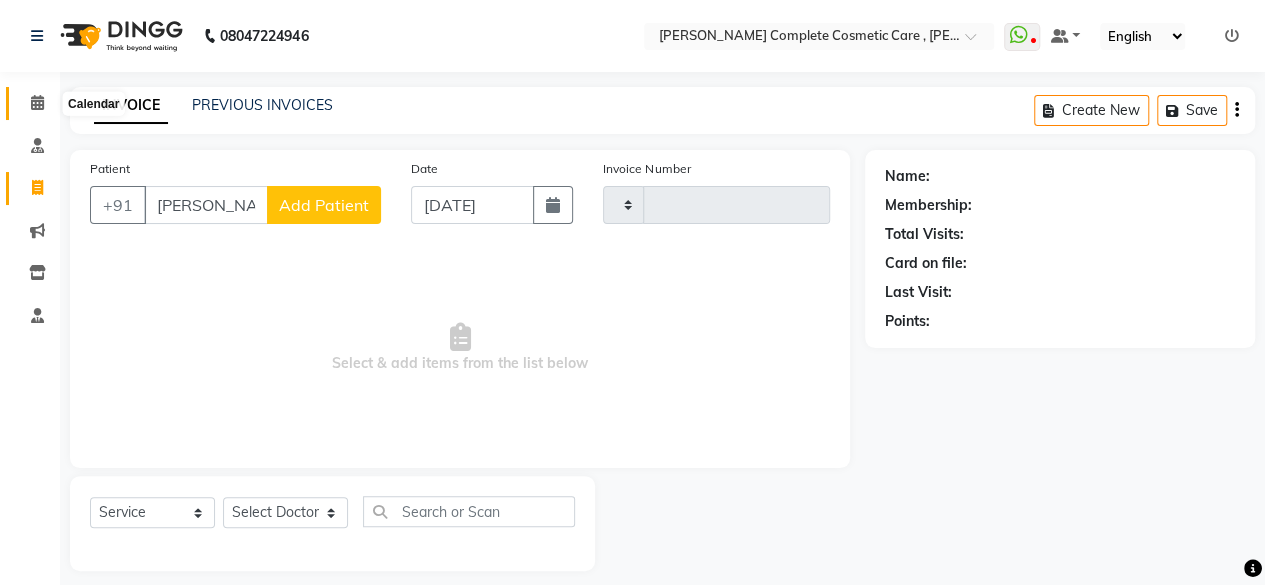 type on "[PERSON_NAME]" 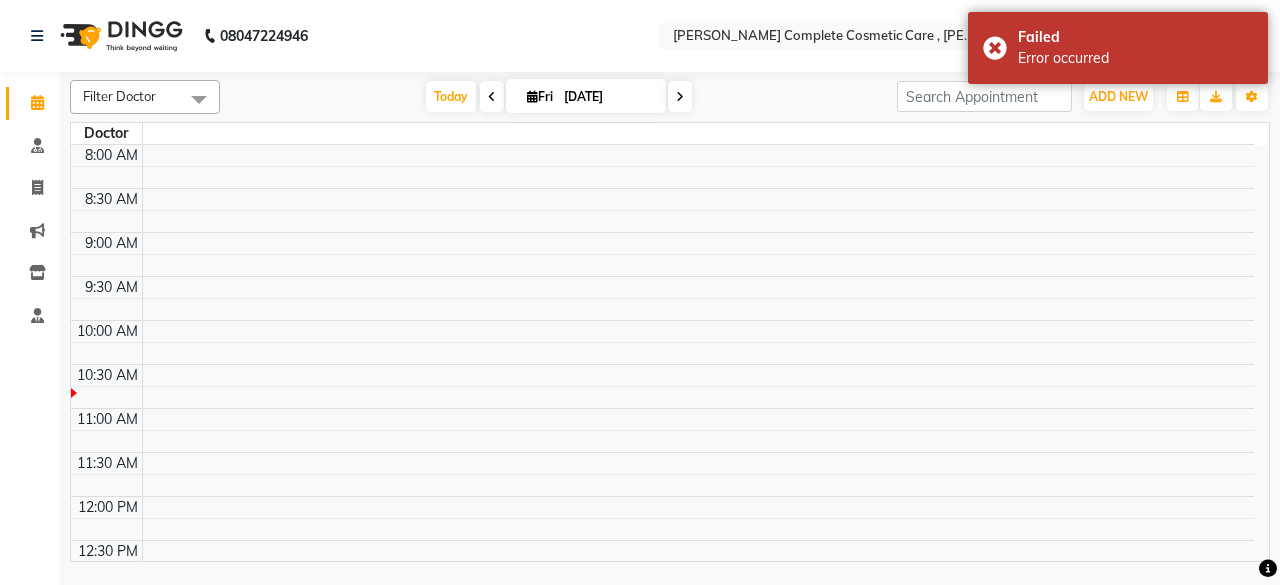 click at bounding box center [698, 397] 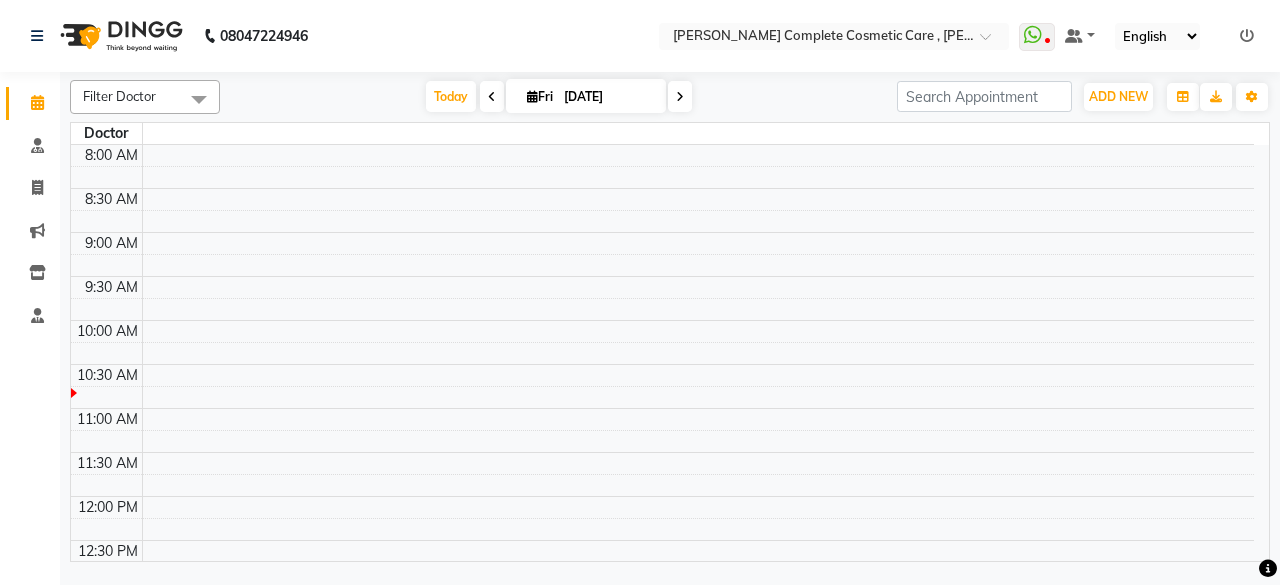 click at bounding box center (698, 309) 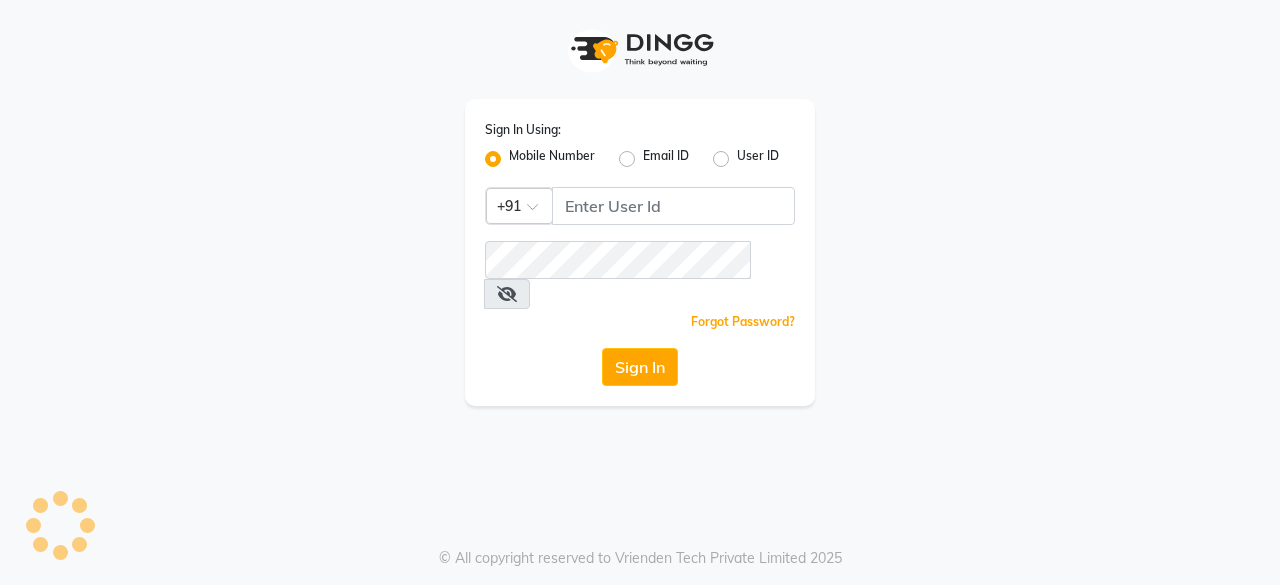 scroll, scrollTop: 0, scrollLeft: 0, axis: both 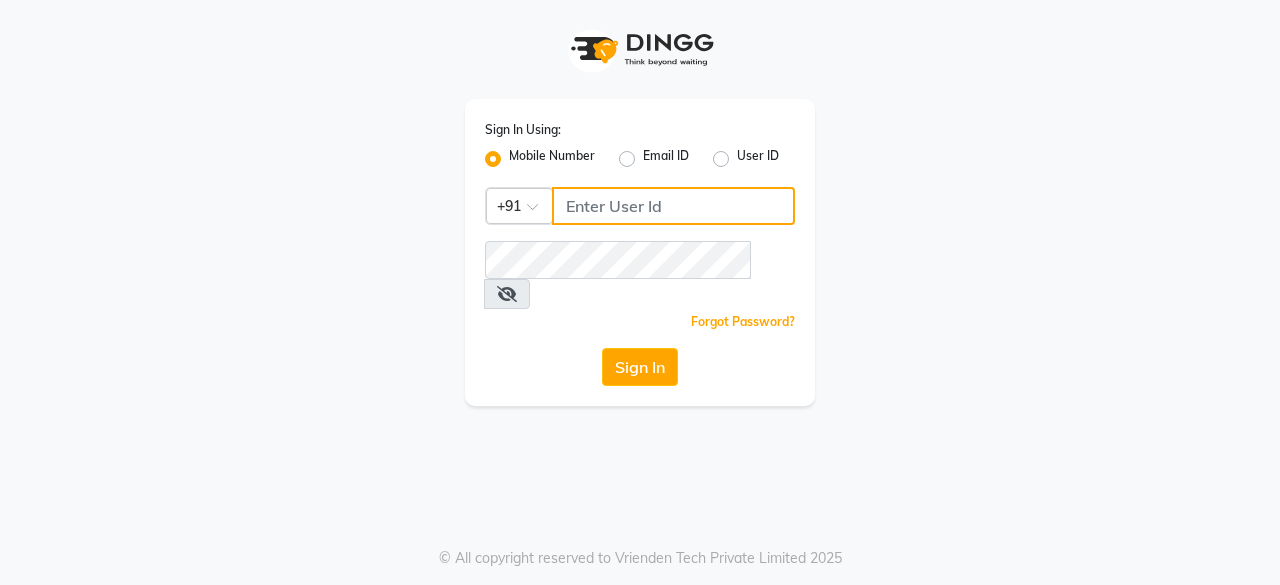 click 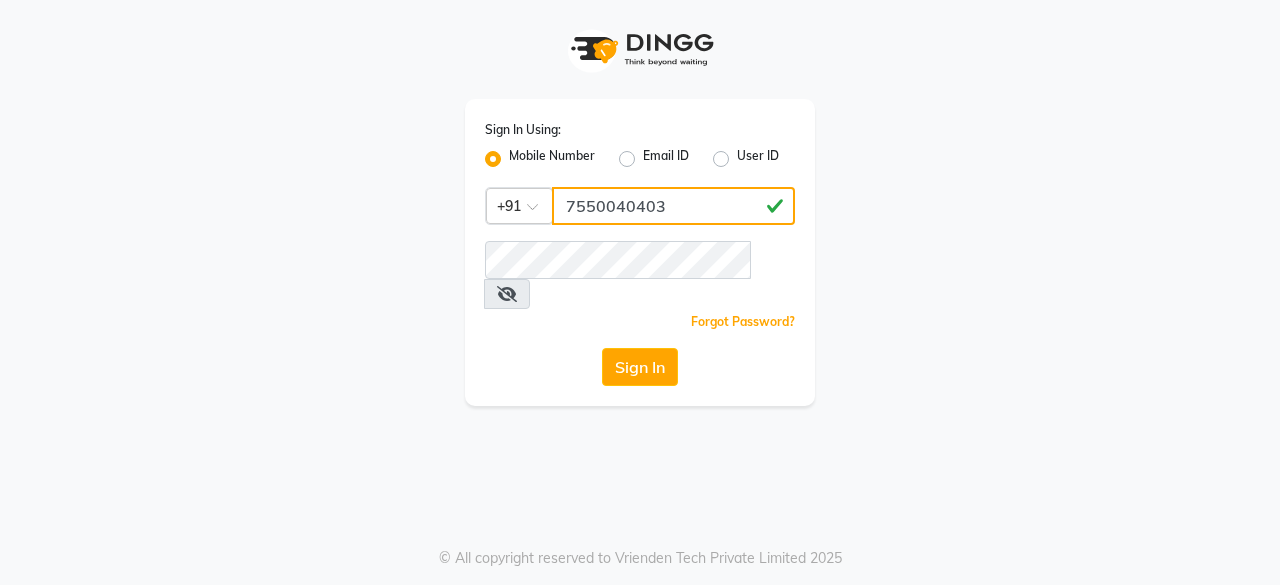 type on "7550040403" 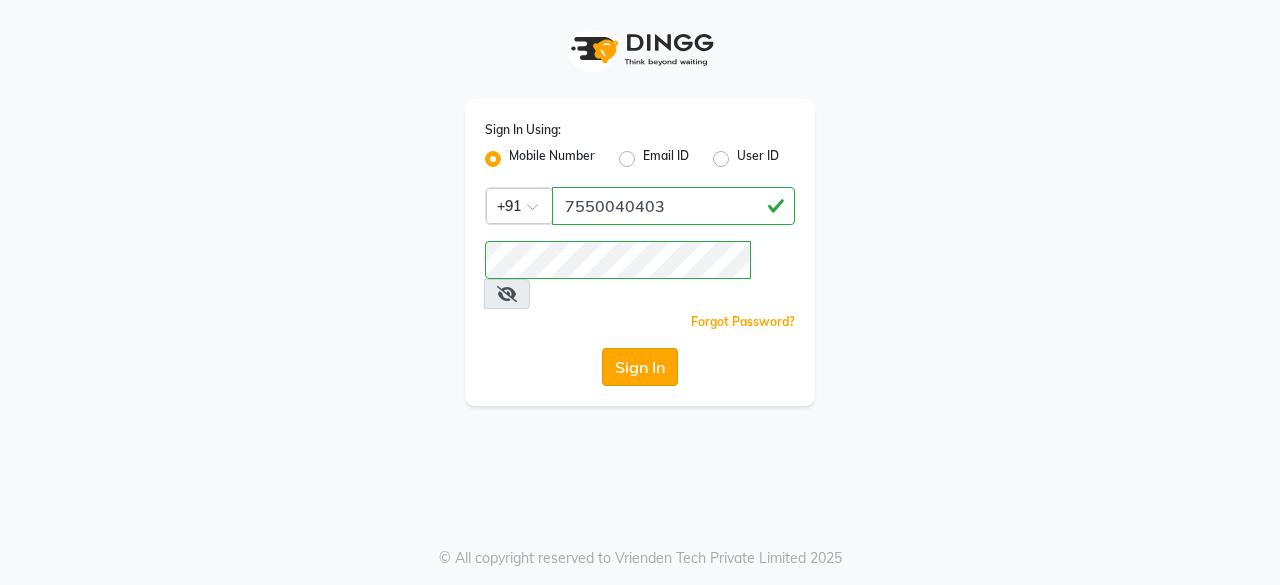 click on "Sign In" 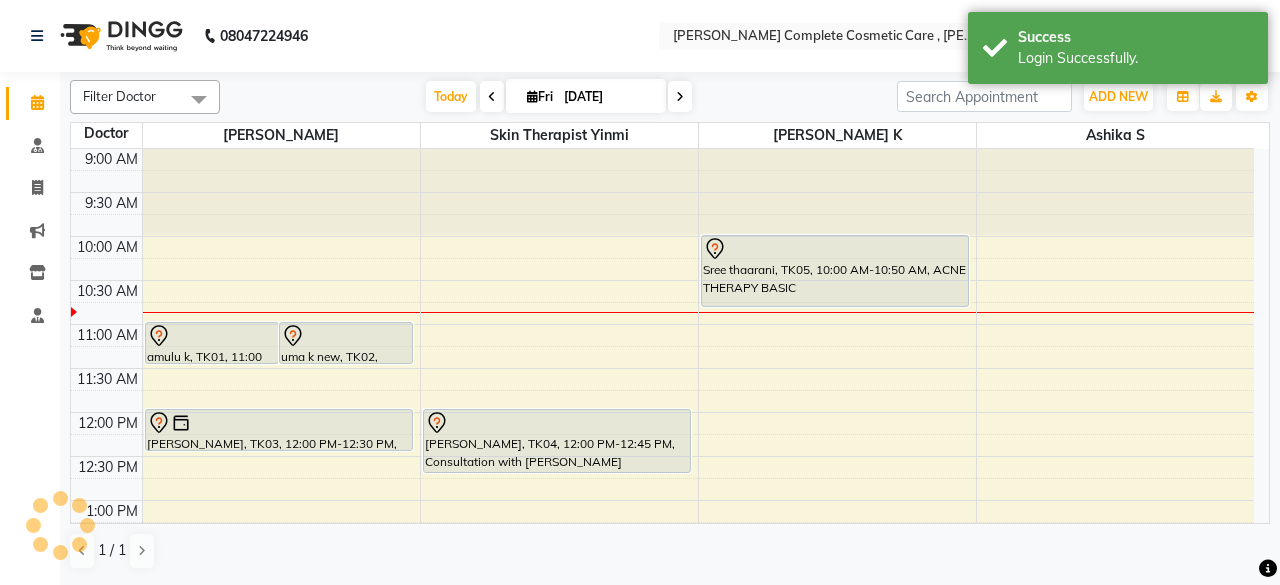 scroll, scrollTop: 0, scrollLeft: 0, axis: both 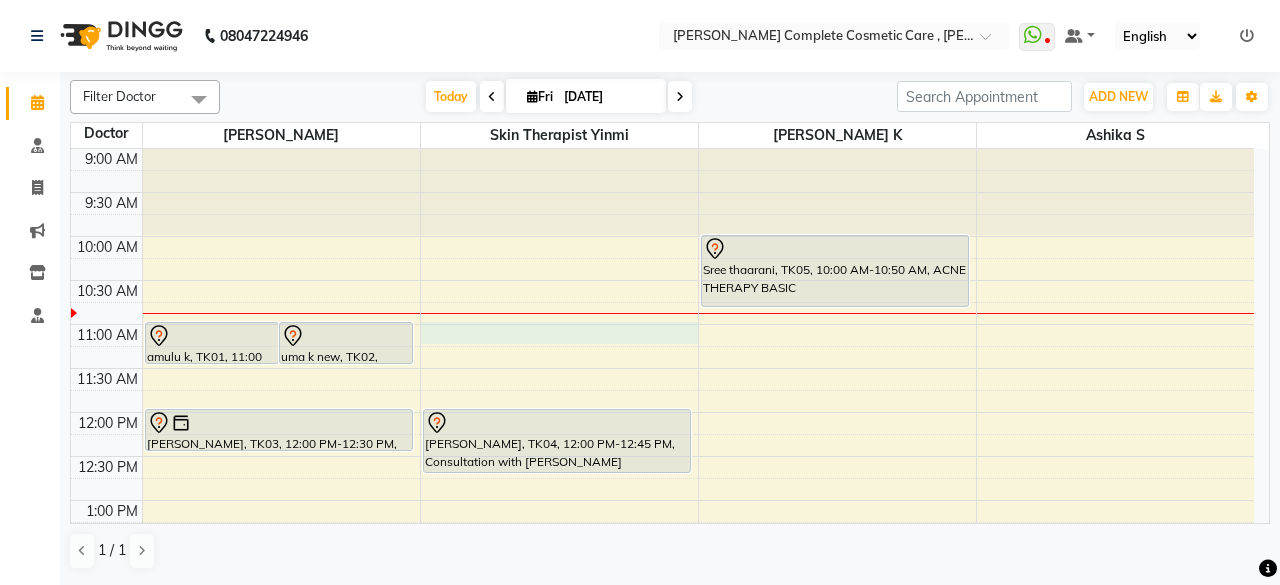 click on "9:00 AM 9:30 AM 10:00 AM 10:30 AM 11:00 AM 11:30 AM 12:00 PM 12:30 PM 1:00 PM 1:30 PM 2:00 PM 2:30 PM 3:00 PM 3:30 PM 4:00 PM 4:30 PM 5:00 PM 5:30 PM 6:00 PM 6:30 PM 7:00 PM 7:30 PM 8:00 PM 8:30 PM             amulu k, TK01, 11:00 AM-11:30 AM, Hollywood basic              uma k new, TK02, 11:00 AM-11:30 AM, Hollywood basic              manju manju, TK03, 12:00 PM-12:30 PM, velvet elite              [PERSON_NAME] S, TK04, 12:00 PM-12:45 PM, Consultation with [PERSON_NAME]             [PERSON_NAME], TK05, 10:00 AM-10:50 AM, ACNE THERAPY BASIC              [PERSON_NAME] c, TK07, 01:30 PM-01:50 PM, ACNE THERAPY ELITE             [PERSON_NAME] [PERSON_NAME], TK06, 03:30 PM-04:00 PM, hollywood elite" at bounding box center (662, 676) 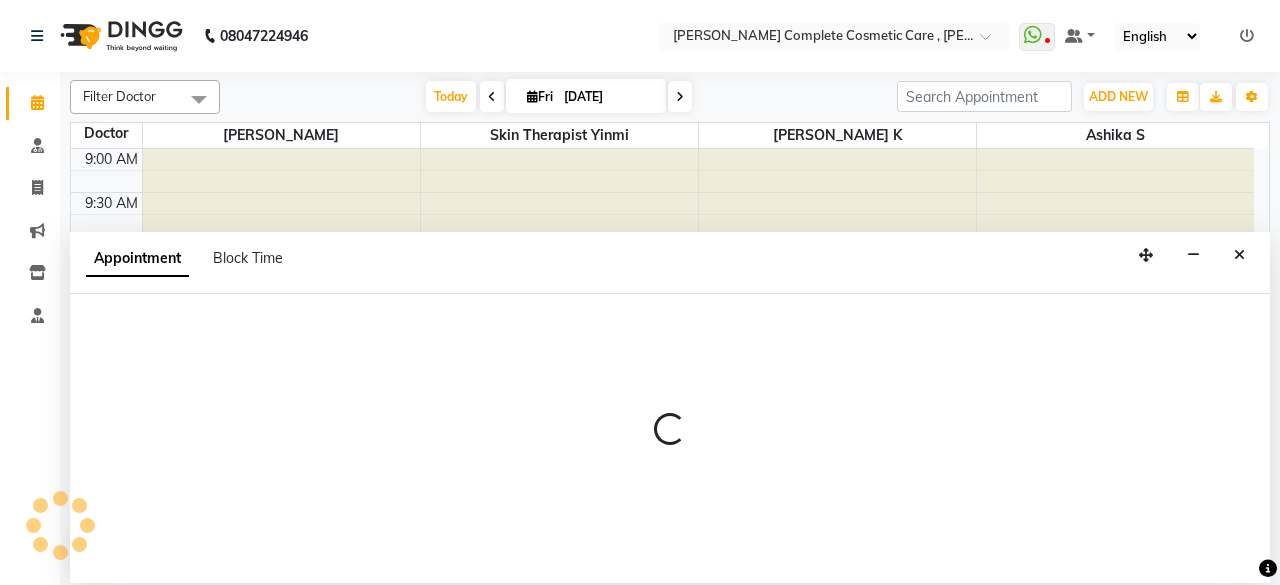 select on "70591" 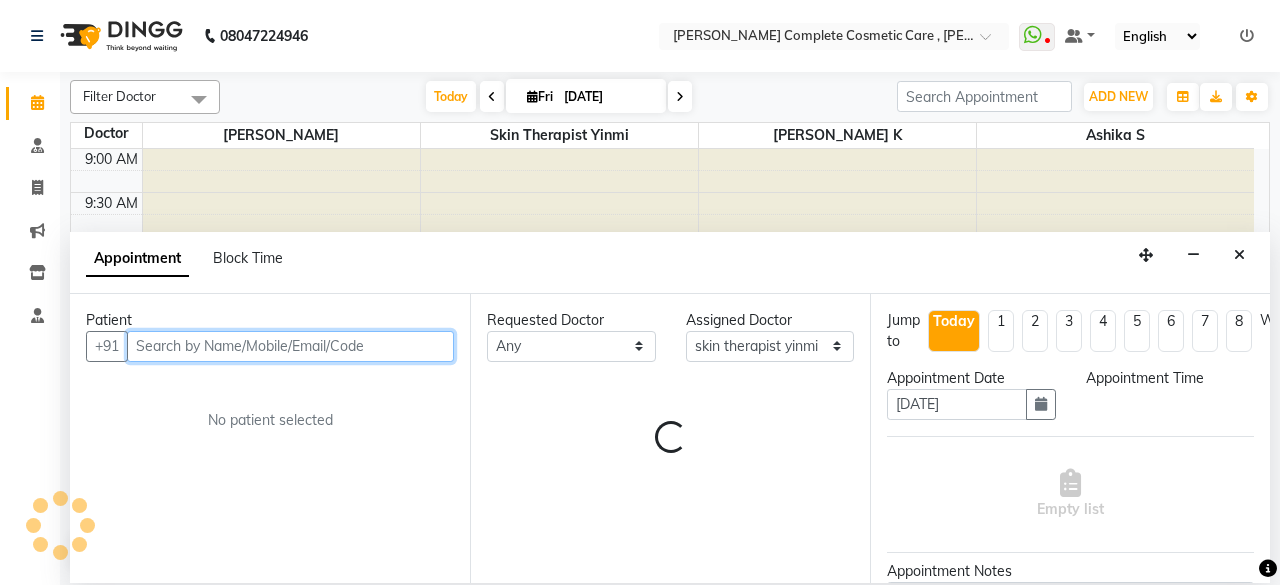 select on "660" 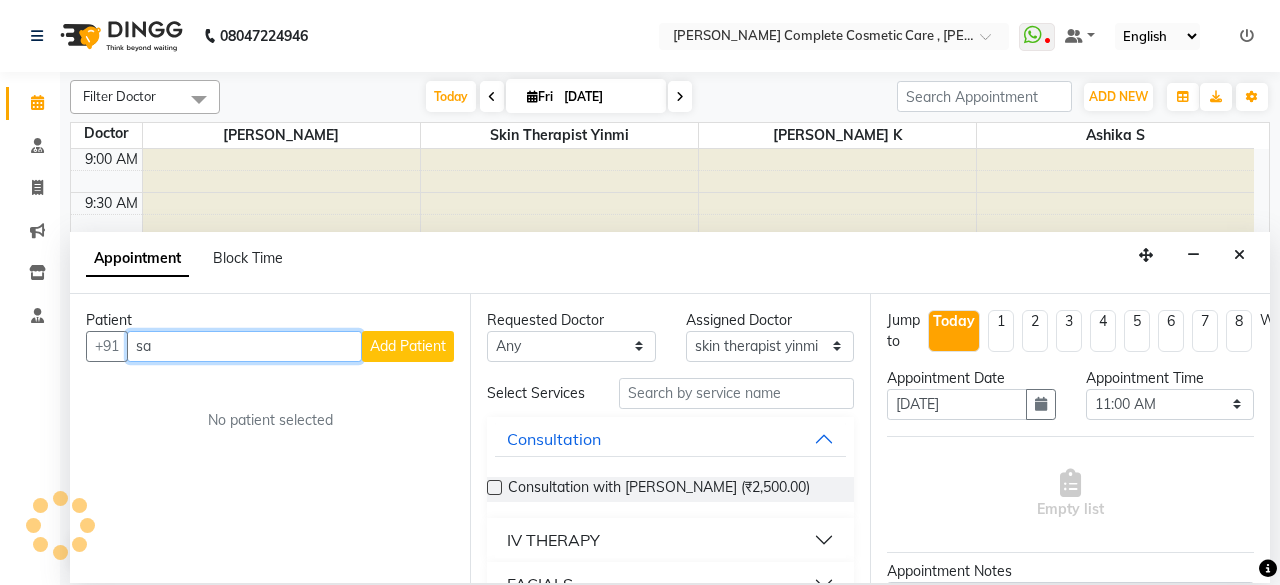 type on "s" 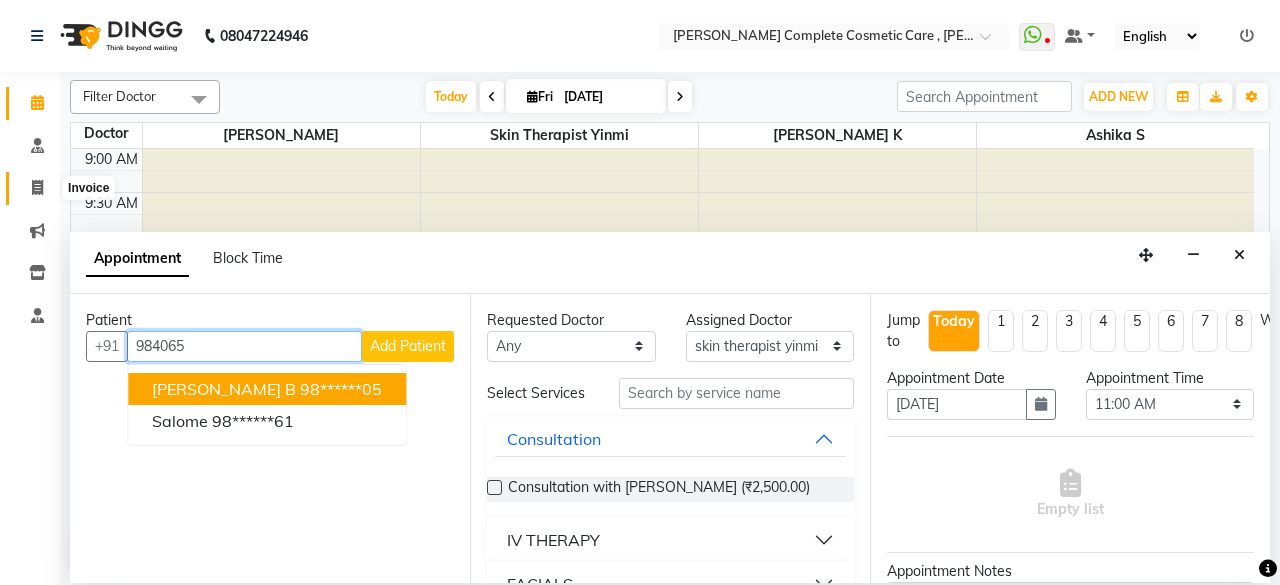 type on "984065" 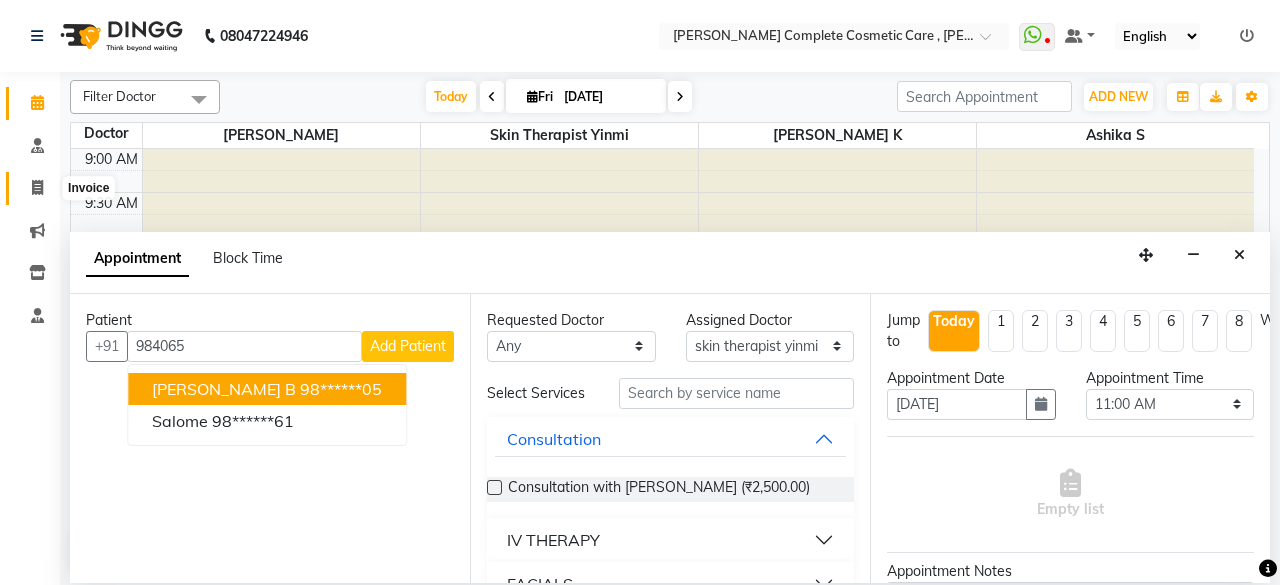 click 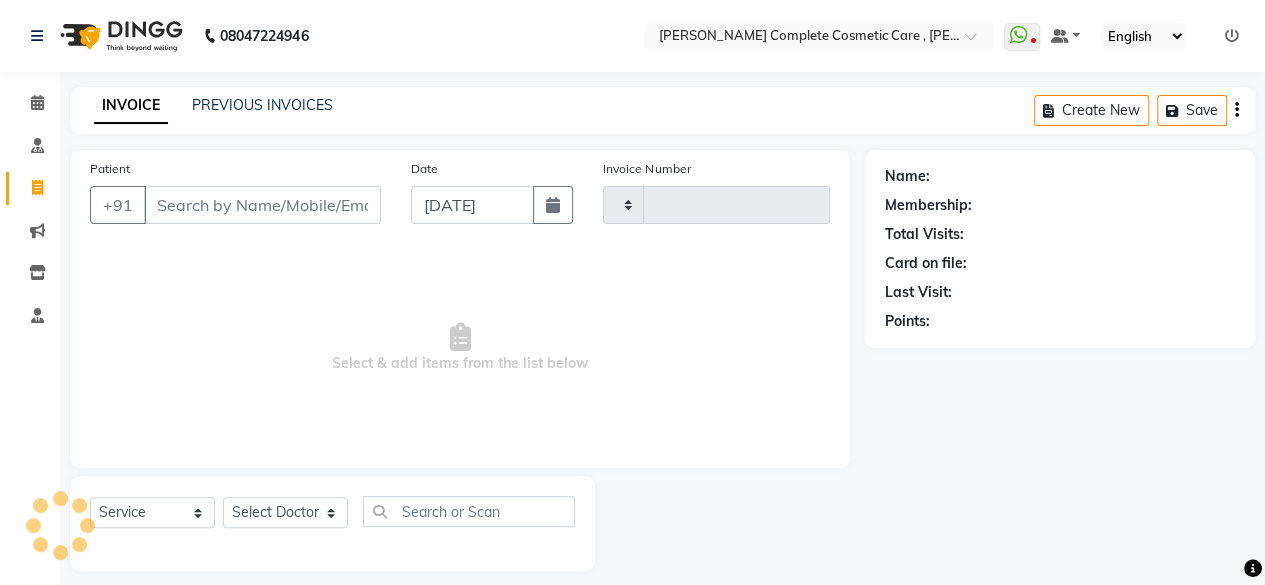 type on "0378" 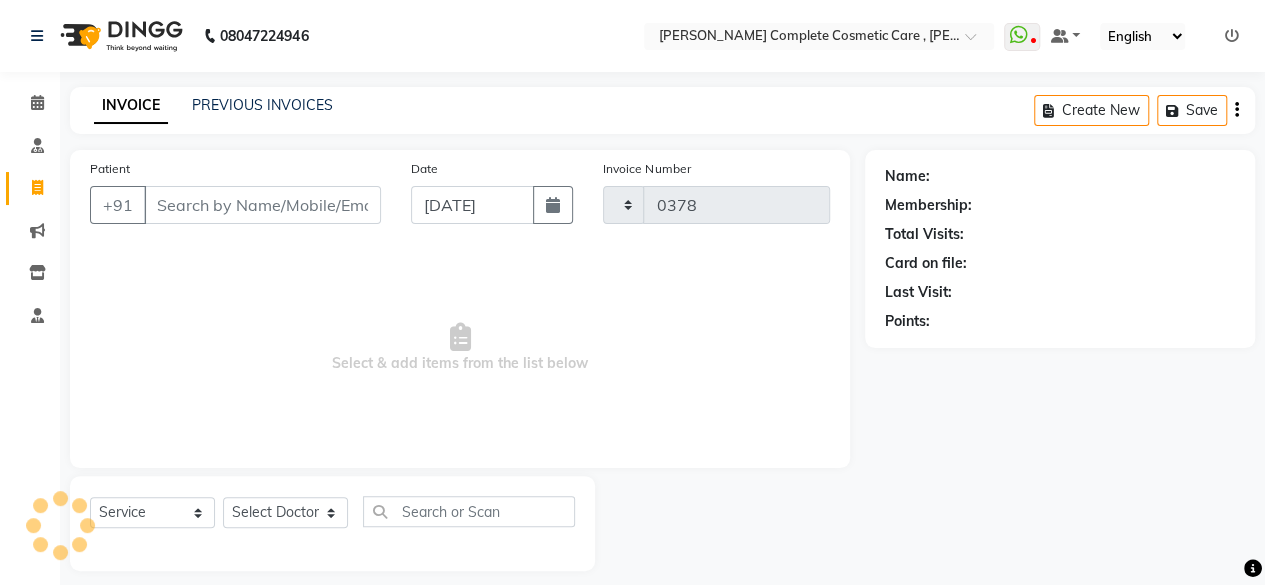 select on "7560" 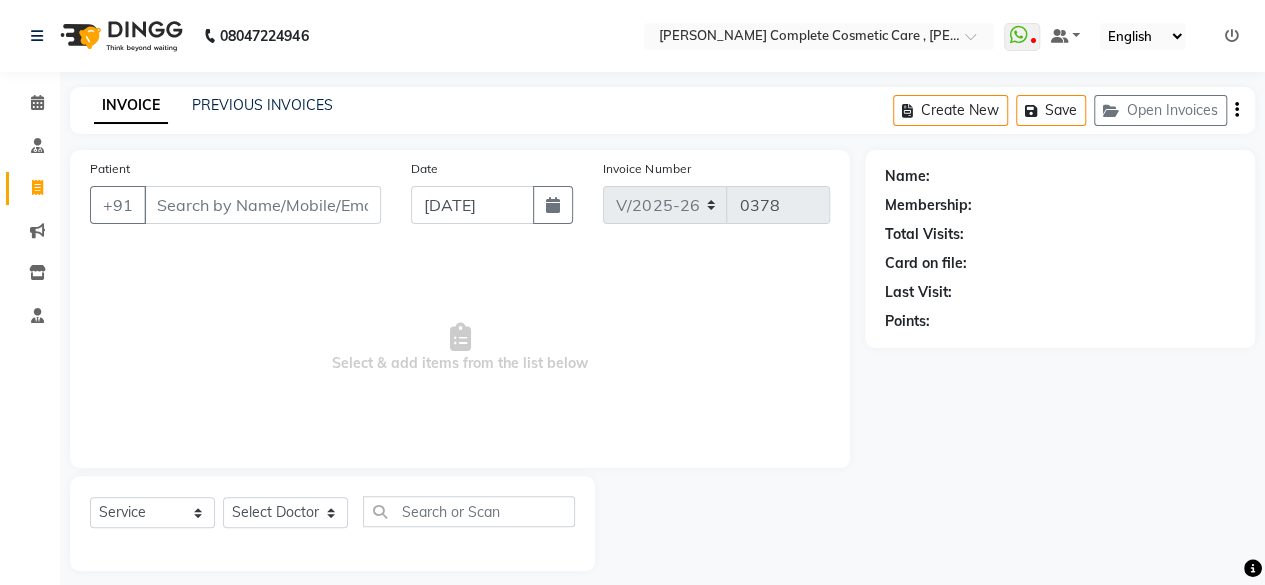 click on "Patient" at bounding box center [262, 205] 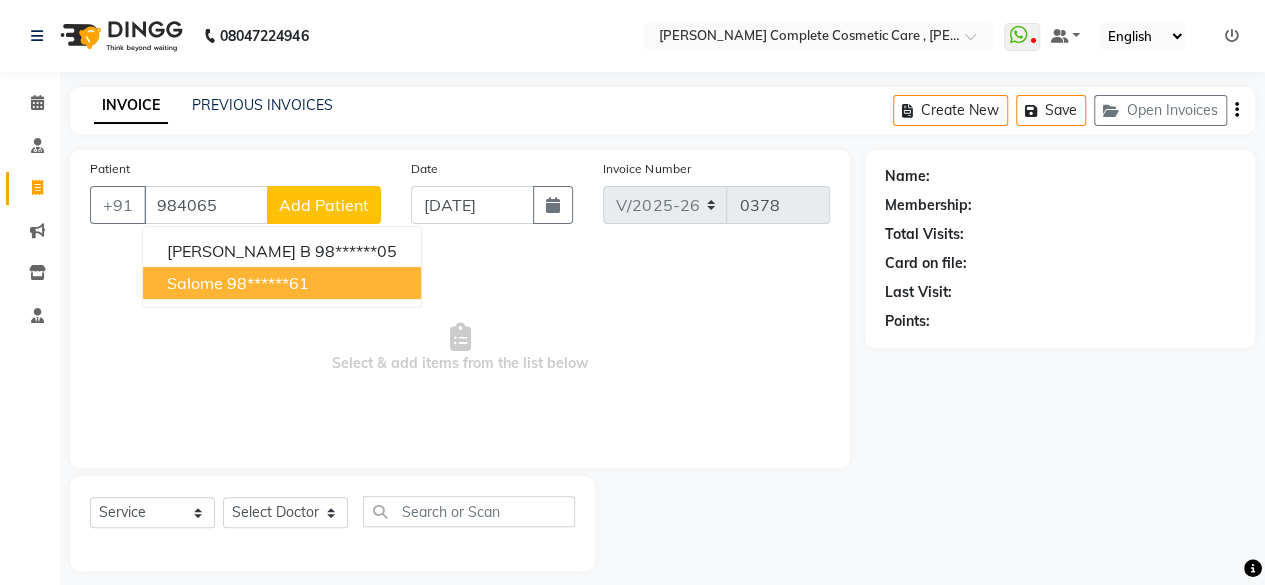 click on "98******61" at bounding box center [268, 283] 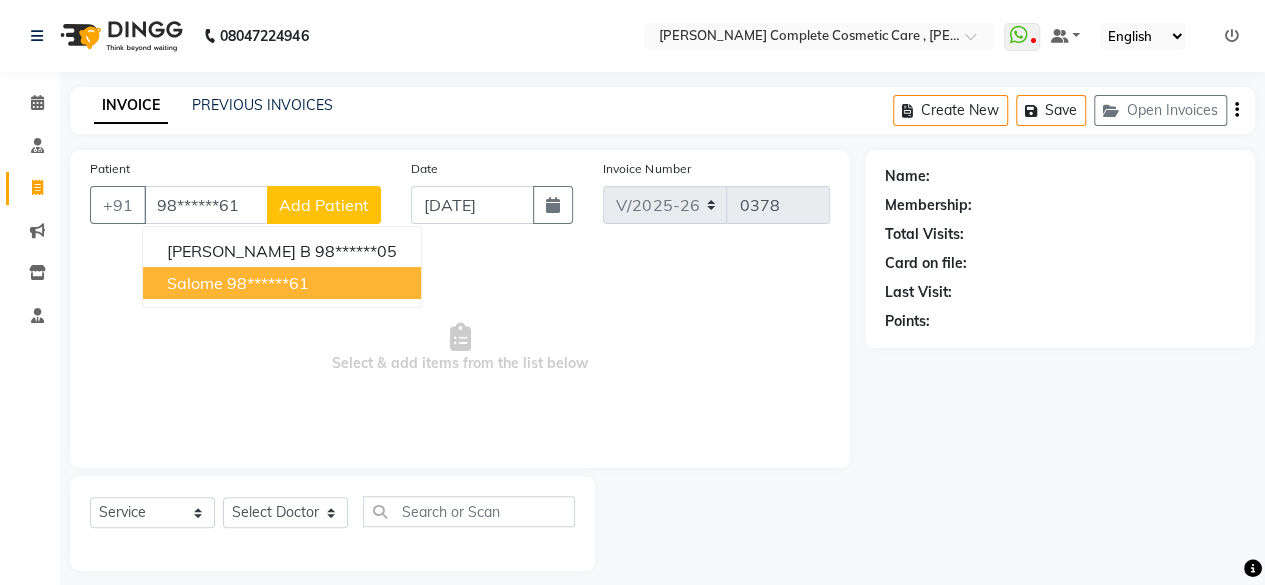type on "98******61" 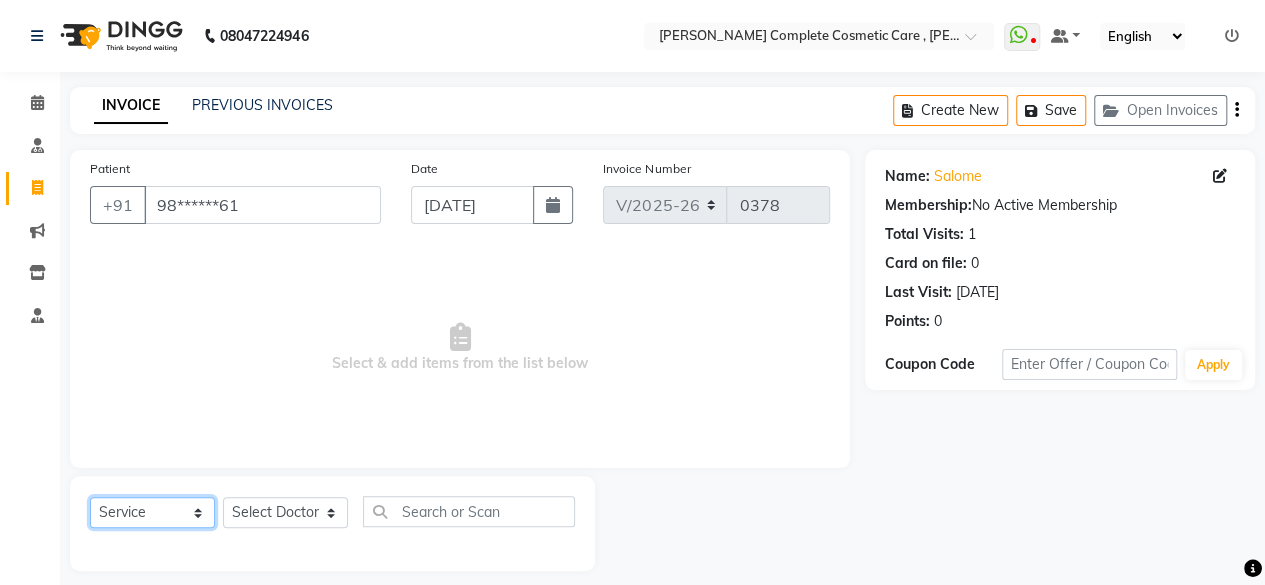 click on "Select  Service  Product  Membership  Package Voucher Prepaid Gift Card" 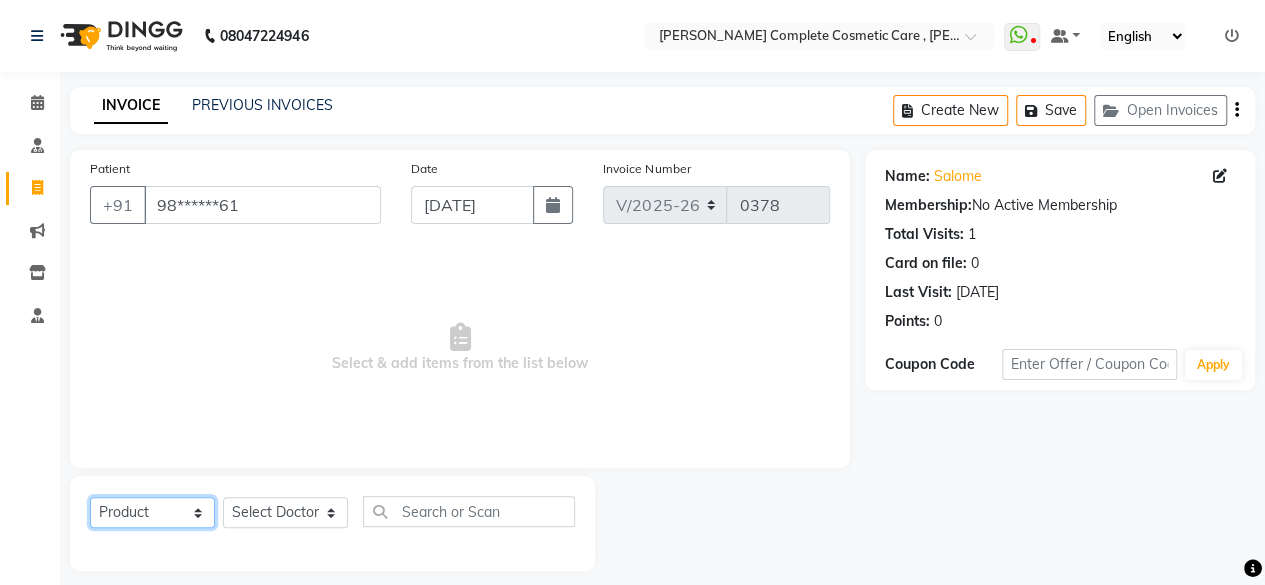 click on "Select  Service  Product  Membership  Package Voucher Prepaid Gift Card" 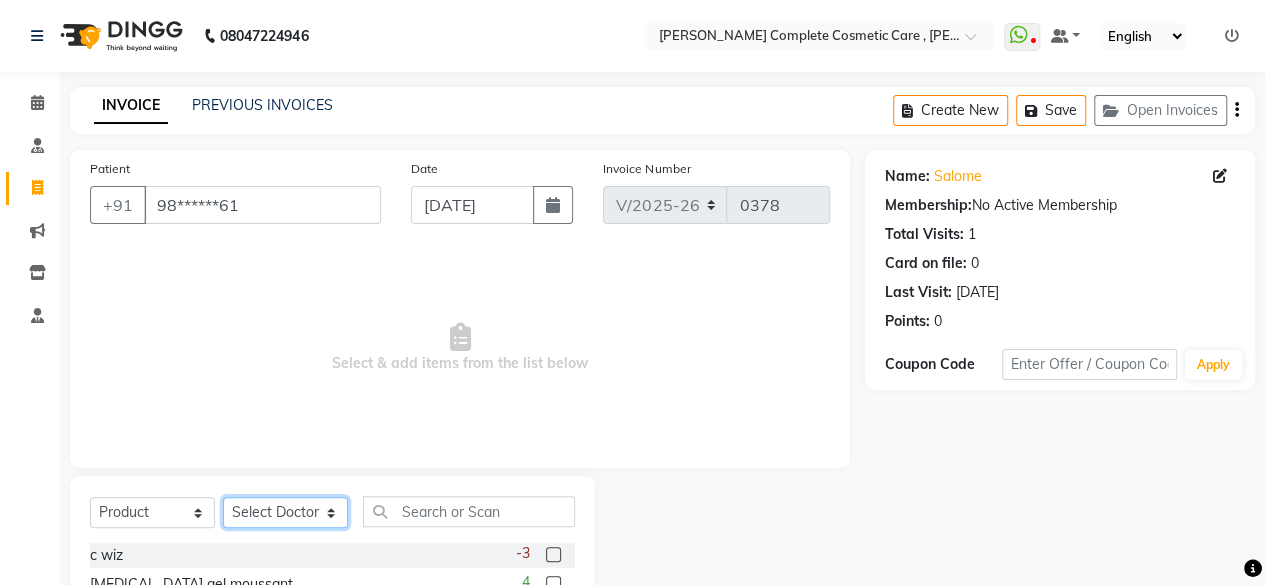 click on "Select Doctor ashika s Dr. Asha Queen saranya k skin therapist yinmi" 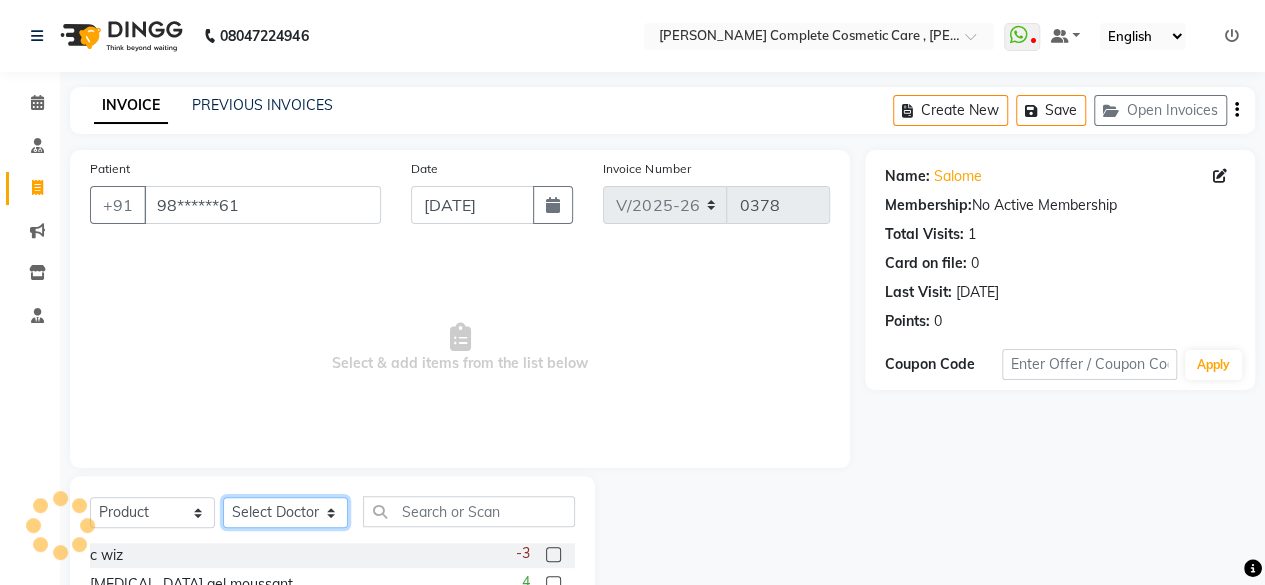 select on "67035" 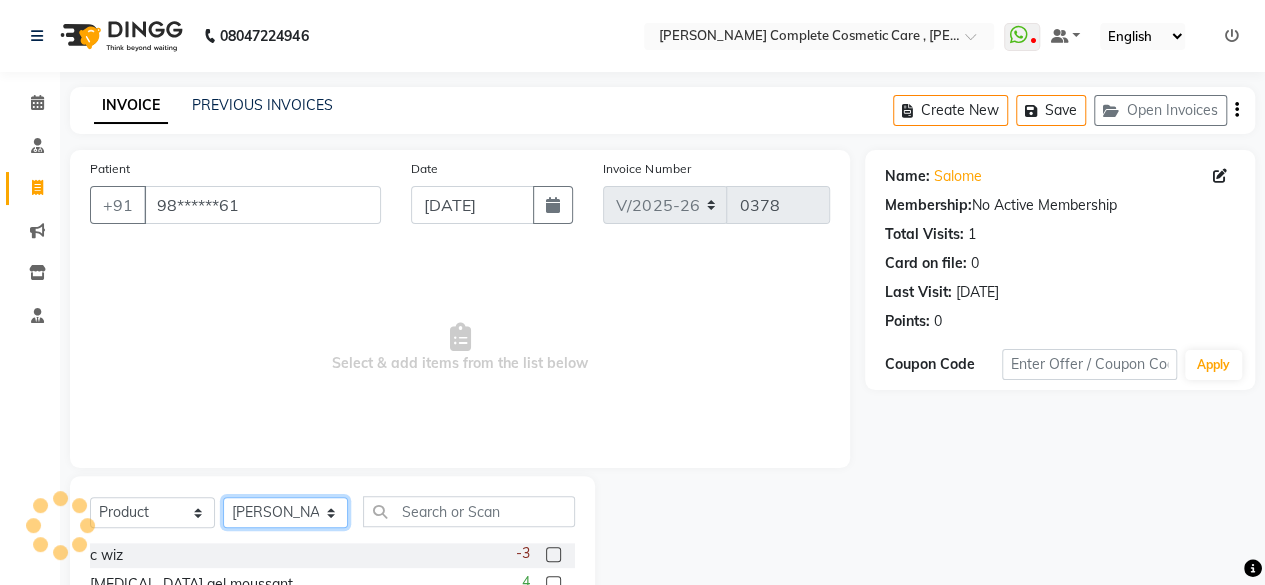 click on "Select Doctor ashika s Dr. Asha Queen saranya k skin therapist yinmi" 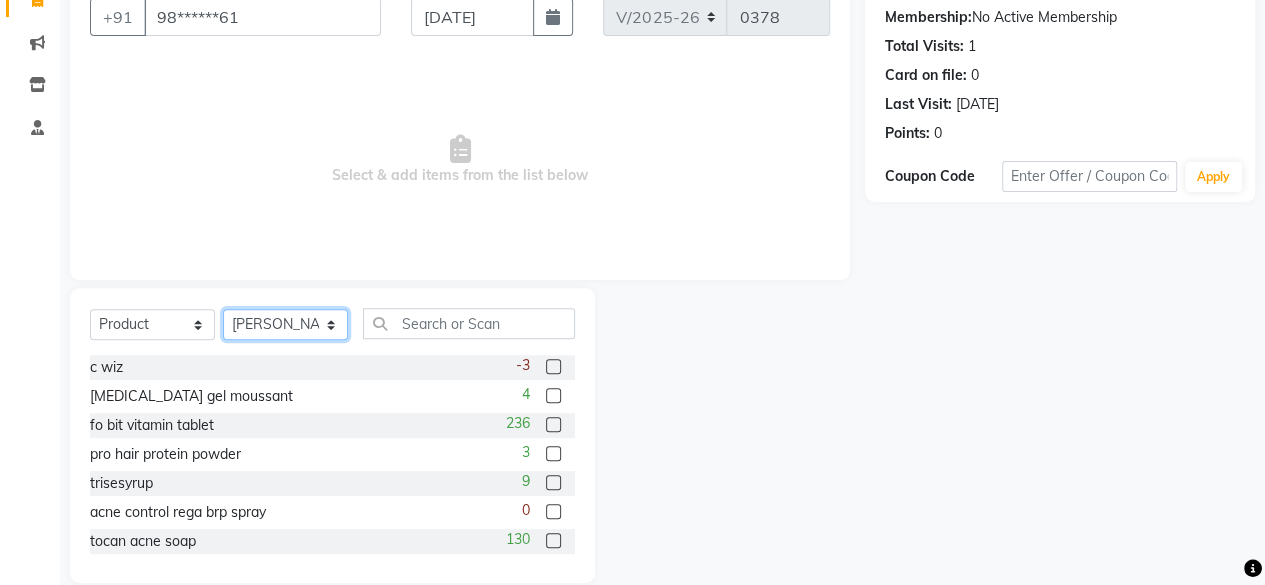 scroll, scrollTop: 215, scrollLeft: 0, axis: vertical 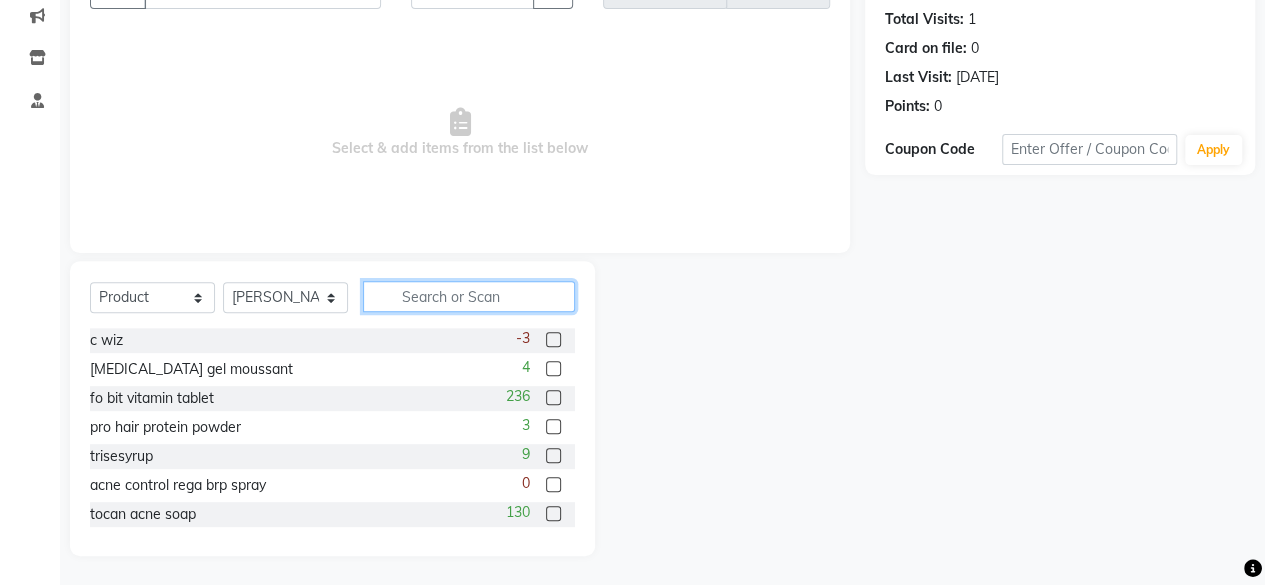 click 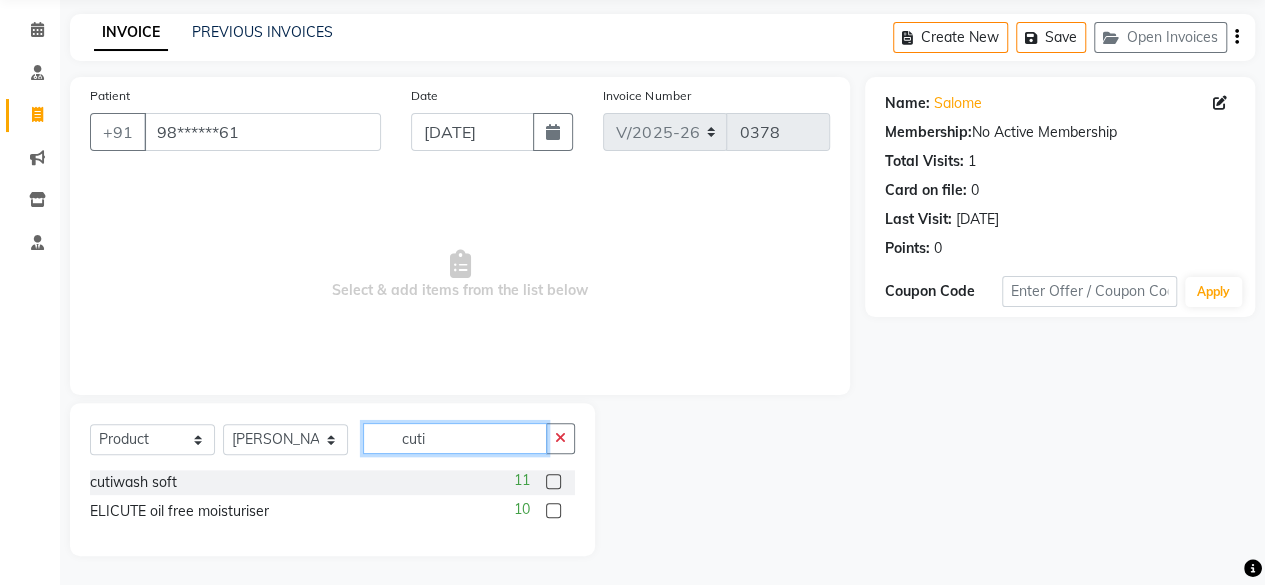 scroll, scrollTop: 44, scrollLeft: 0, axis: vertical 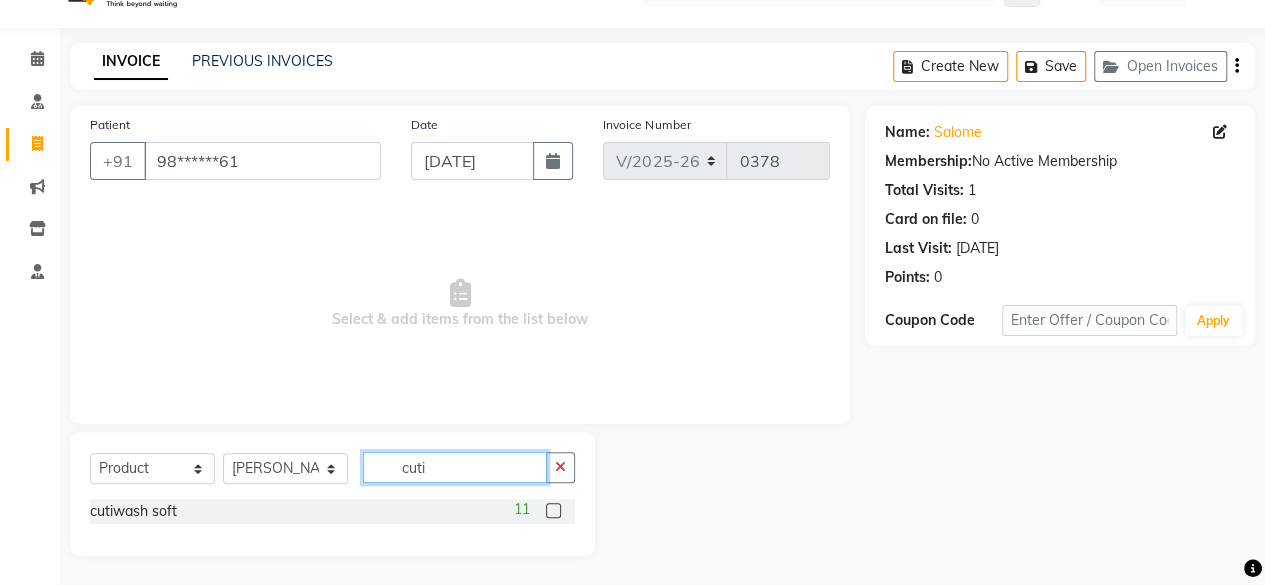 type on "cuti" 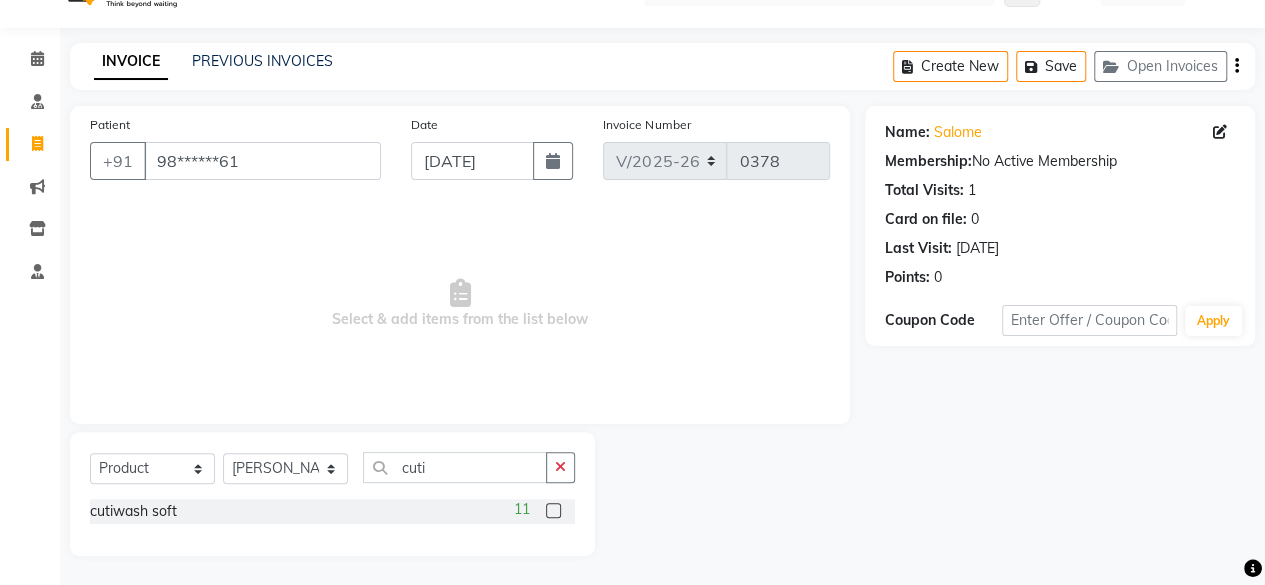 click 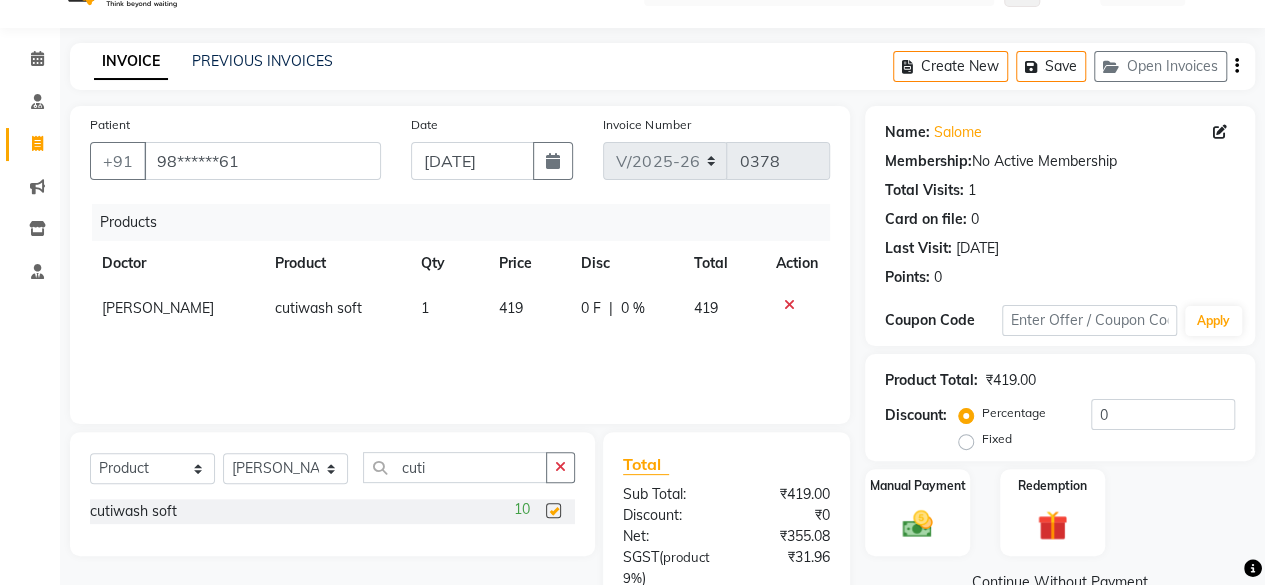 checkbox on "false" 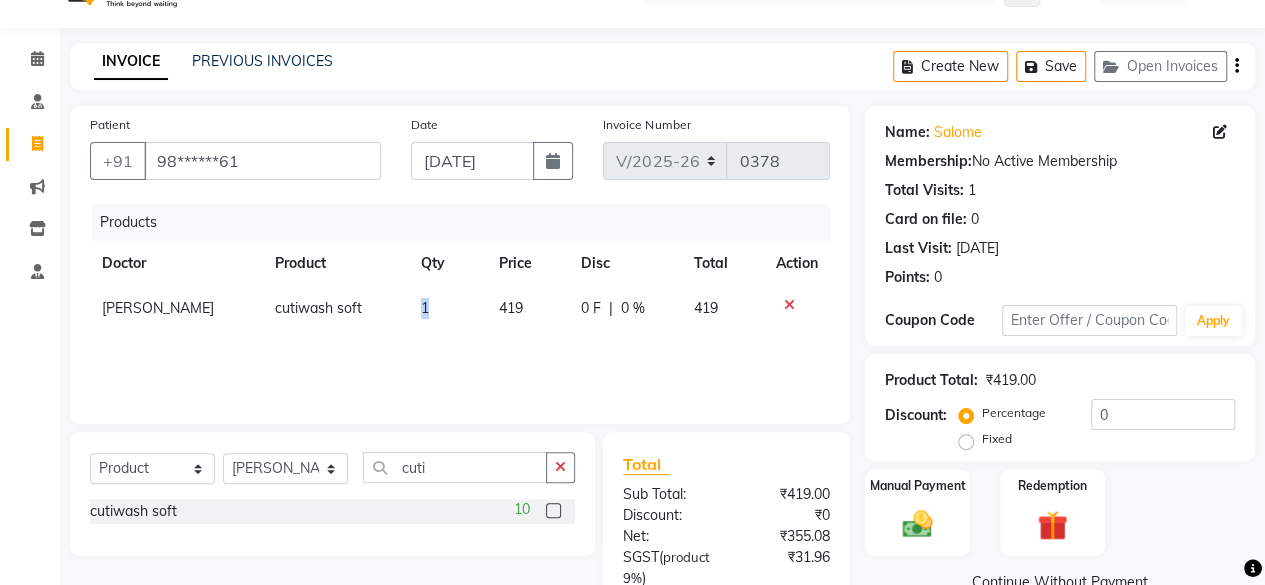 click on "1" 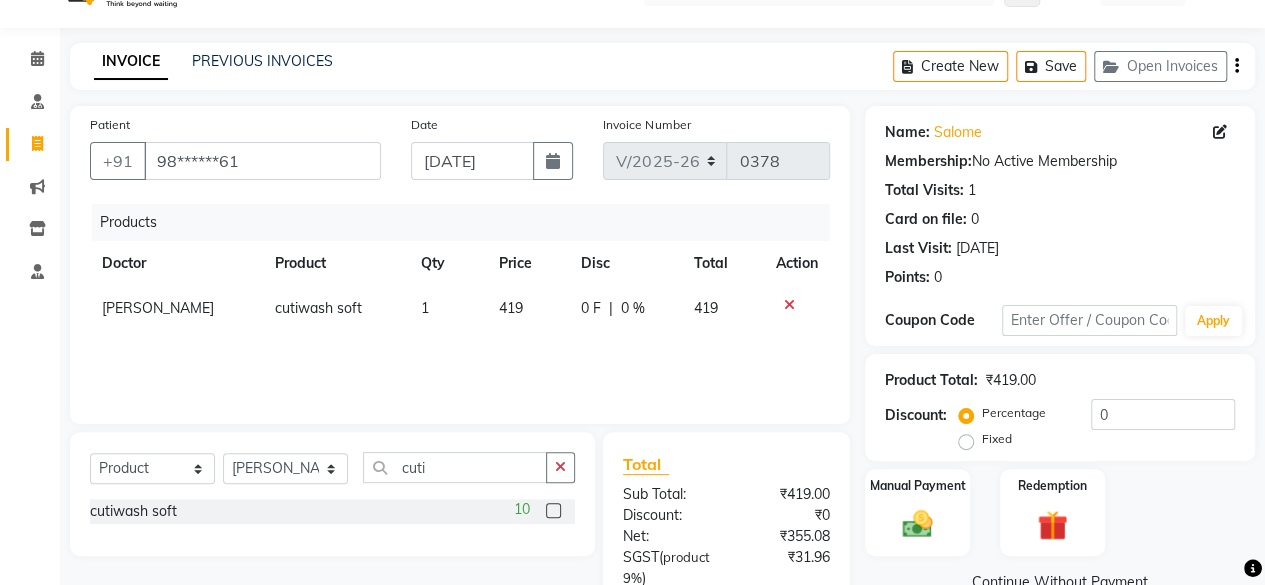 select on "67035" 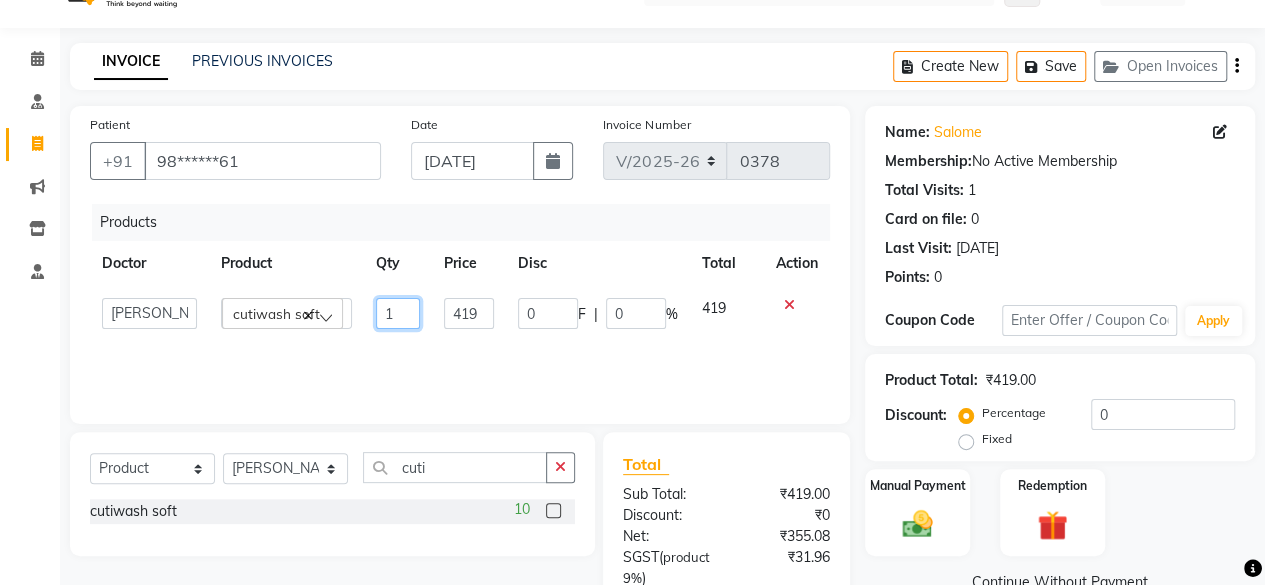 click on "1" 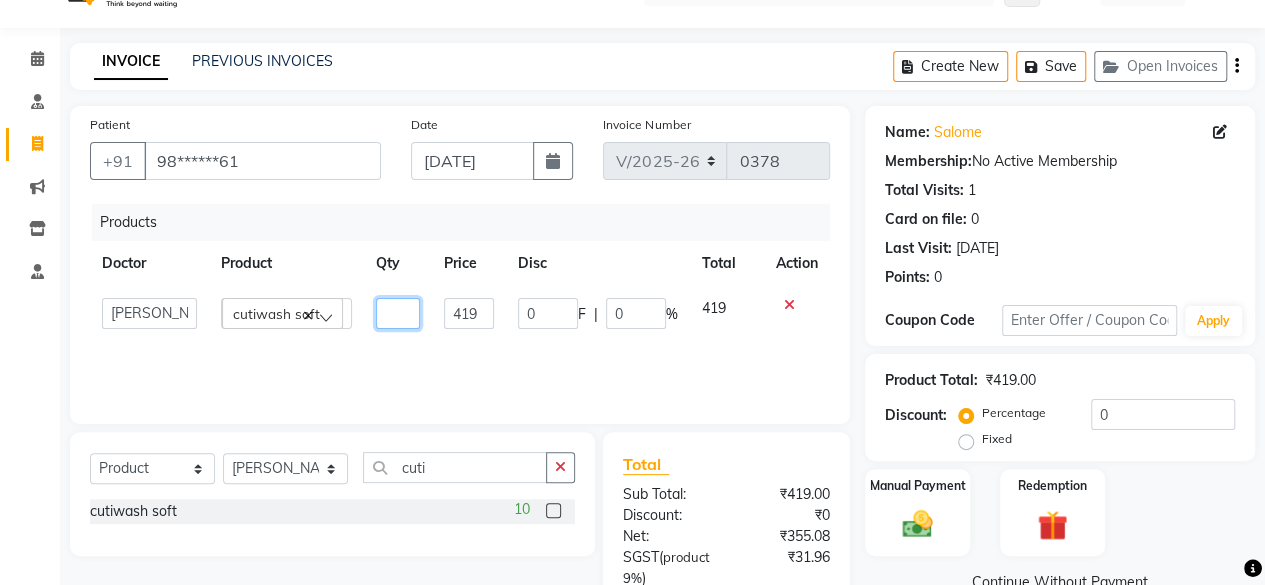 type on "2" 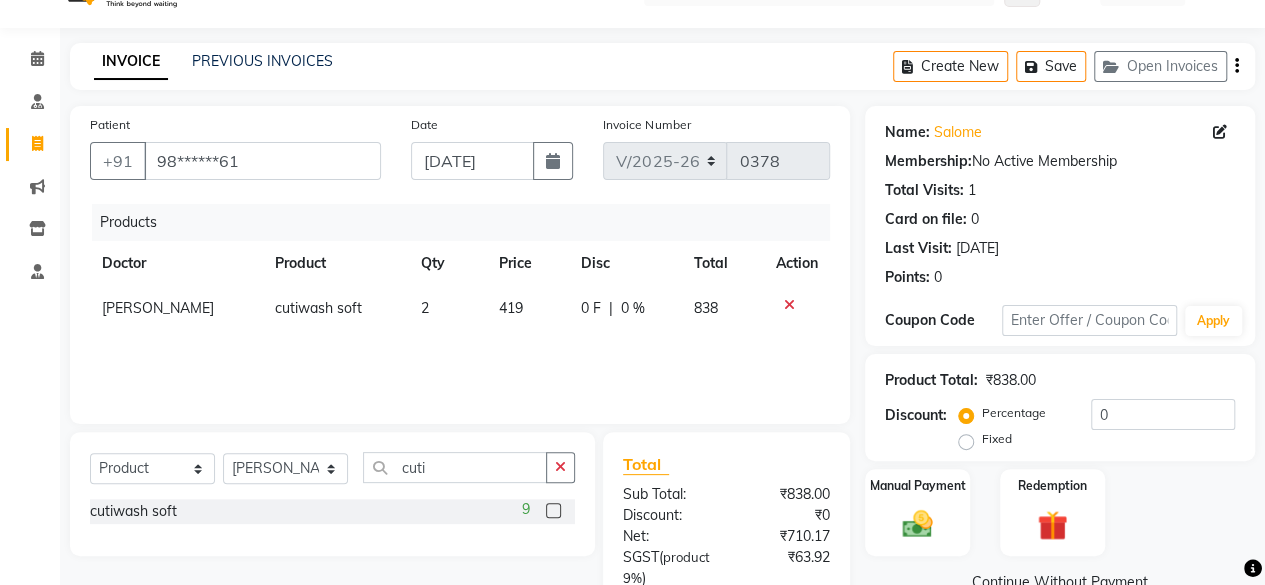 click on "Products Doctor Product Qty Price Disc Total Action Dr. Asha Queen cutiwash soft 2 419 0 F | 0 % 838" 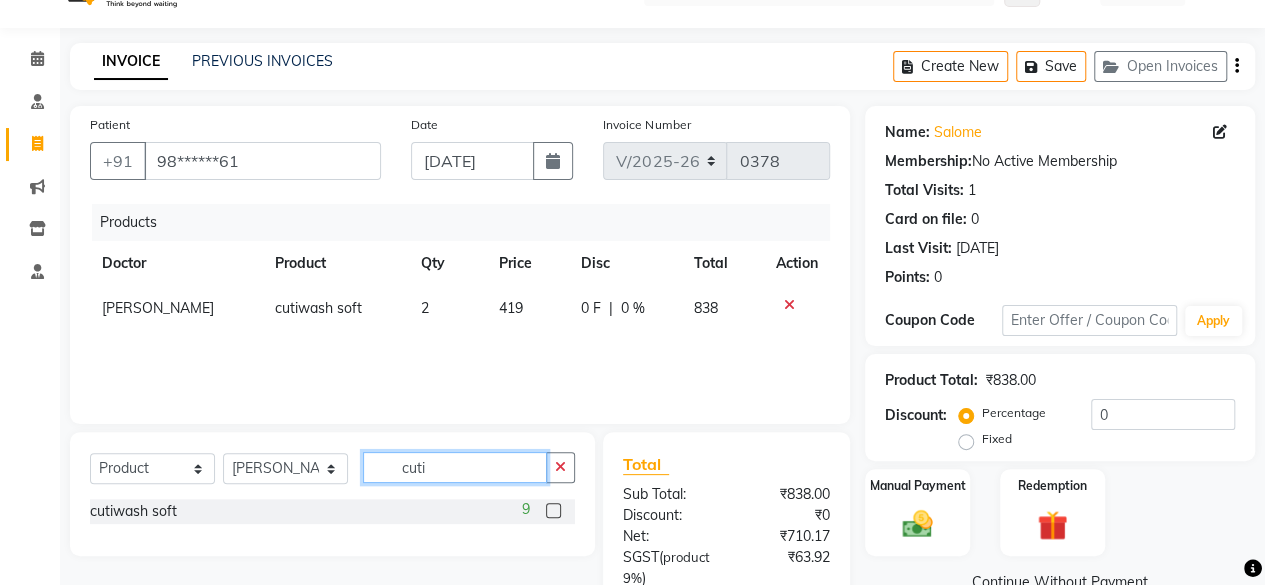 click on "cuti" 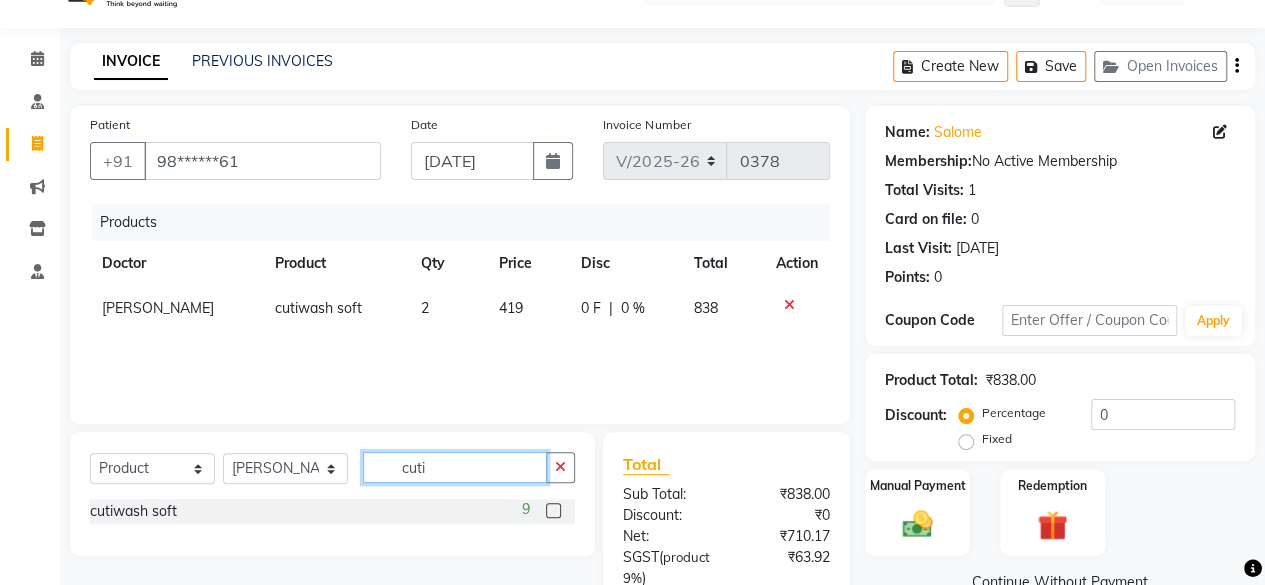 click on "cuti" 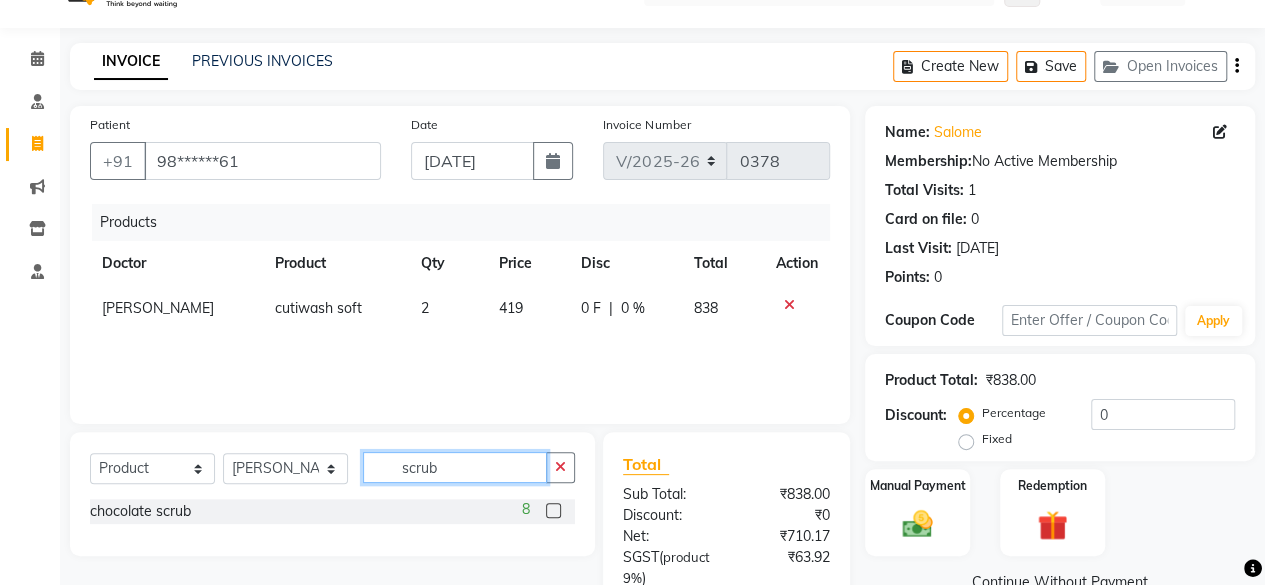 type on "scrub" 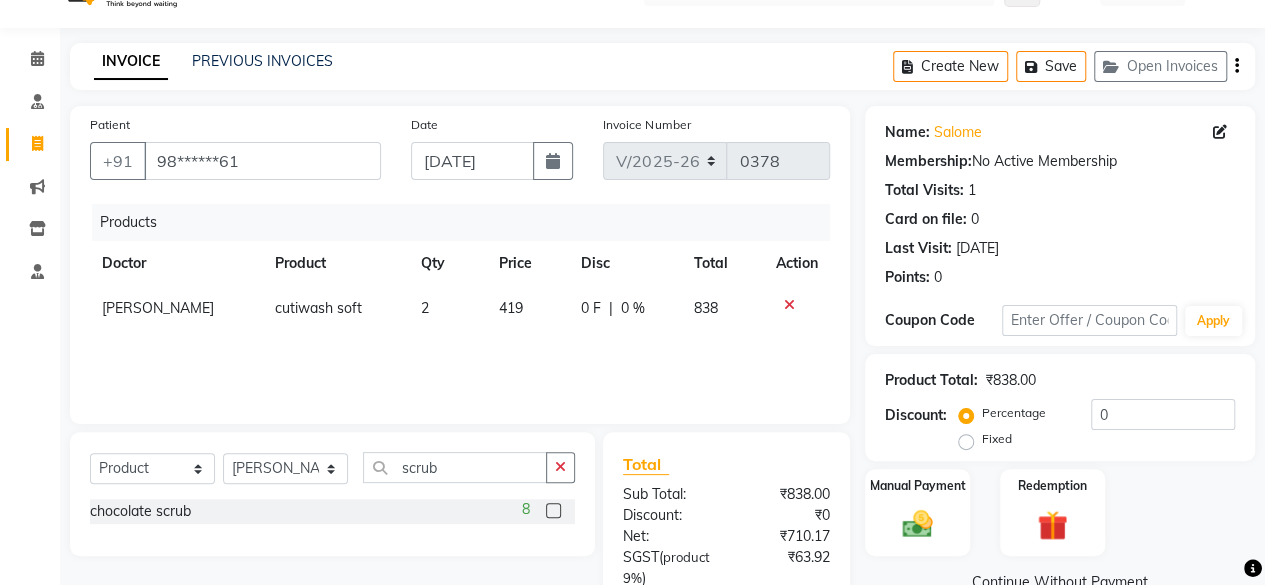 click 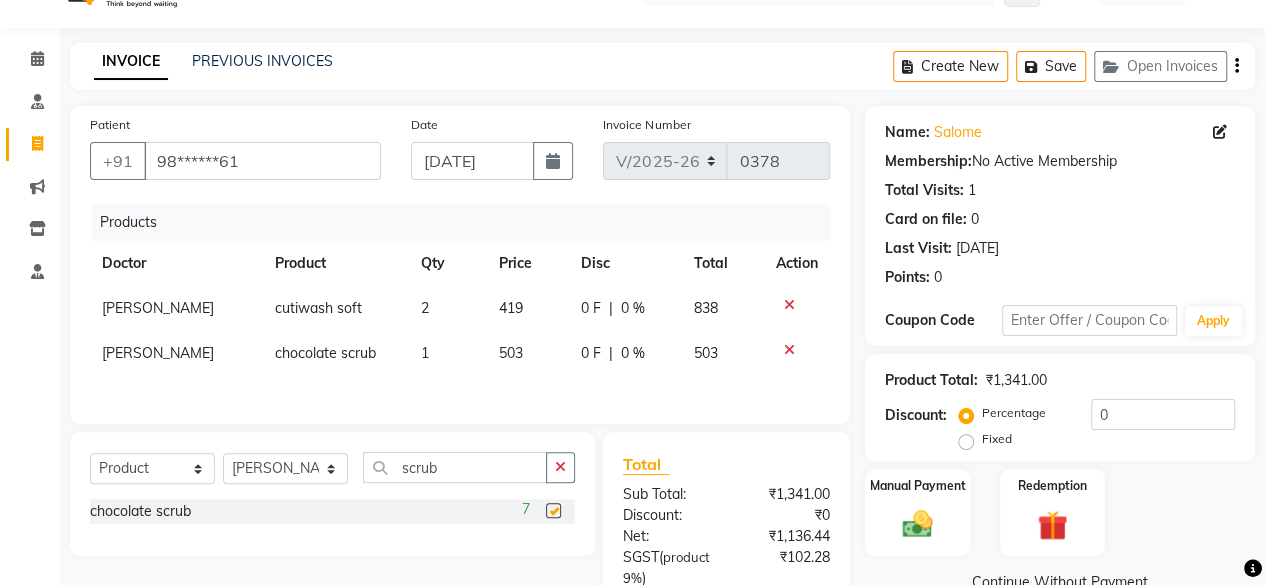 checkbox on "false" 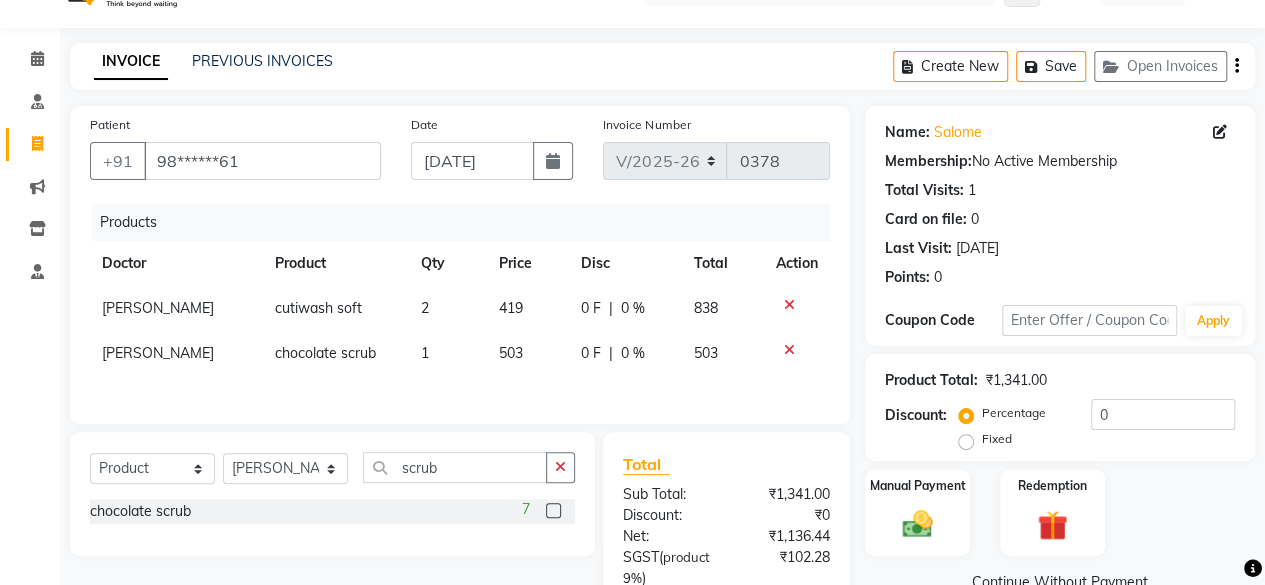 click on "503" 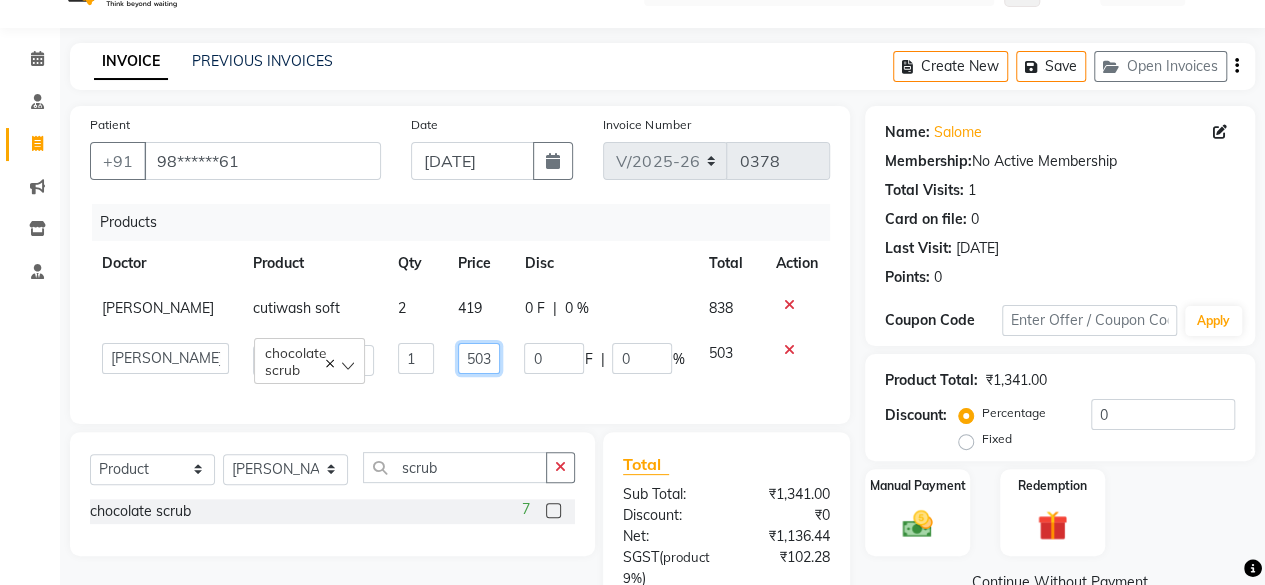 click on "503" 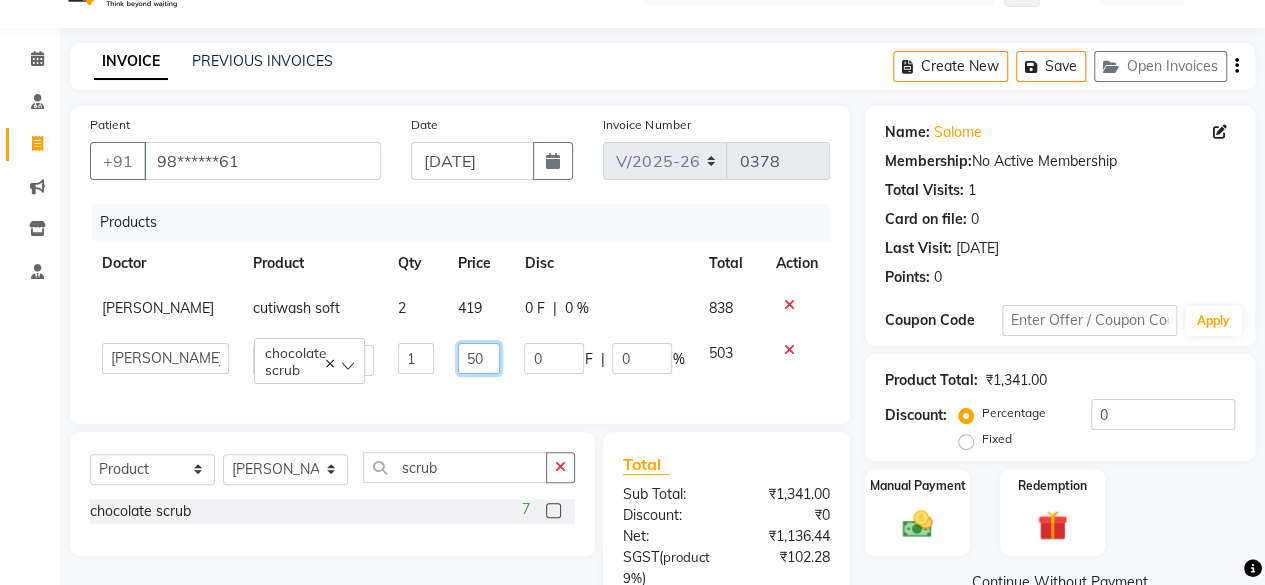 type on "5" 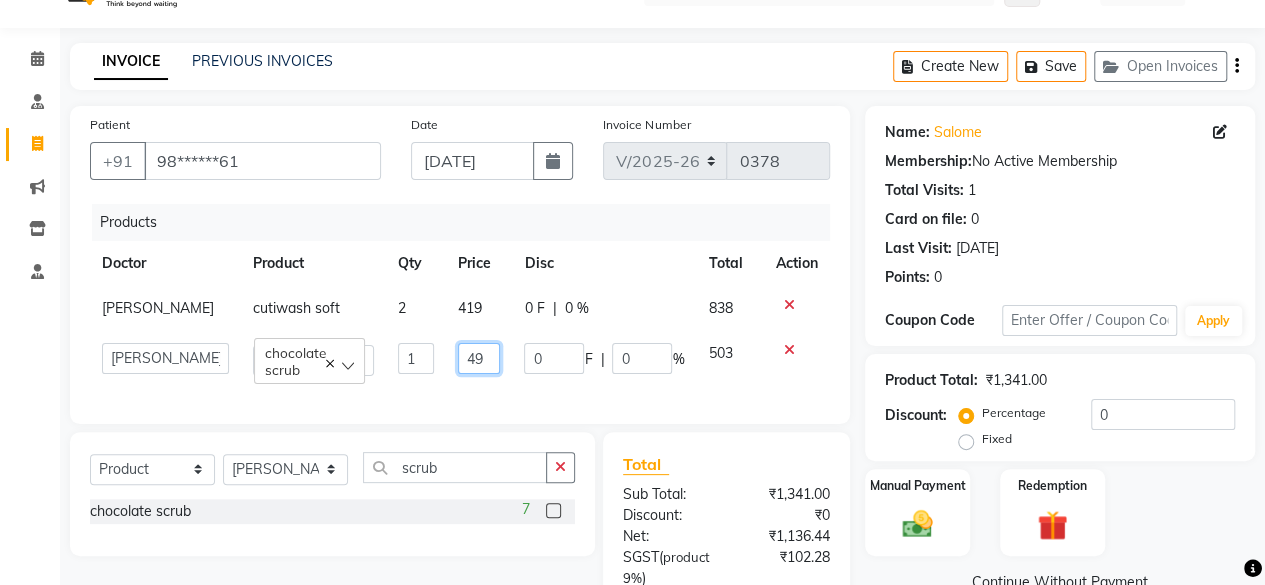 type on "499" 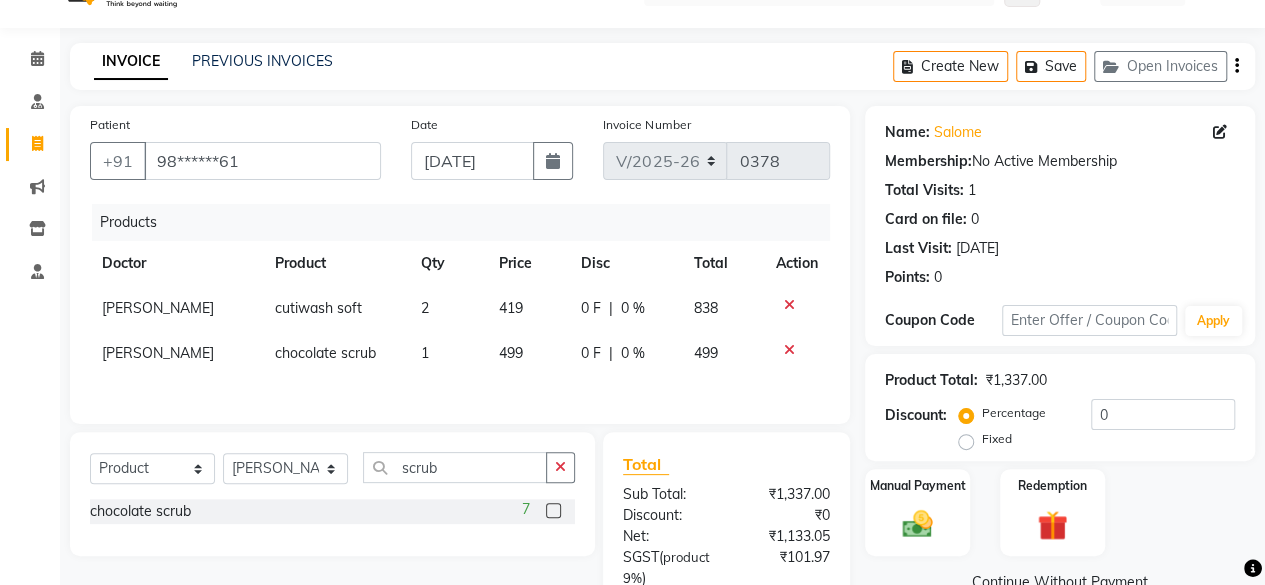 click on "Products Doctor Product Qty Price Disc Total Action Dr. Asha Queen cutiwash soft 2 419 0 F | 0 % 838 Dr. Asha Queen chocolate scrub  1 499 0 F | 0 % 499" 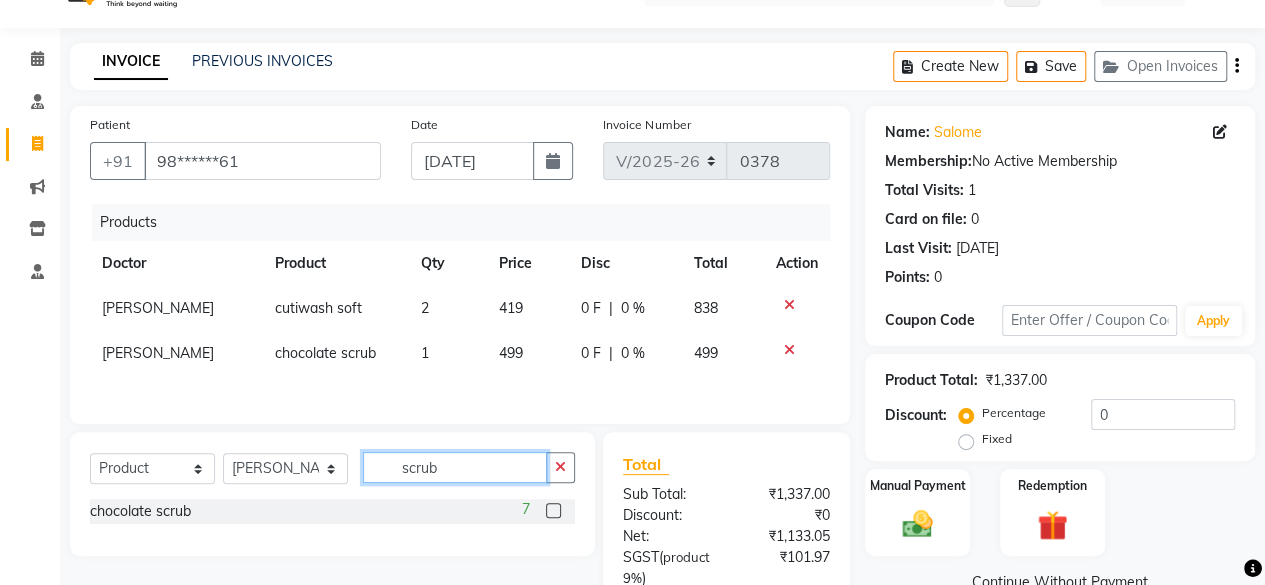 click on "scrub" 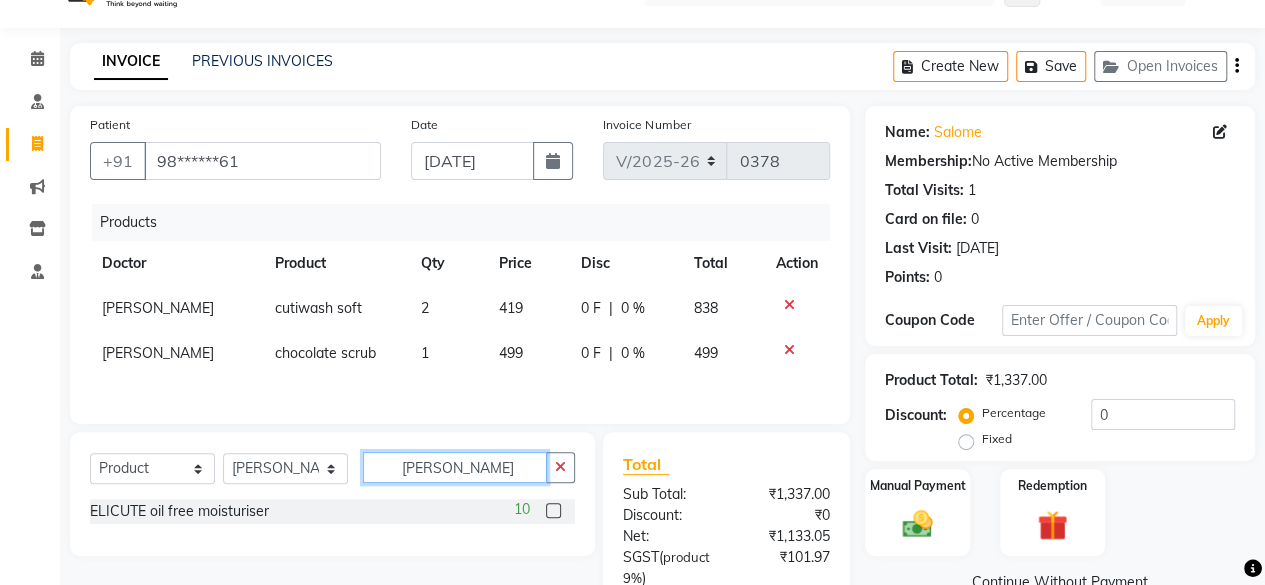 type on "eli" 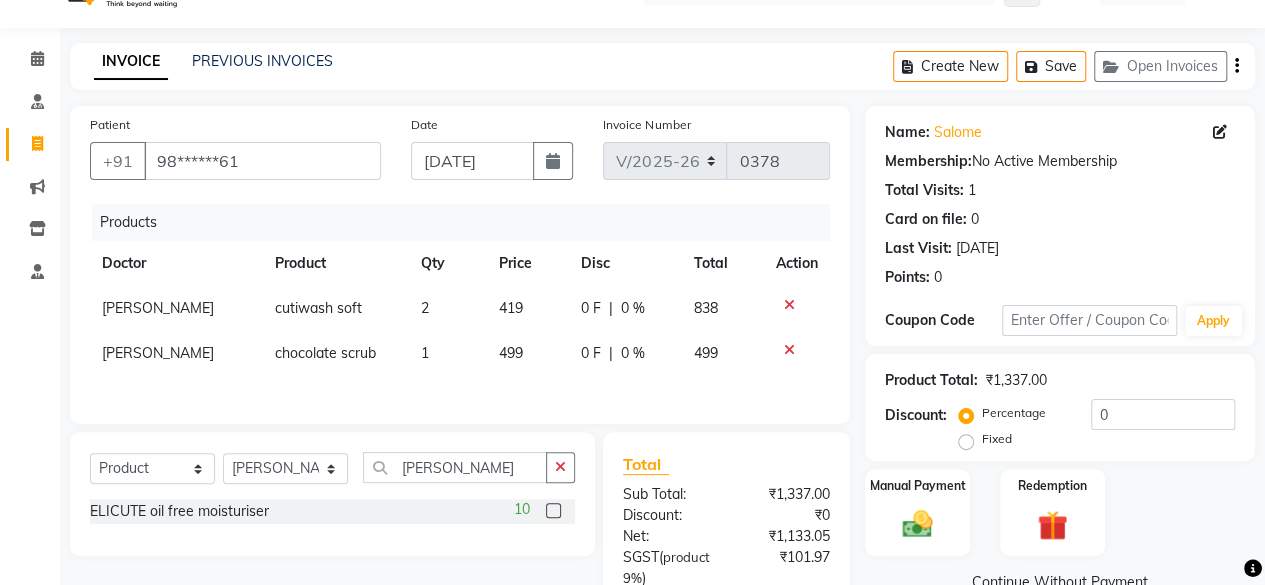 click 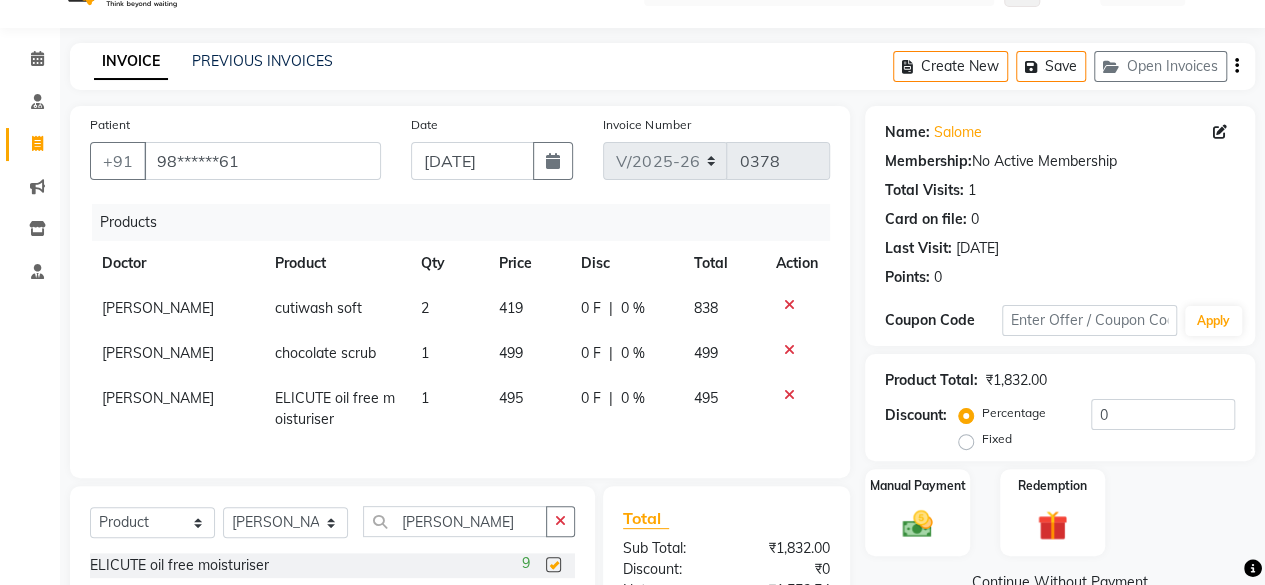 checkbox on "false" 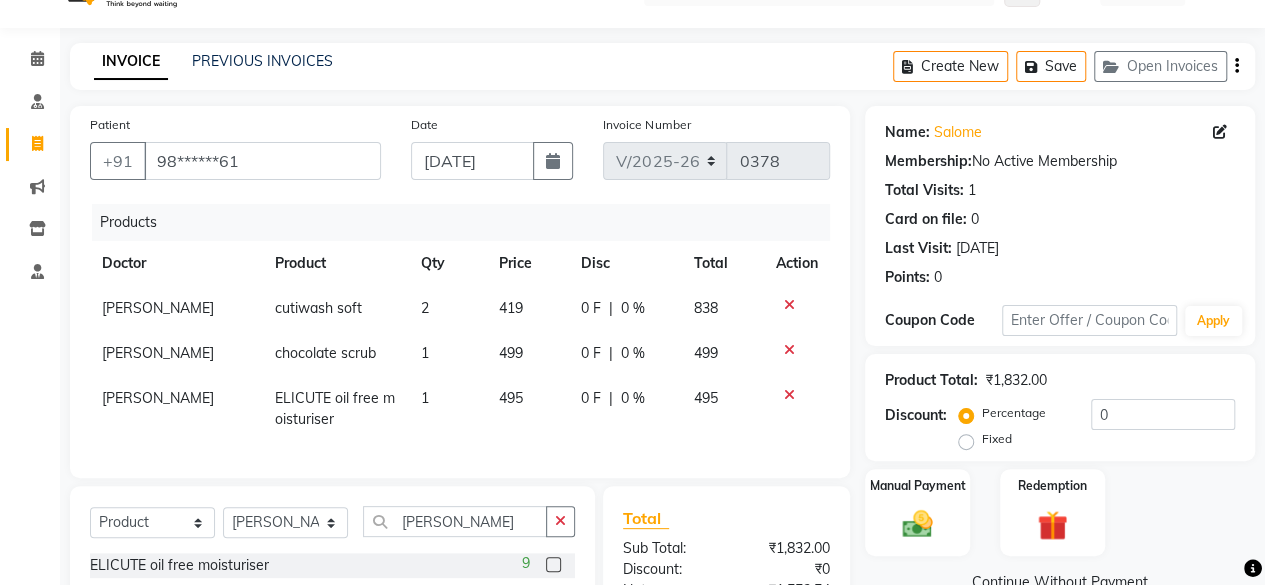 scroll, scrollTop: 304, scrollLeft: 0, axis: vertical 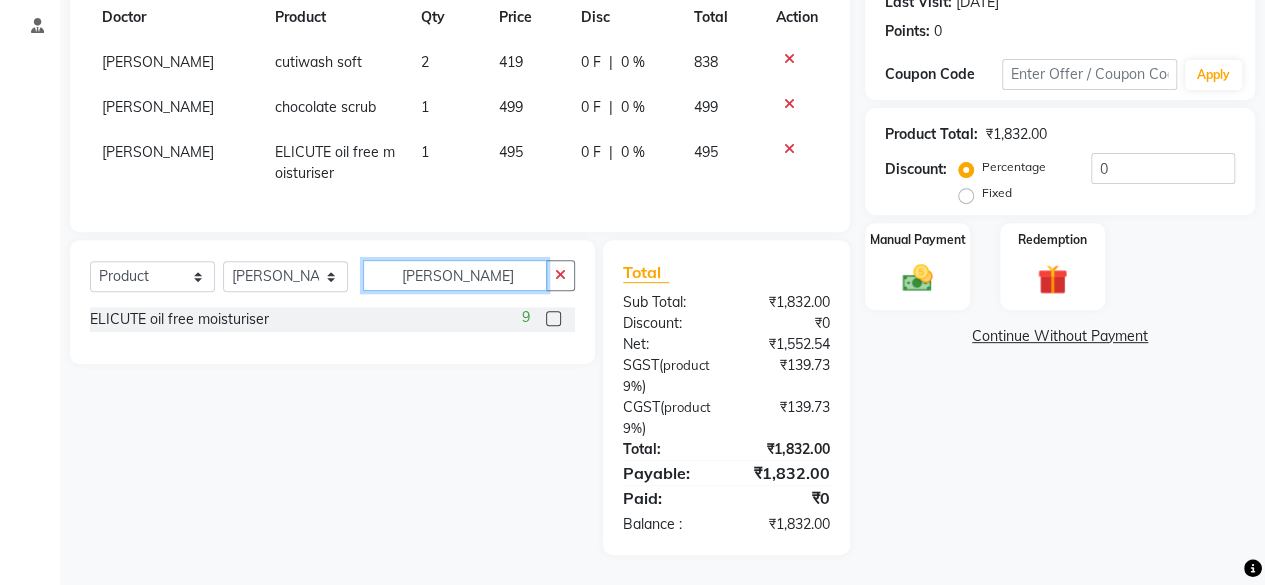 click on "eli" 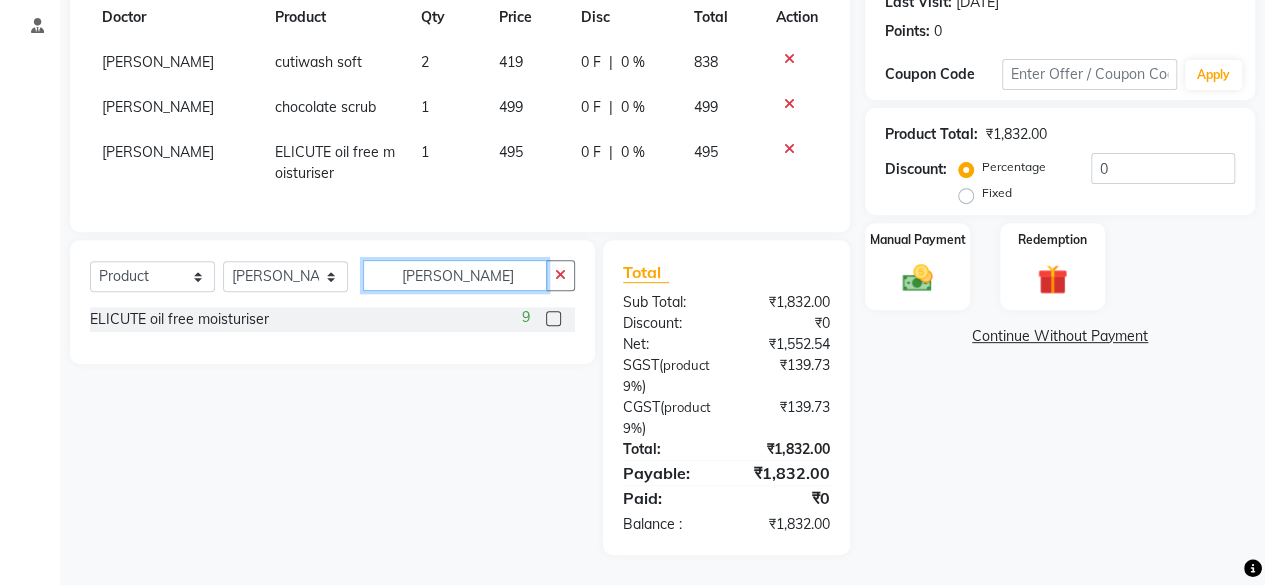 click on "eli" 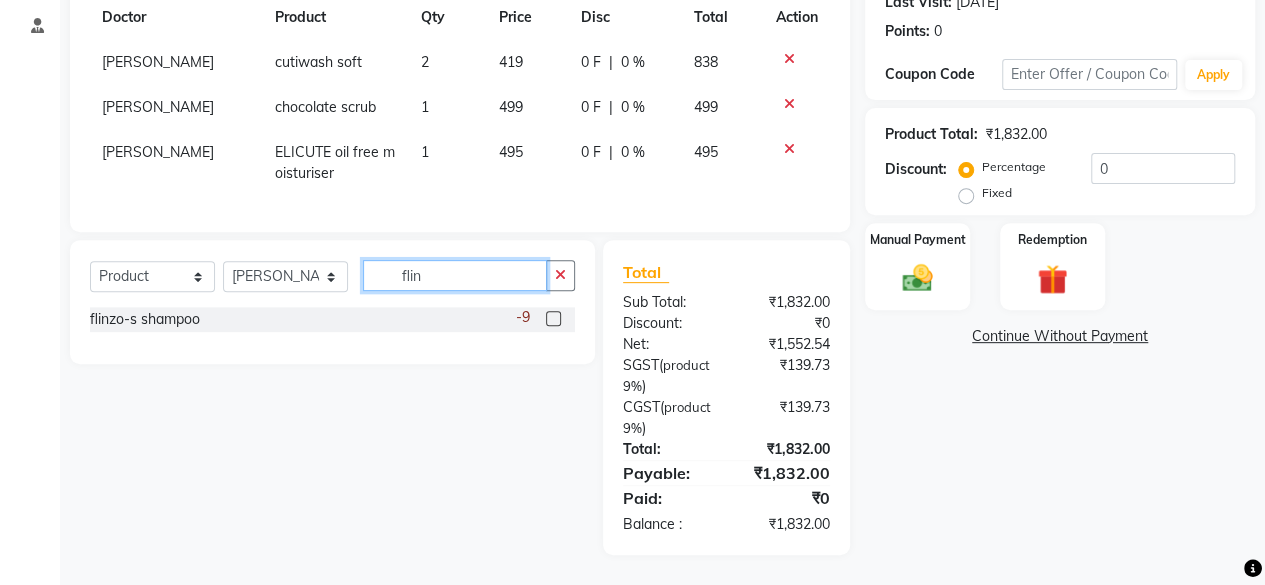 type on "flin" 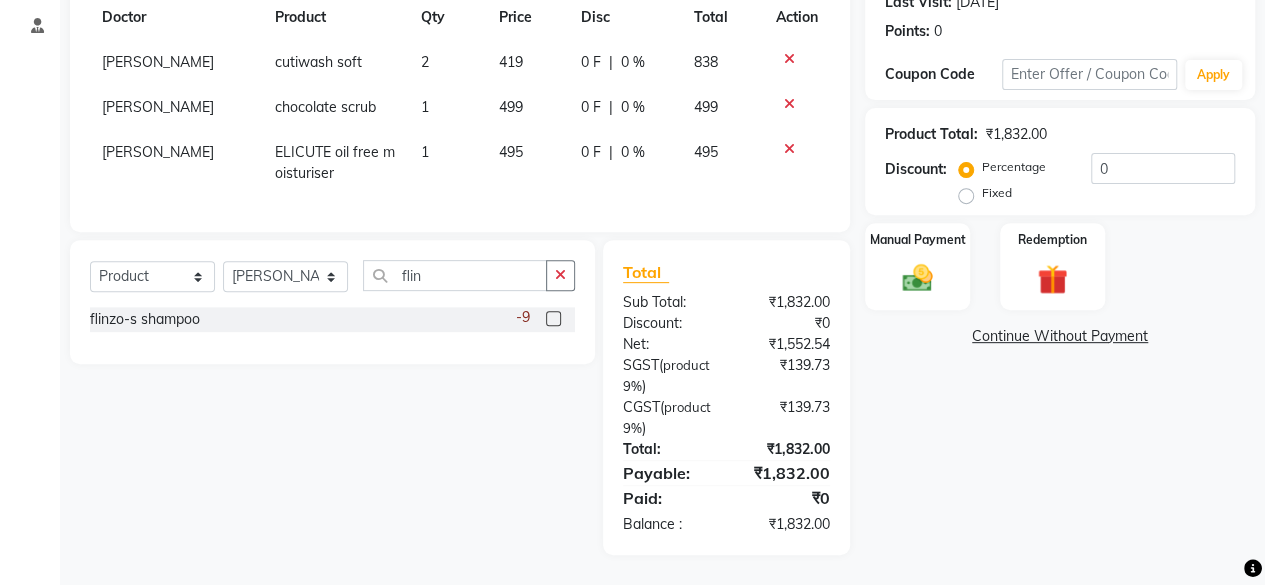 click 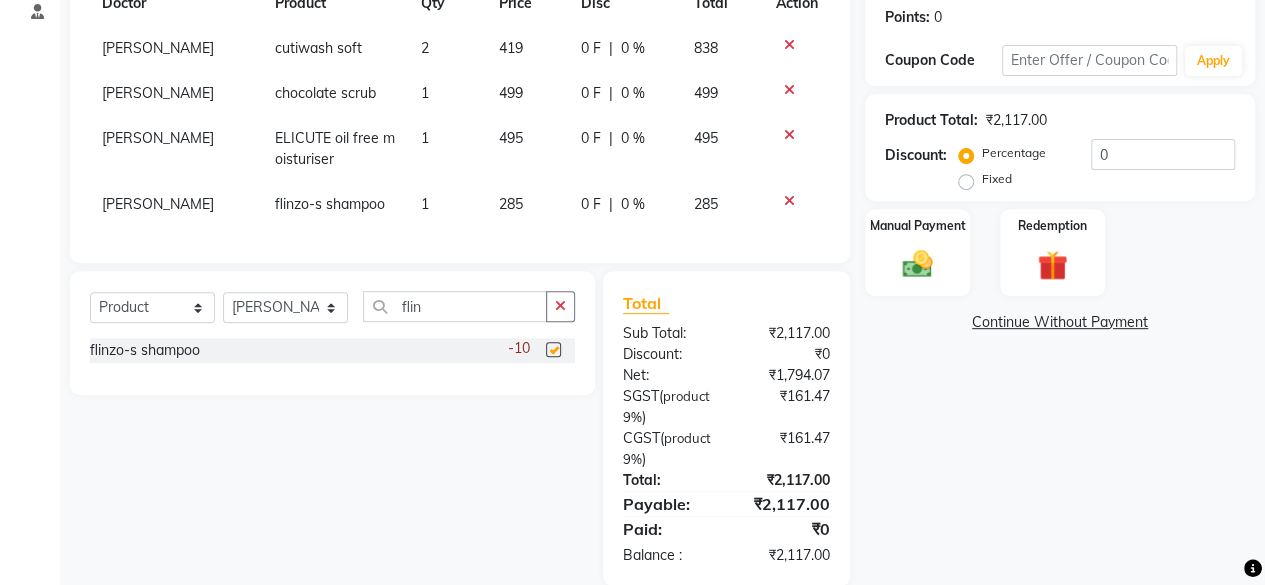 checkbox on "false" 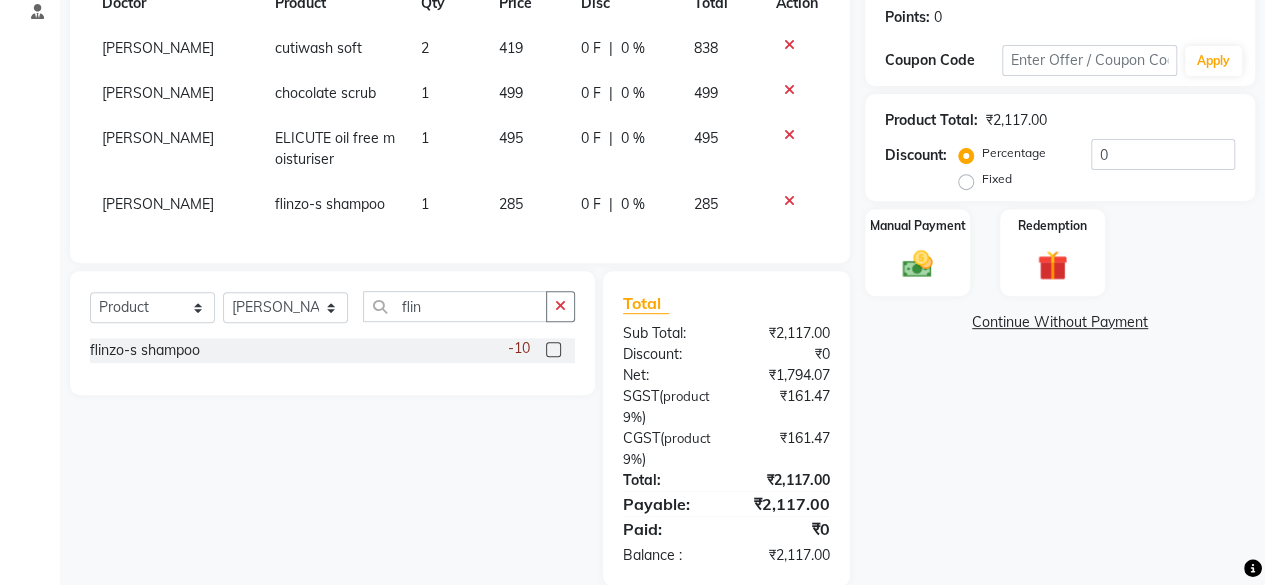 click on "1" 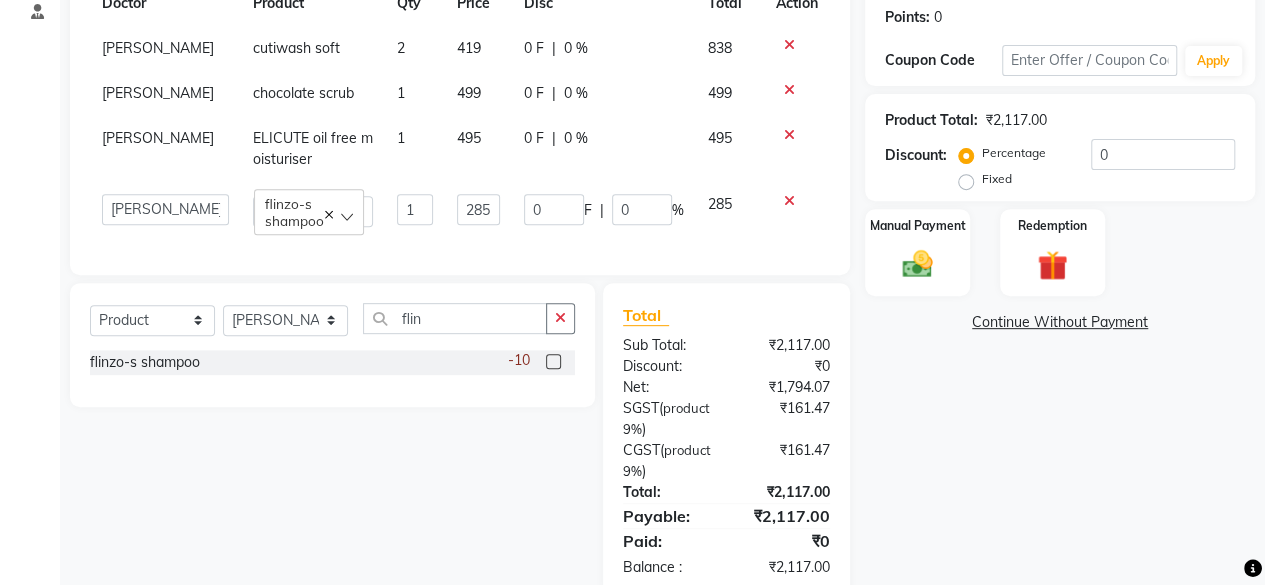 click on "1" 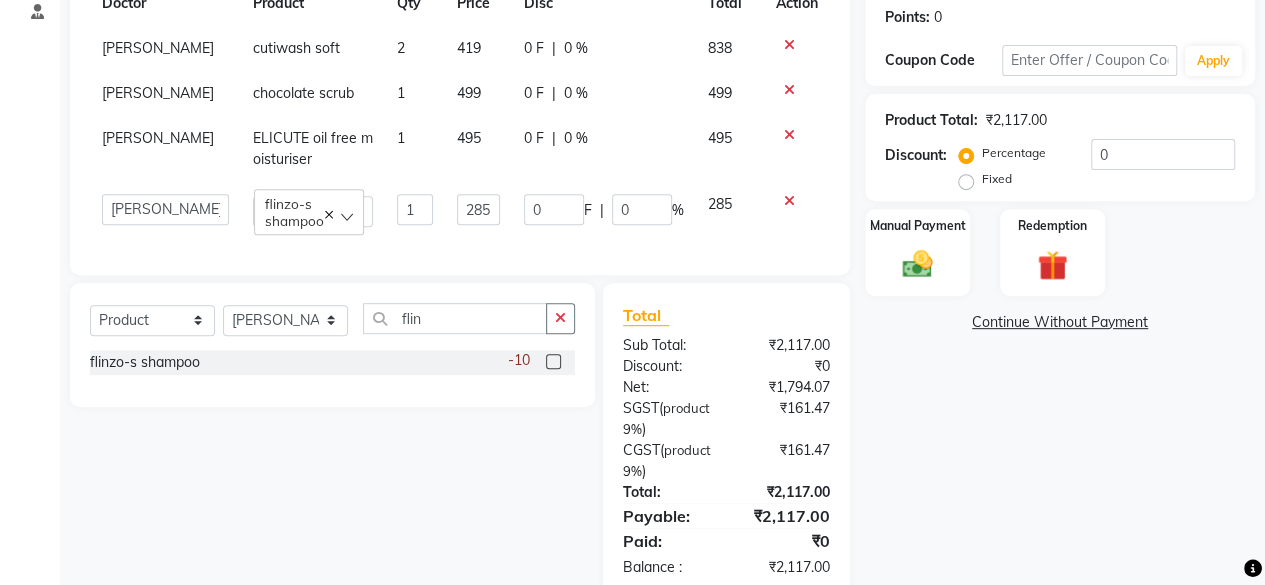 select on "67035" 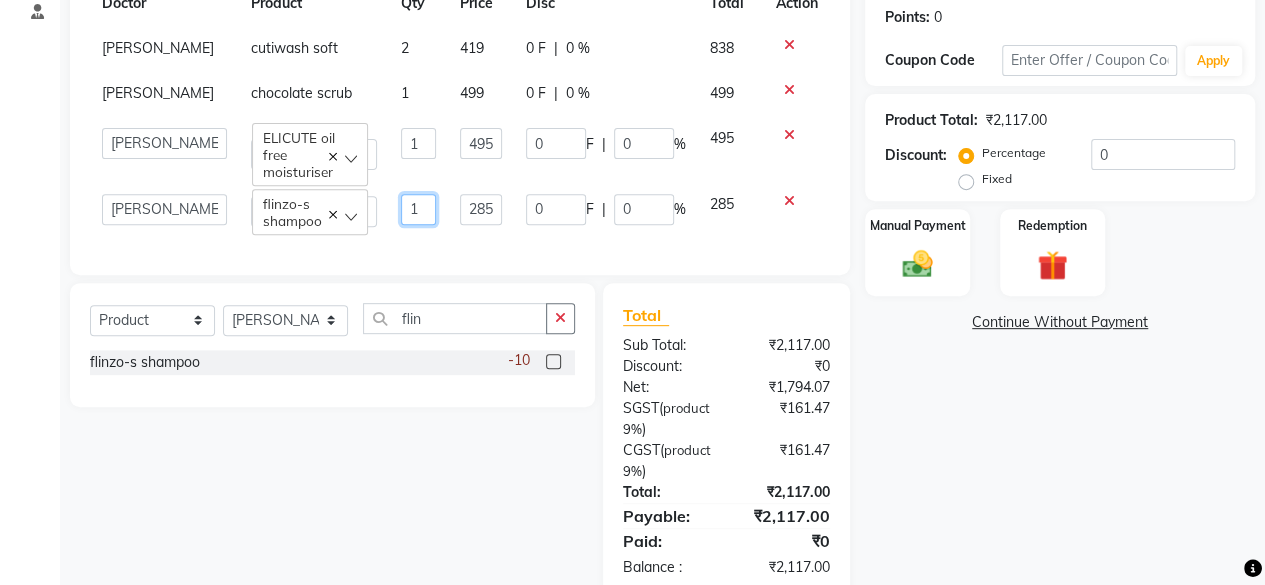 click on "1" 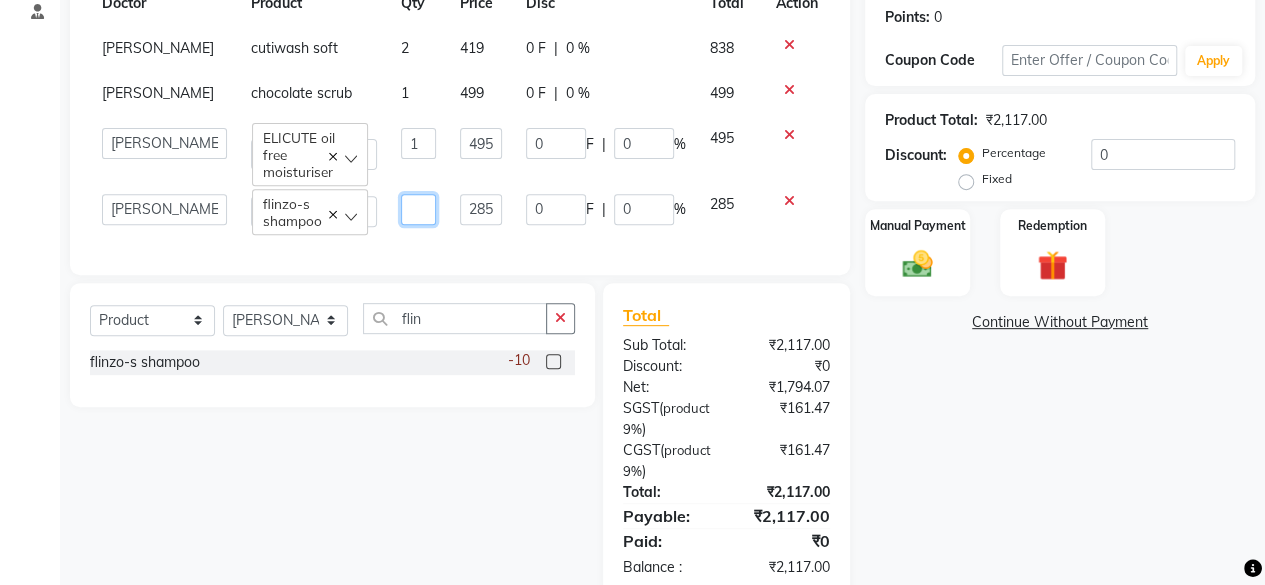 type on "3" 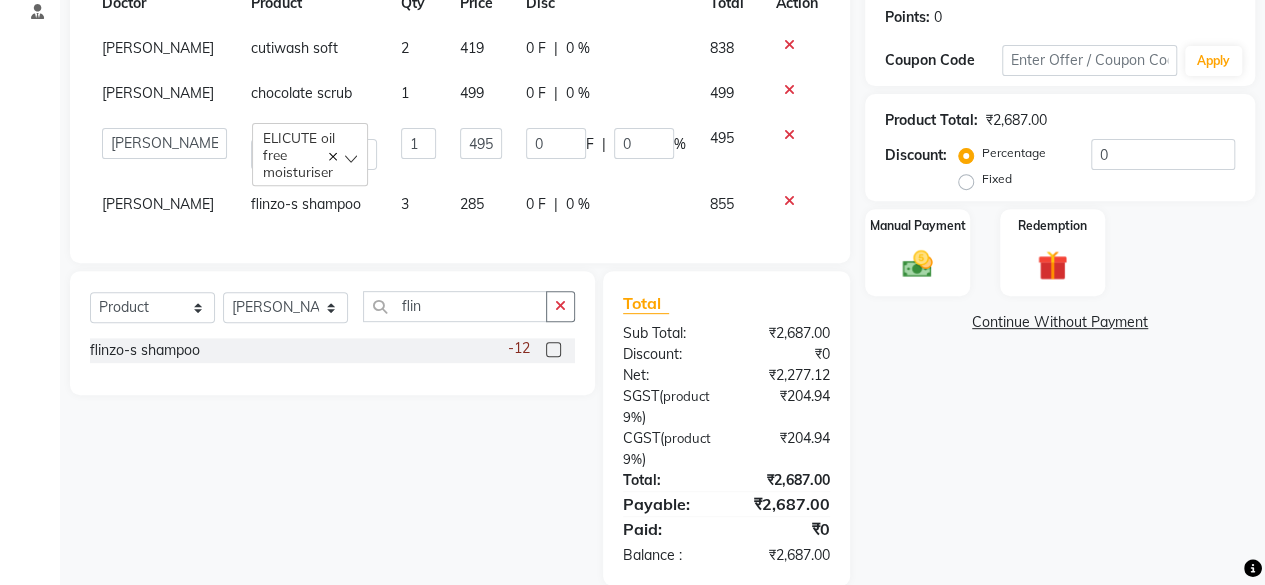click on "285" 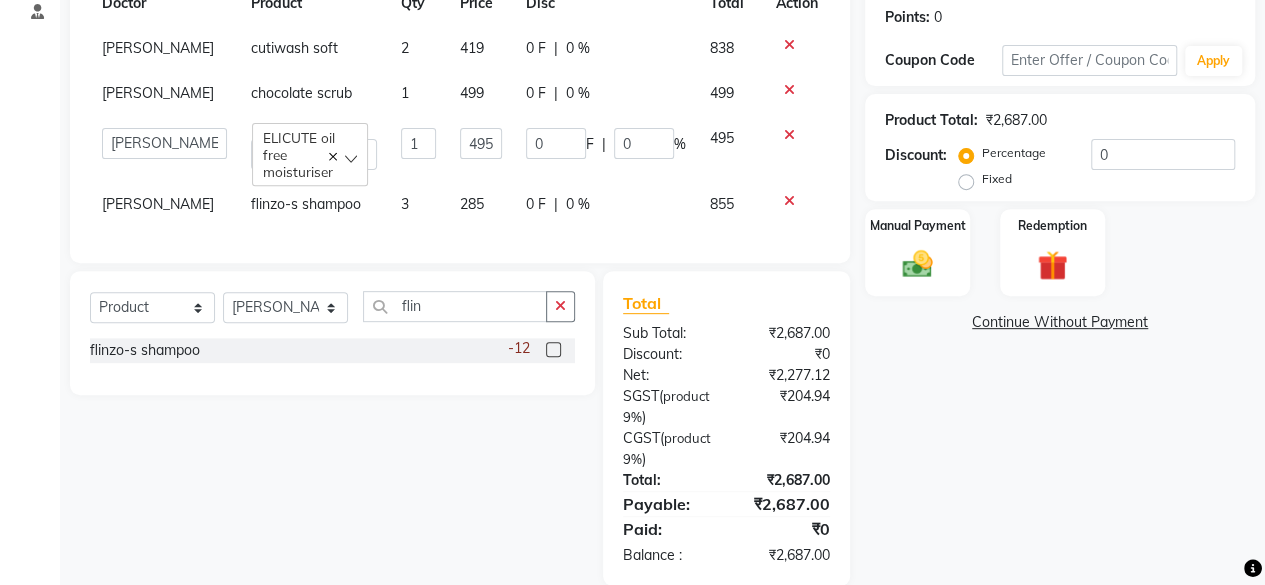 select on "67035" 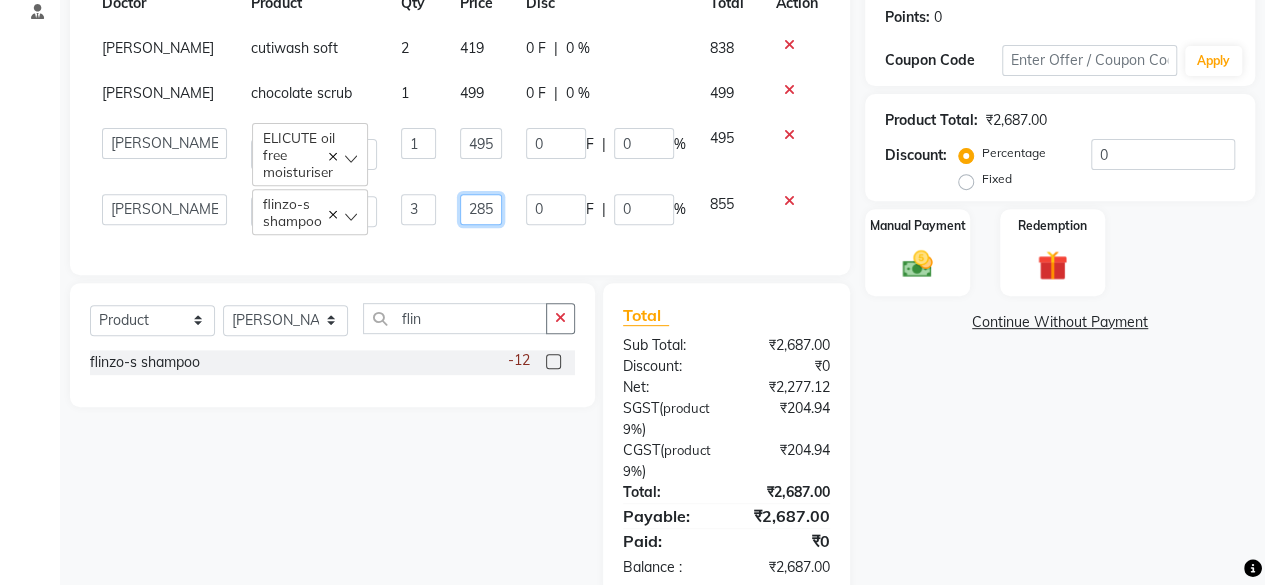 click on "285" 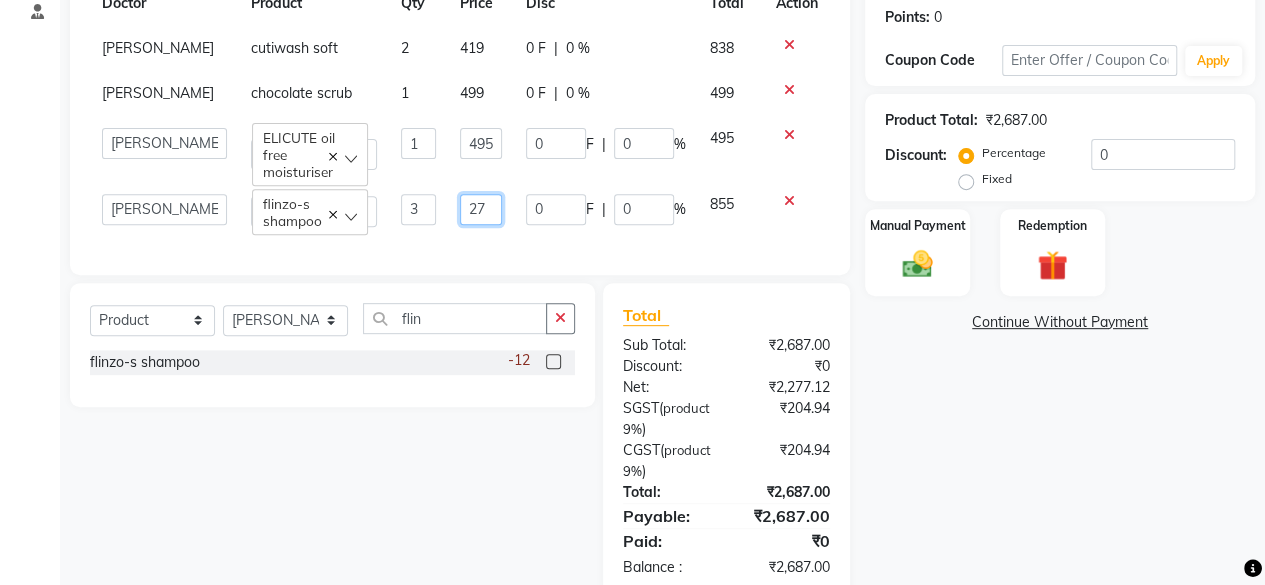 type on "270" 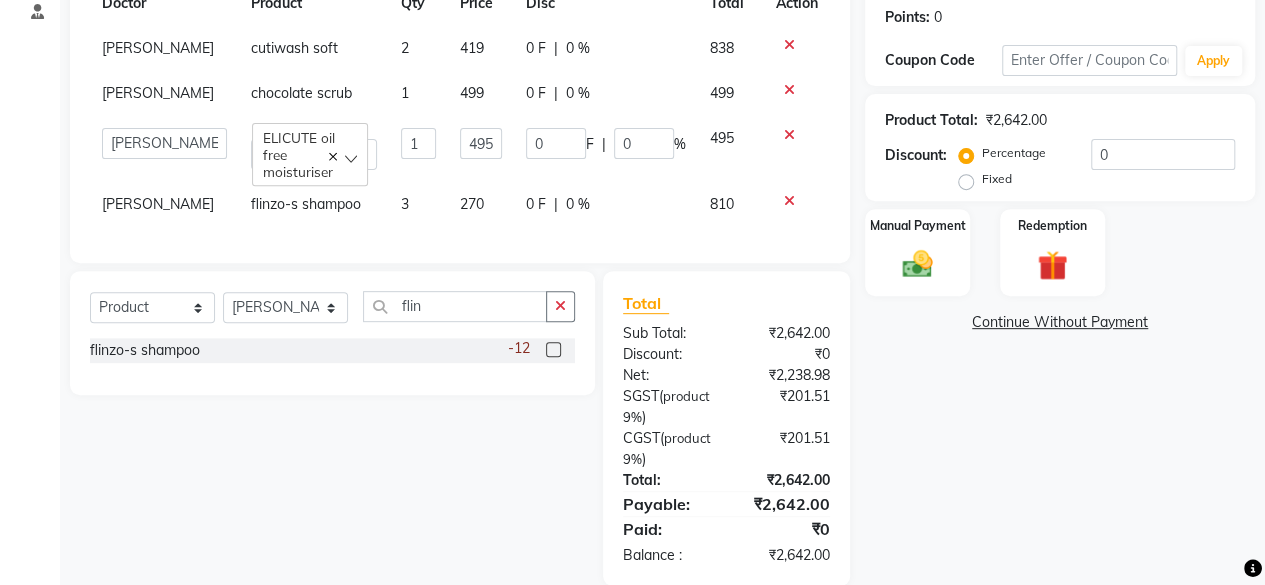 click on "0 F | 0 %" 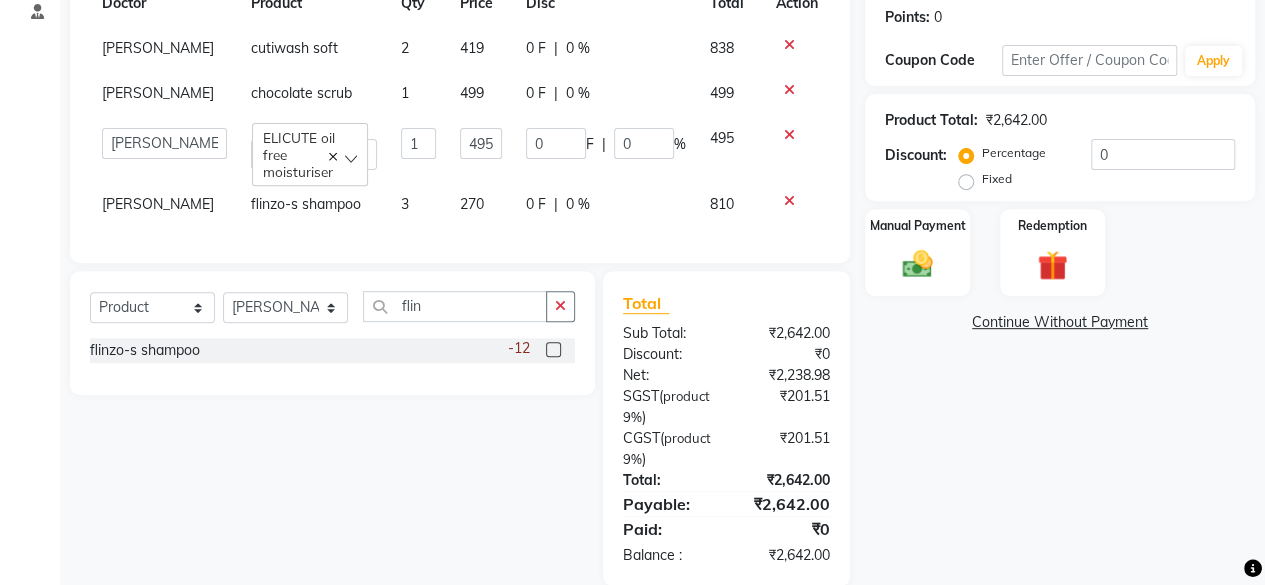 select on "67035" 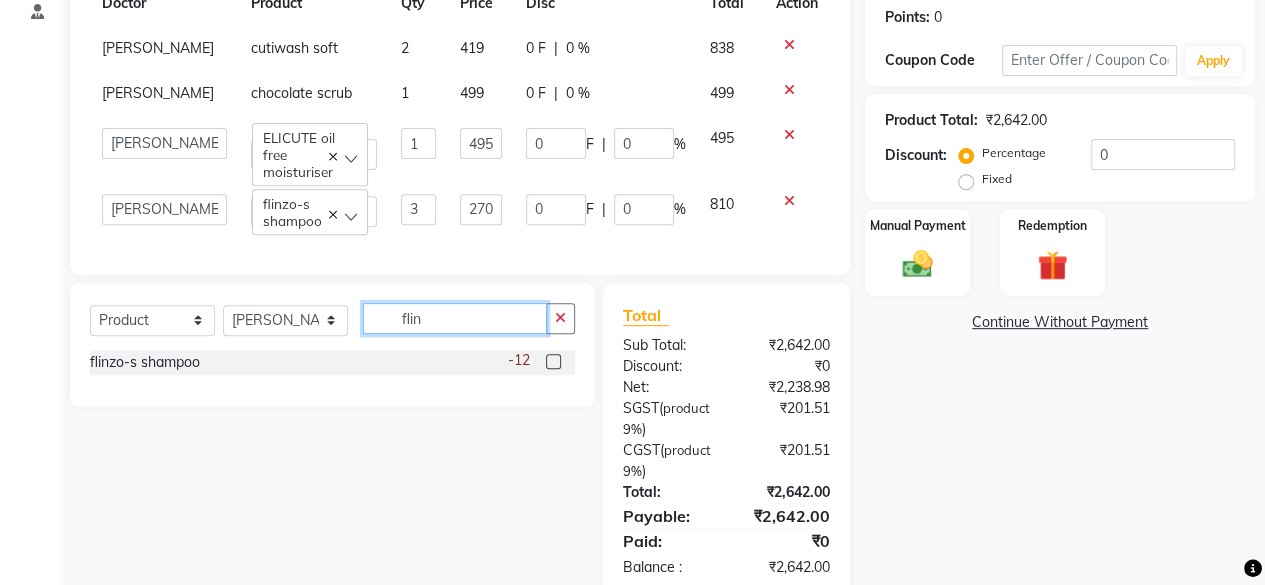 click on "flin" 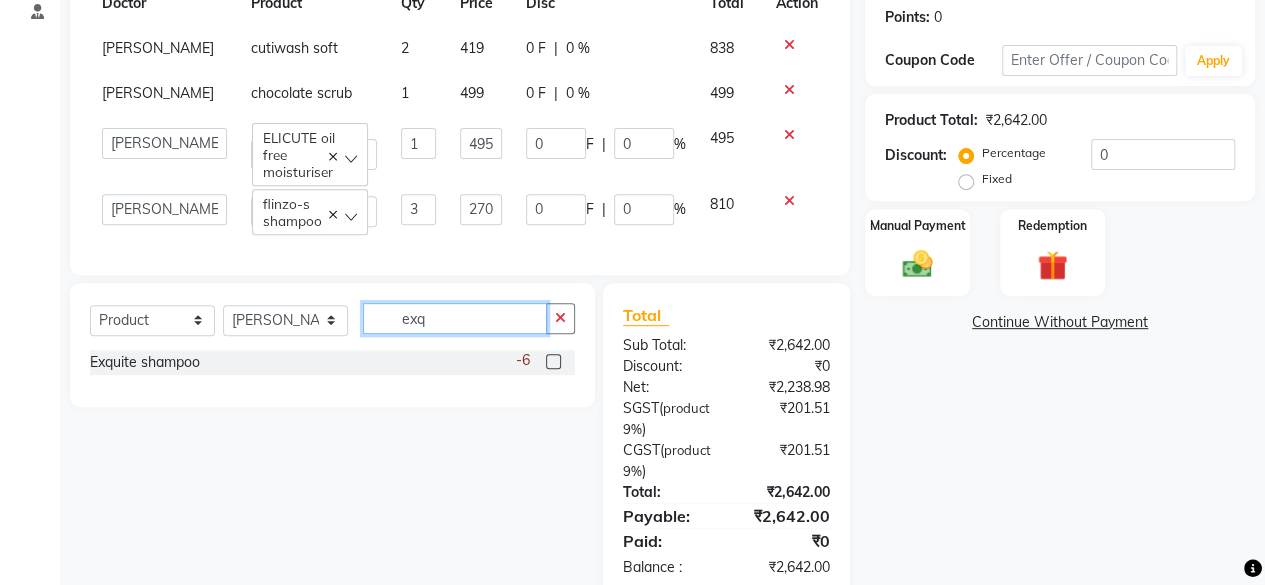 type on "exq" 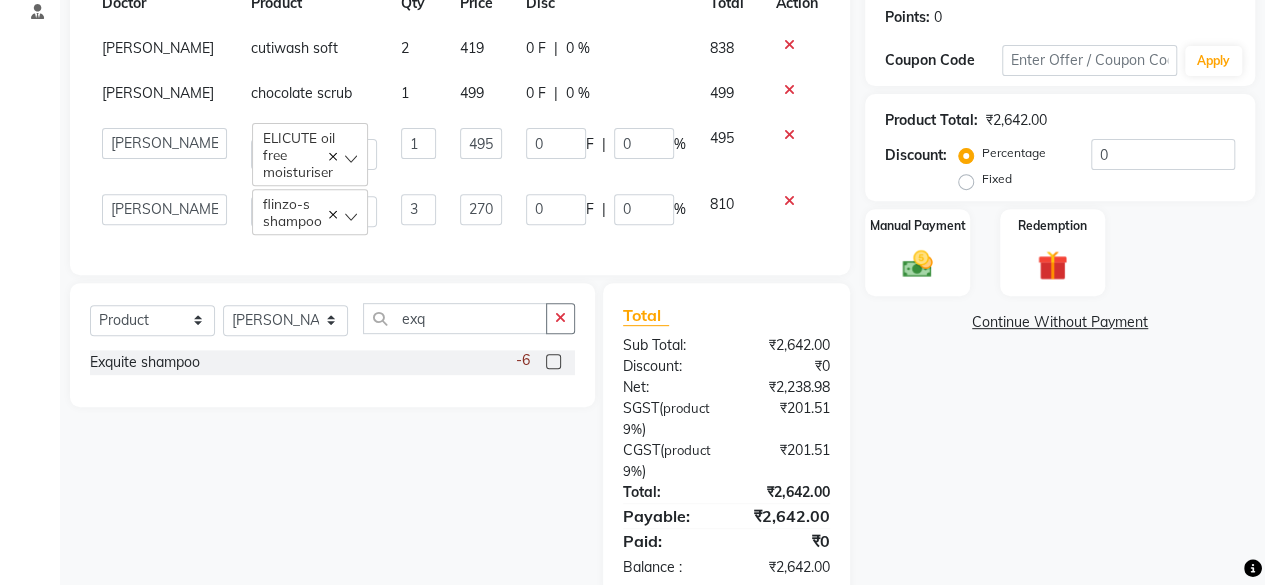 click 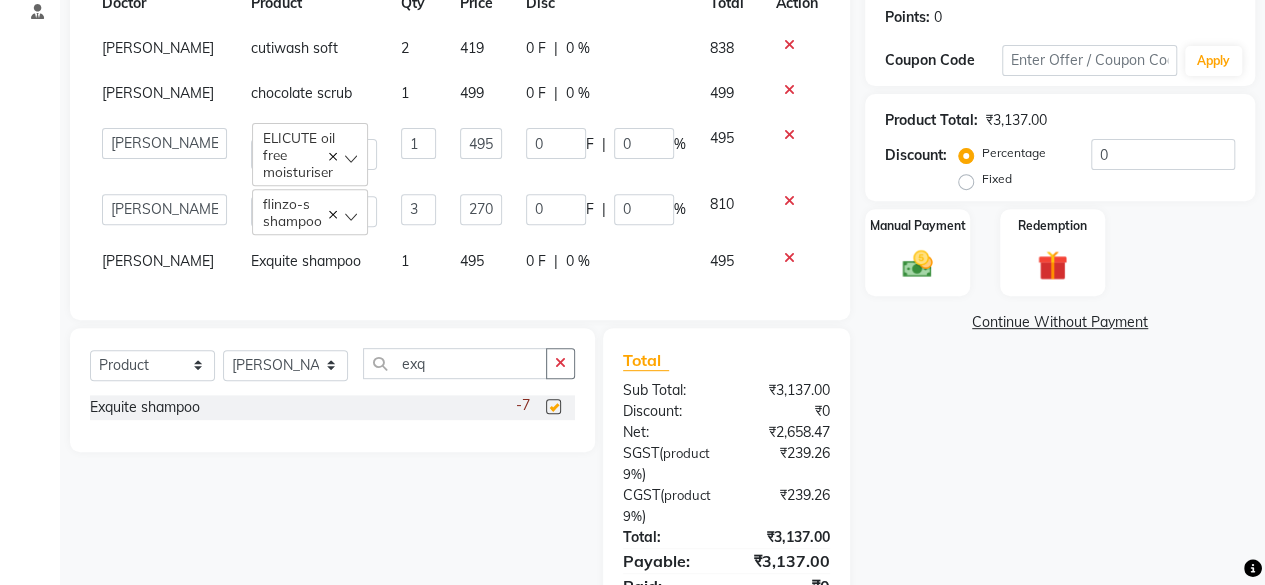 checkbox on "false" 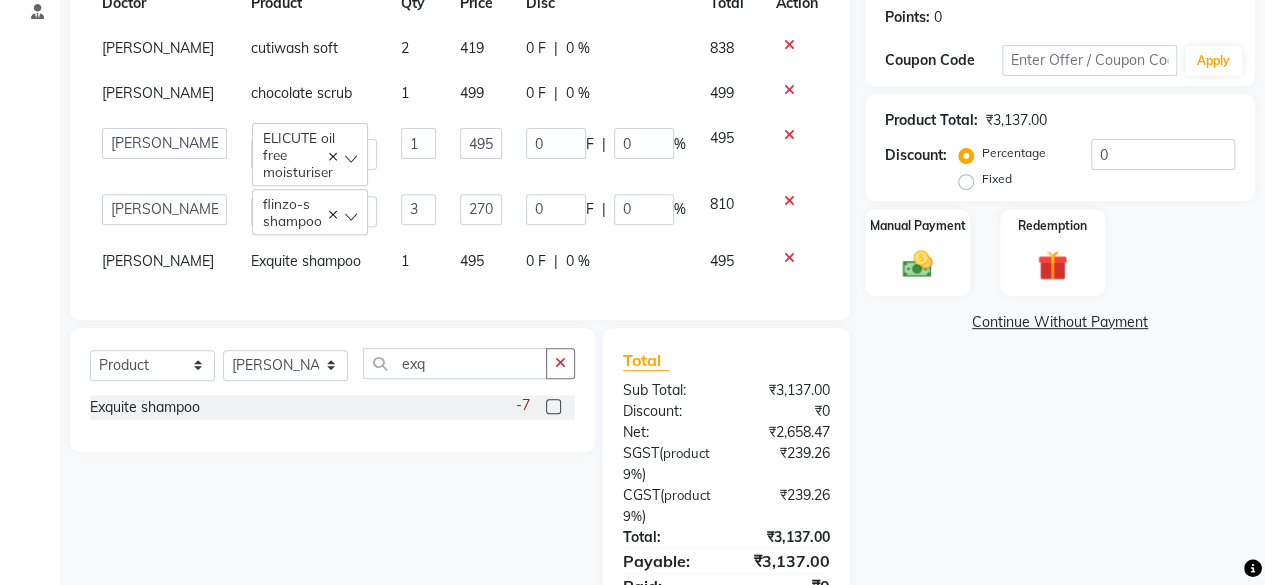click on "1" 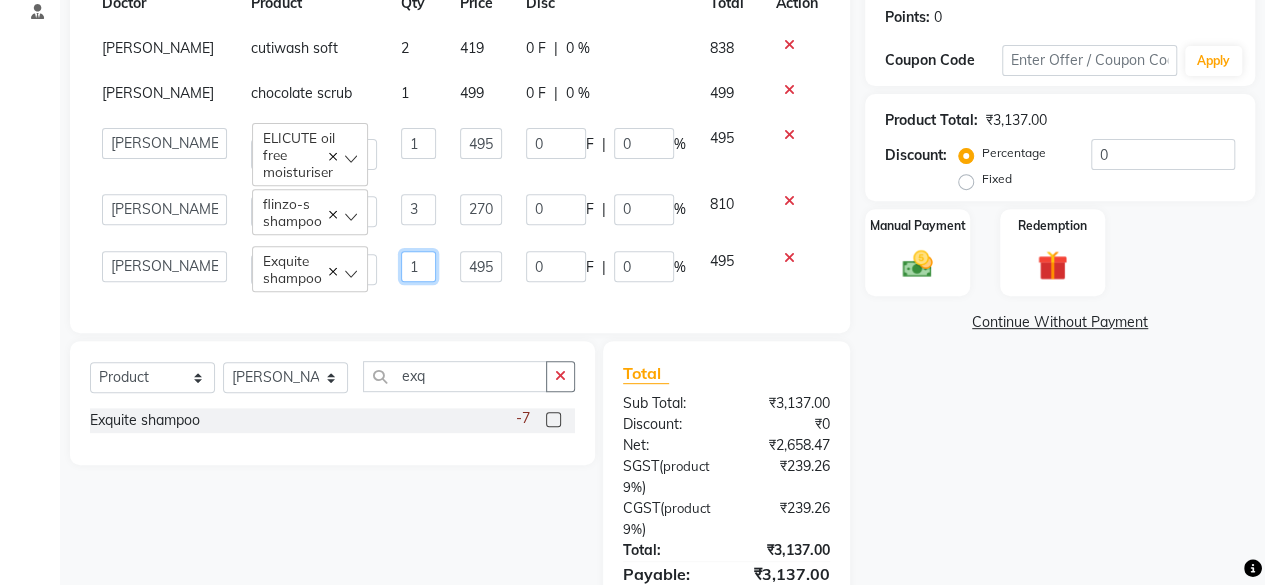 click on "1" 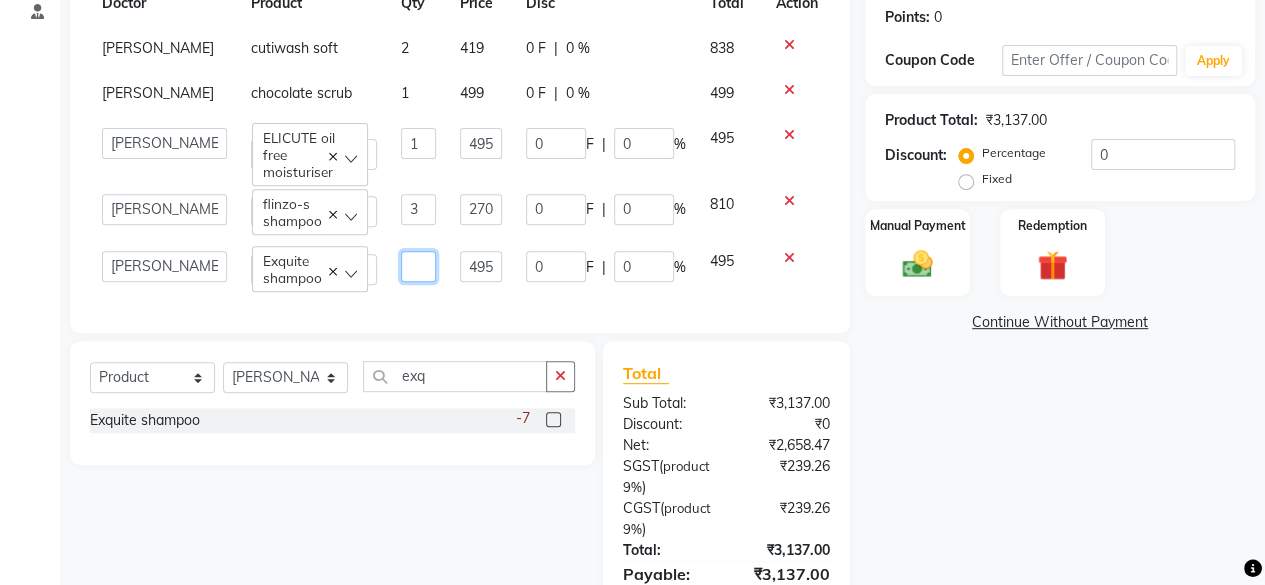 type on "2" 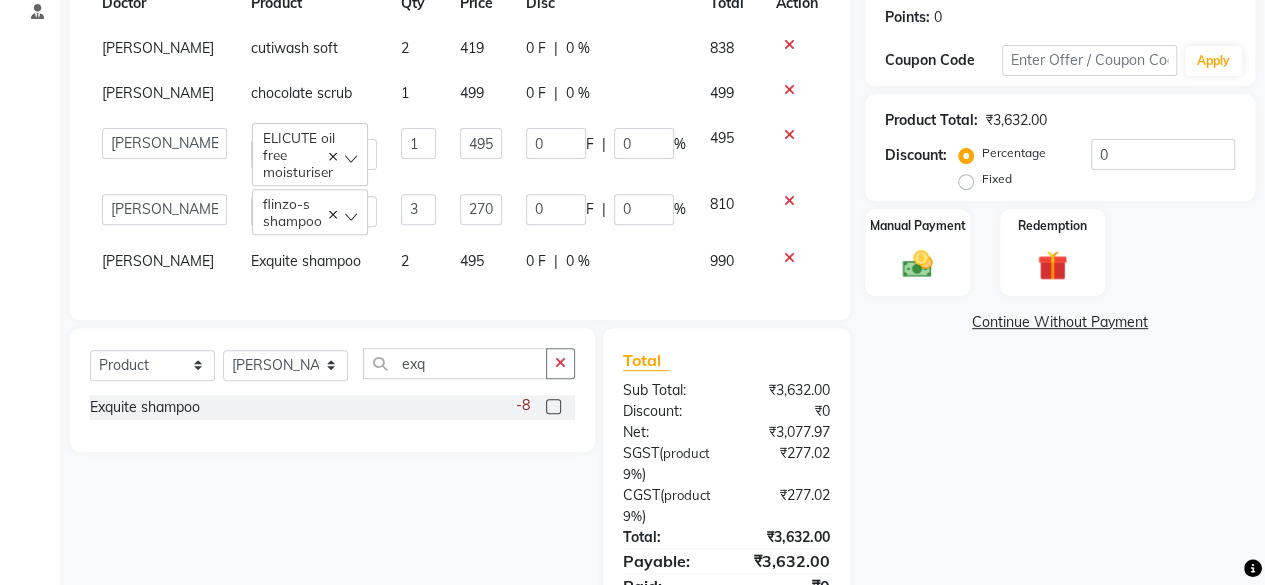 click on "2" 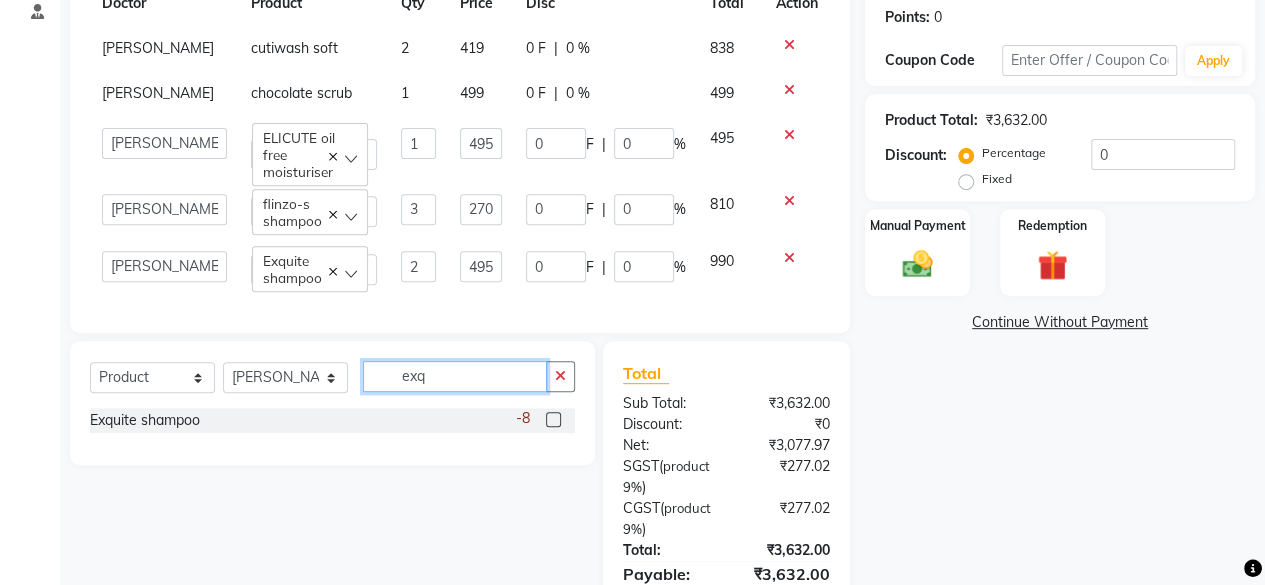 click on "exq" 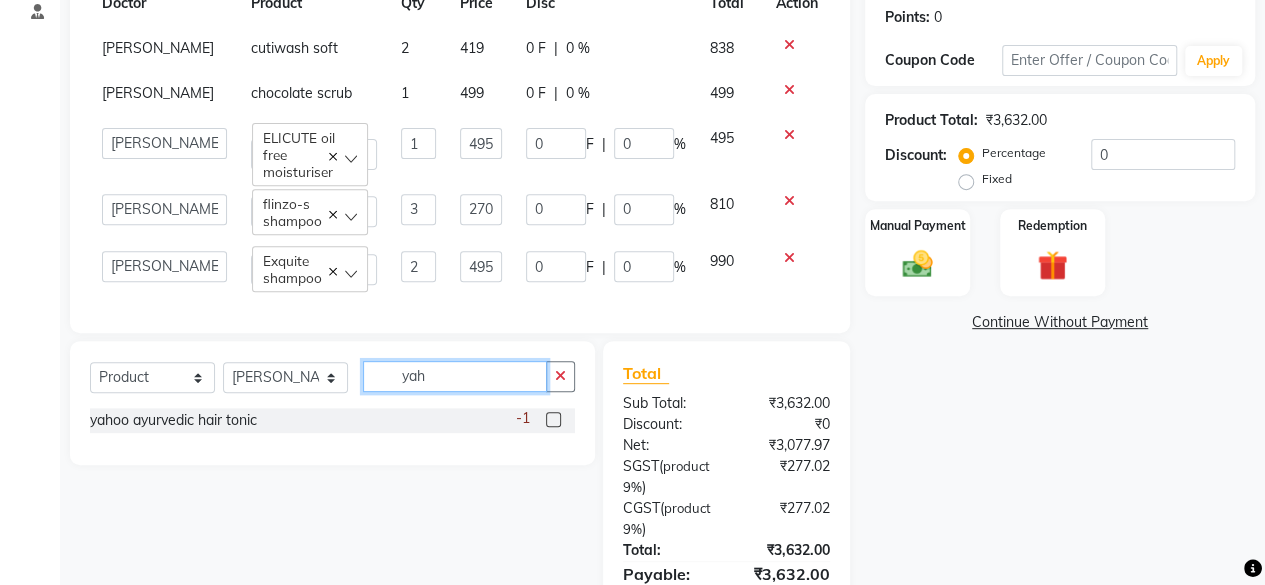 type on "yah" 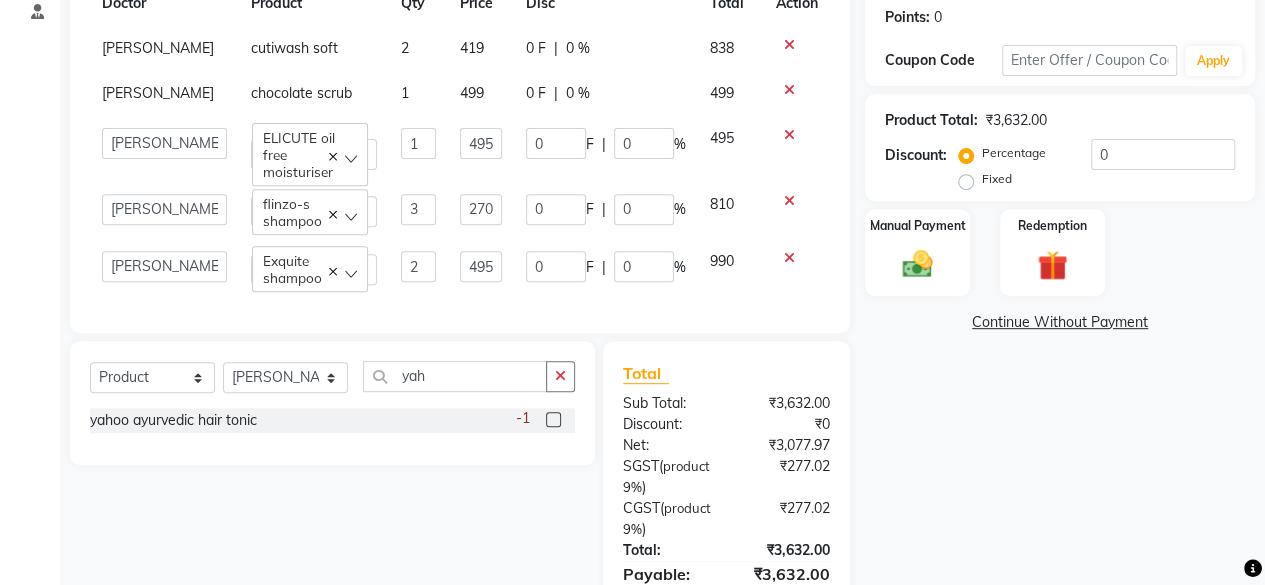 click 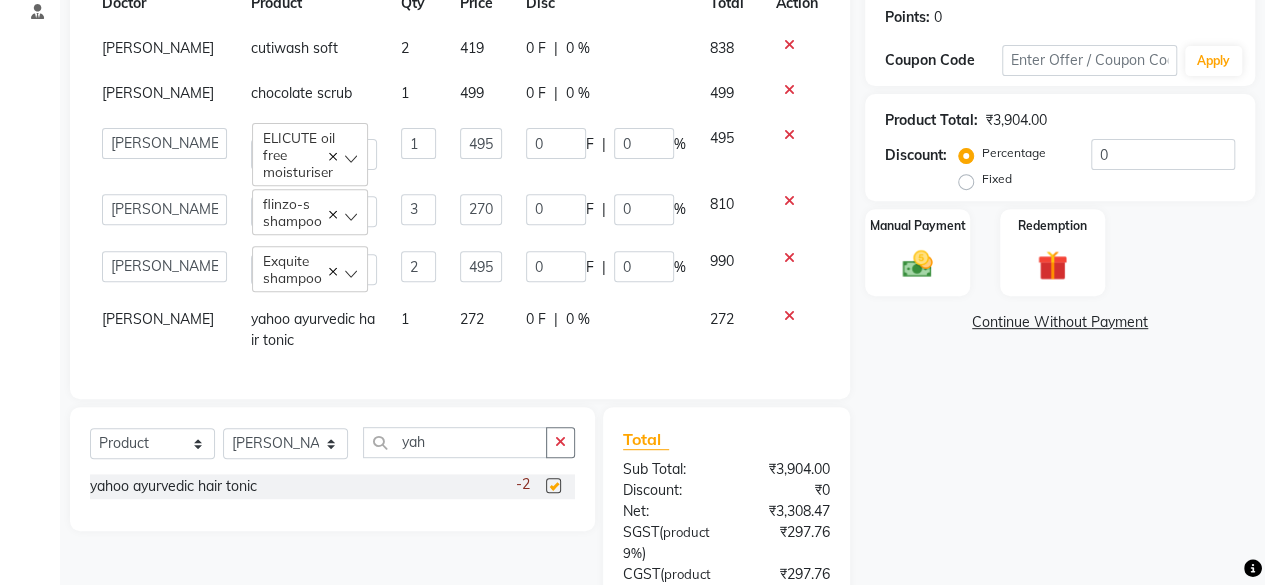 checkbox on "false" 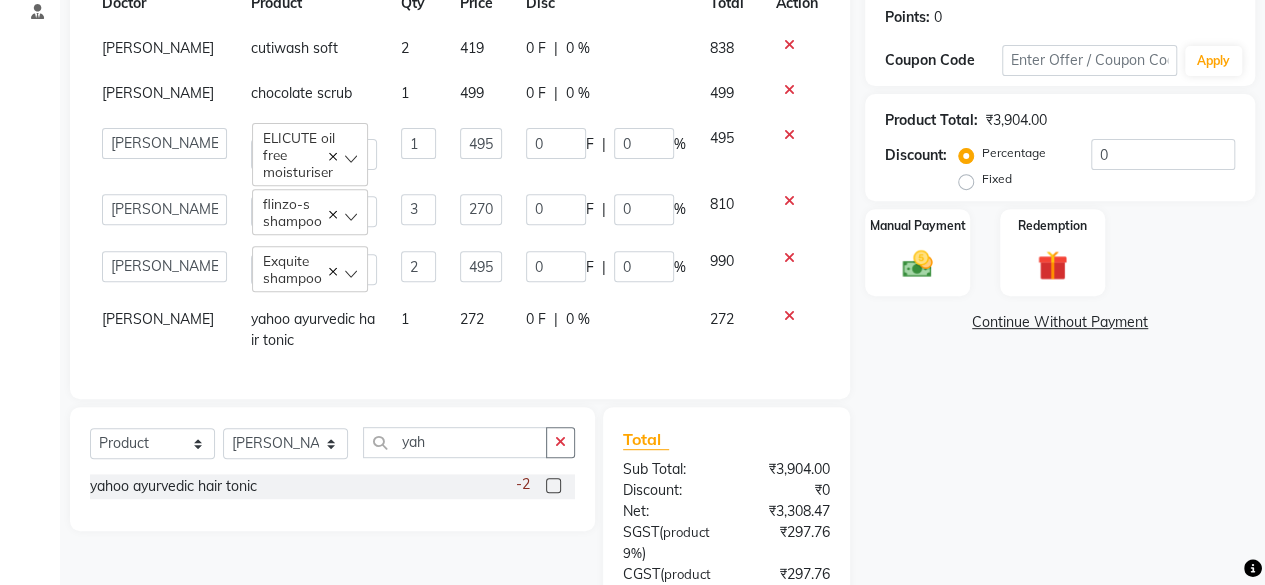click on "272" 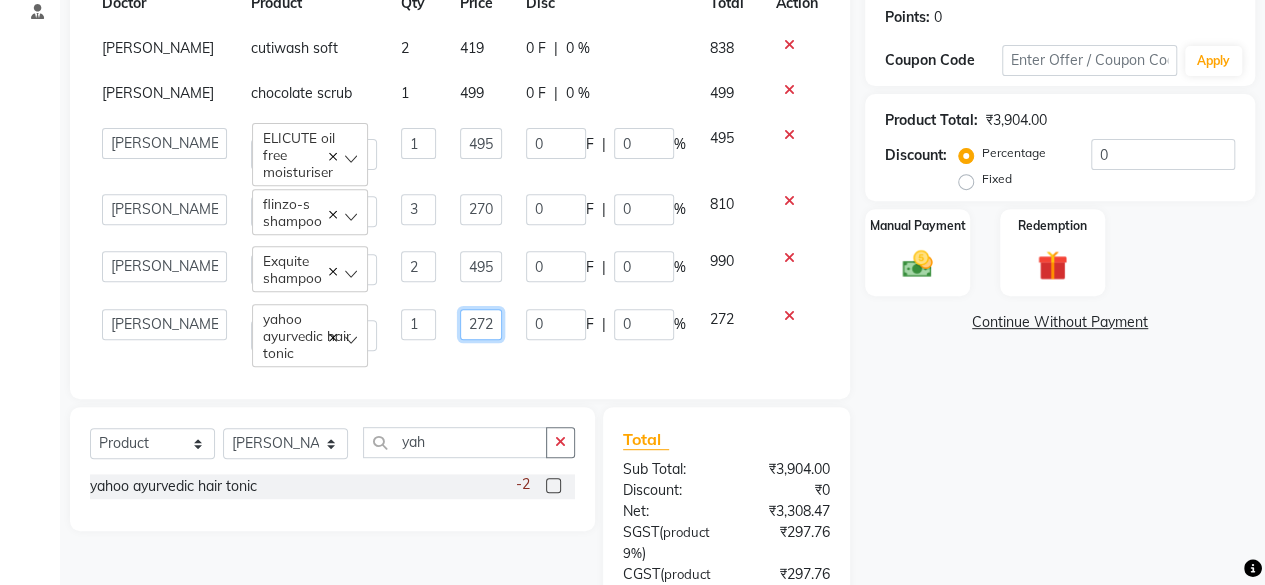 click on "272" 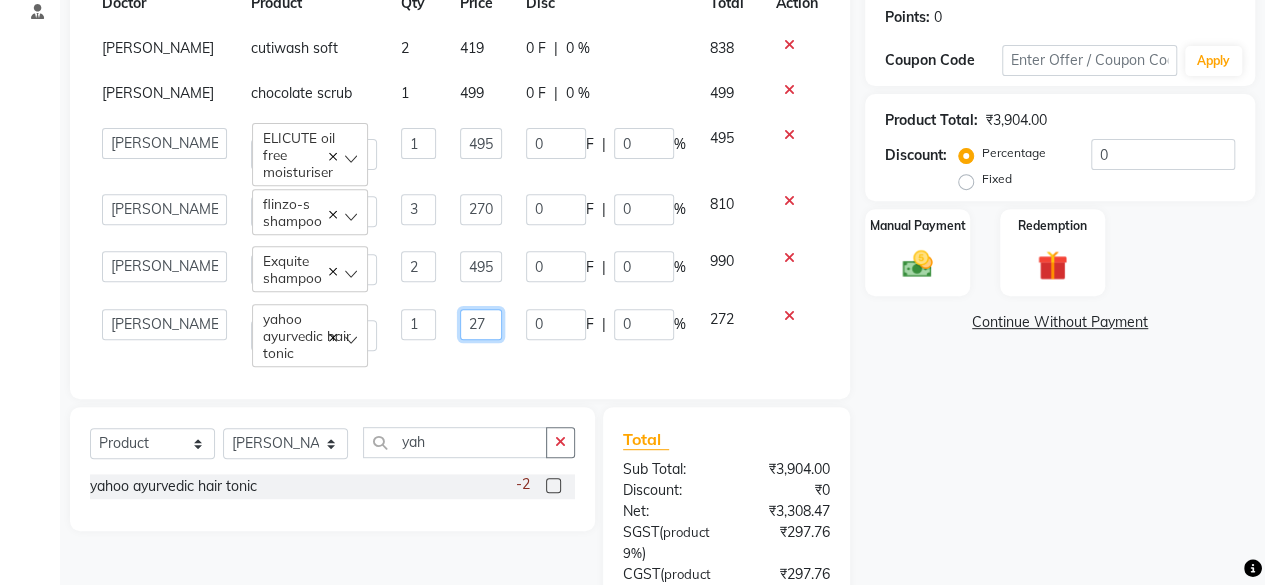 type on "270" 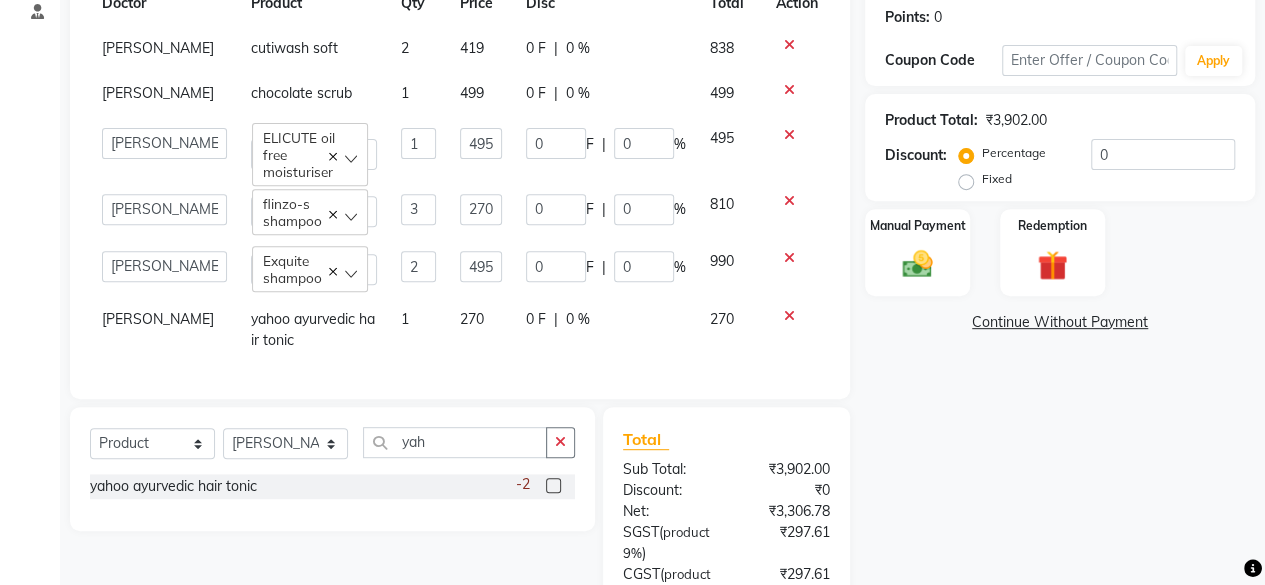 click on "270" 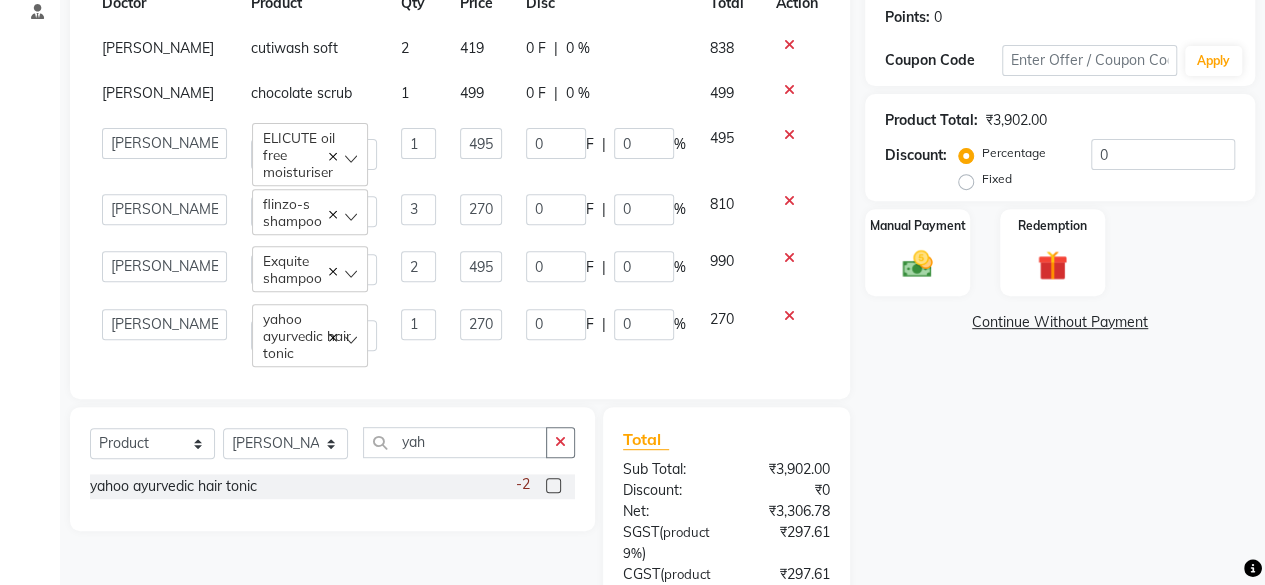 scroll, scrollTop: 0, scrollLeft: 0, axis: both 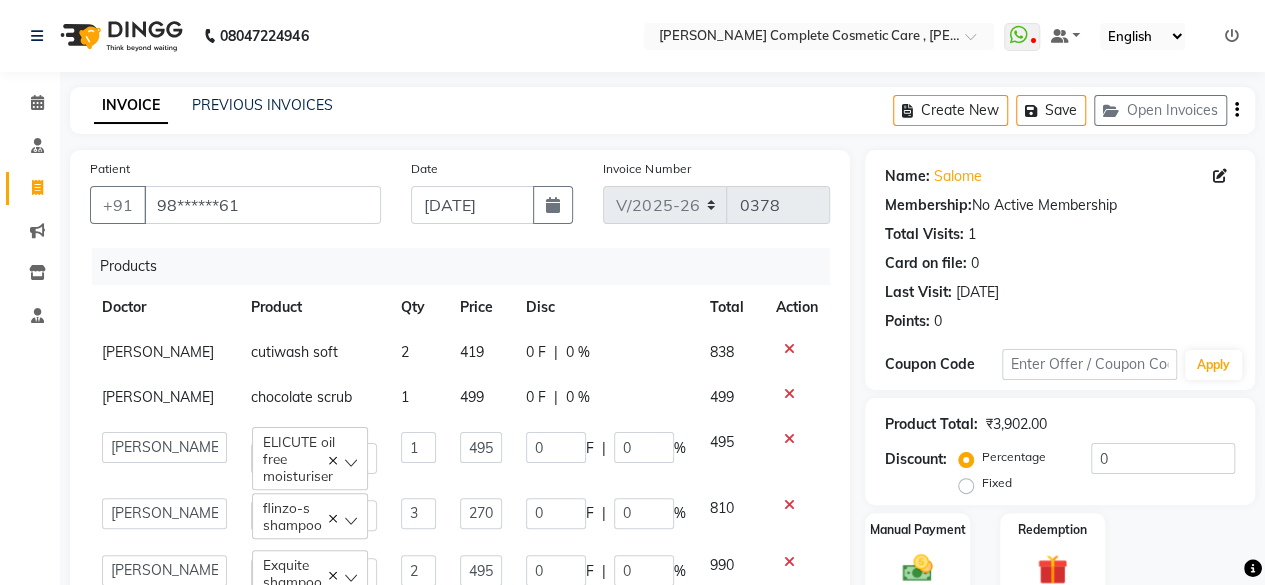 click on "2" 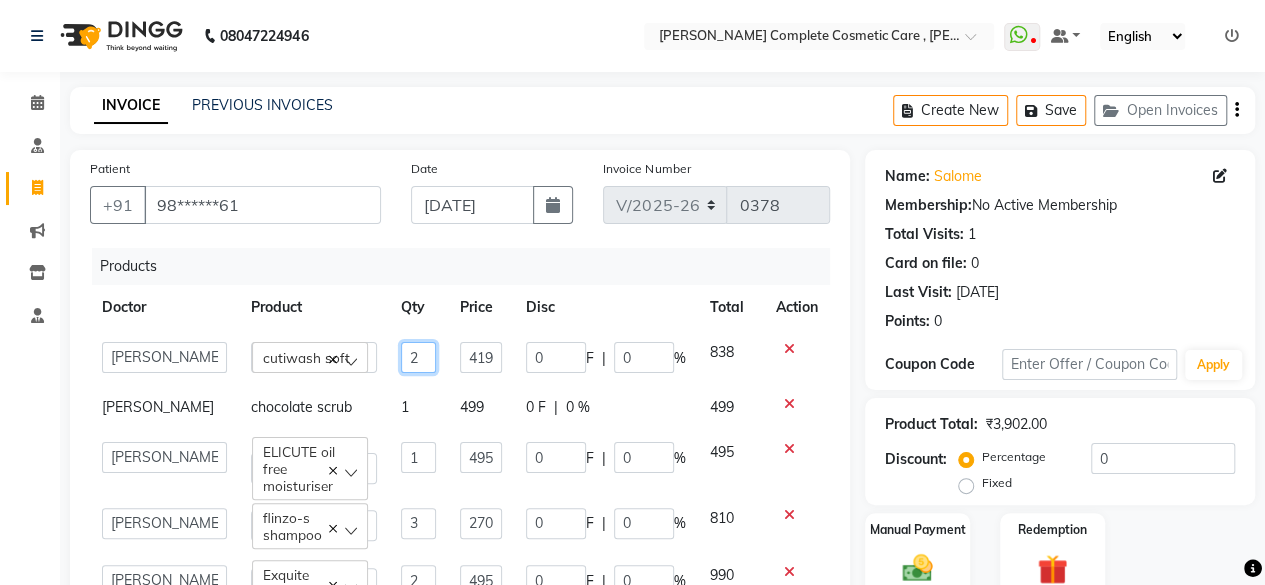click on "2" 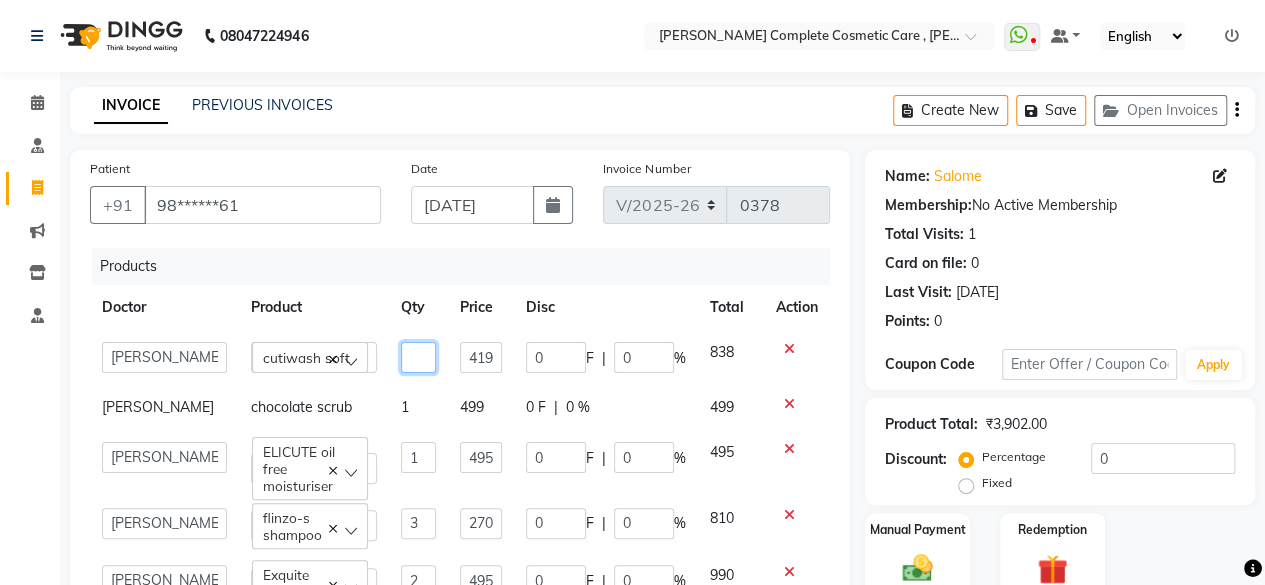 type on "1" 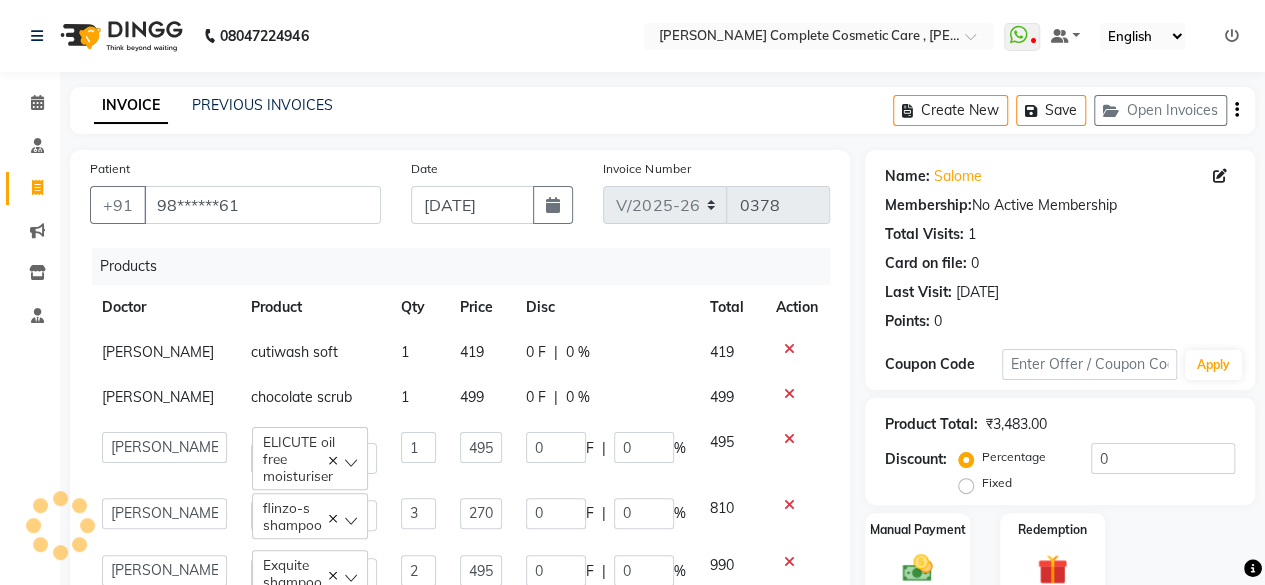 click on "Product" 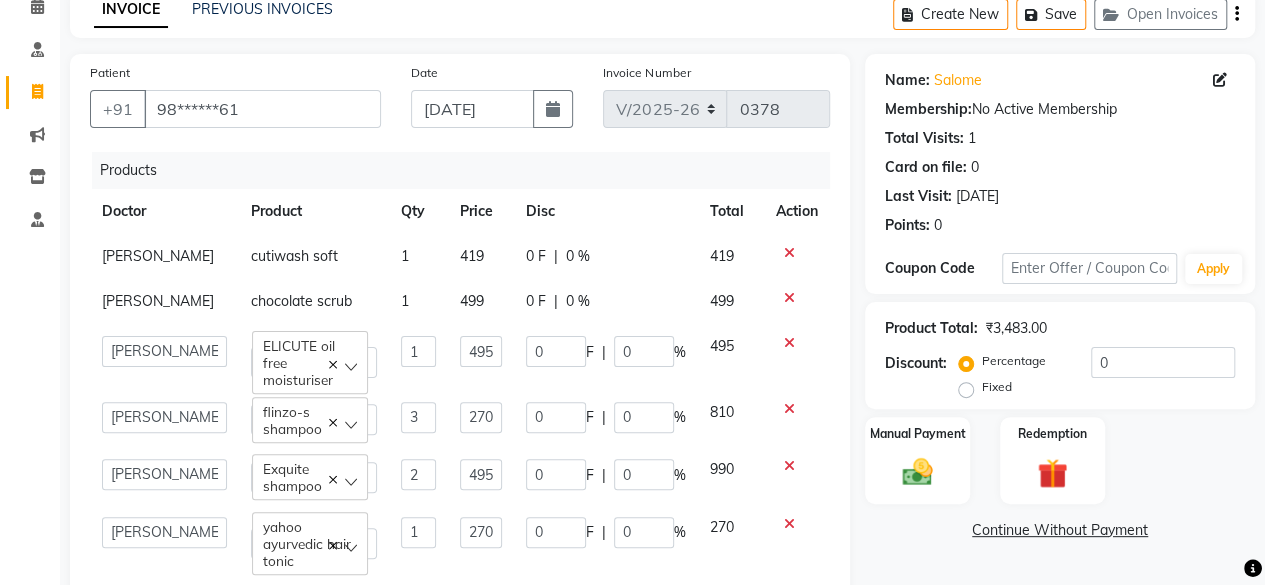 scroll, scrollTop: 160, scrollLeft: 0, axis: vertical 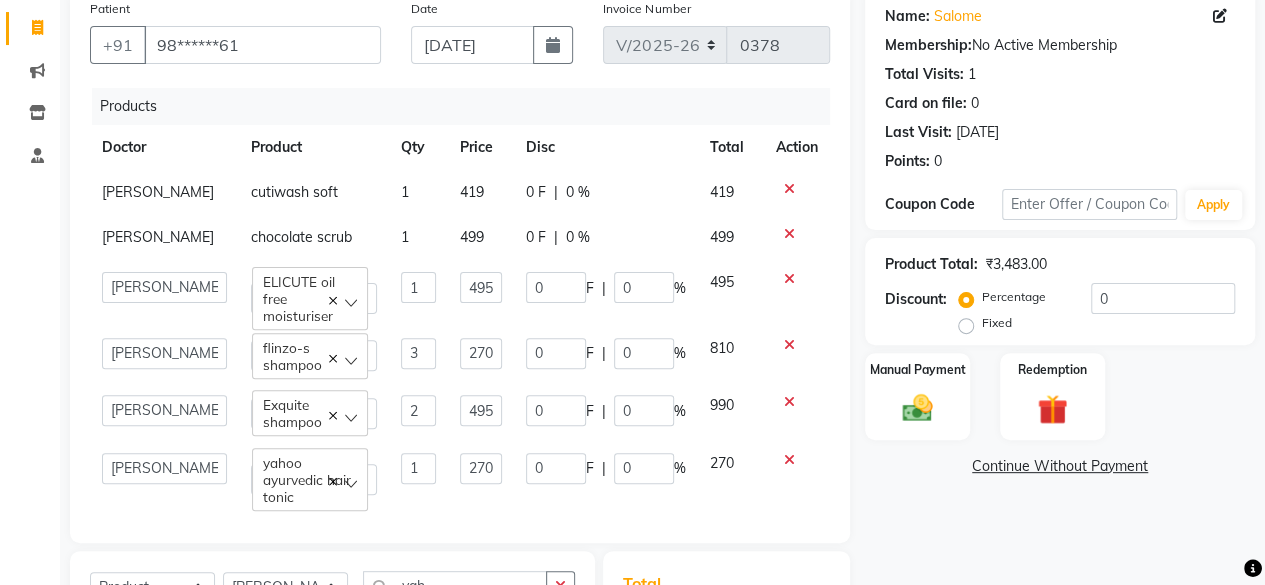 click on "Products Doctor Product Qty Price Disc Total Action Dr. Asha Queen cutiwash soft 1 419 0 F | 0 % 419 Dr. Asha Queen chocolate scrub  1 499 0 F | 0 % 499  ashika s   Dr. Asha Queen   saranya k   skin therapist yinmi   ELICUTE oil free moisturiser  1 495 0 F | 0 % 495  ashika s   Dr. Asha Queen   saranya k   skin therapist yinmi   flinzo-s shampoo  3 270 0 F | 0 % 810  ashika s   Dr. Asha Queen   saranya k   skin therapist yinmi   Exquite shampoo  2 495 0 F | 0 % 990  ashika s   Dr. Asha Queen   saranya k   skin therapist yinmi   yahoo ayurvedic hair tonic  1 270 0 F | 0 % 270" 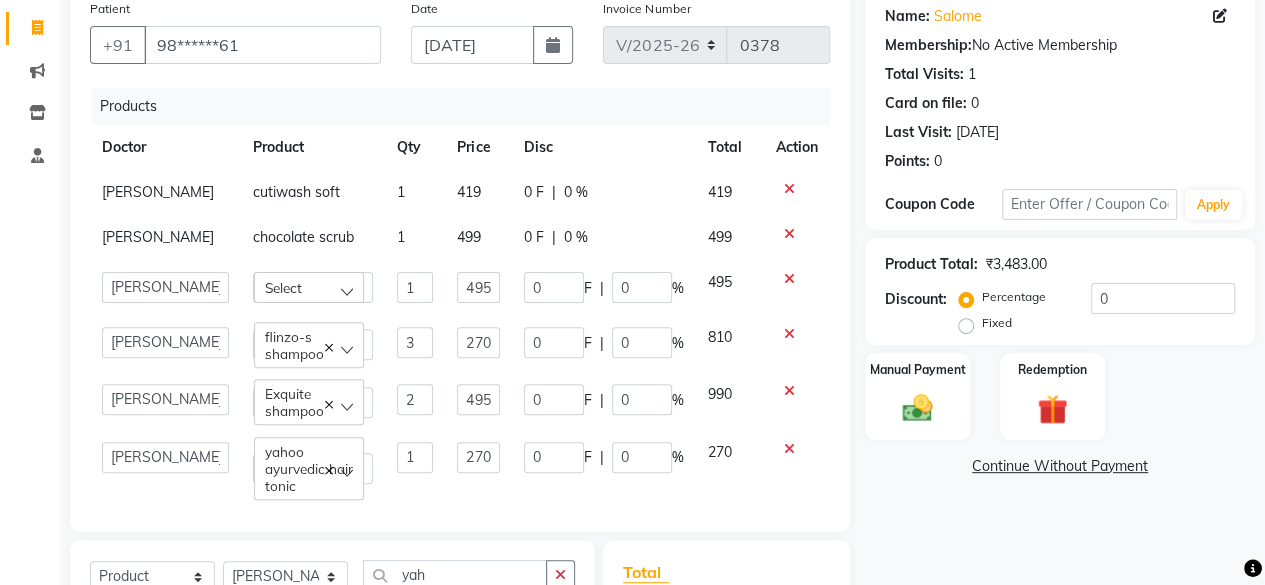 click 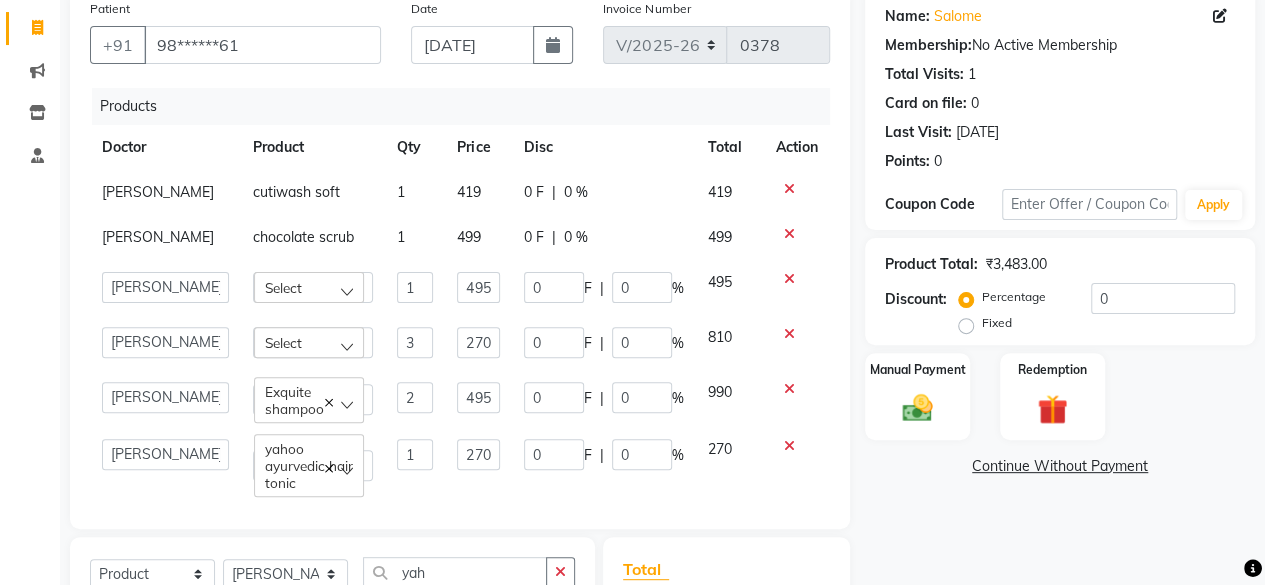click 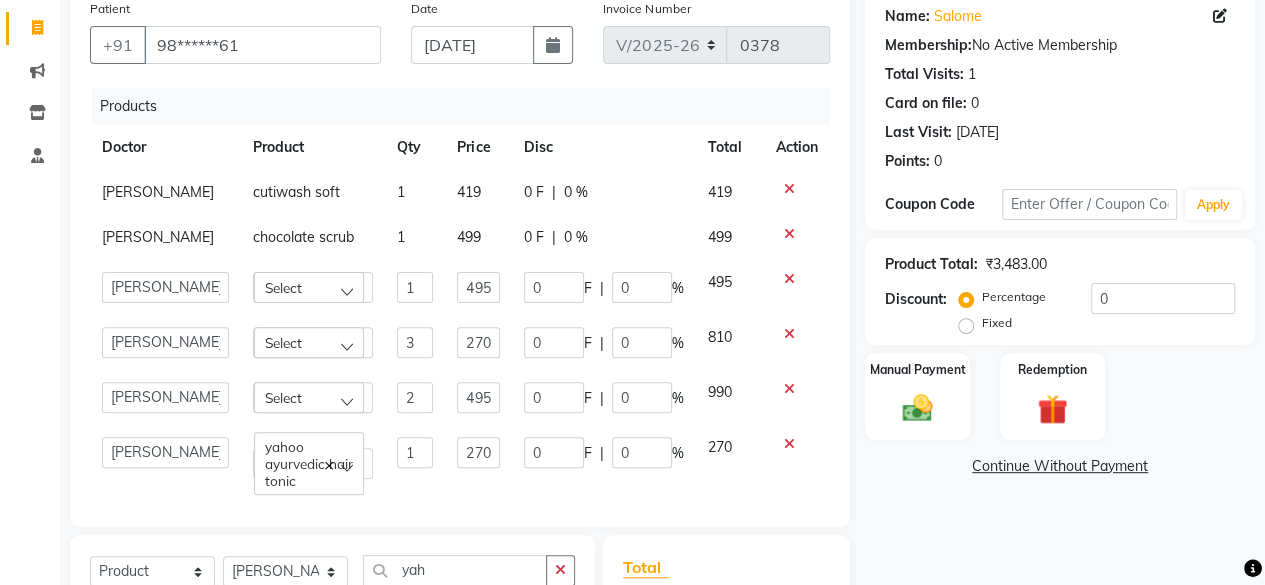 click 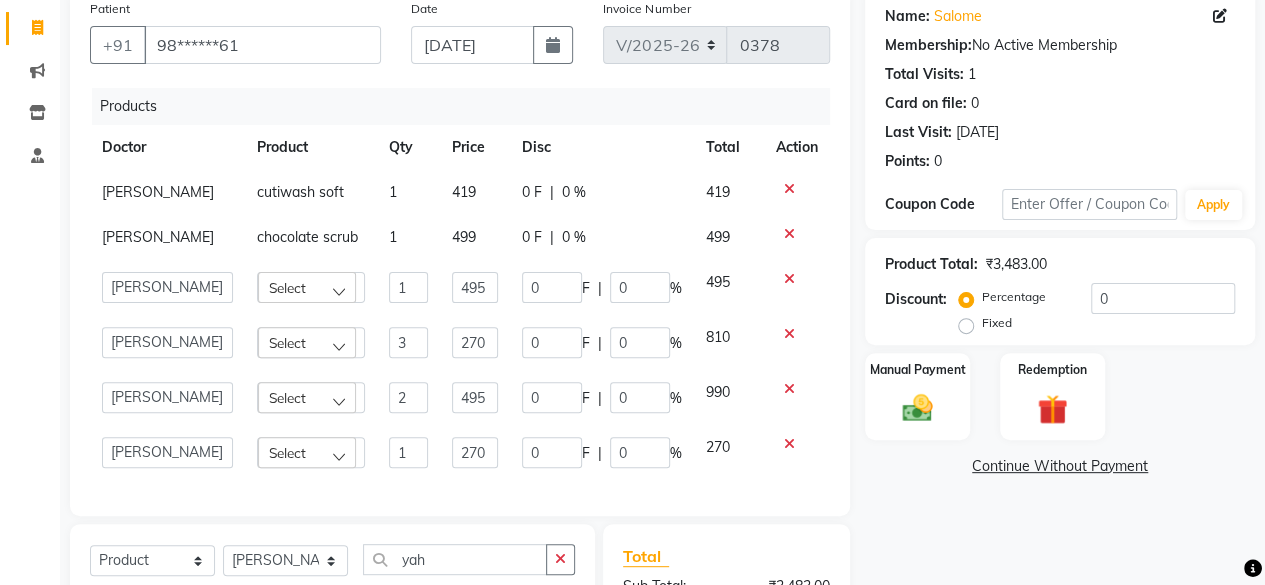 click 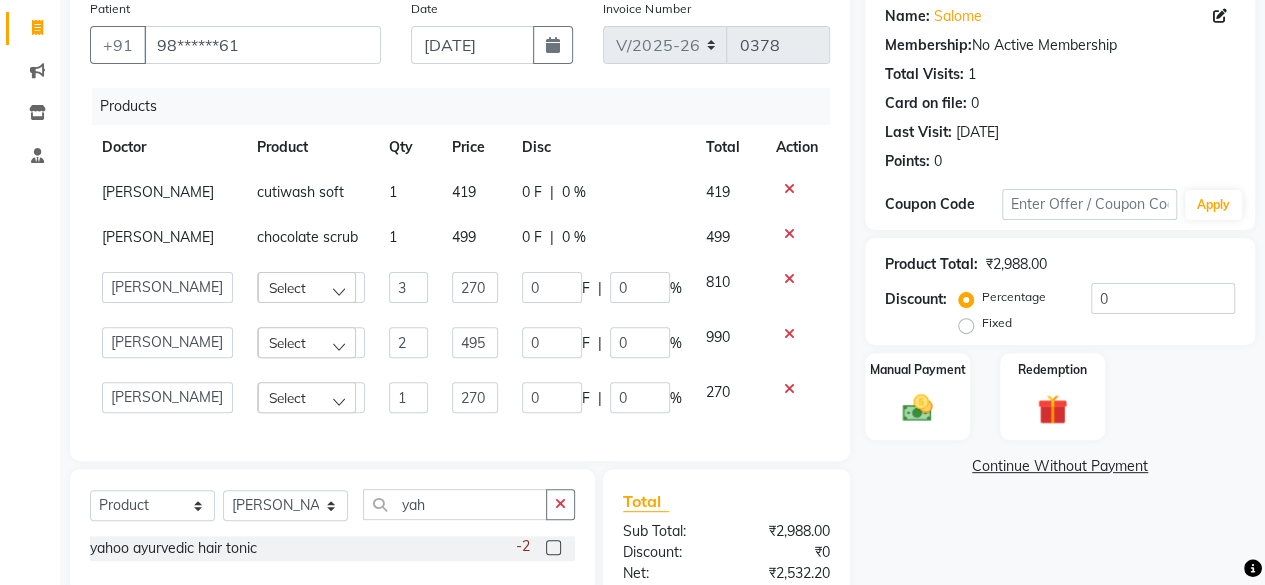 click 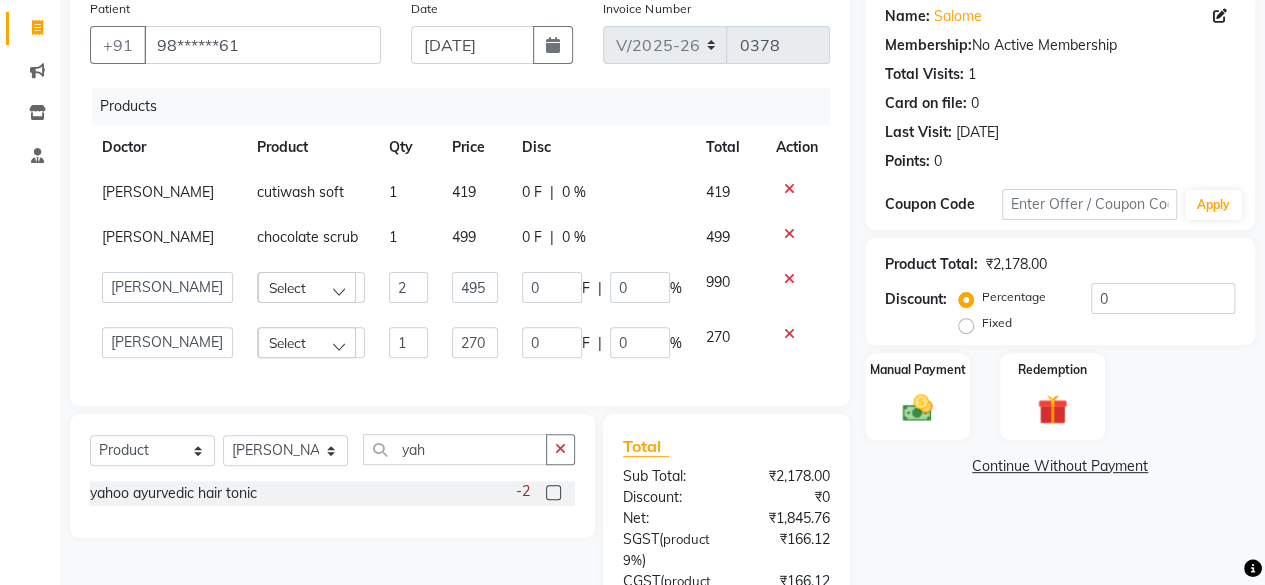 click 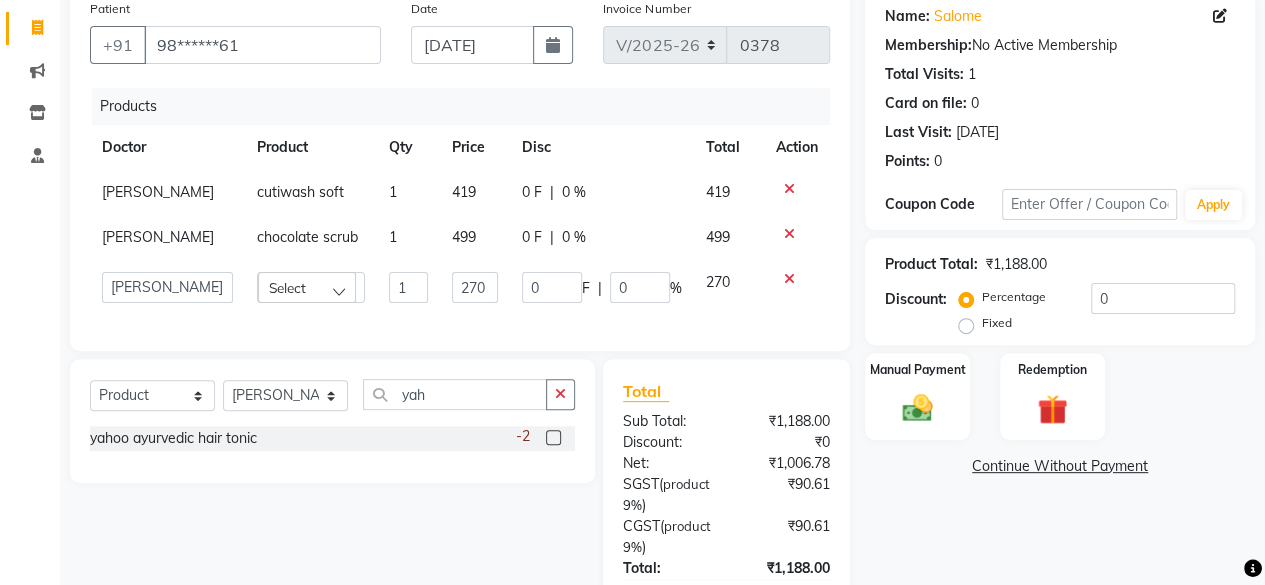 click 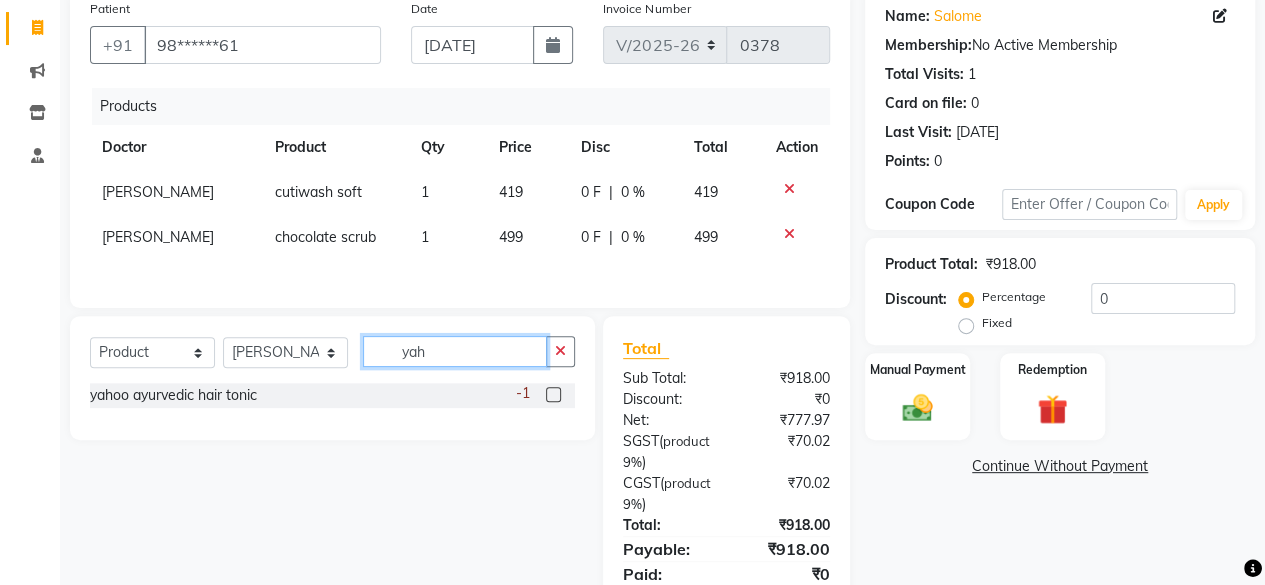 click on "yah" 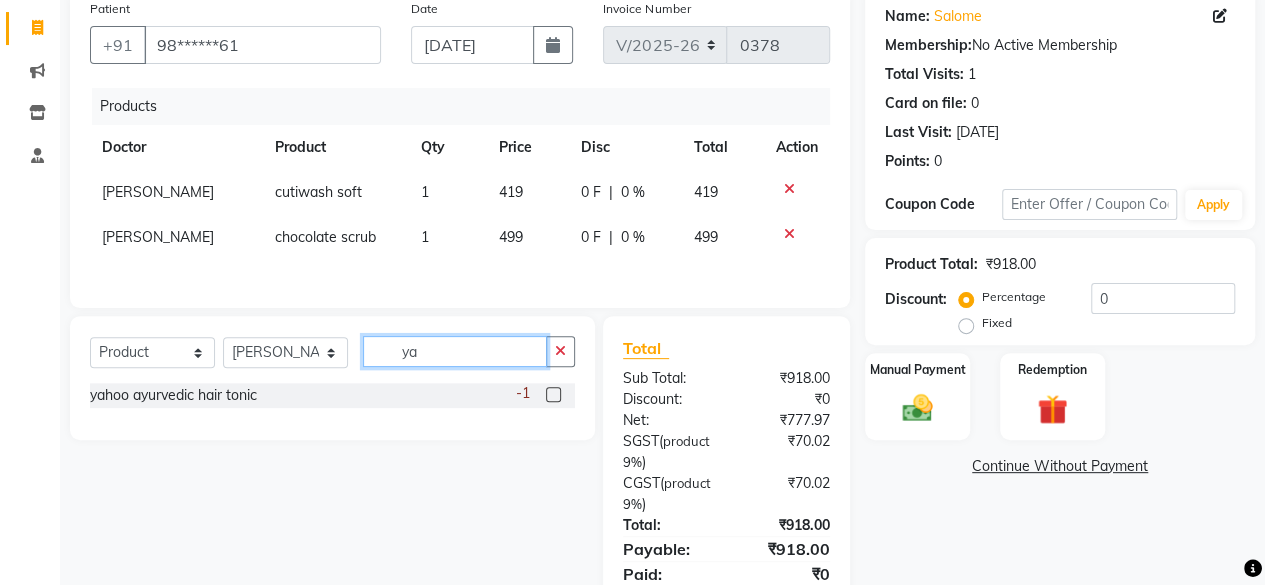 type on "y" 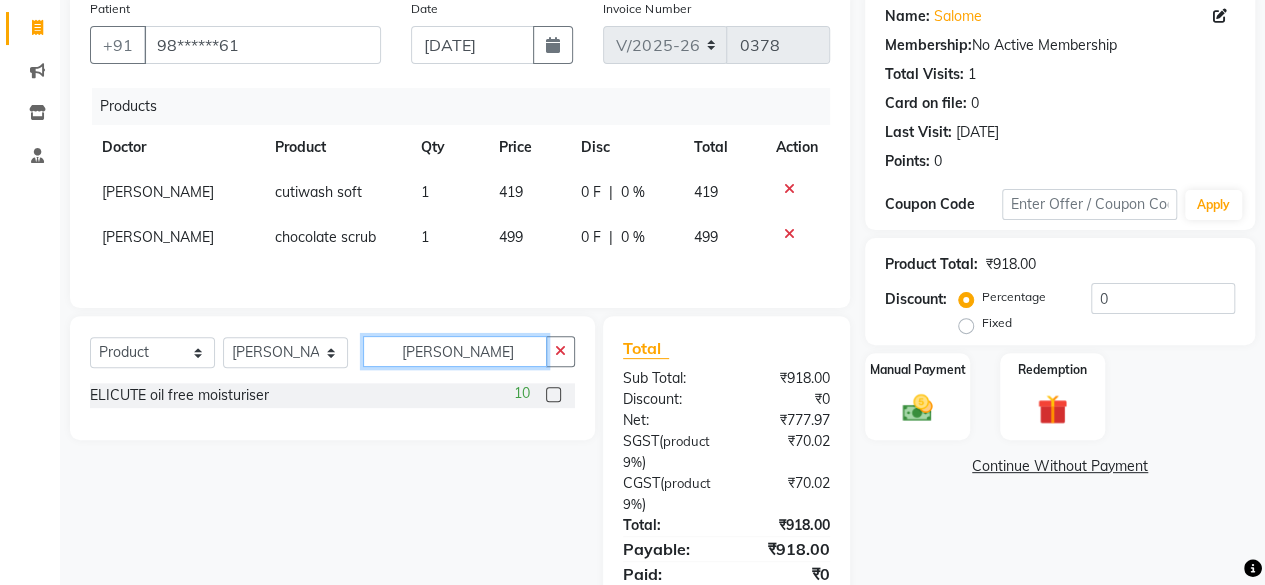 type on "eli" 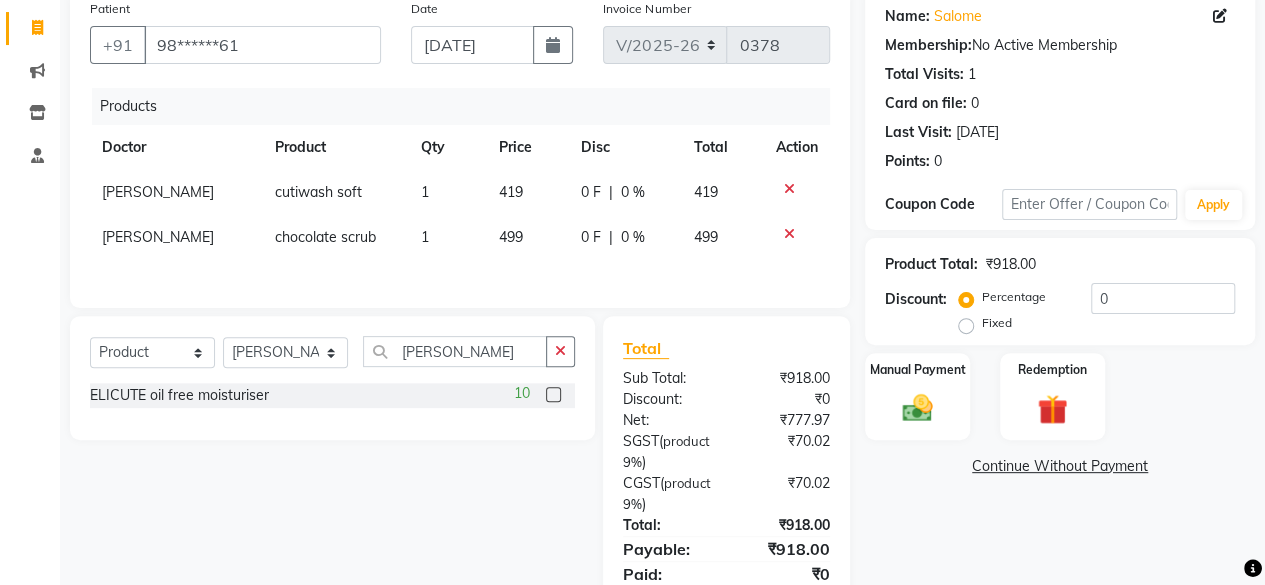 click 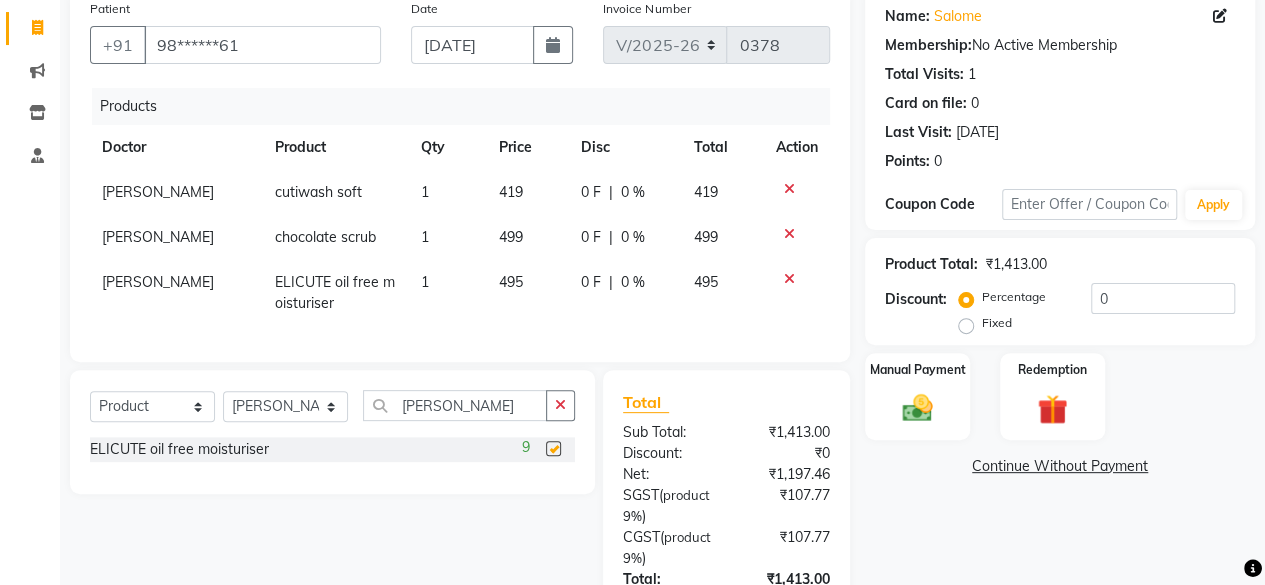 checkbox on "false" 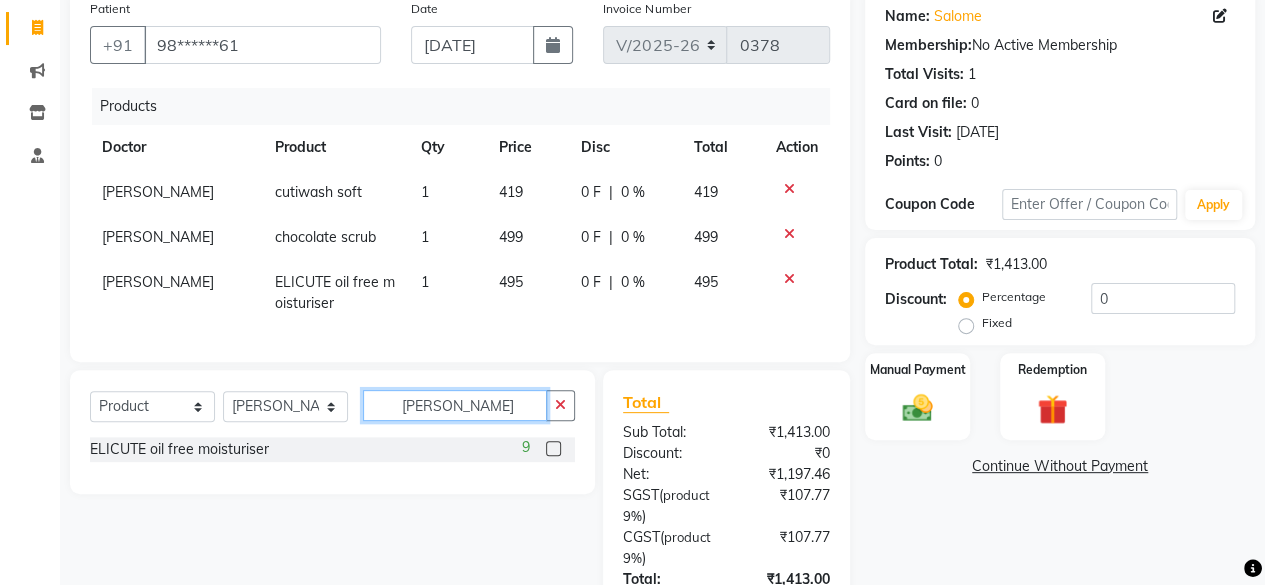 click on "eli" 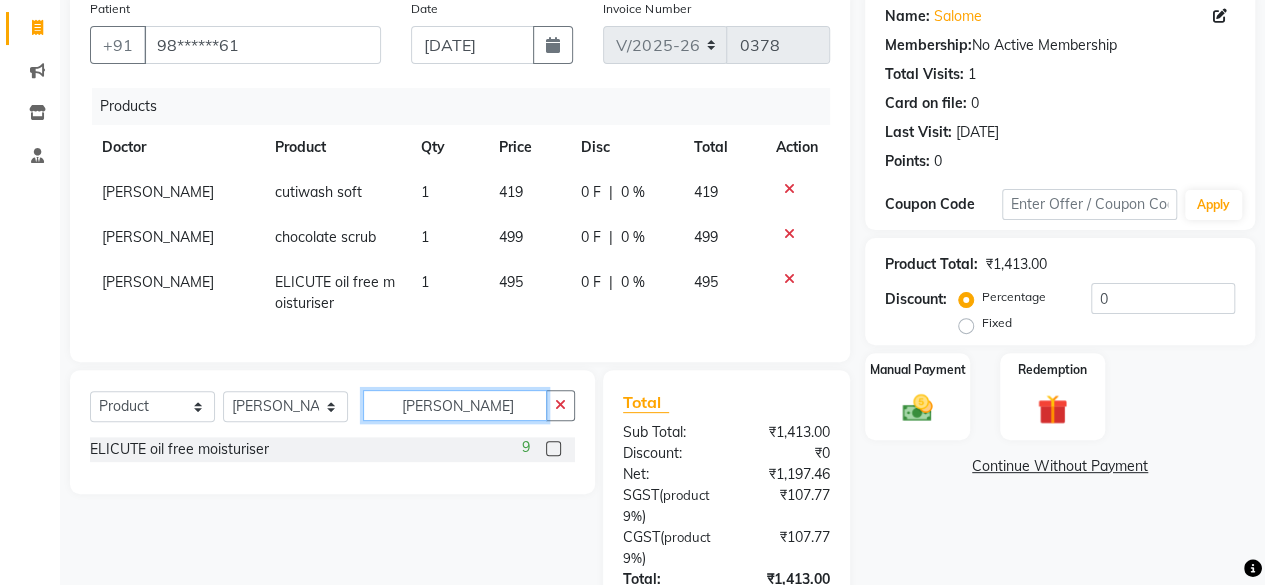 click on "eli" 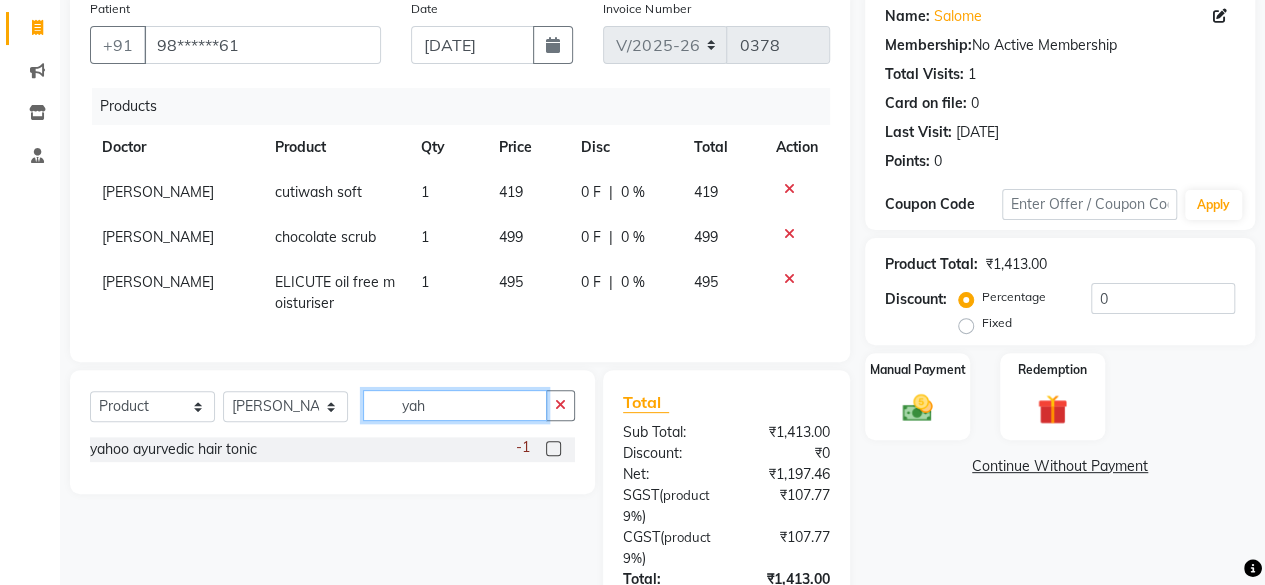 type on "yah" 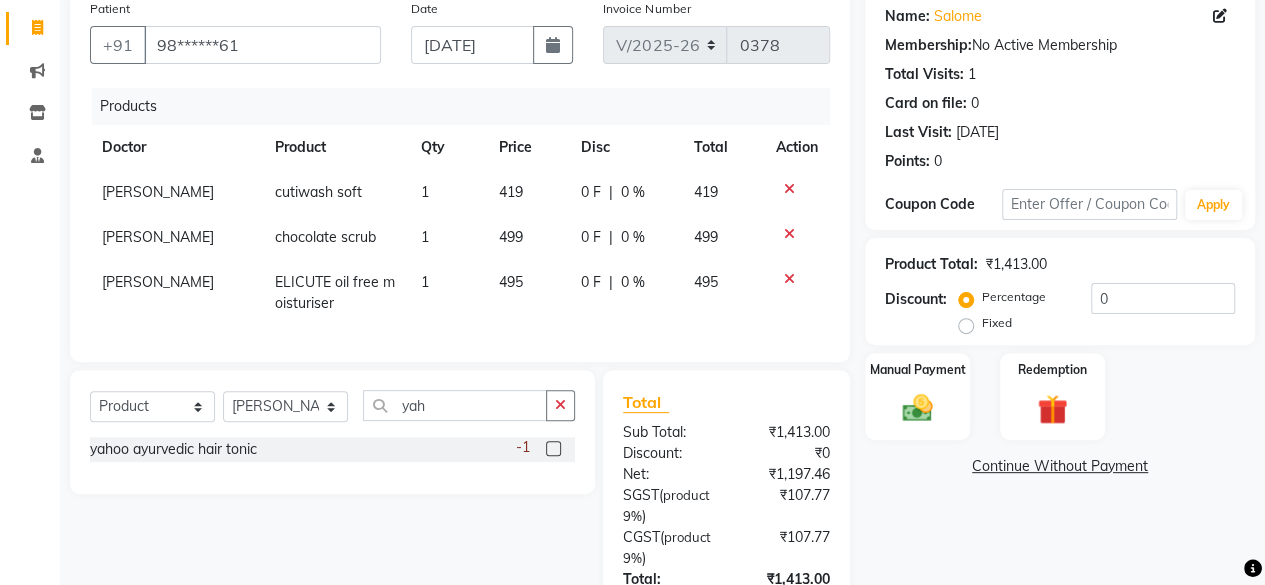 click 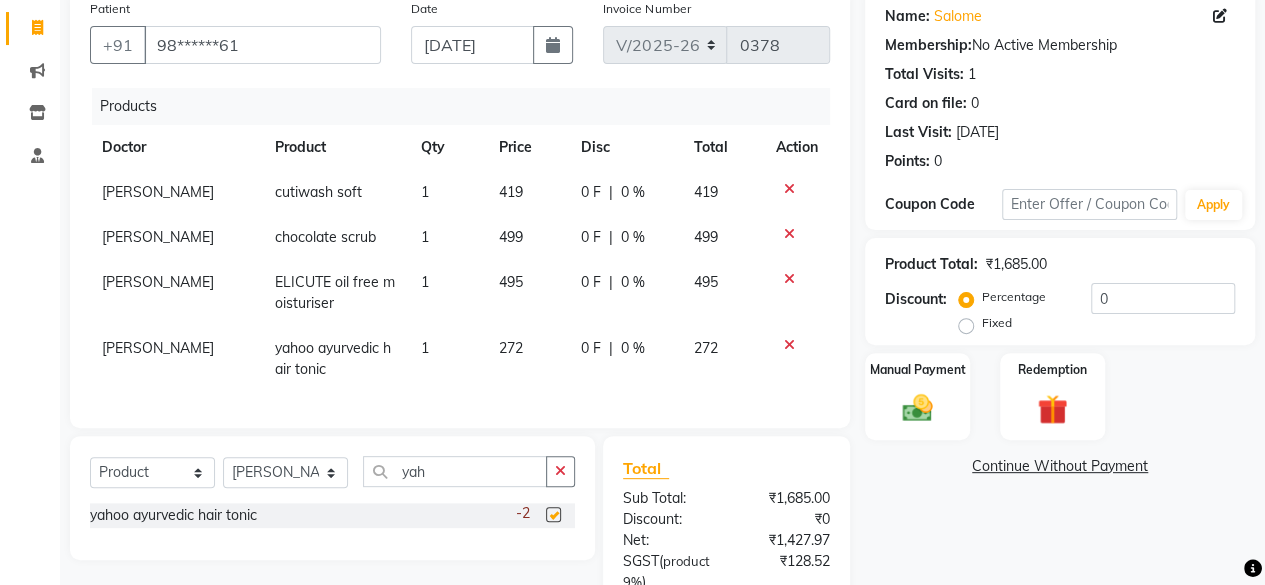 checkbox on "false" 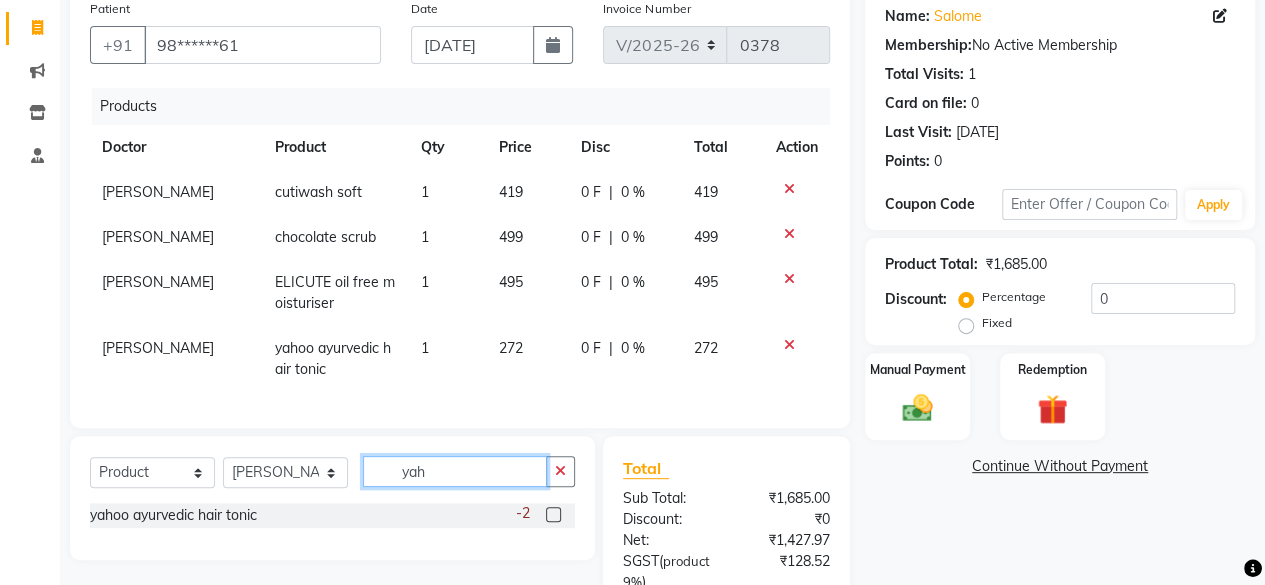 click on "yah" 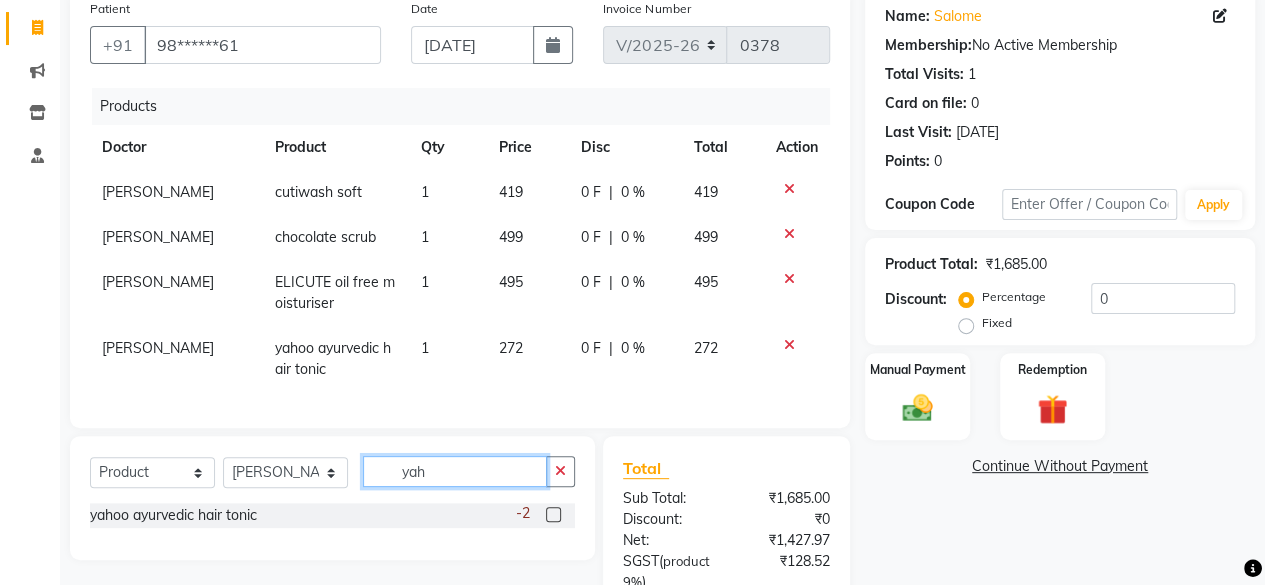 click on "yah" 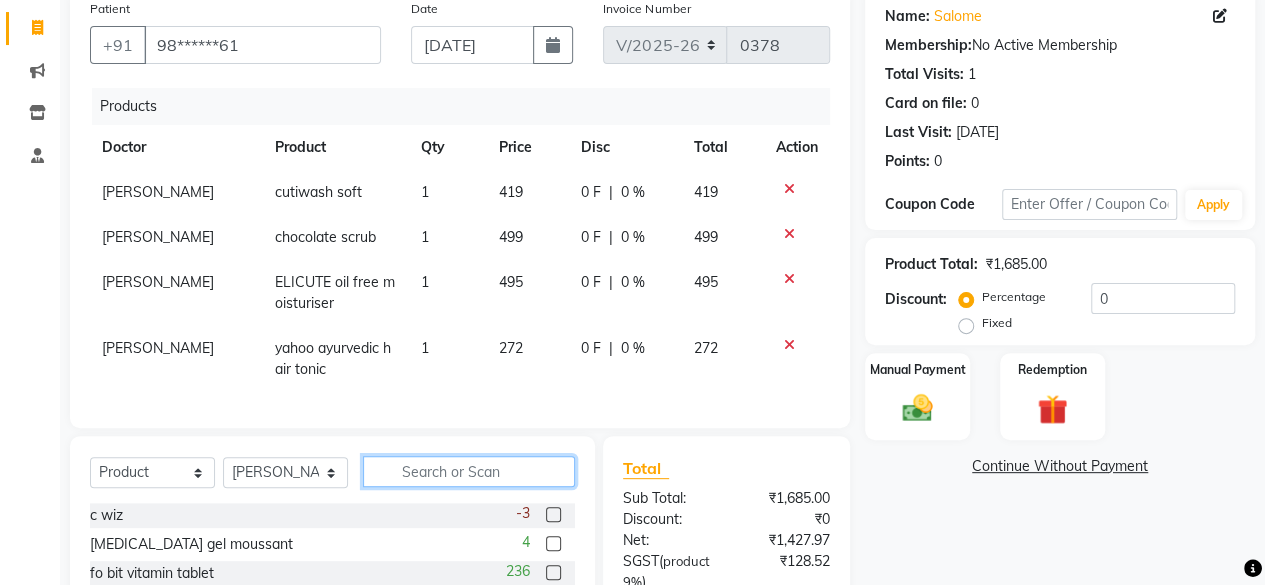 type 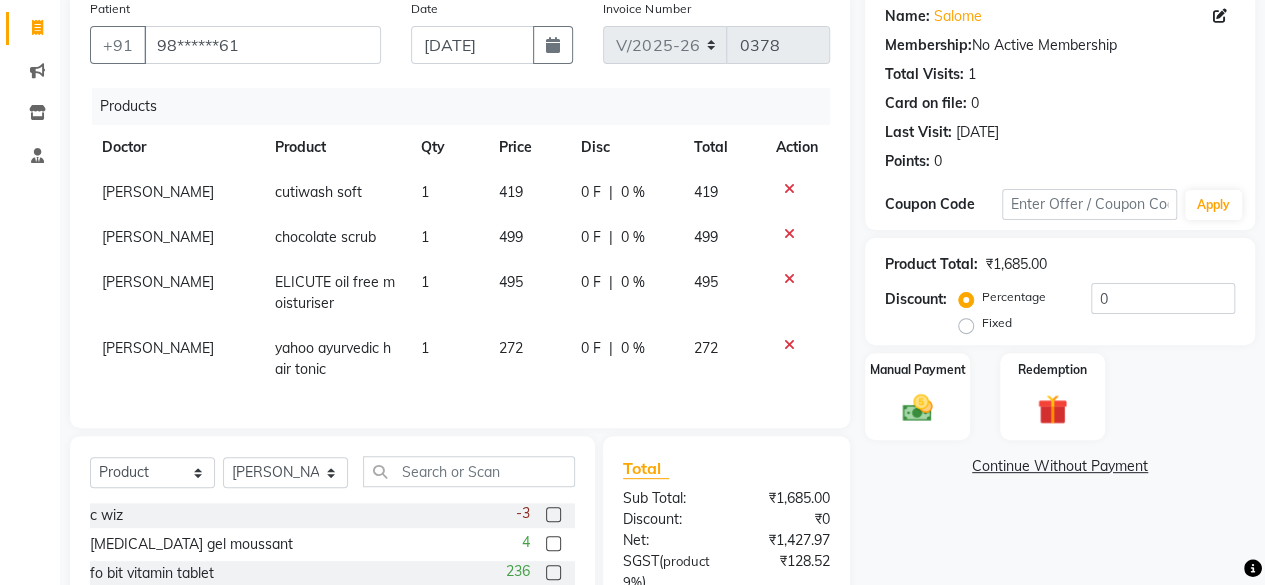 click on "272" 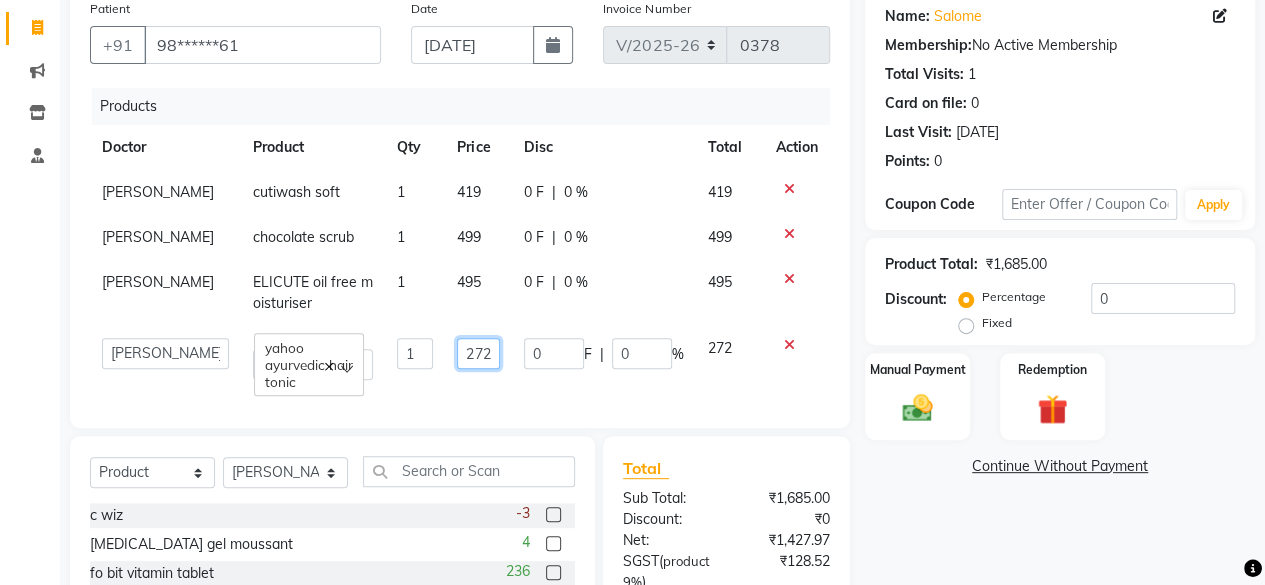 click on "272" 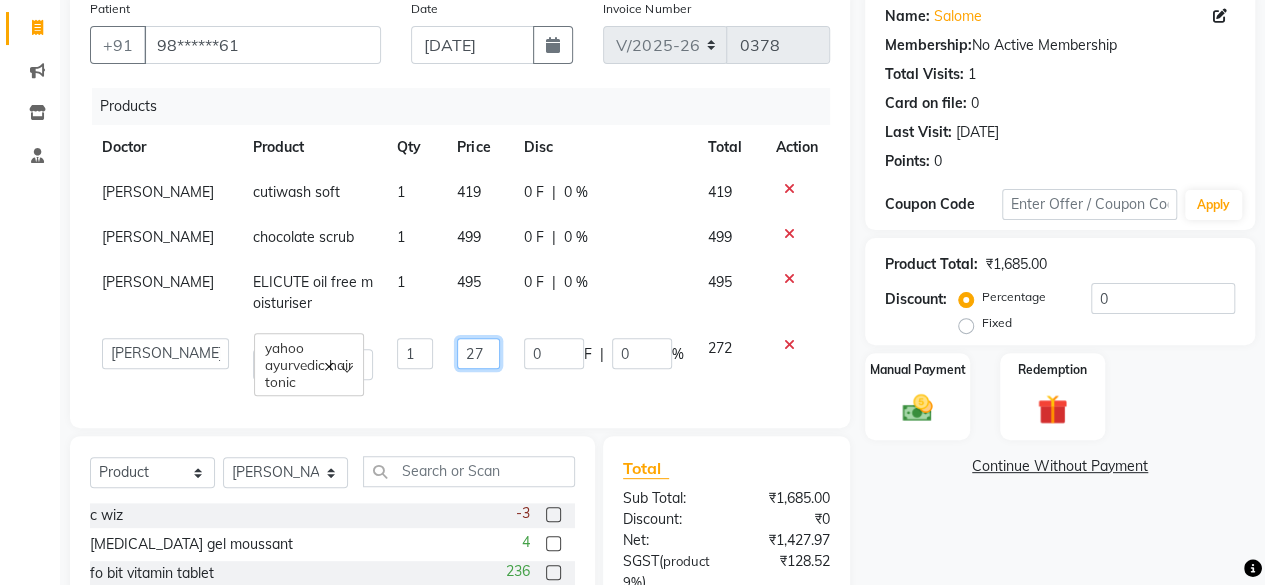 type on "270" 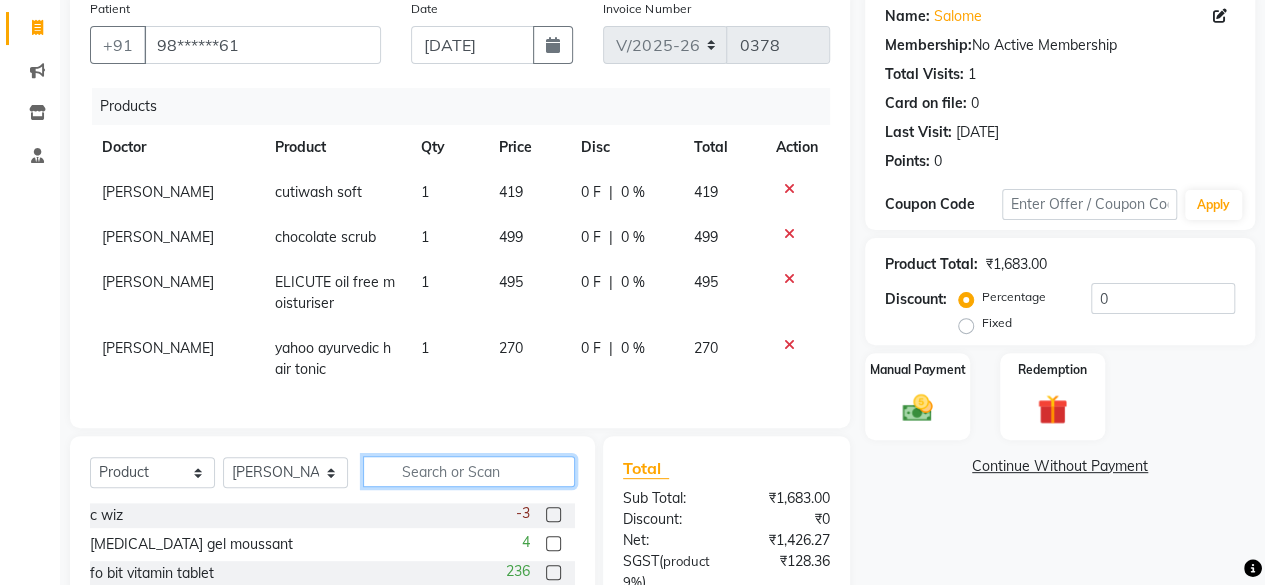click on "Select  Service  Product  Membership  Package Voucher Prepaid Gift Card  Select Doctor ashika s Dr. Asha Queen saranya k skin therapist yinmi c wiz  -3 sebum gel moussant   4 fo bit vitamin tablet  236 pro hair protein powder  3 trisesyrup  9 acne control rega brp spray  0 tocan acne soap  130 akosma toner   -7 Exquite shampoo  -6 seekcaus silicone sunscreen gel  -18 q skin soap  30 ib glow   -2 true derma sunscreen   -1 regardless bro gel acne spot corrector  -2 aziclear serum  0 chic cream  18 ober glow uv sunscreen  2 Q soap  20 sleep melts  -1 oberglow   8 chocolate scrub   7 GAHA serum  0 qskin seaweed &ginger soap  4 sebum hydra cleanser face wash  7 cicabio arnica  6 TRICLEAR -N  1 la matisse serum  9 triqua advanced hydrating lotion  77 face glow powder  0 triclear face wash  14 doxy tablet  -15 OMEGA -XL TABLET  3 RegaBPO Creamy wash  5 aziclear face wash  38 liteclin supplement   15 liteclin soap  13 marine collagen  -11 seekcaus hydra sunscreen gel  -11 lumique advanced resurfacing serum  6 -3 3 3" 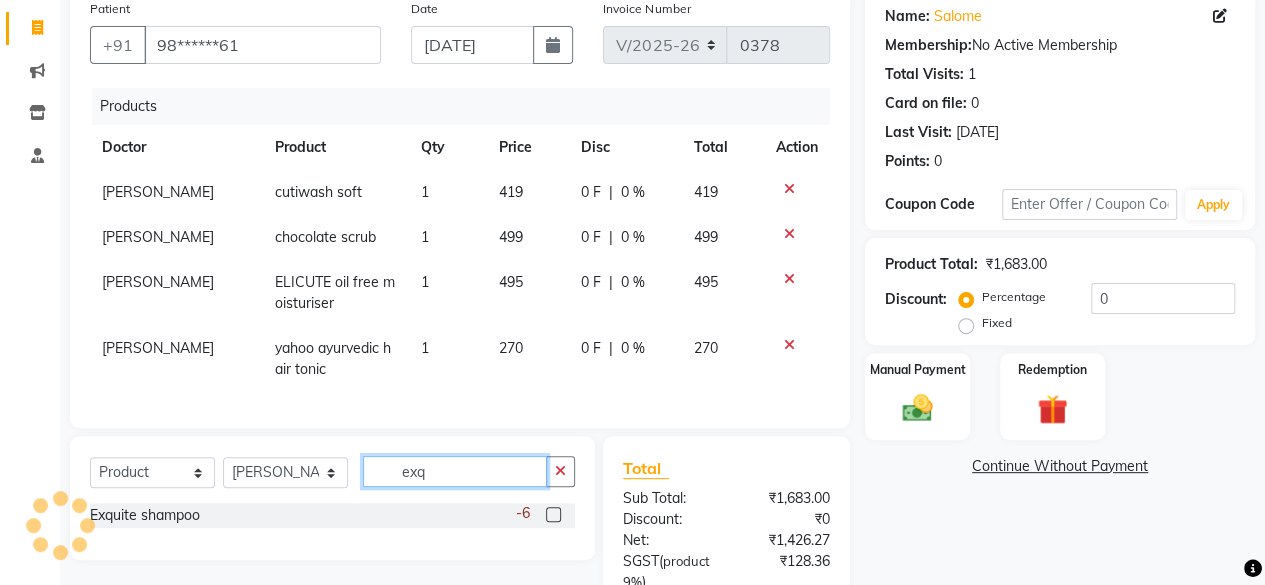 type on "exq" 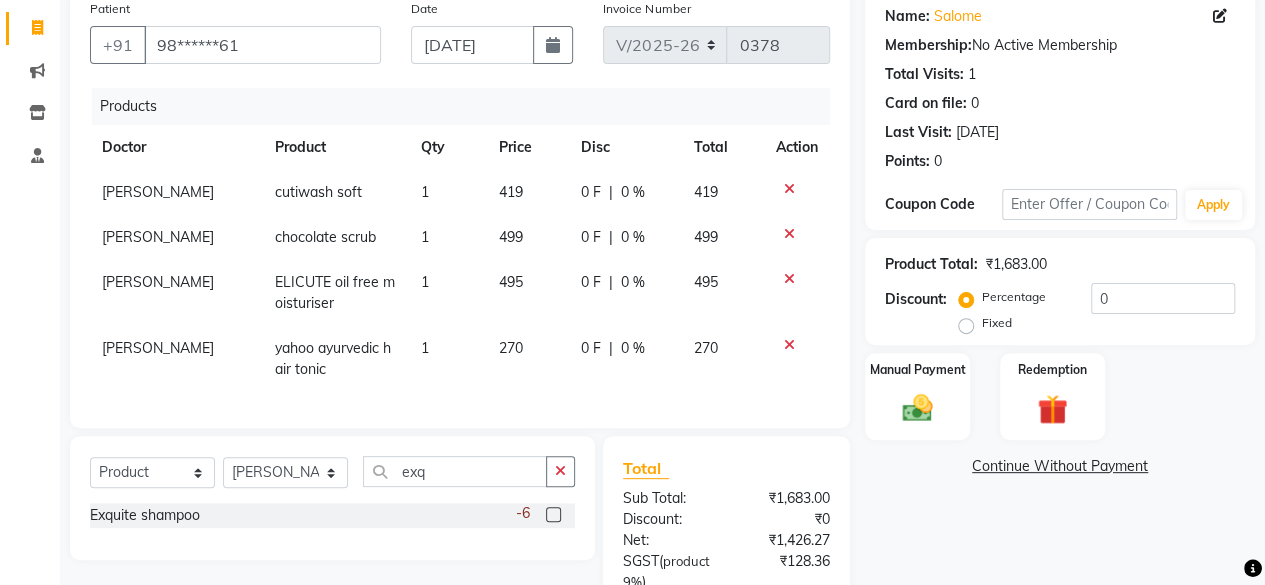 click 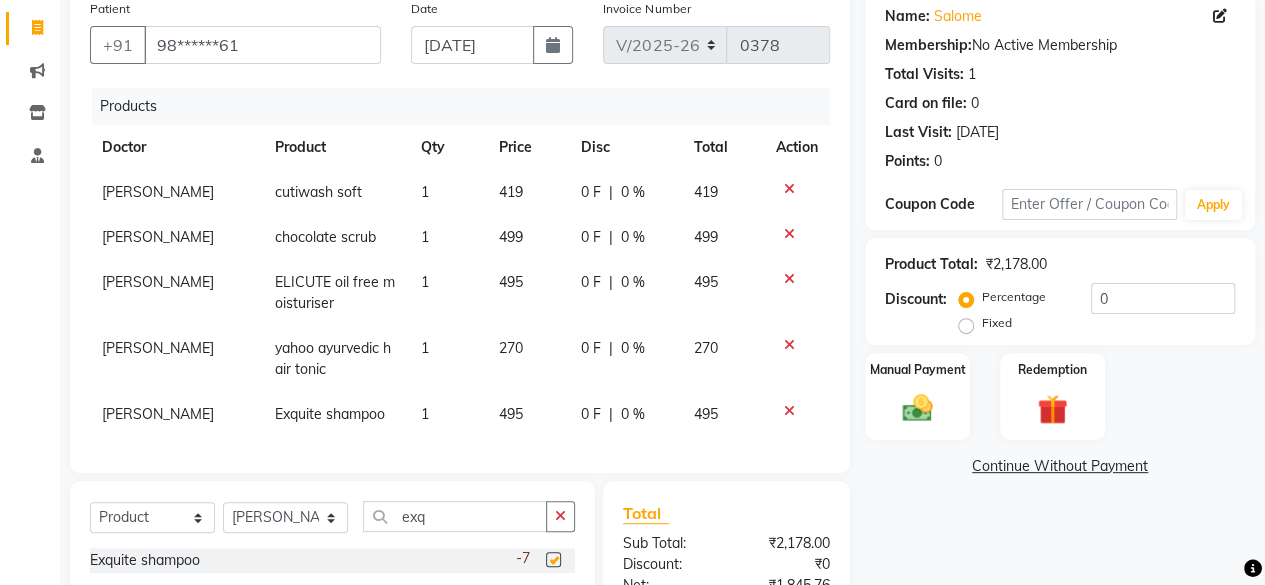 checkbox on "false" 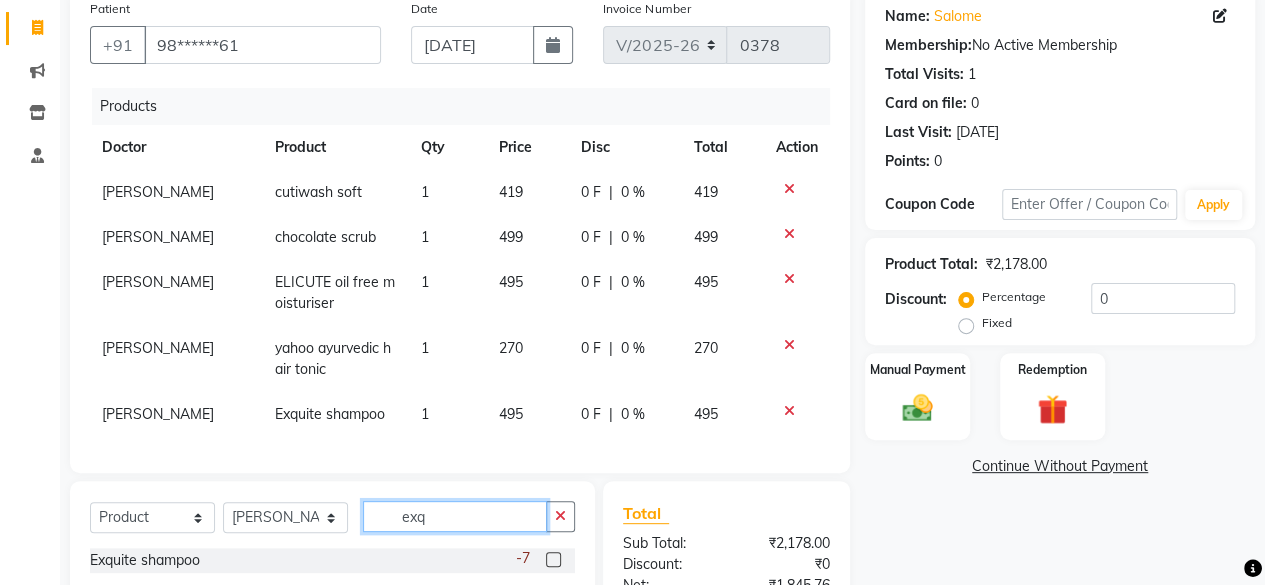click on "exq" 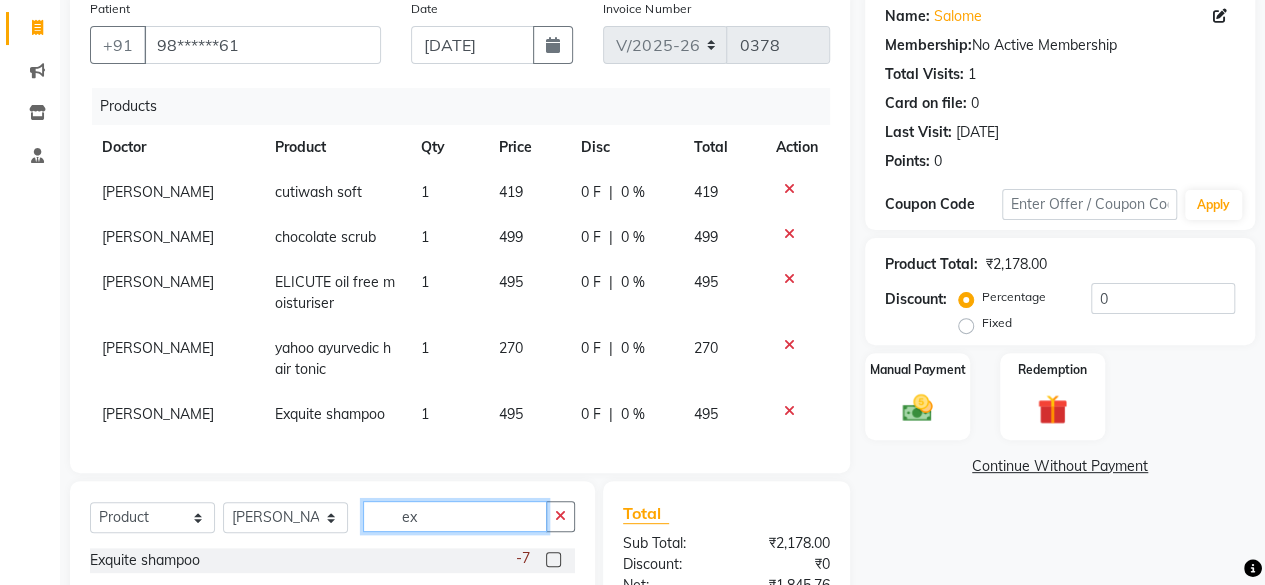 type on "e" 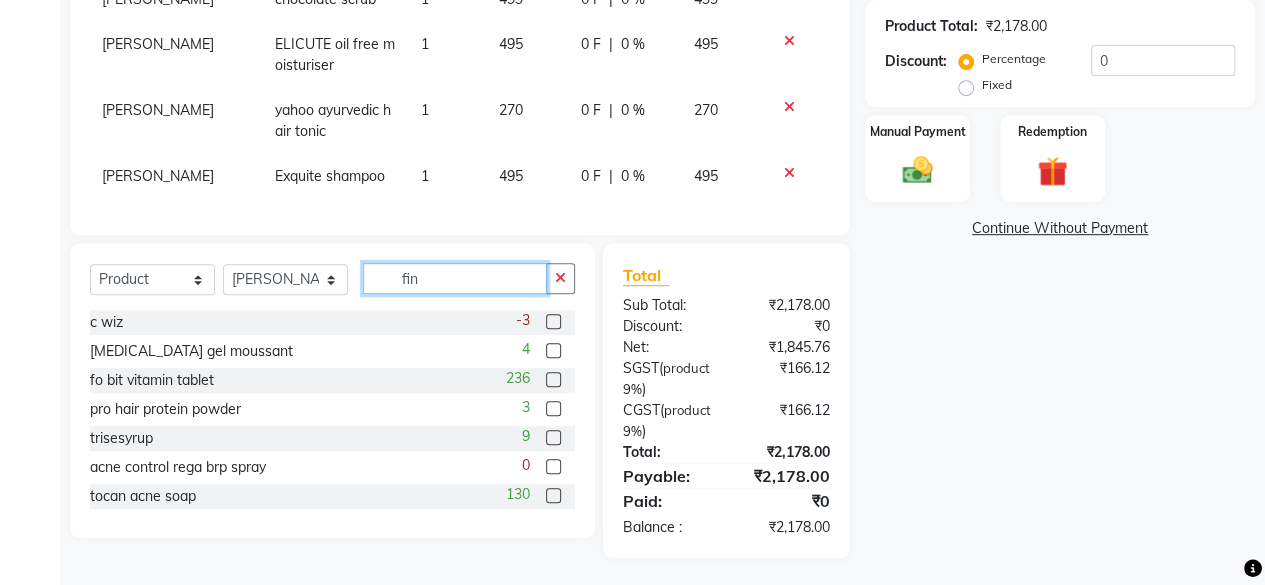 scroll, scrollTop: 414, scrollLeft: 0, axis: vertical 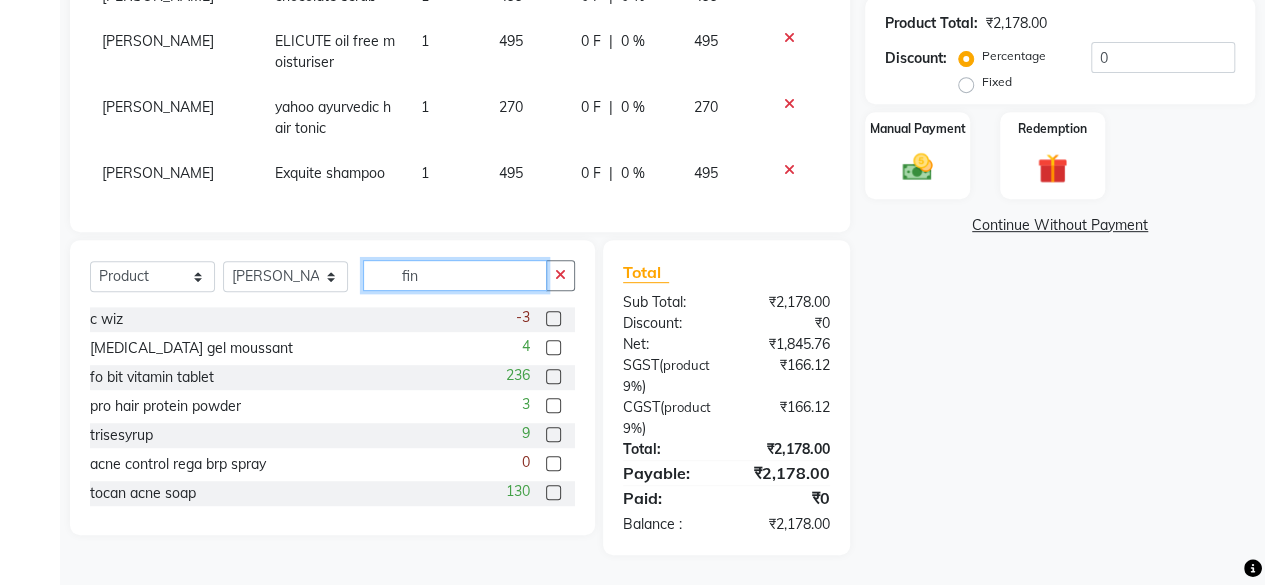 click on "fin" 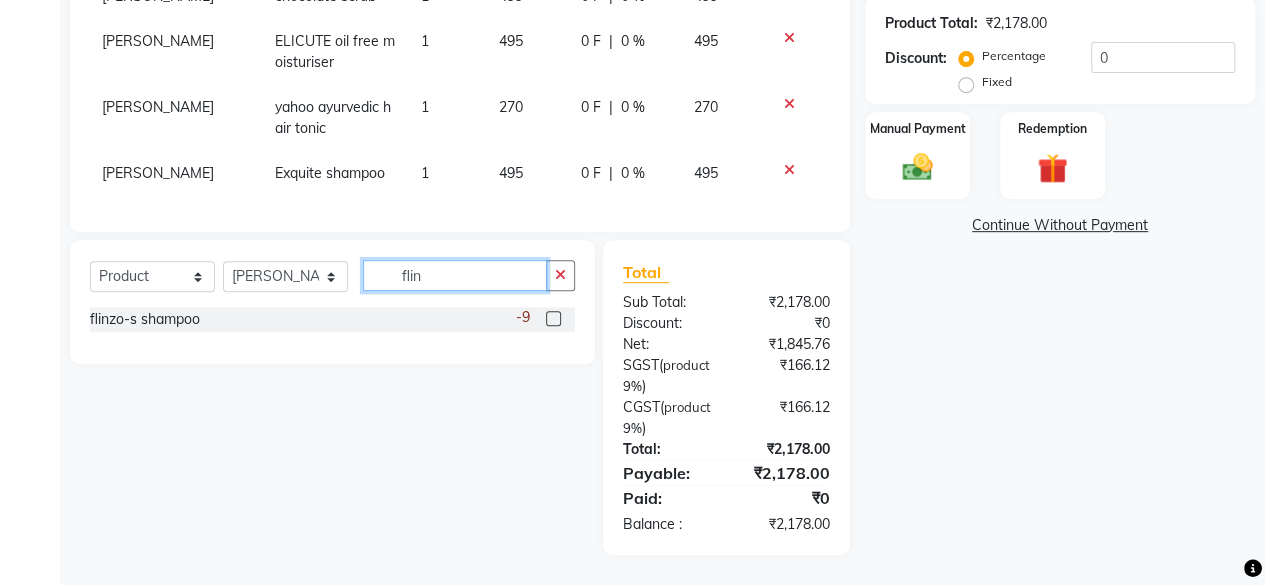 type on "flin" 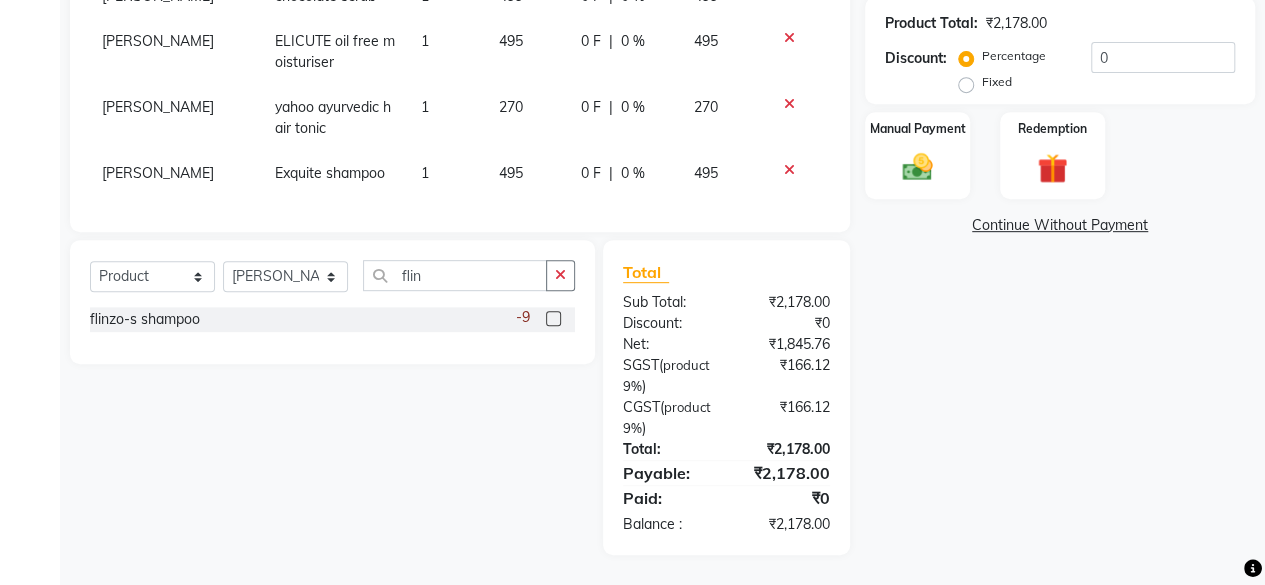 click 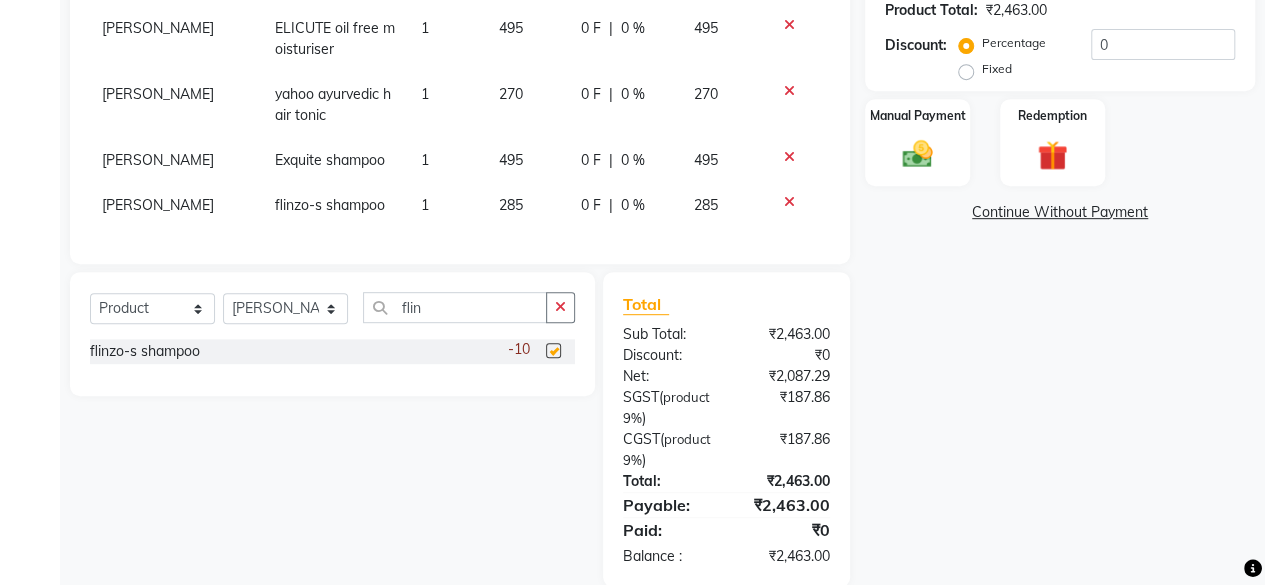 checkbox on "false" 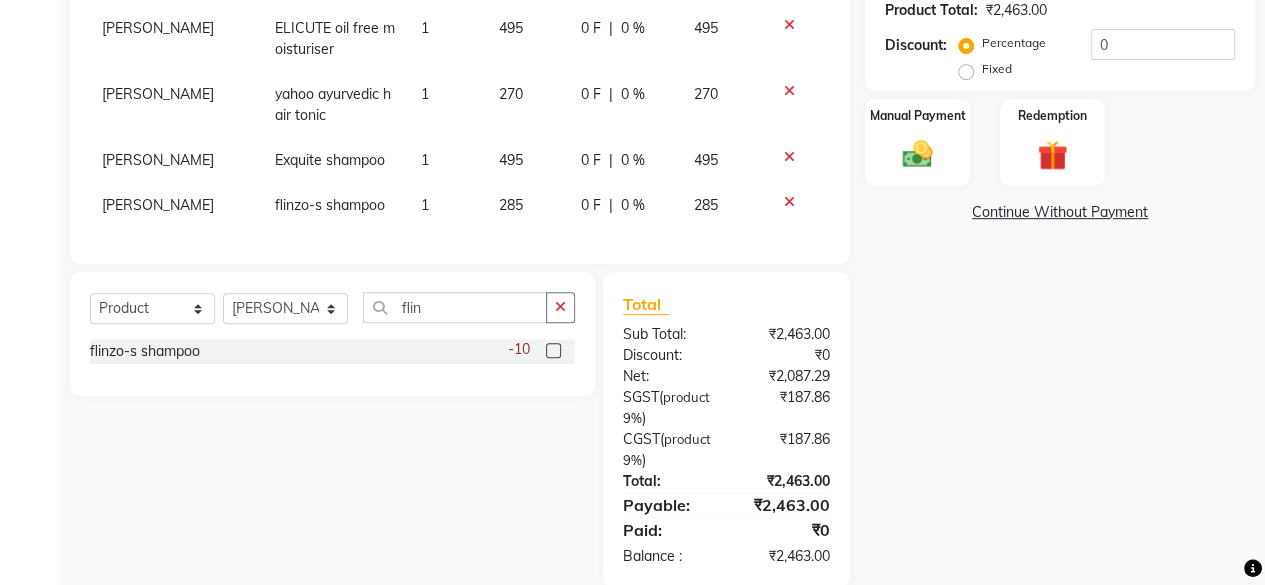click on "1" 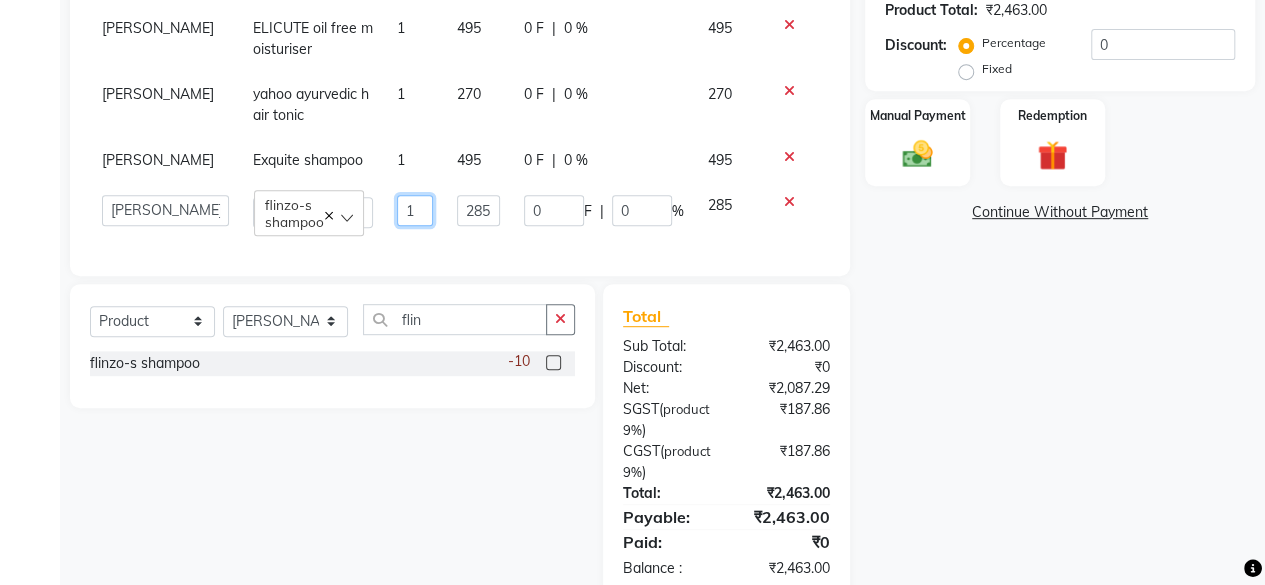 click on "1" 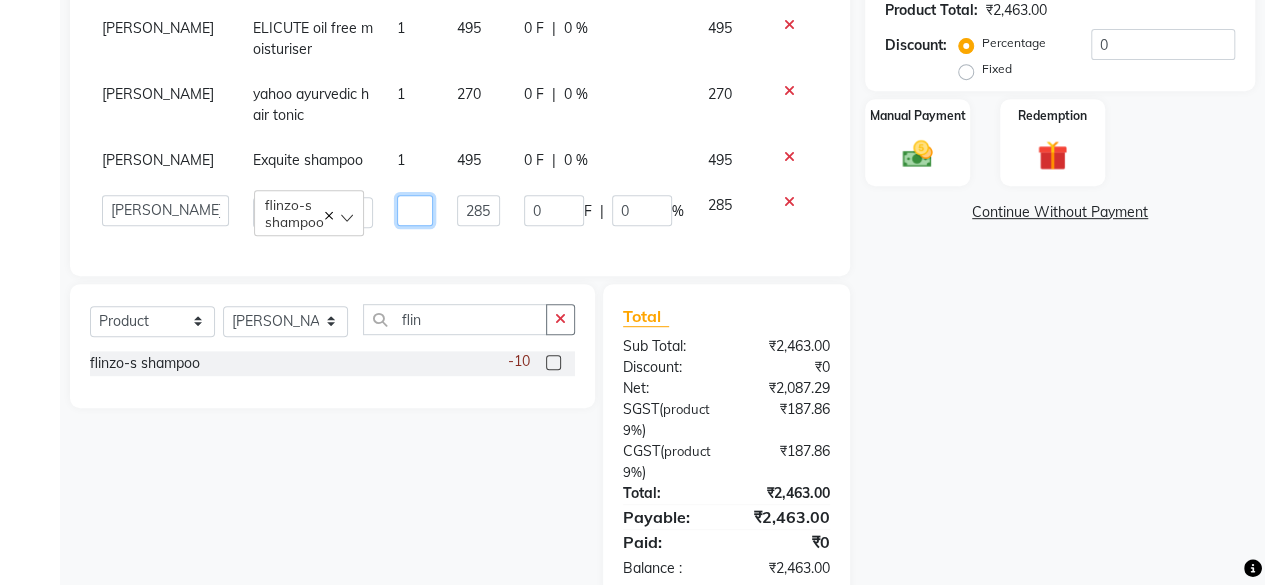 type on "3" 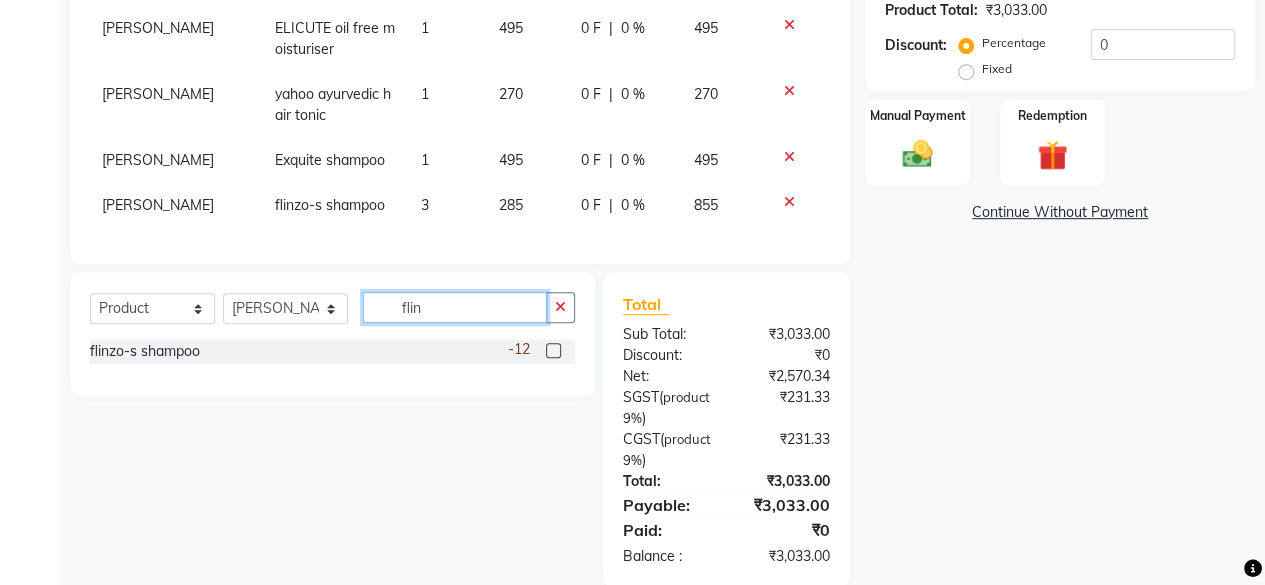drag, startPoint x: 403, startPoint y: 327, endPoint x: 512, endPoint y: 213, distance: 157.72444 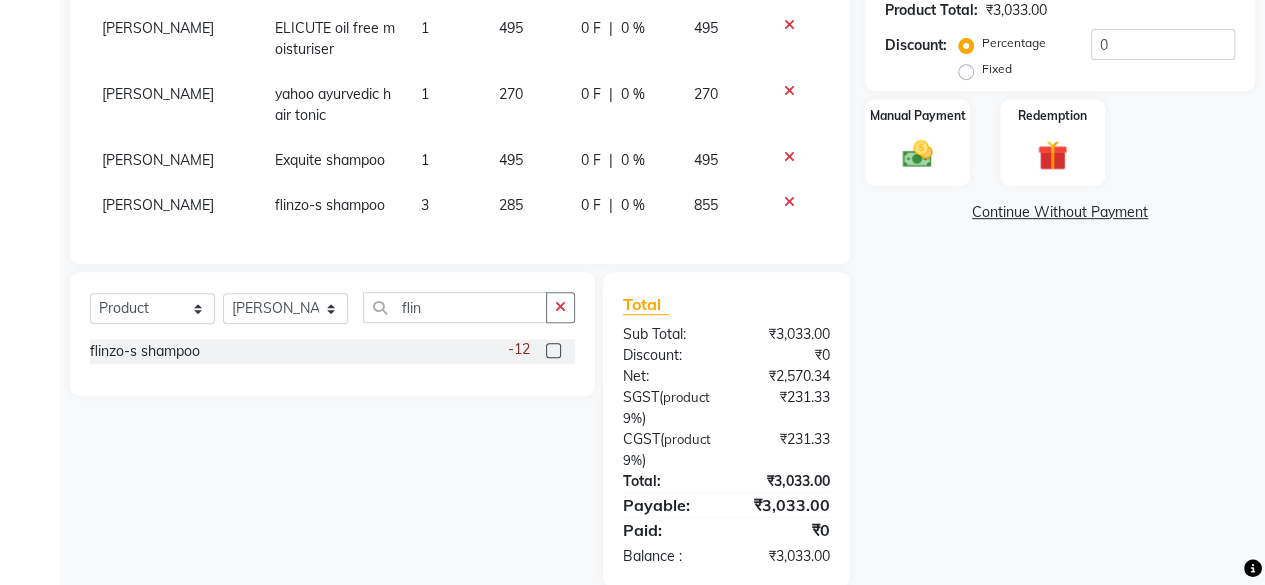click on "285" 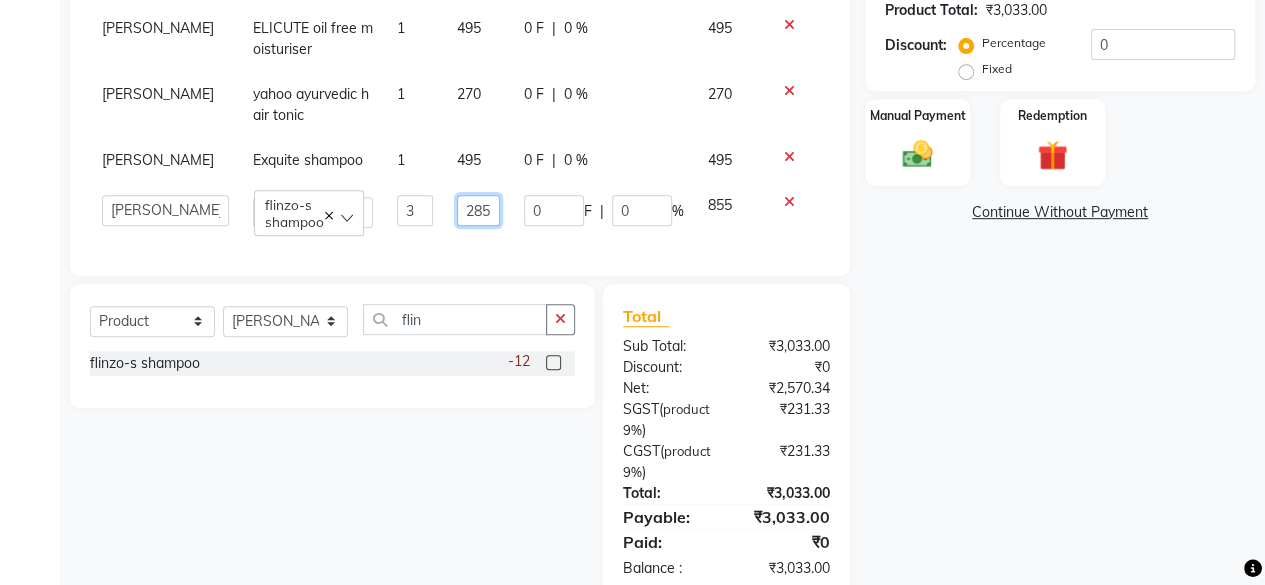 click on "285" 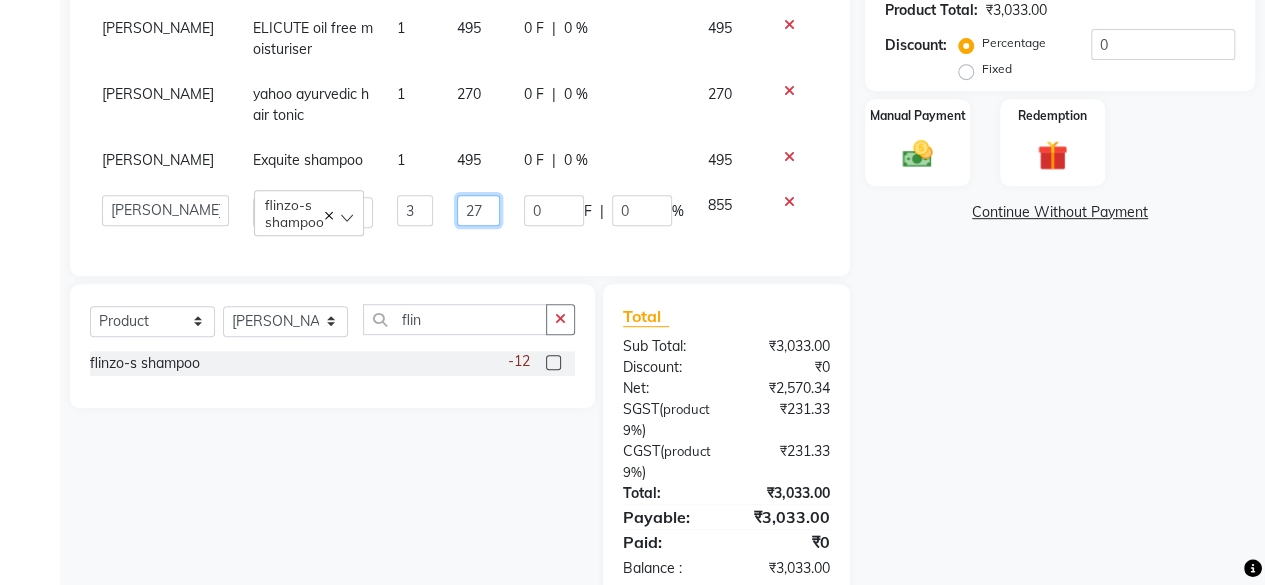 type on "270" 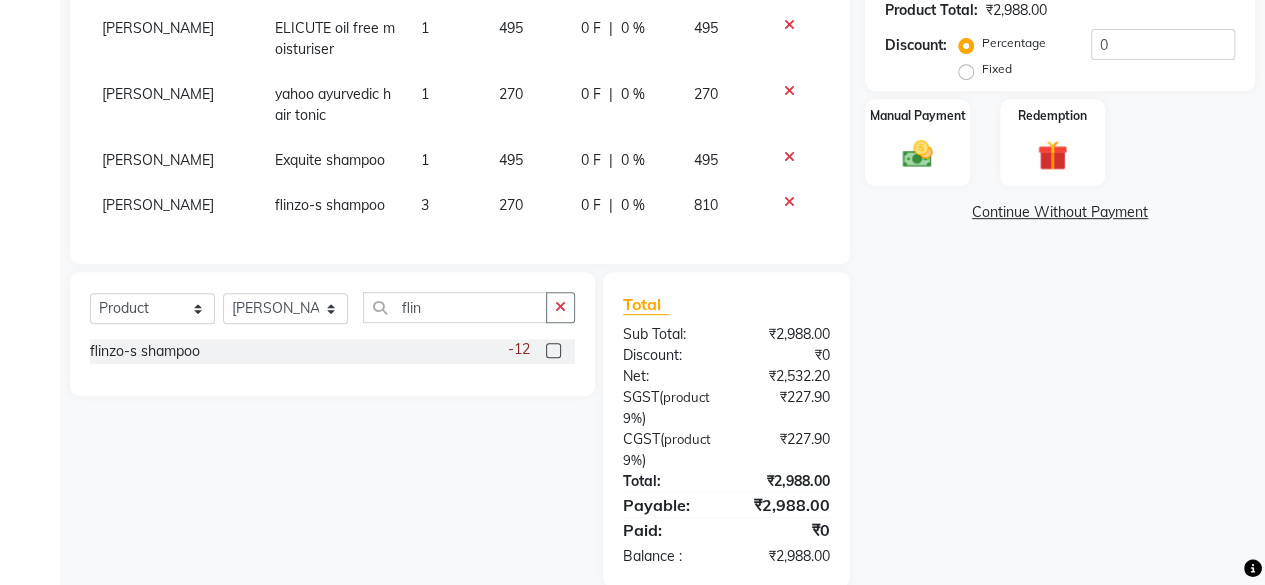 click on "Patient +91 98******61 Date 11-07-2025 Invoice Number V/2025 V/2025-26 0378 Products Doctor Product Qty Price Disc Total Action Dr. Asha Queen cutiwash soft 1 419 0 F | 0 % 419 Dr. Asha Queen chocolate scrub  1 499 0 F | 0 % 499 Dr. Asha Queen ELICUTE oil free moisturiser 1 495 0 F | 0 % 495 Dr. Asha Queen yahoo ayurvedic hair tonic 1 270 0 F | 0 % 270 Dr. Asha Queen Exquite shampoo 1 495 0 F | 0 % 495 Dr. Asha Queen flinzo-s shampoo 3 270 0 F | 0 % 810 Select  Service  Product  Membership  Package Voucher Prepaid Gift Card  Select Doctor ashika s Dr. Asha Queen saranya k skin therapist yinmi flin flinzo-s shampoo  -12 Total Sub Total: ₹2,988.00 Discount: ₹0 Net: ₹2,532.20 SGST  ( product   9% ) ₹227.90 CGST  ( product   9% ) ₹227.90 Total: ₹2,988.00 Payable: ₹2,988.00 Paid: ₹0 Balance   : ₹2,988.00" 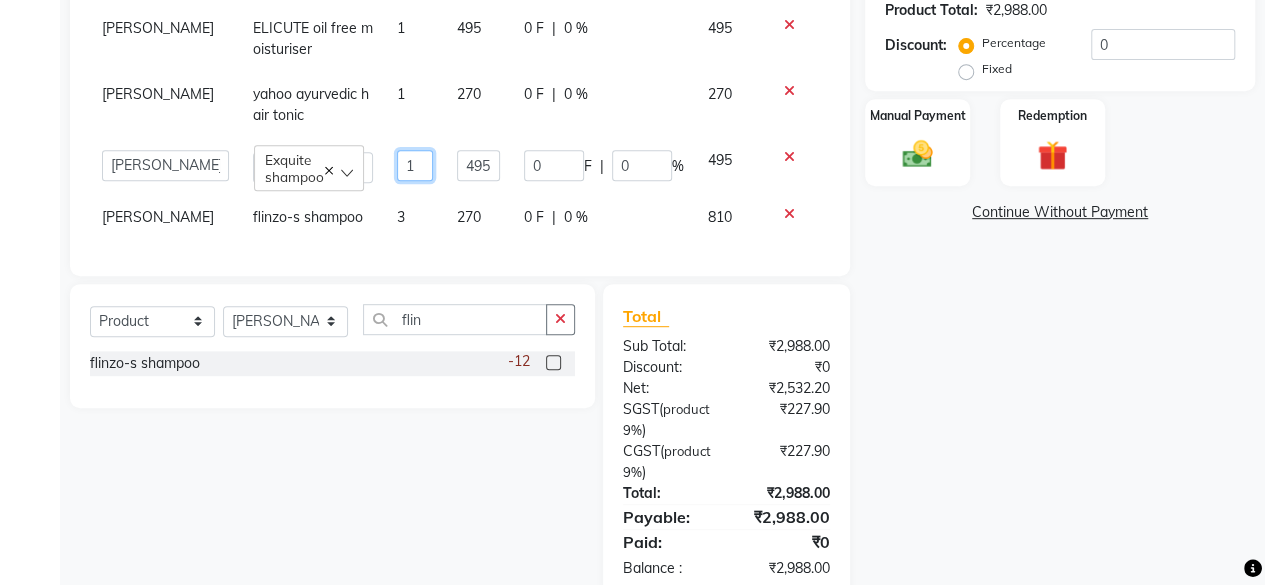 click on "1" 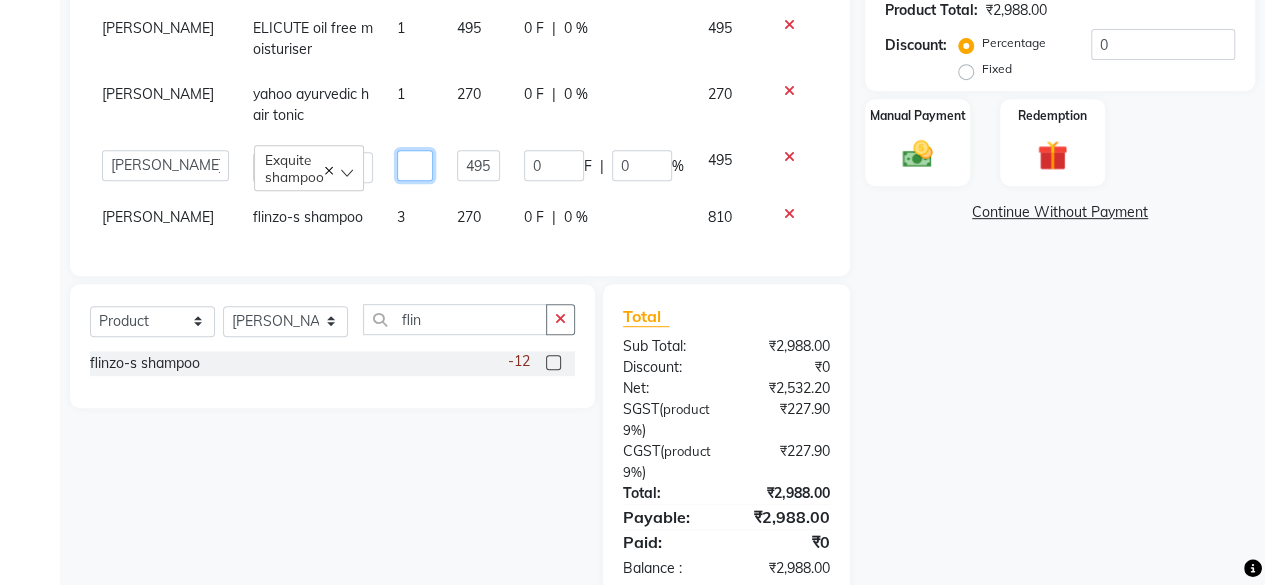 type on "2" 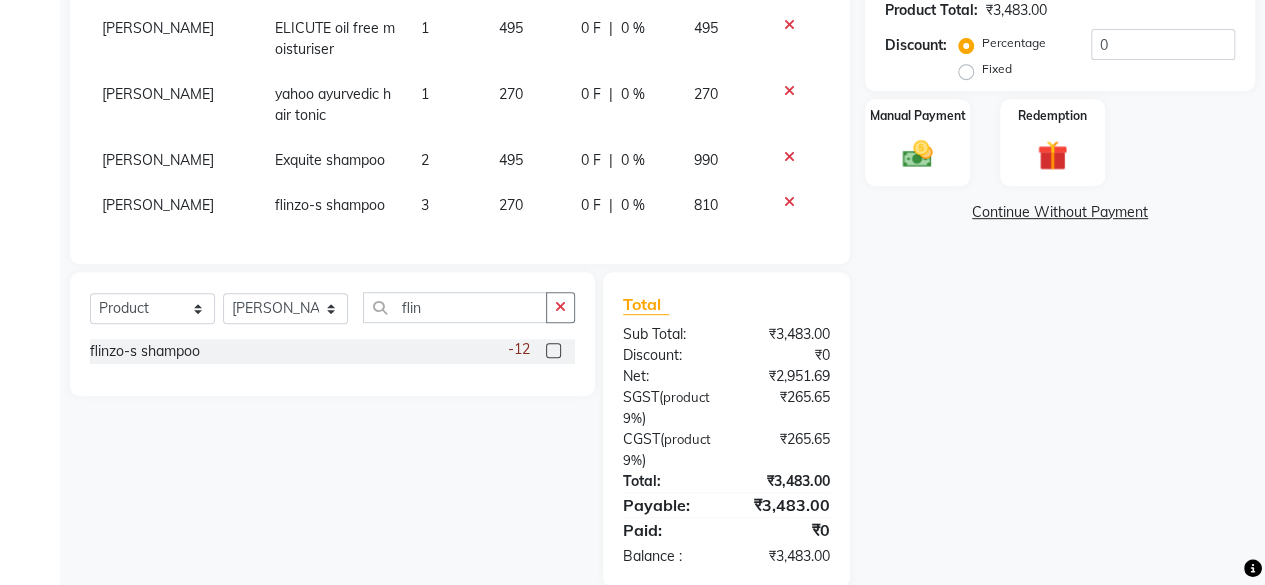 click on "Patient +91 98******61 Date 11-07-2025 Invoice Number V/2025 V/2025-26 0378 Products Doctor Product Qty Price Disc Total Action Dr. Asha Queen cutiwash soft 1 419 0 F | 0 % 419 Dr. Asha Queen chocolate scrub  1 499 0 F | 0 % 499 Dr. Asha Queen ELICUTE oil free moisturiser 1 495 0 F | 0 % 495 Dr. Asha Queen yahoo ayurvedic hair tonic 1 270 0 F | 0 % 270 Dr. Asha Queen Exquite shampoo 2 495 0 F | 0 % 990 Dr. Asha Queen flinzo-s shampoo 3 270 0 F | 0 % 810 Select  Service  Product  Membership  Package Voucher Prepaid Gift Card  Select Doctor ashika s Dr. Asha Queen saranya k skin therapist yinmi flin flinzo-s shampoo  -12 Total Sub Total: ₹3,483.00 Discount: ₹0 Net: ₹2,951.69 SGST  ( product   9% ) ₹265.65 CGST  ( product   9% ) ₹265.65 Total: ₹3,483.00 Payable: ₹3,483.00 Paid: ₹0 Balance   : ₹3,483.00" 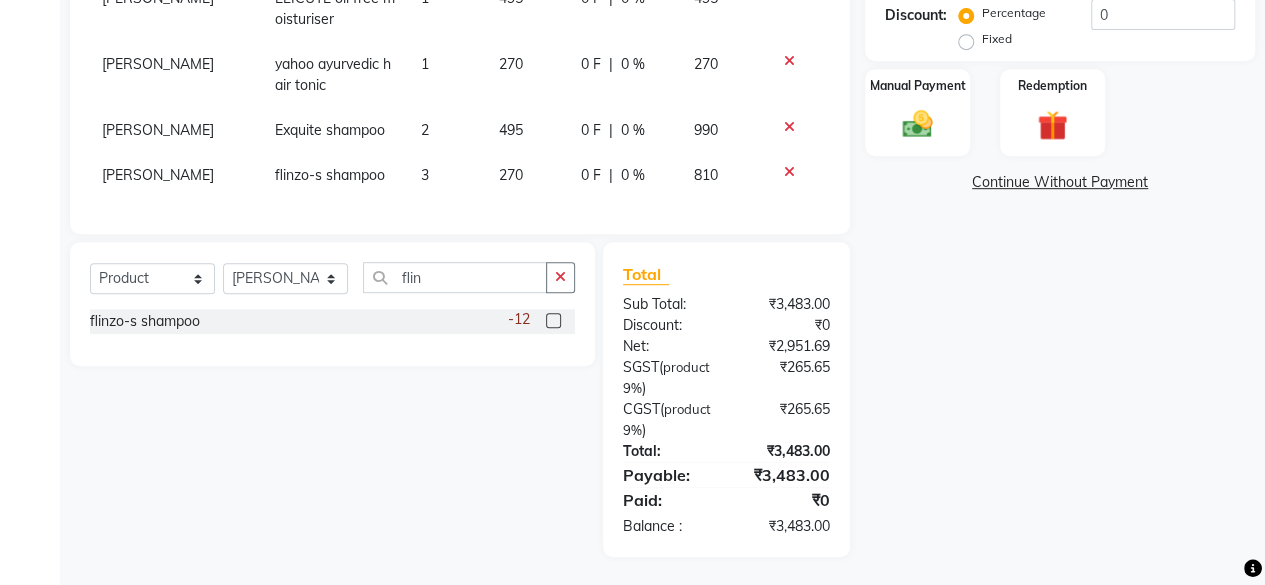 scroll, scrollTop: 0, scrollLeft: 0, axis: both 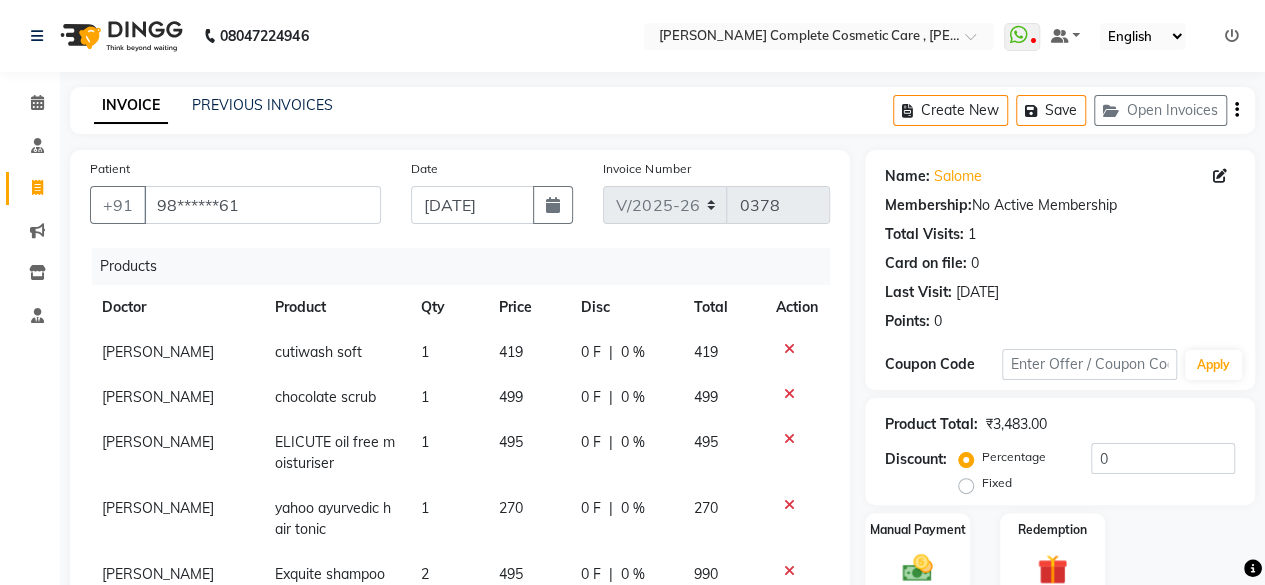 click 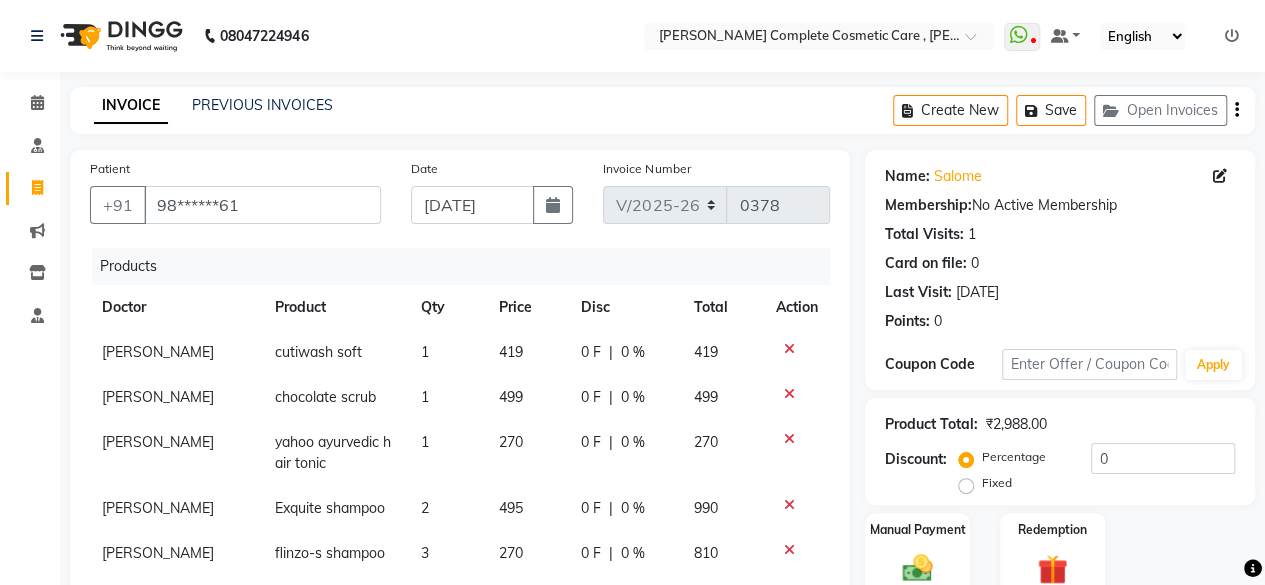 scroll, scrollTop: 394, scrollLeft: 0, axis: vertical 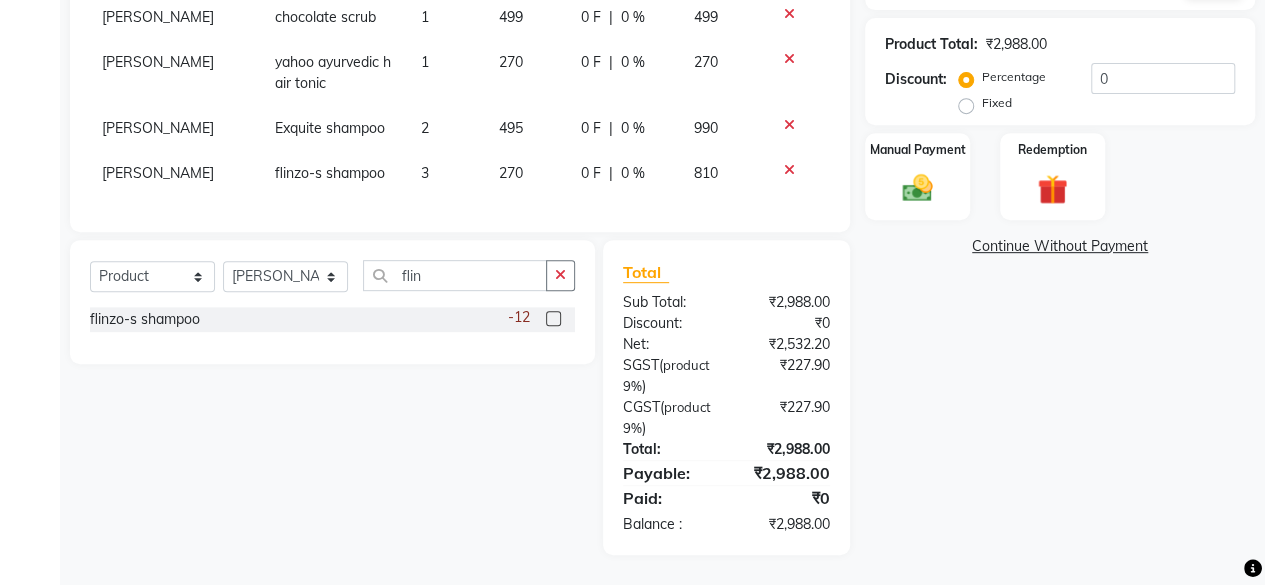 click on "Continue Without Payment" 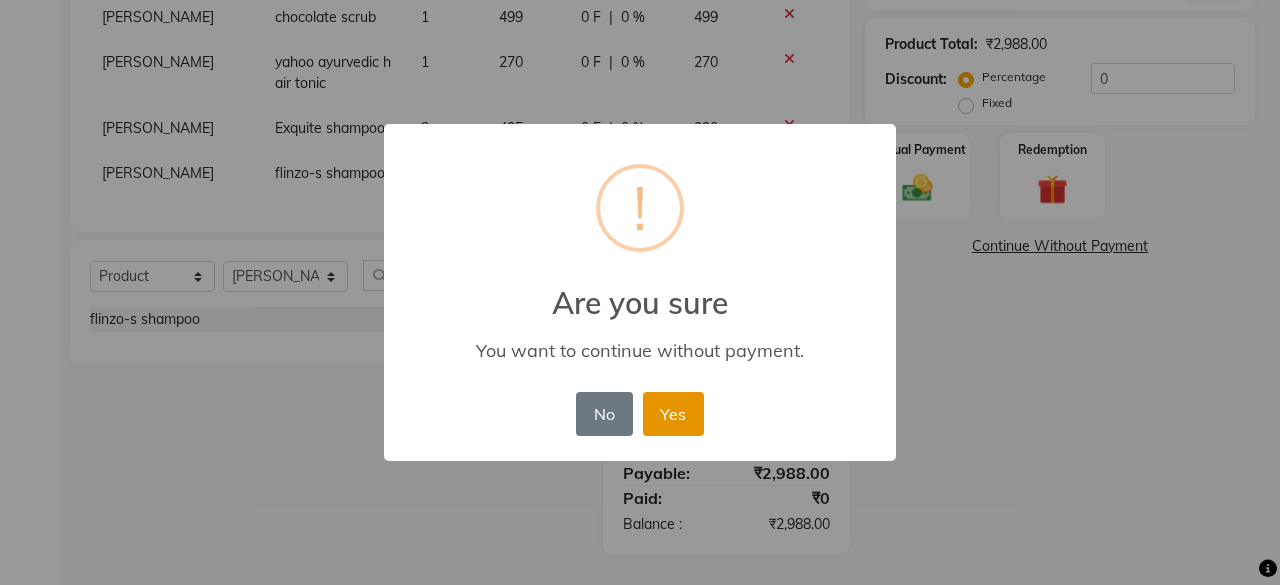 click on "Yes" at bounding box center (673, 414) 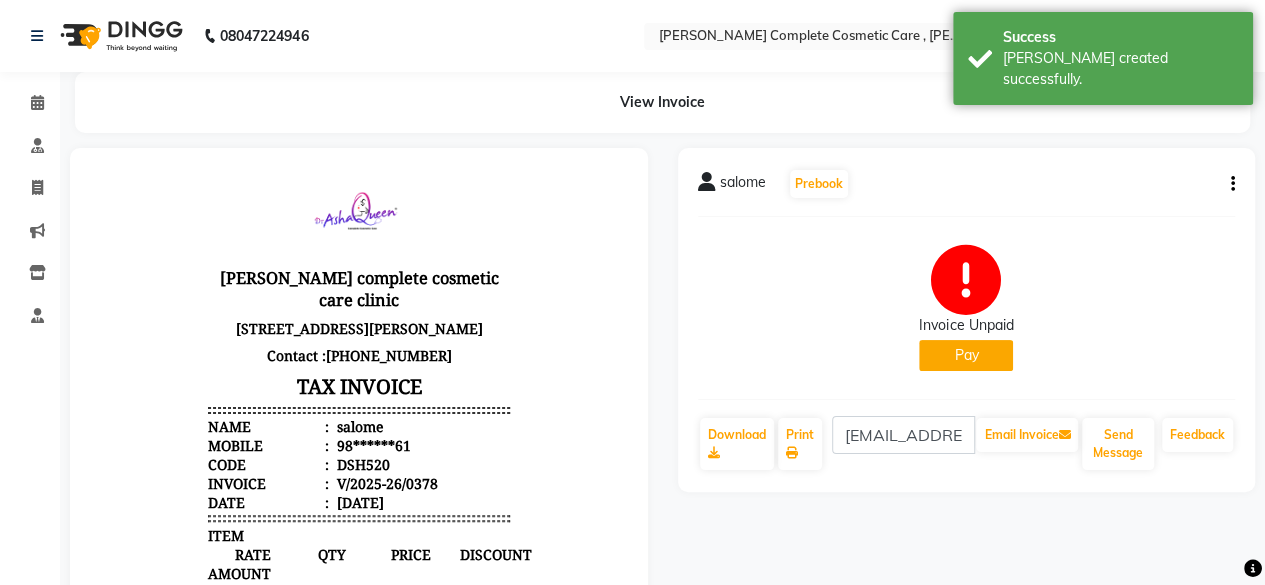 scroll, scrollTop: 0, scrollLeft: 0, axis: both 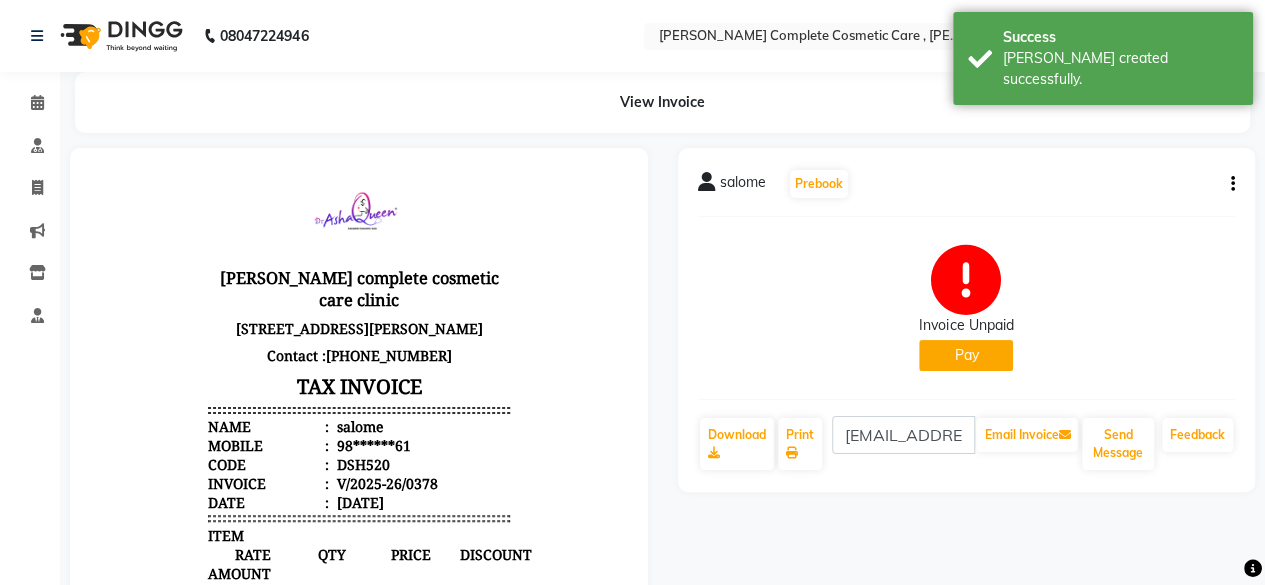 select on "service" 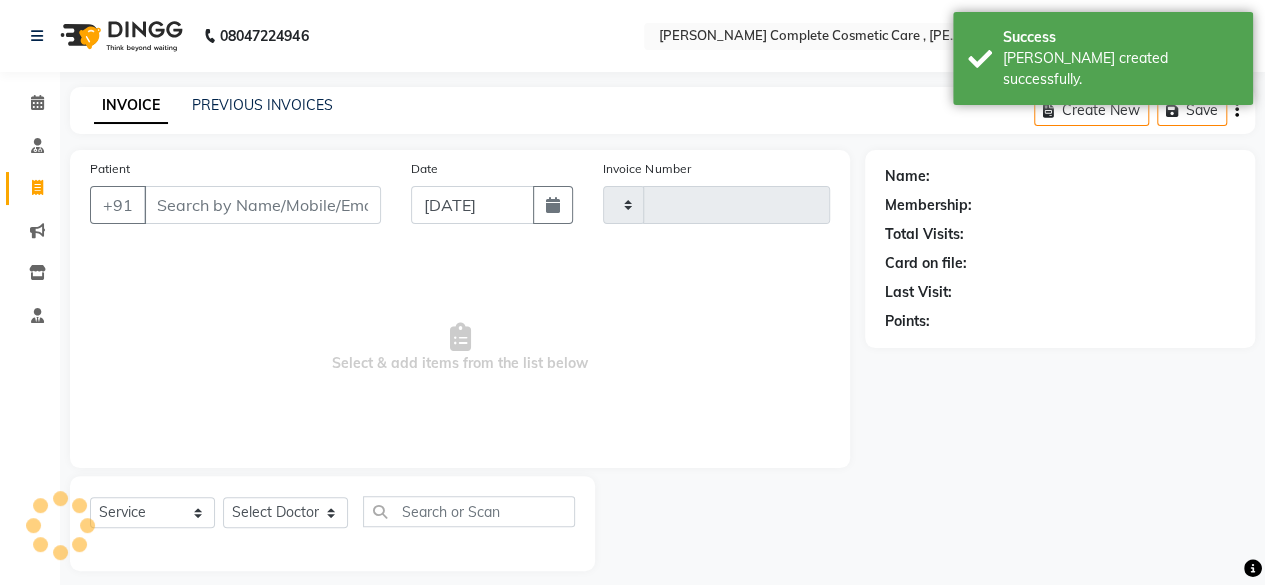 type on "0379" 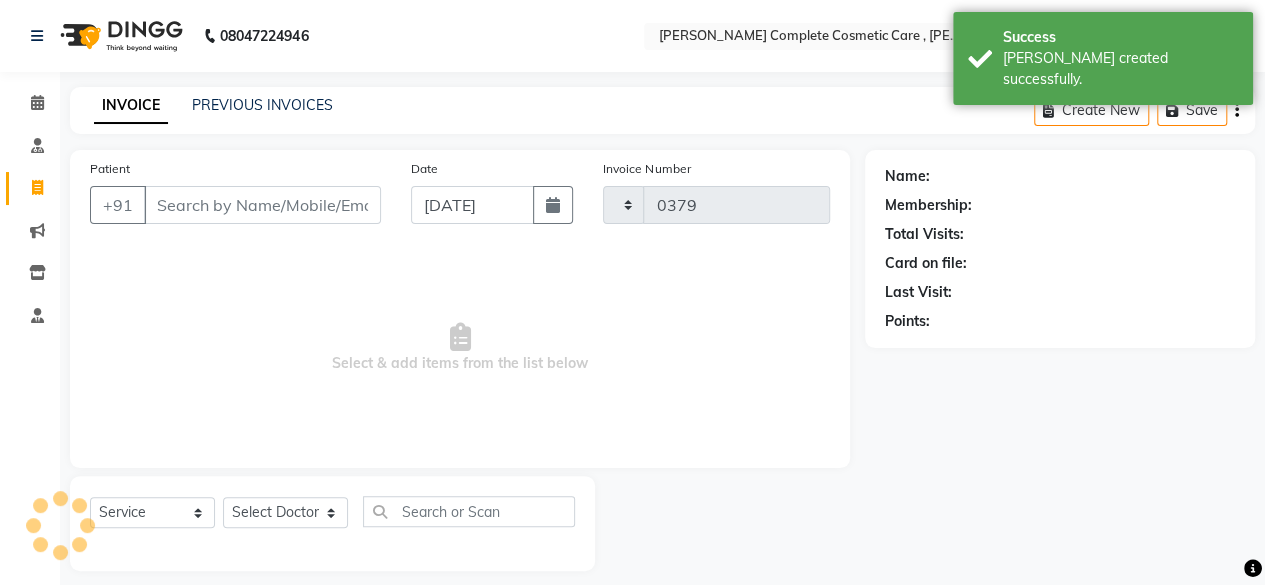 scroll, scrollTop: 15, scrollLeft: 0, axis: vertical 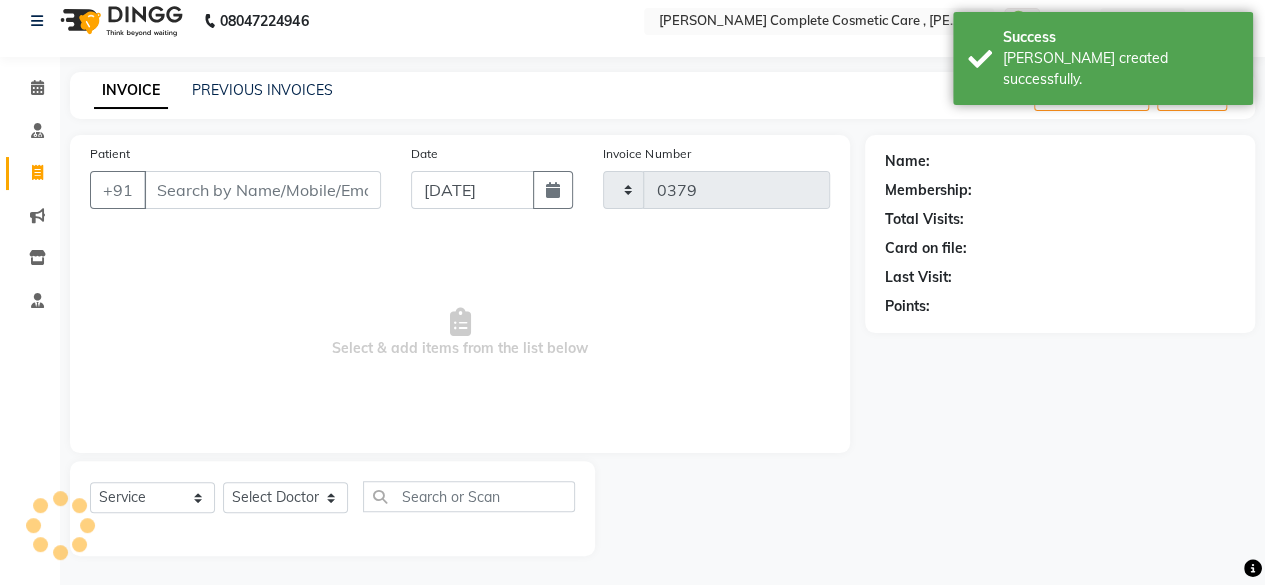 select on "7560" 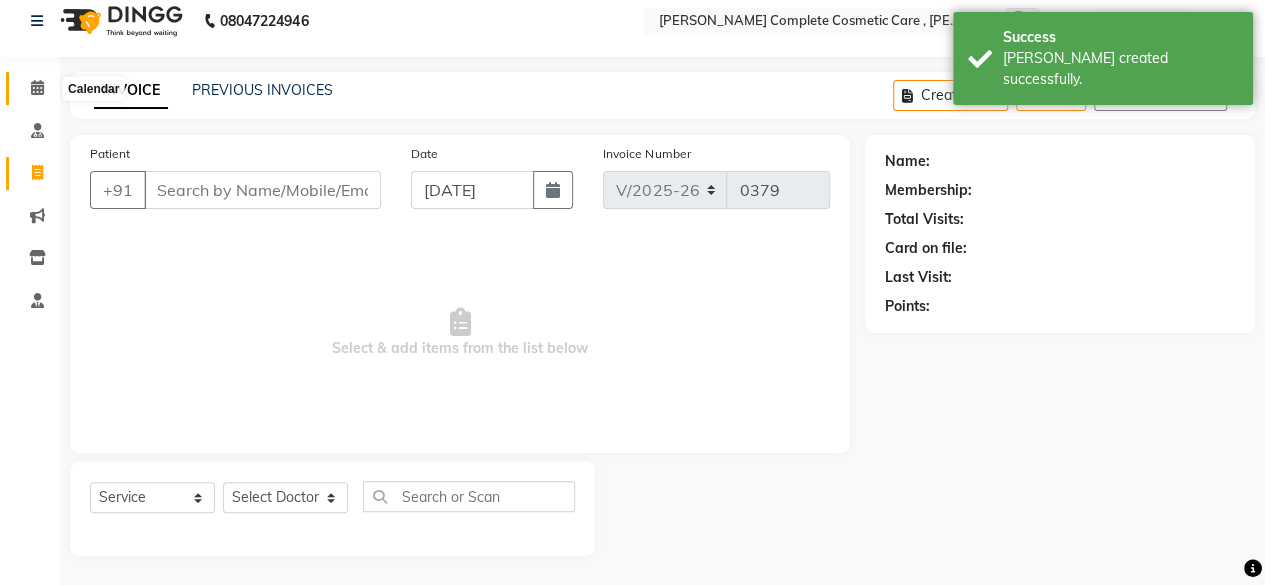 click 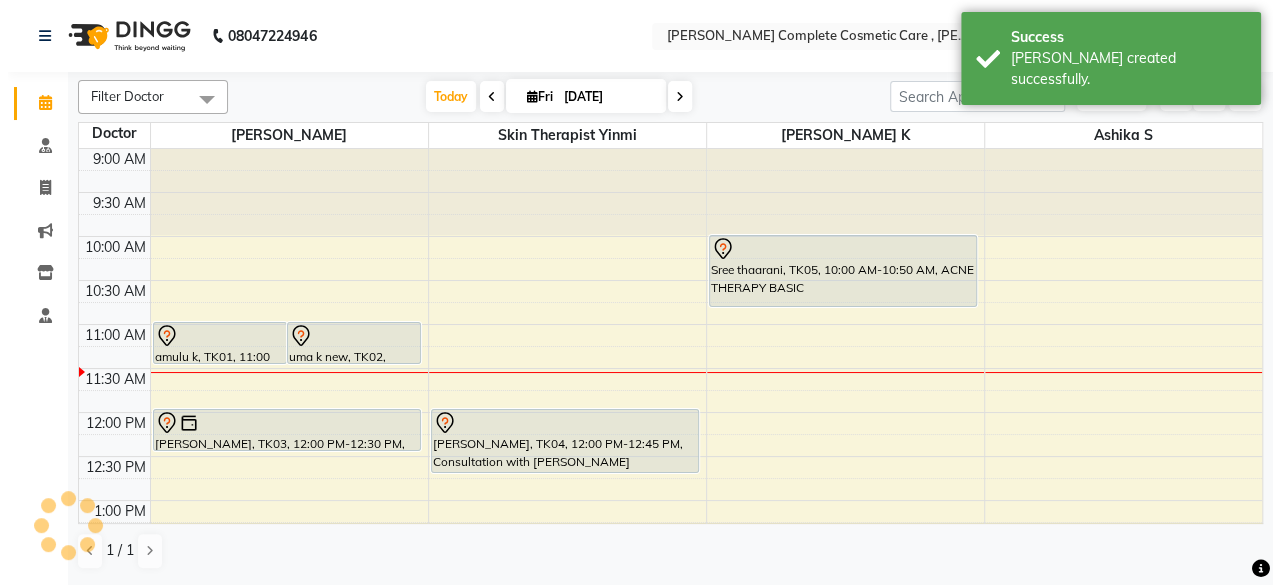 scroll, scrollTop: 0, scrollLeft: 0, axis: both 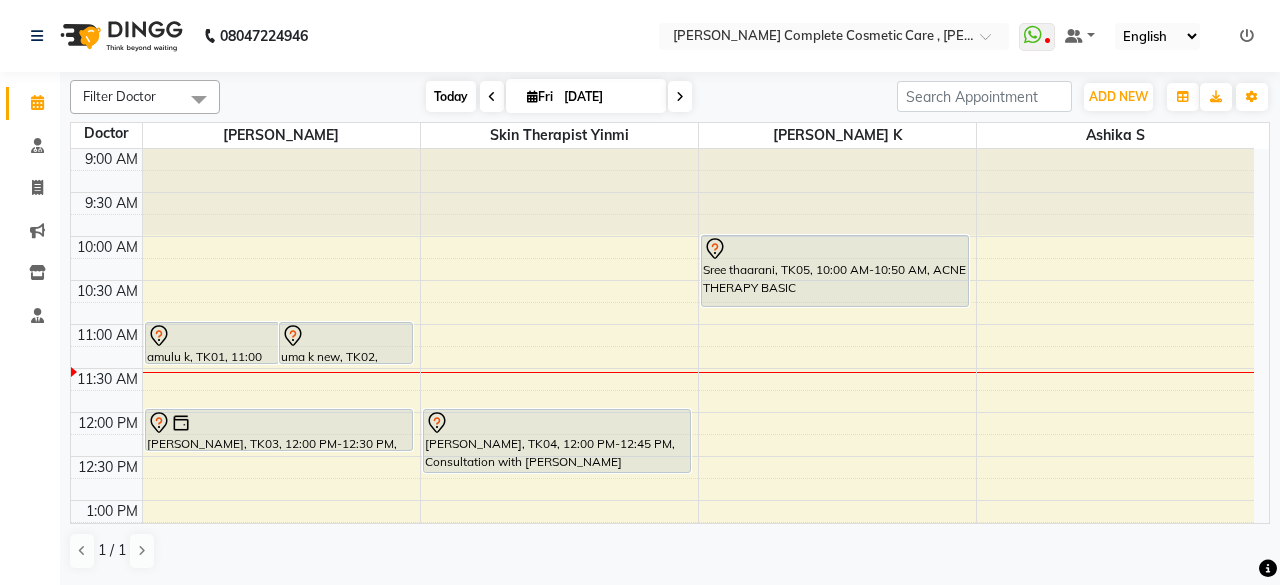 click on "Today" at bounding box center [451, 96] 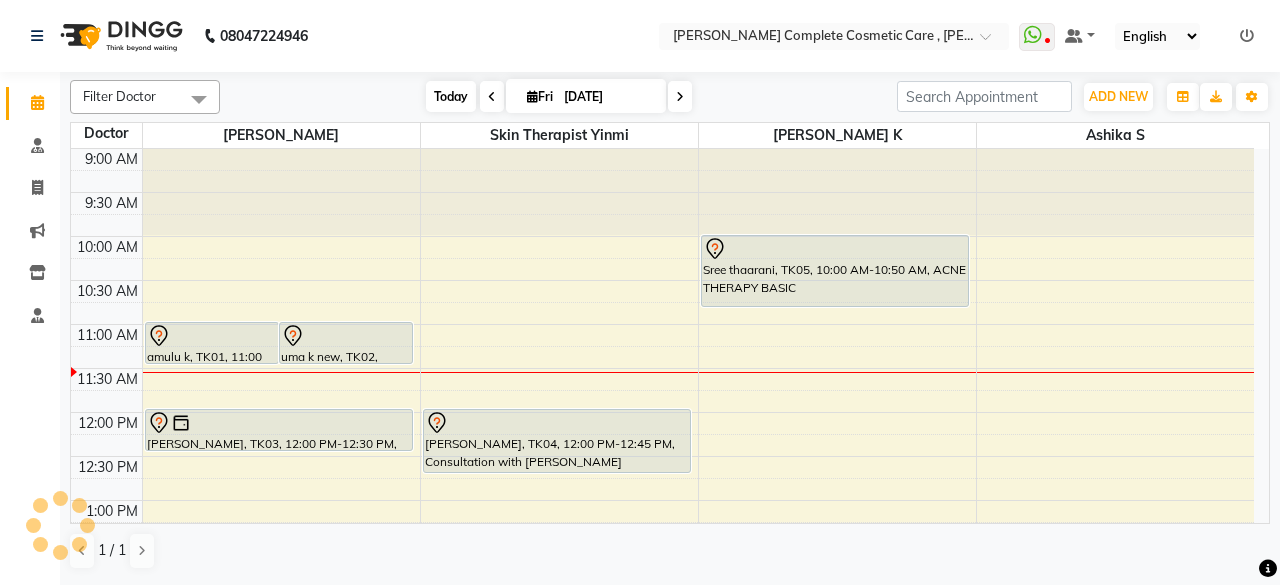 scroll, scrollTop: 174, scrollLeft: 0, axis: vertical 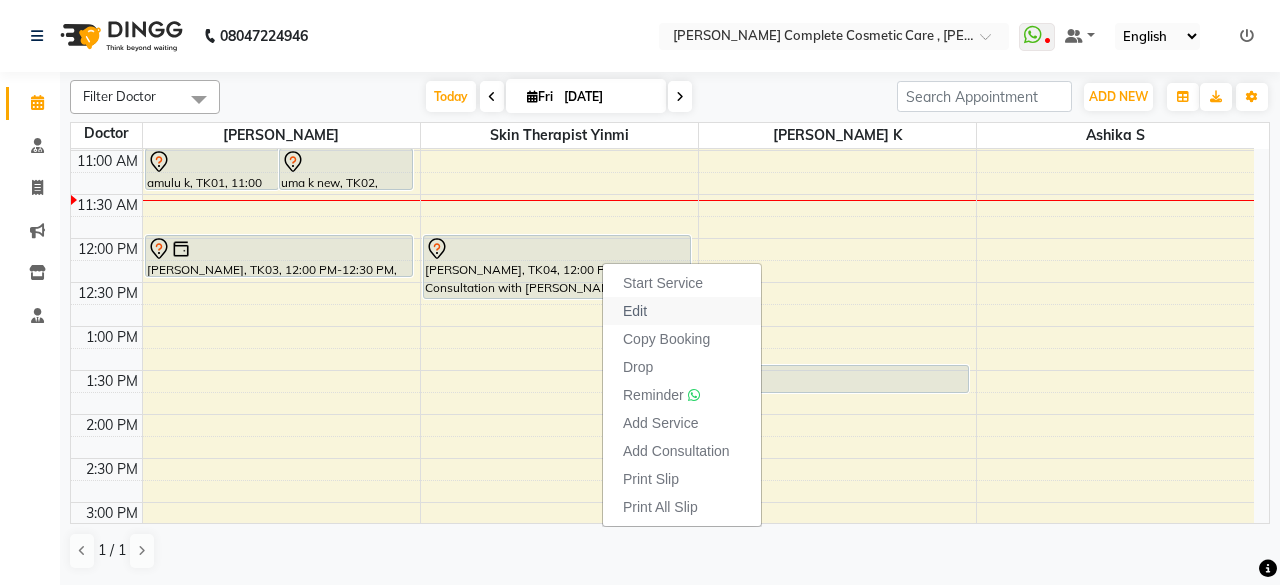 click on "Edit" at bounding box center (635, 311) 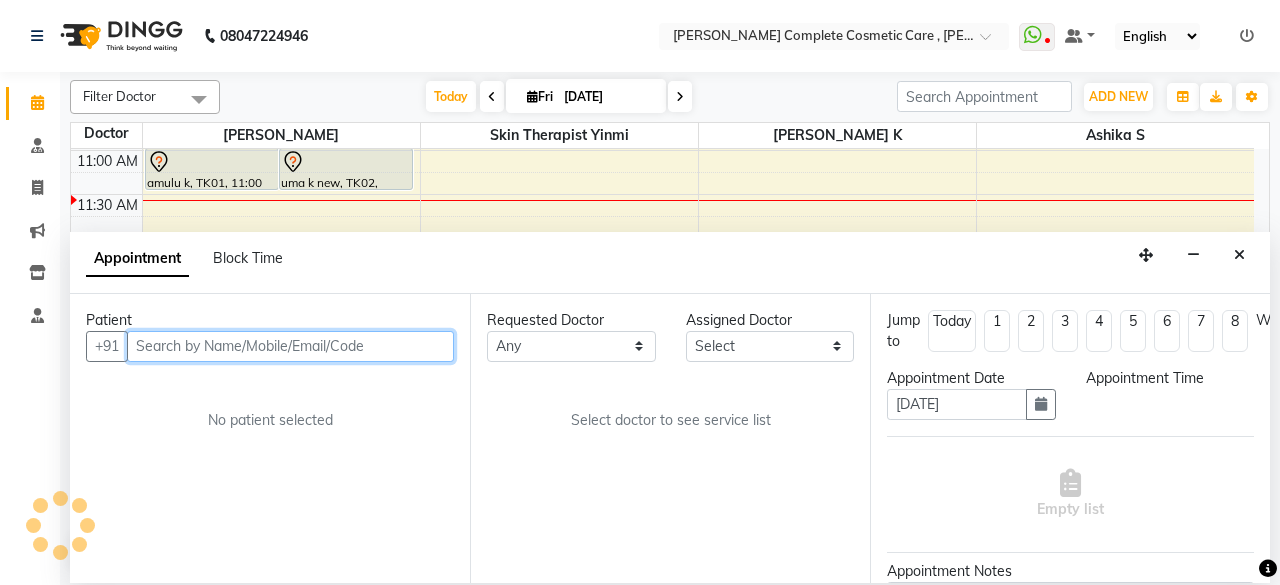 select on "70591" 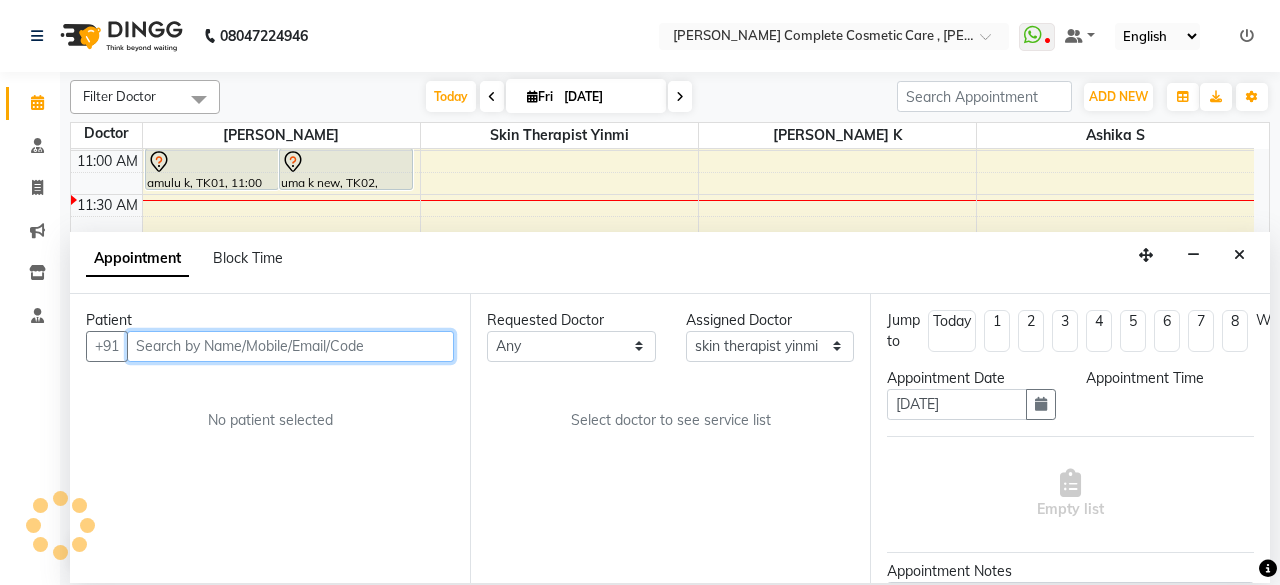 scroll, scrollTop: 174, scrollLeft: 0, axis: vertical 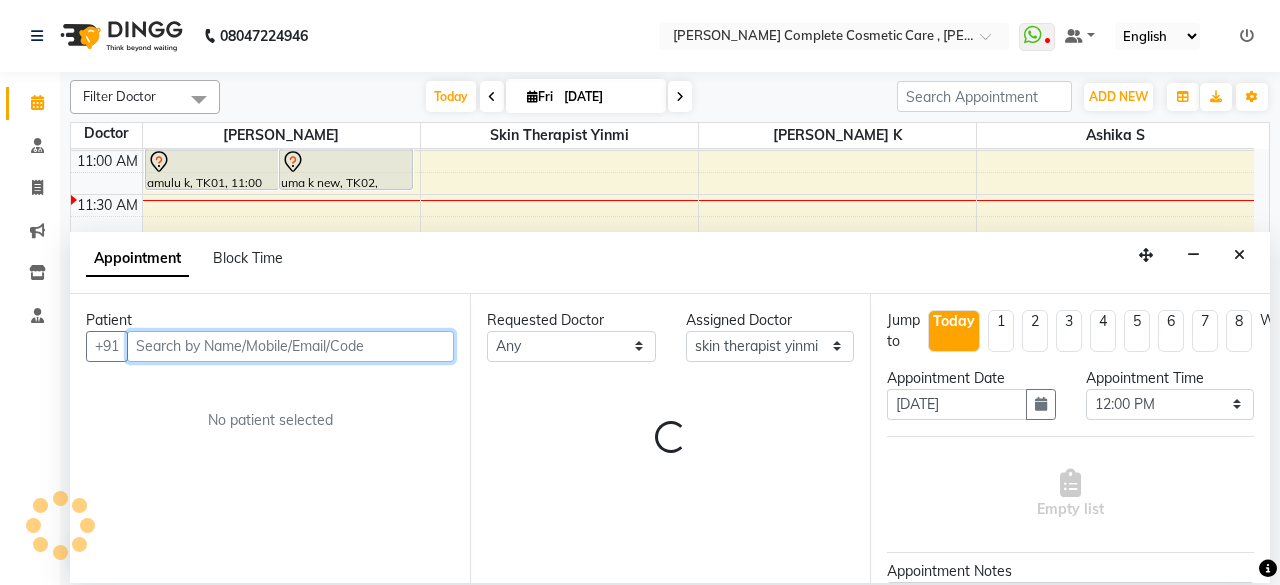select on "3800" 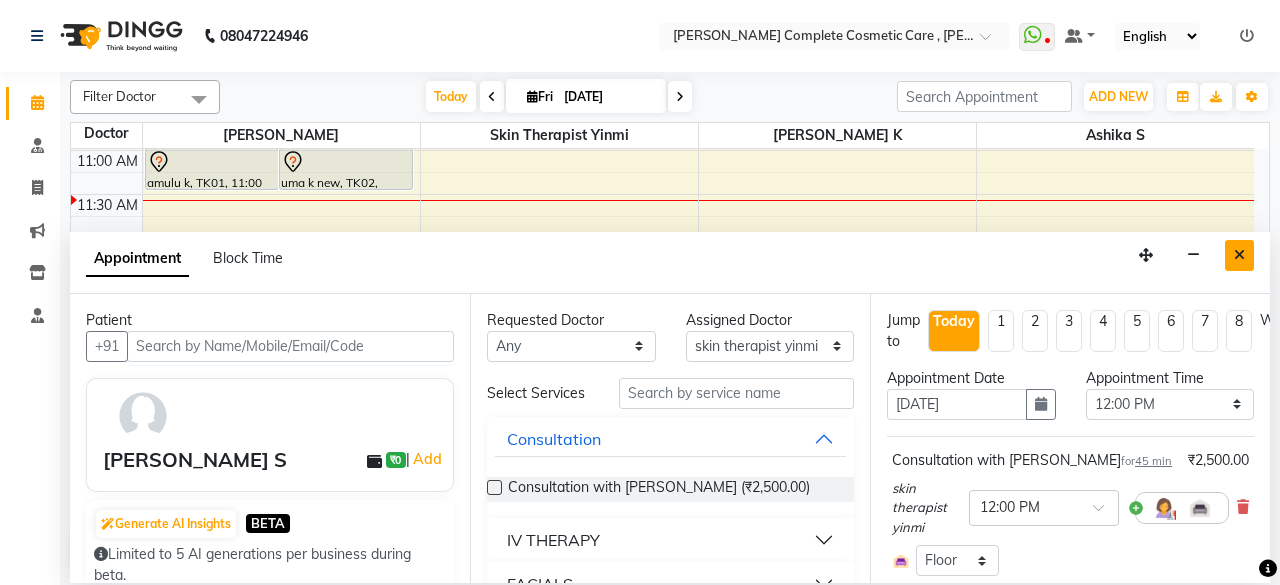 click at bounding box center [1239, 255] 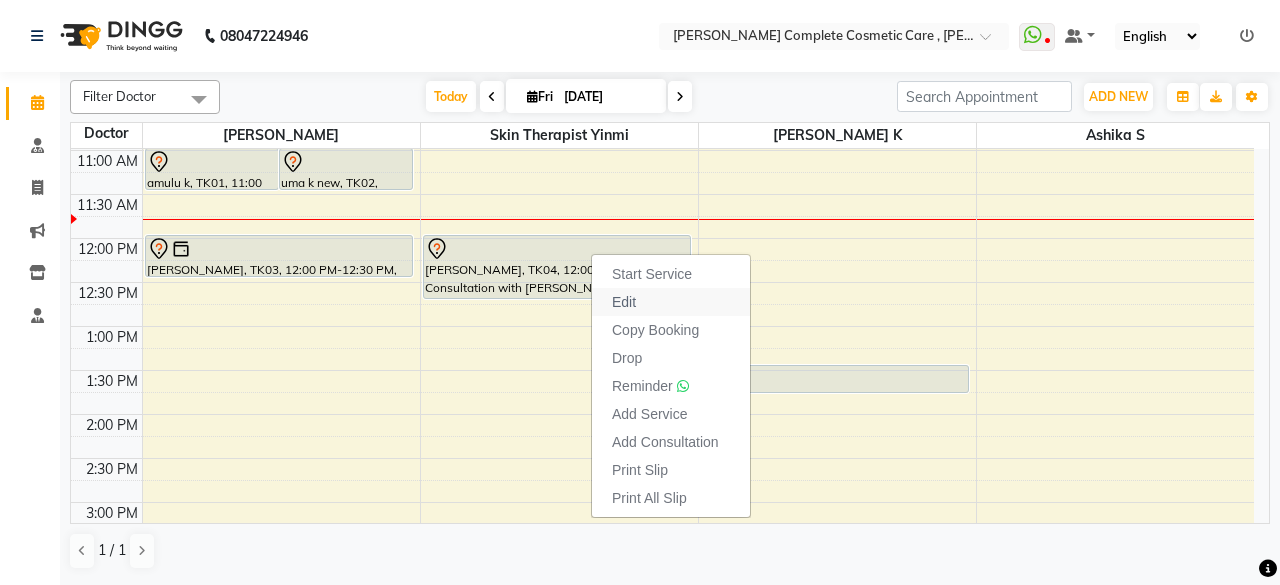 click on "Edit" at bounding box center [624, 302] 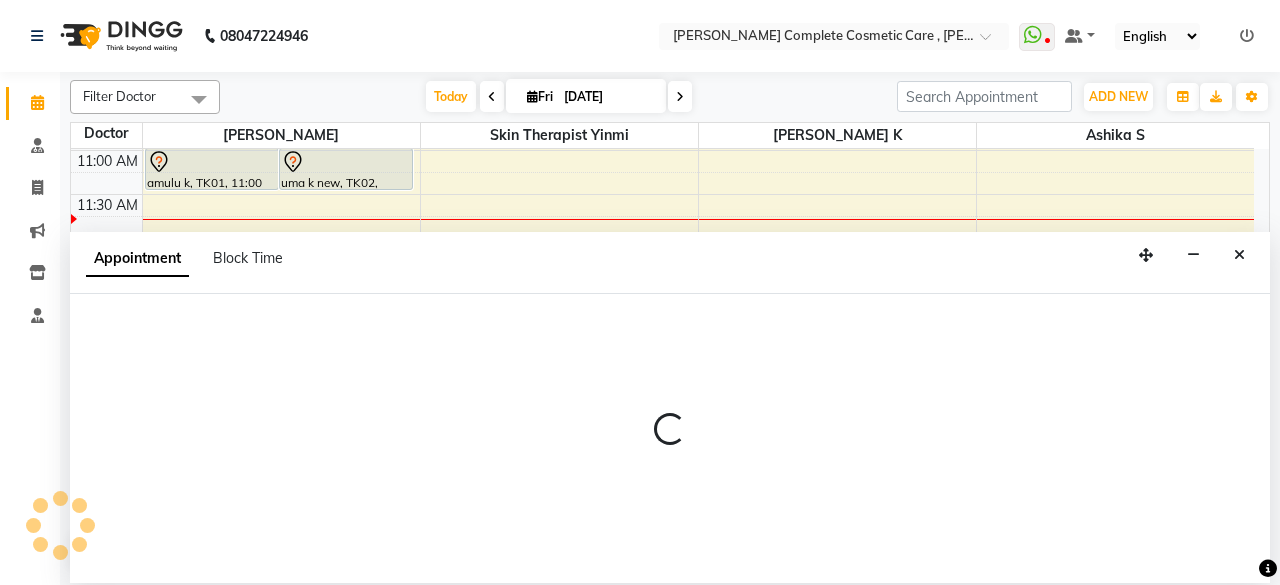 select on "70591" 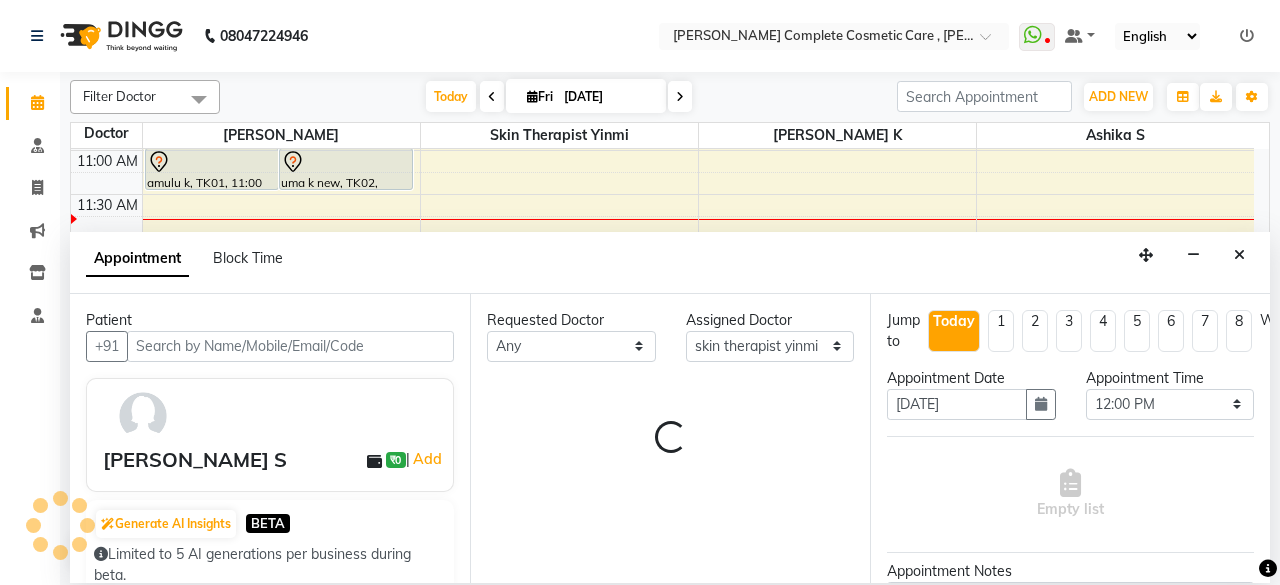 scroll, scrollTop: 174, scrollLeft: 0, axis: vertical 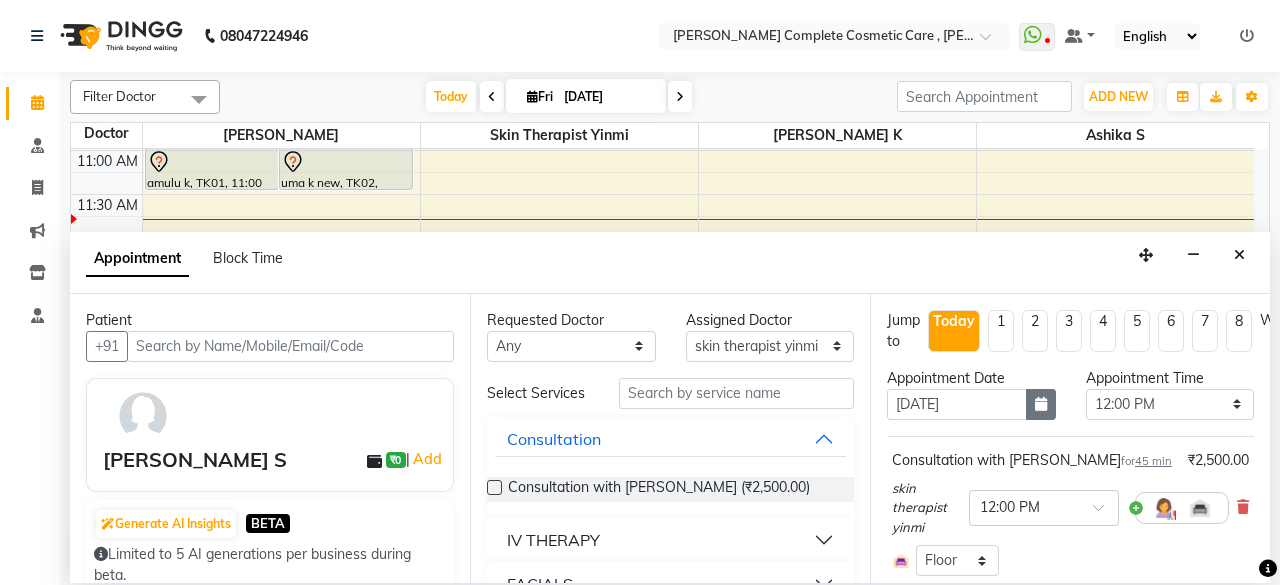 click at bounding box center (1041, 404) 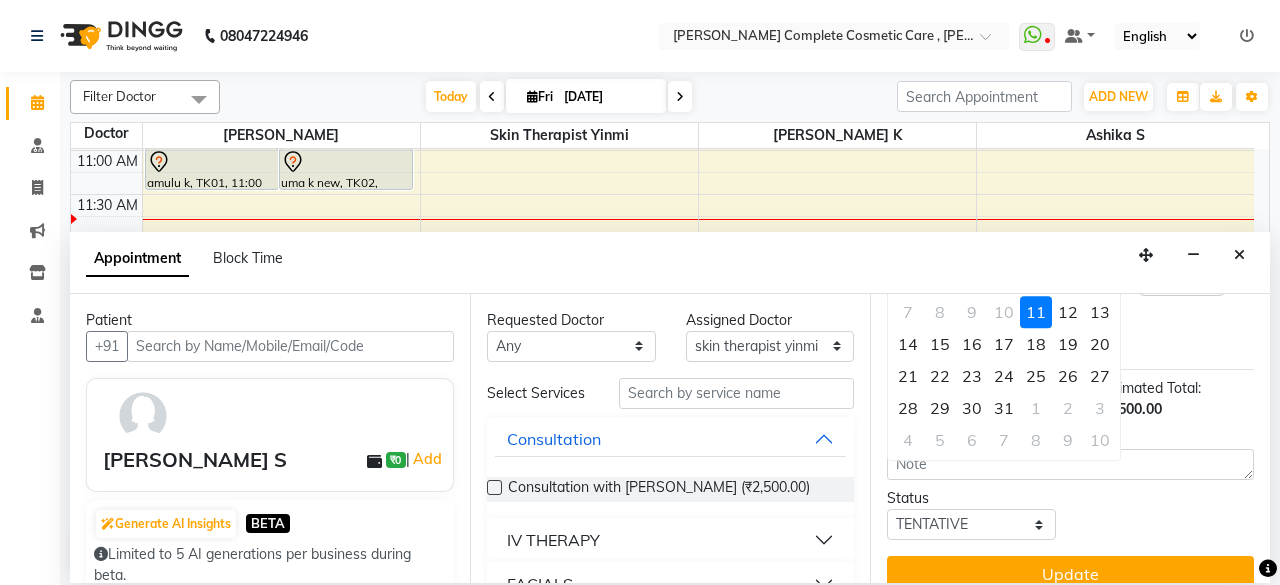 scroll, scrollTop: 239, scrollLeft: 0, axis: vertical 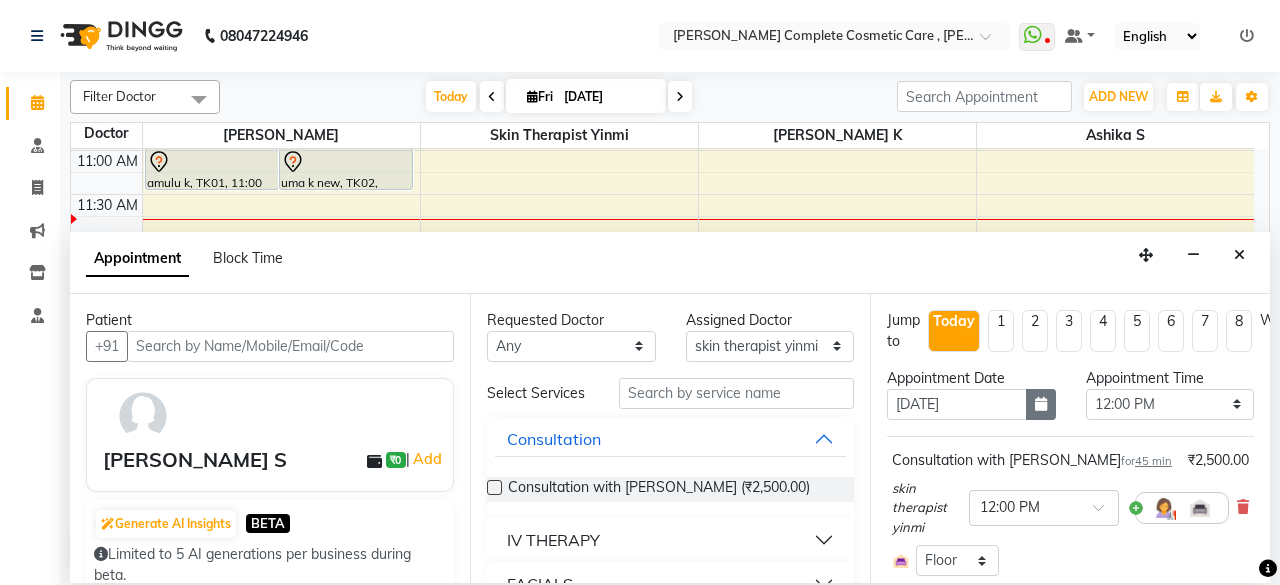 click at bounding box center (1041, 404) 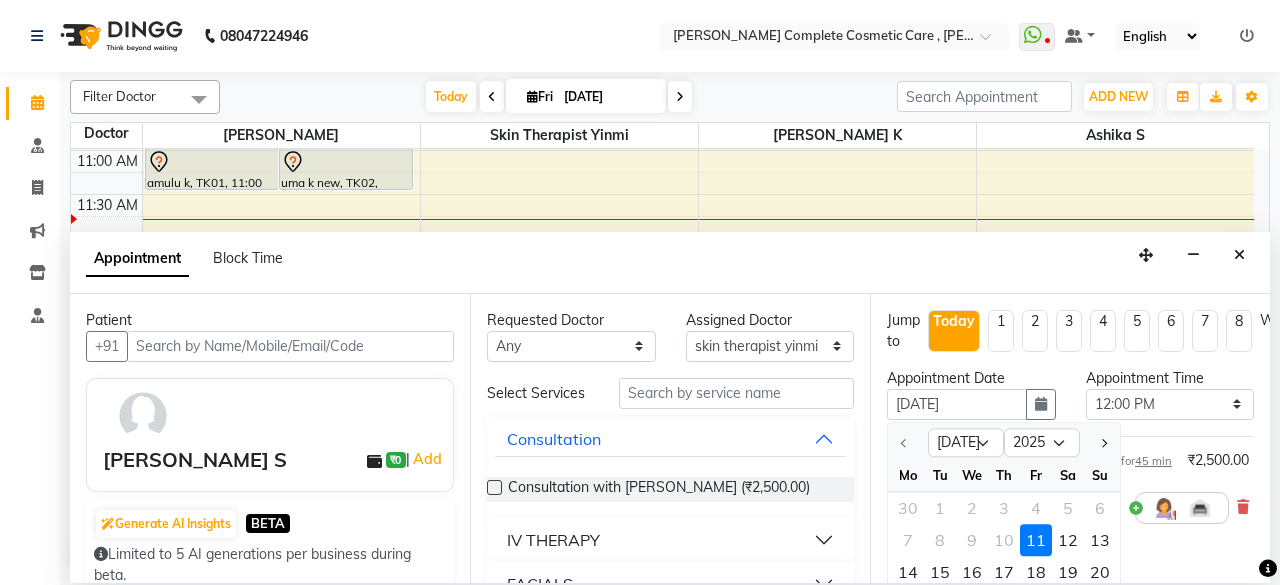 scroll, scrollTop: 0, scrollLeft: 0, axis: both 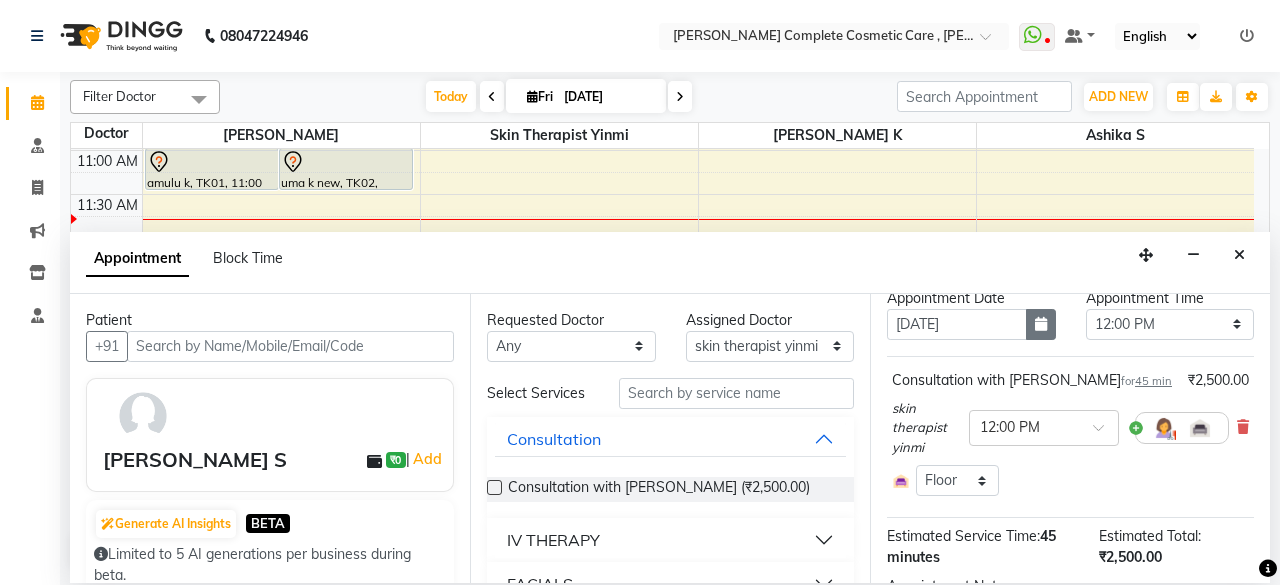 click at bounding box center (1041, 324) 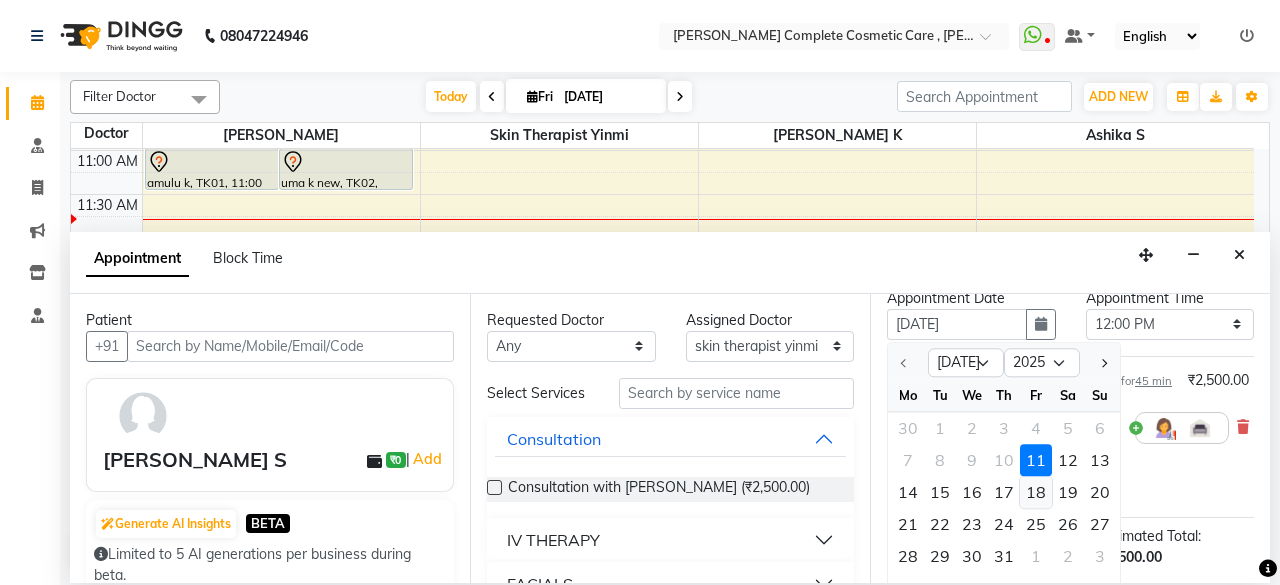 click on "18" at bounding box center [1036, 492] 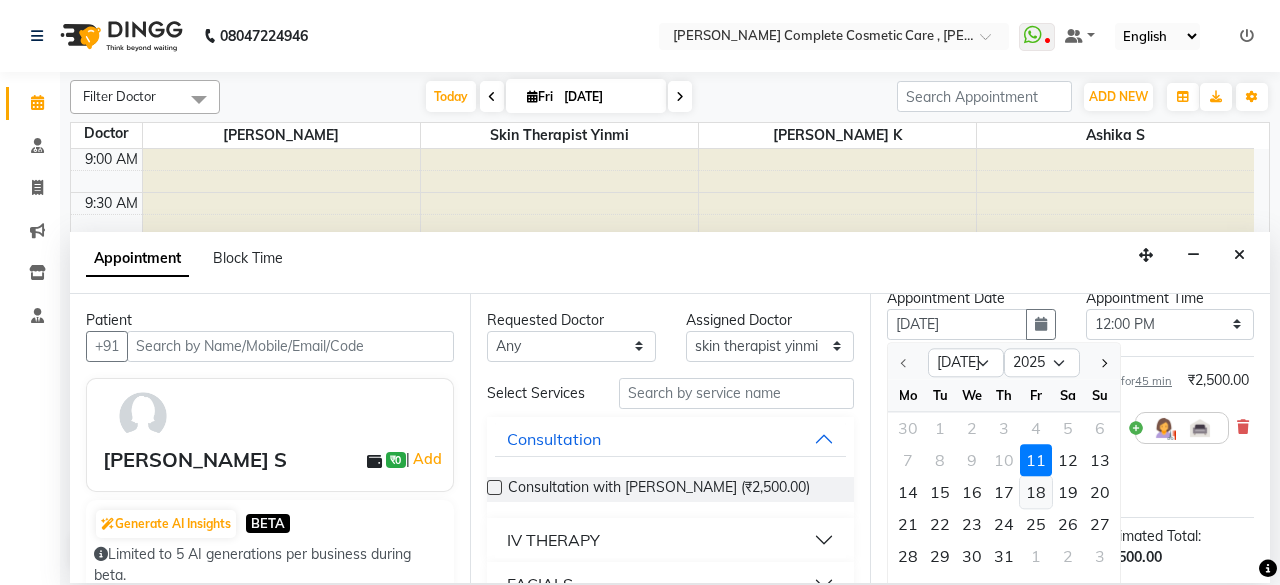 select on "720" 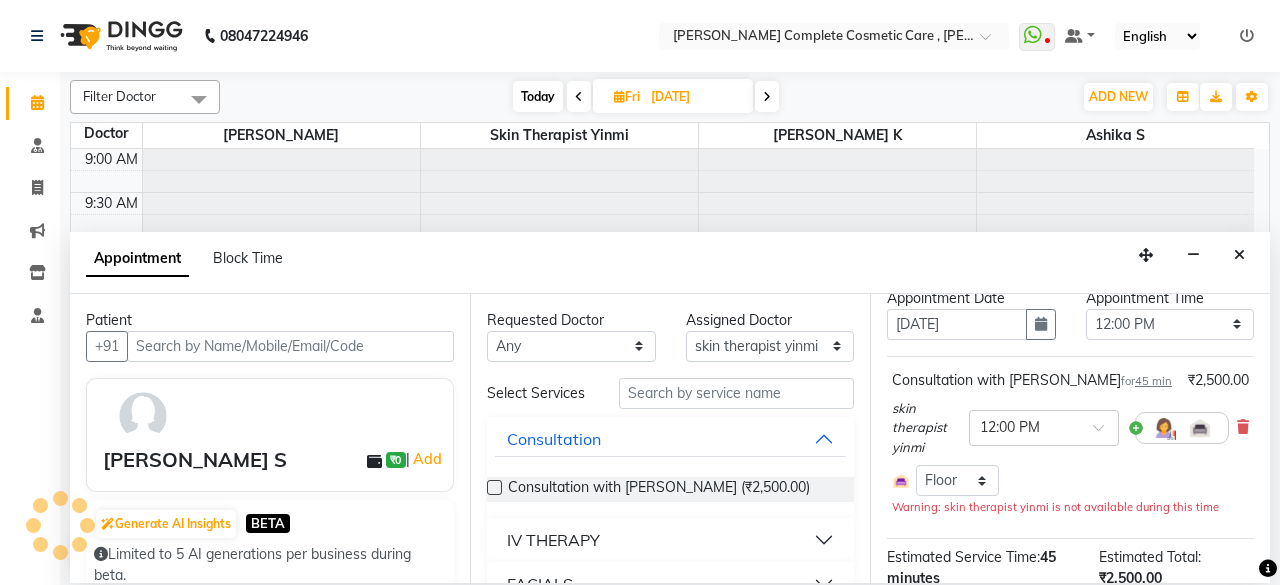 scroll, scrollTop: 174, scrollLeft: 0, axis: vertical 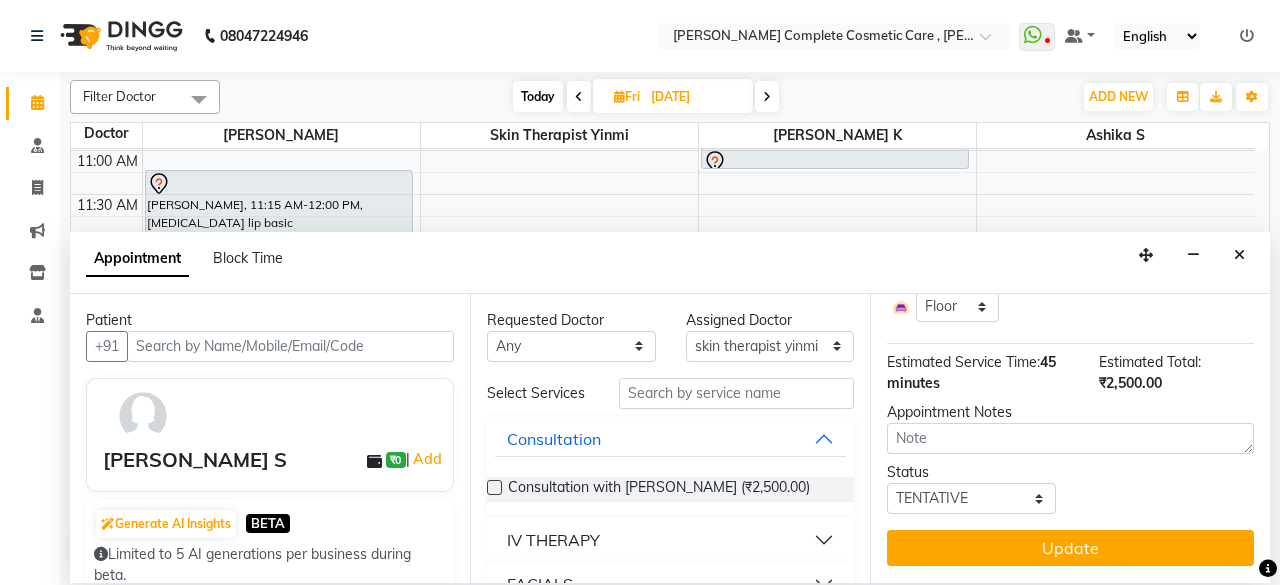 click on "Jump to Today 1 2 3 4 5 6 7 8 Weeks Appointment Date 18-07-2025 Appointment Time Select 10:00 AM 10:15 AM 10:30 AM 10:45 AM 11:00 AM 11:15 AM 11:30 AM 11:45 AM 12:00 PM 12:15 PM 12:30 PM 12:45 PM 01:00 PM 01:15 PM 01:30 PM 01:45 PM 02:00 PM 02:15 PM 02:30 PM 02:45 PM 03:00 PM 03:15 PM 03:30 PM 03:45 PM 04:00 PM 04:15 PM 04:30 PM 04:45 PM 05:00 PM 05:15 PM 05:30 PM 05:45 PM 06:00 PM 06:15 PM 06:30 PM 06:45 PM 07:00 PM 07:15 PM 07:30 PM 07:45 PM 08:00 PM Consultation with dr Asha queen   for  45 min ₹2,500.00 skin therapist yinmi × 12:00 PM Select Room Floor Estimated Service Time:  45 minutes Estimated Total:  ₹2,500.00 Appointment Notes Status Select TENTATIVE CONFIRM UPCOMING  Update" at bounding box center (1070, 438) 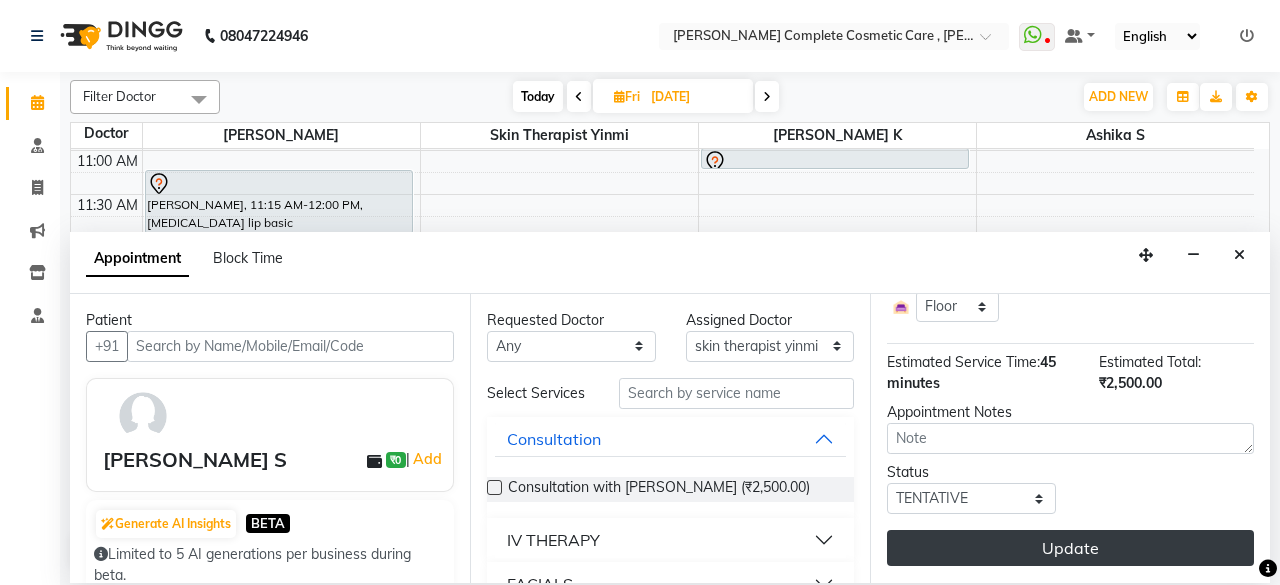 click on "Update" at bounding box center [1070, 548] 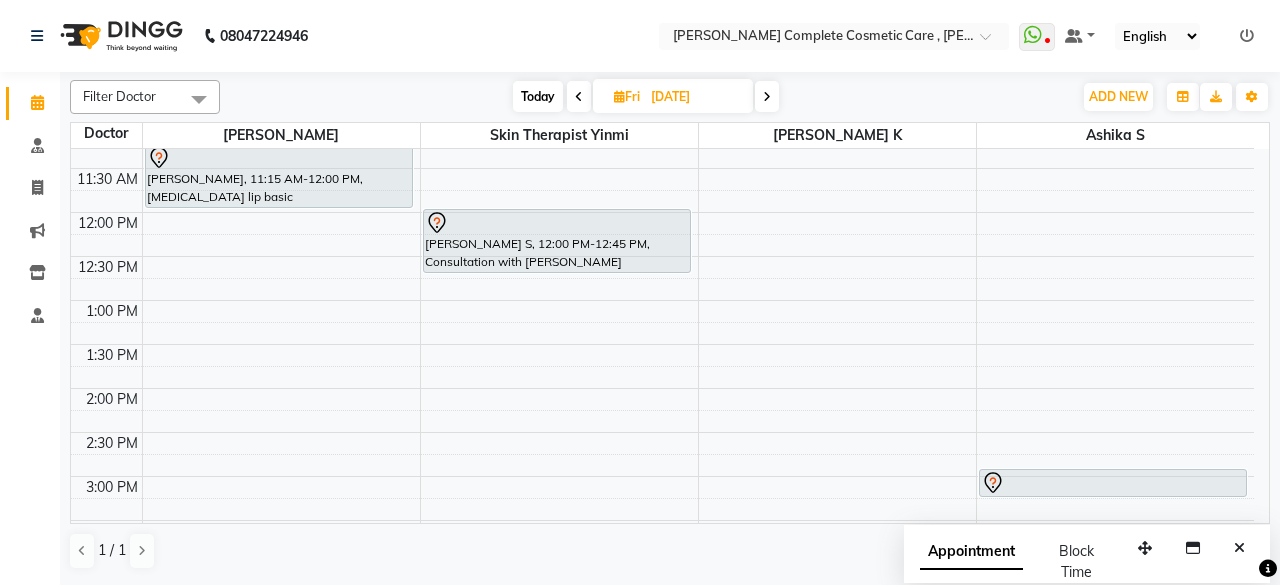 scroll, scrollTop: 214, scrollLeft: 0, axis: vertical 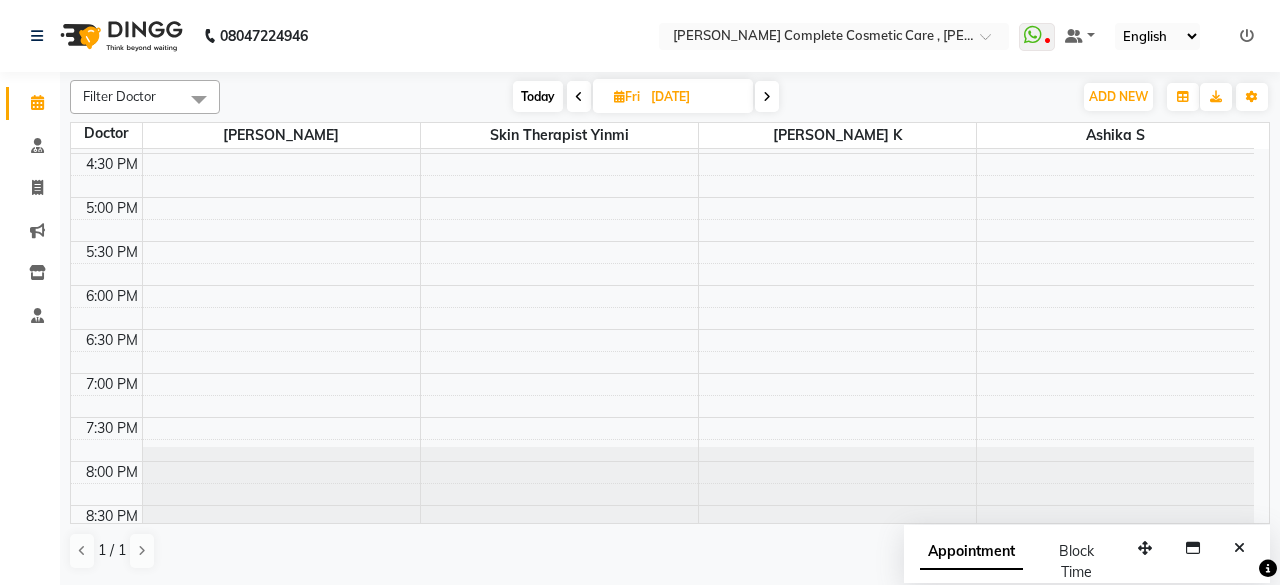 click on "18-07-2025" at bounding box center [695, 97] 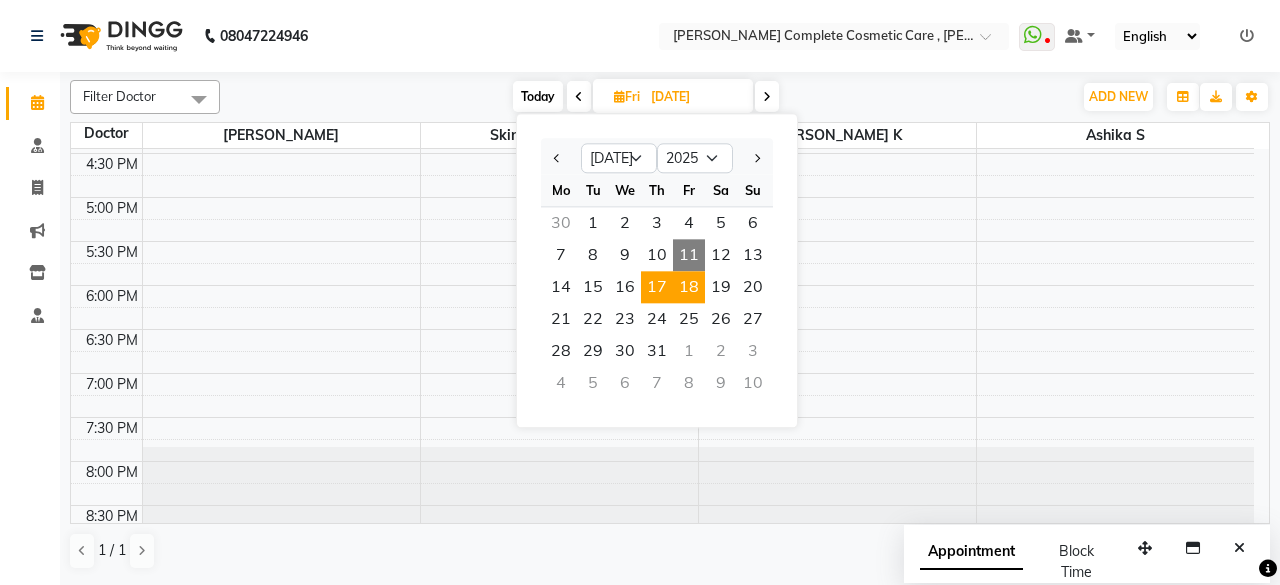 click on "17" at bounding box center [657, 287] 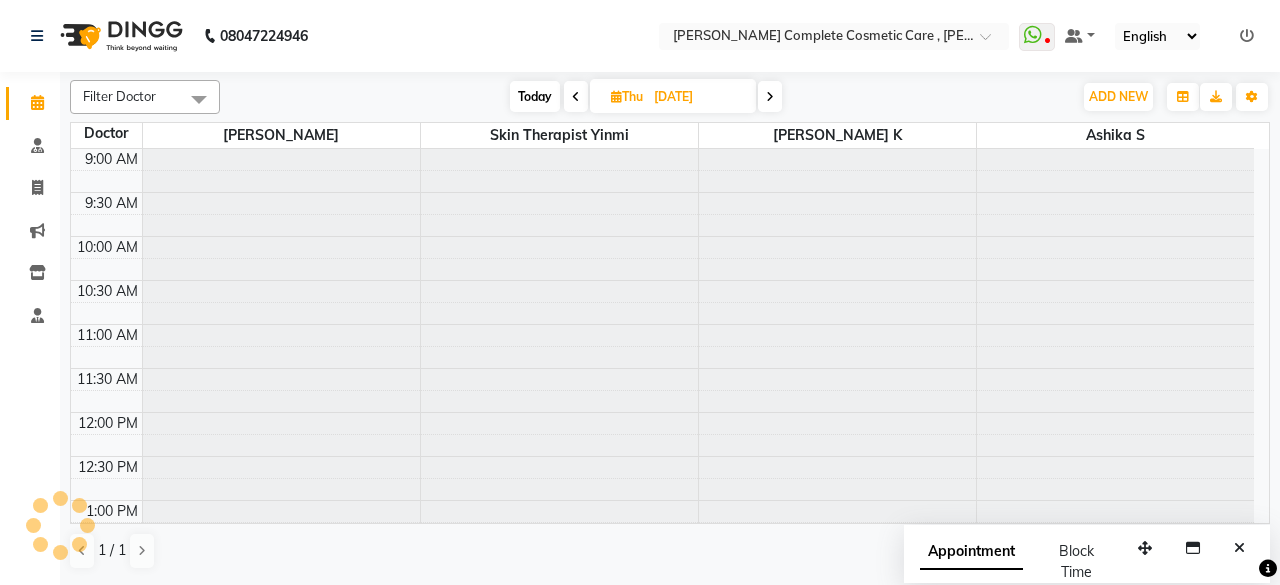 scroll, scrollTop: 261, scrollLeft: 0, axis: vertical 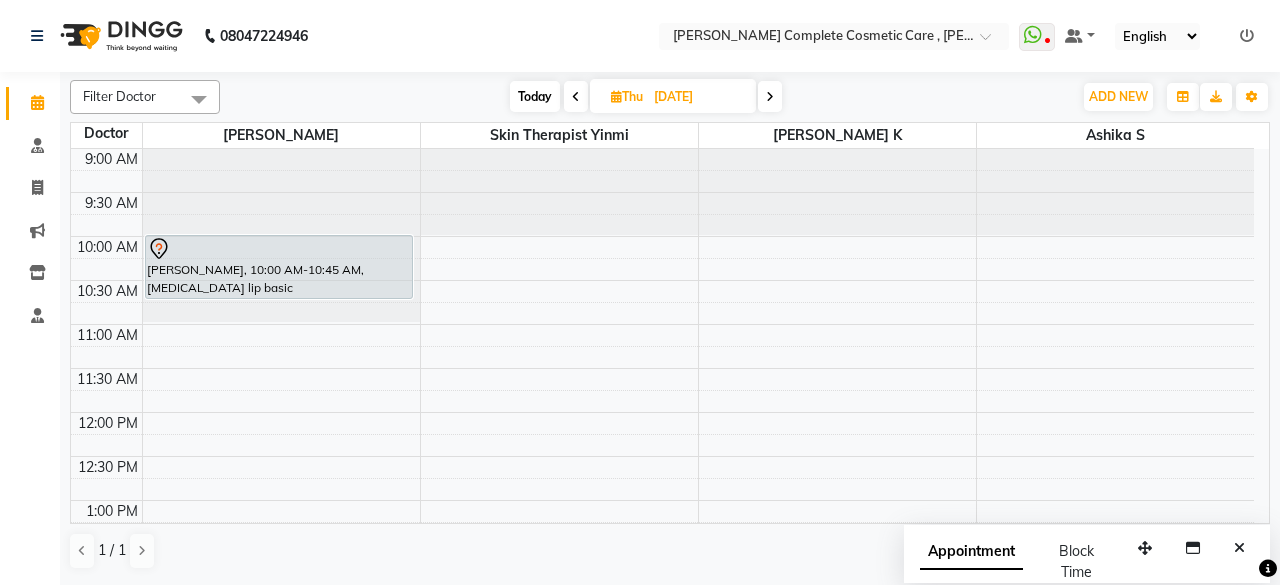 click on "Thu 17-07-2025" at bounding box center (673, 96) 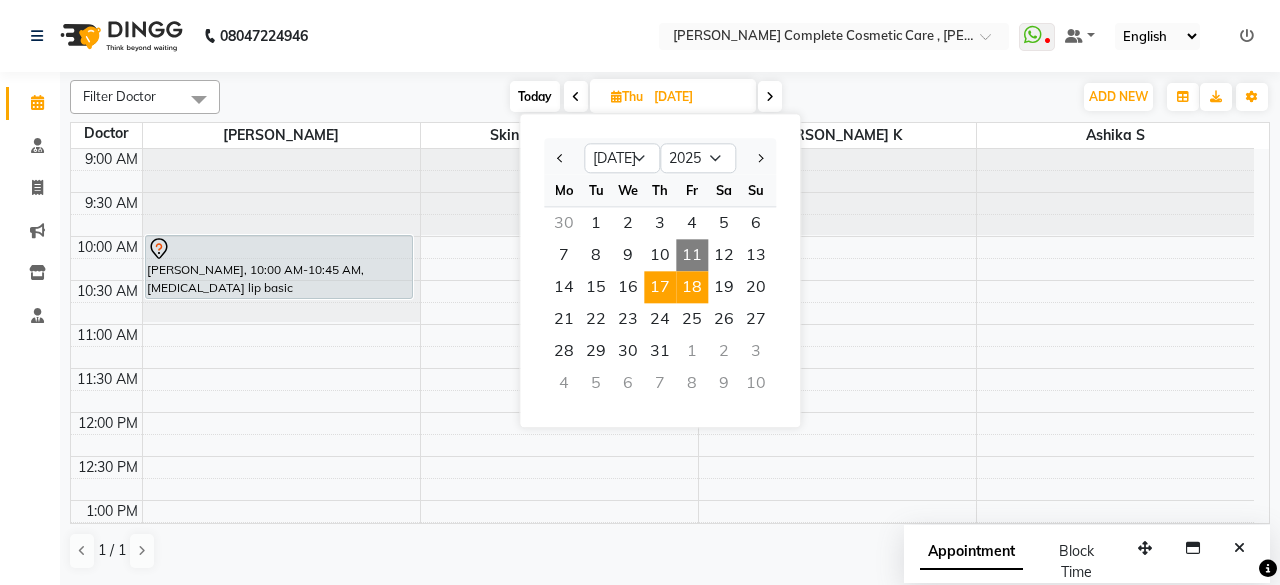 click on "18" at bounding box center (692, 287) 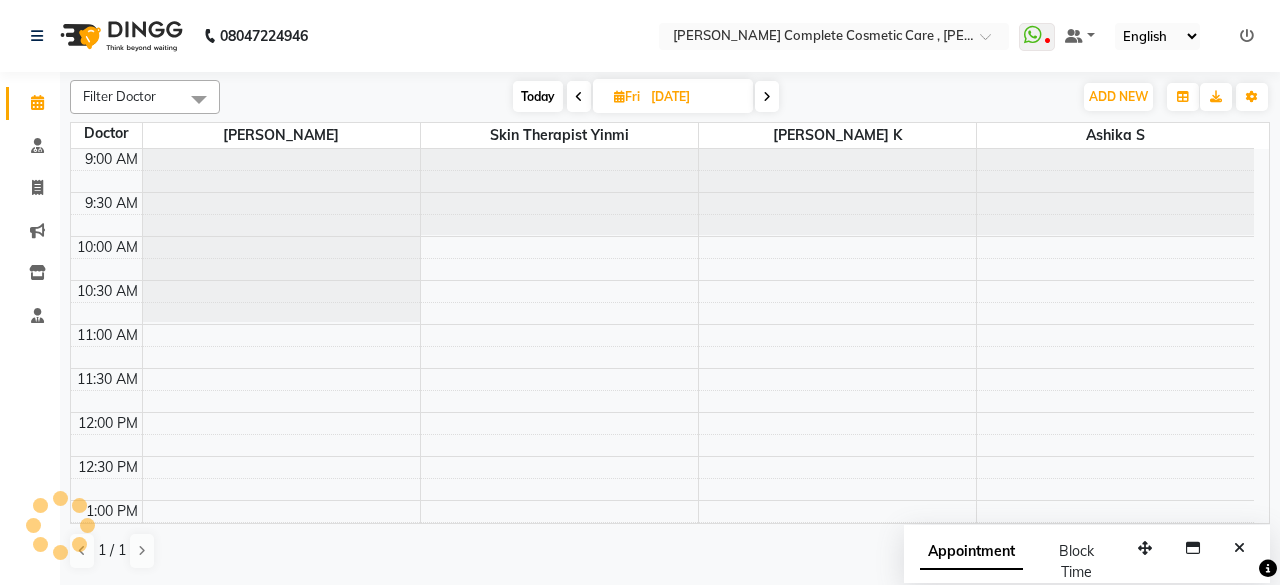 scroll, scrollTop: 261, scrollLeft: 0, axis: vertical 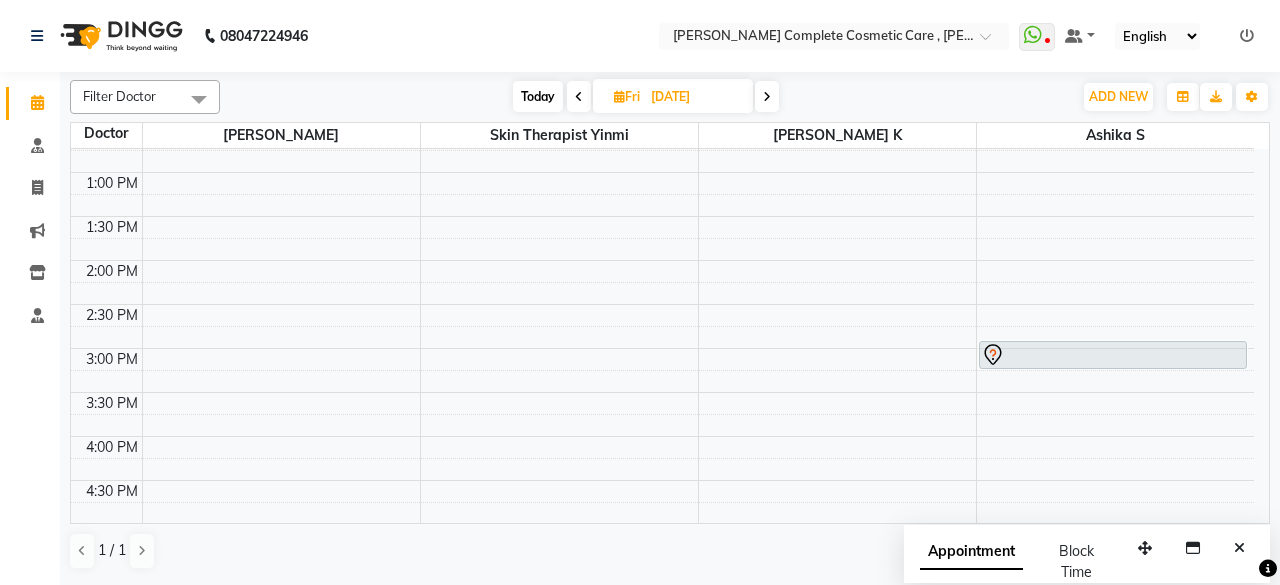 click on "Today" at bounding box center (538, 96) 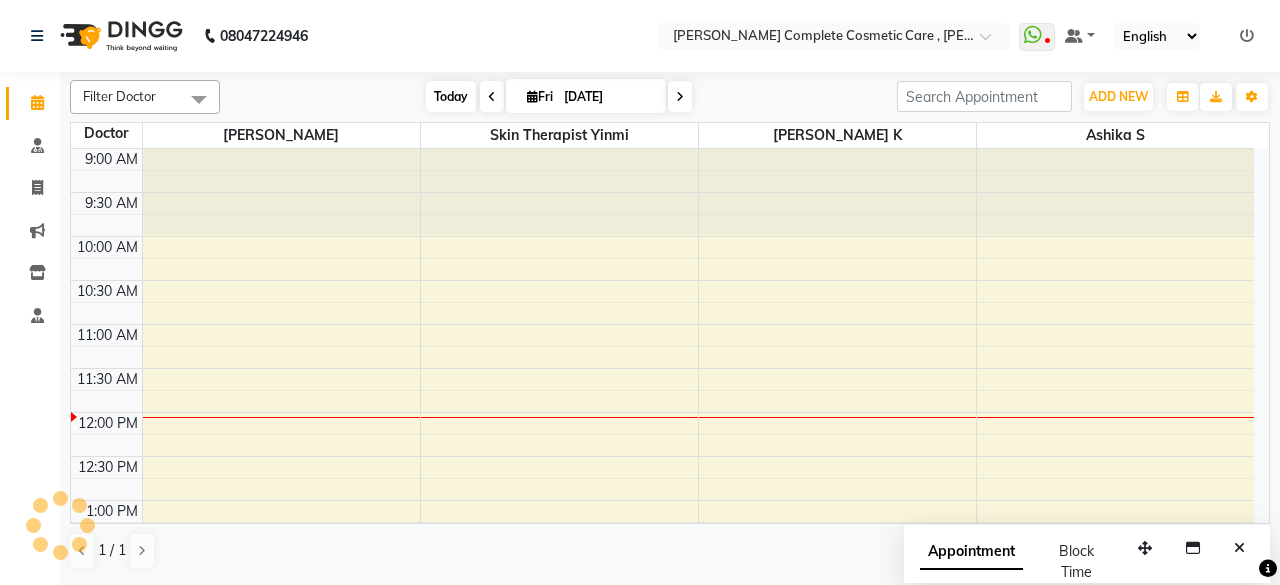 scroll, scrollTop: 261, scrollLeft: 0, axis: vertical 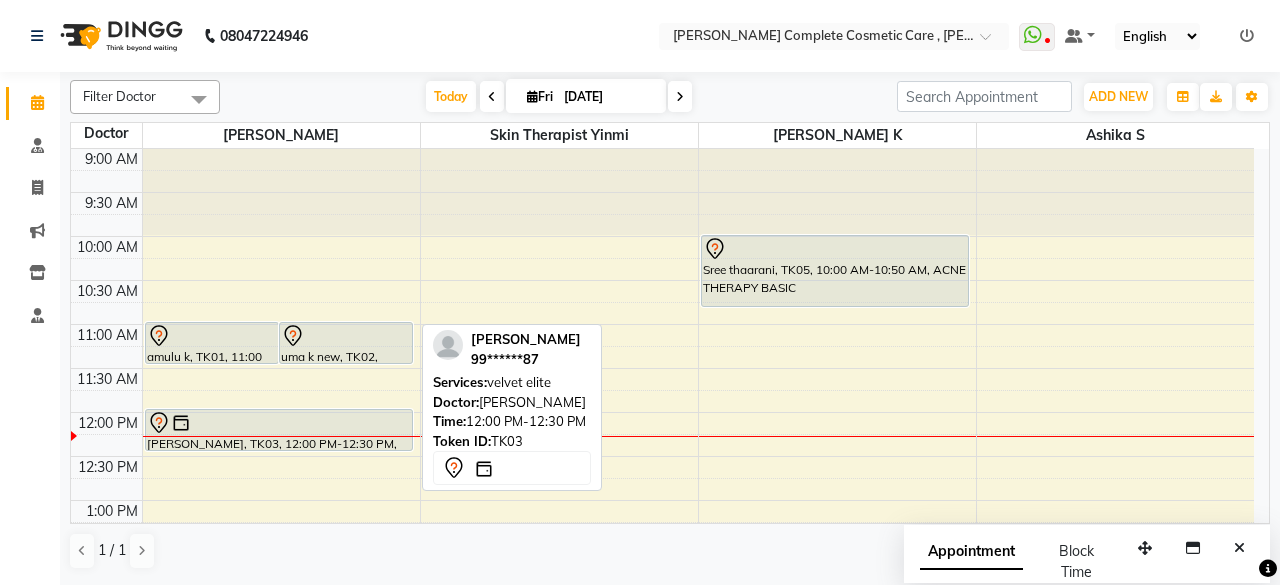 click at bounding box center [279, 423] 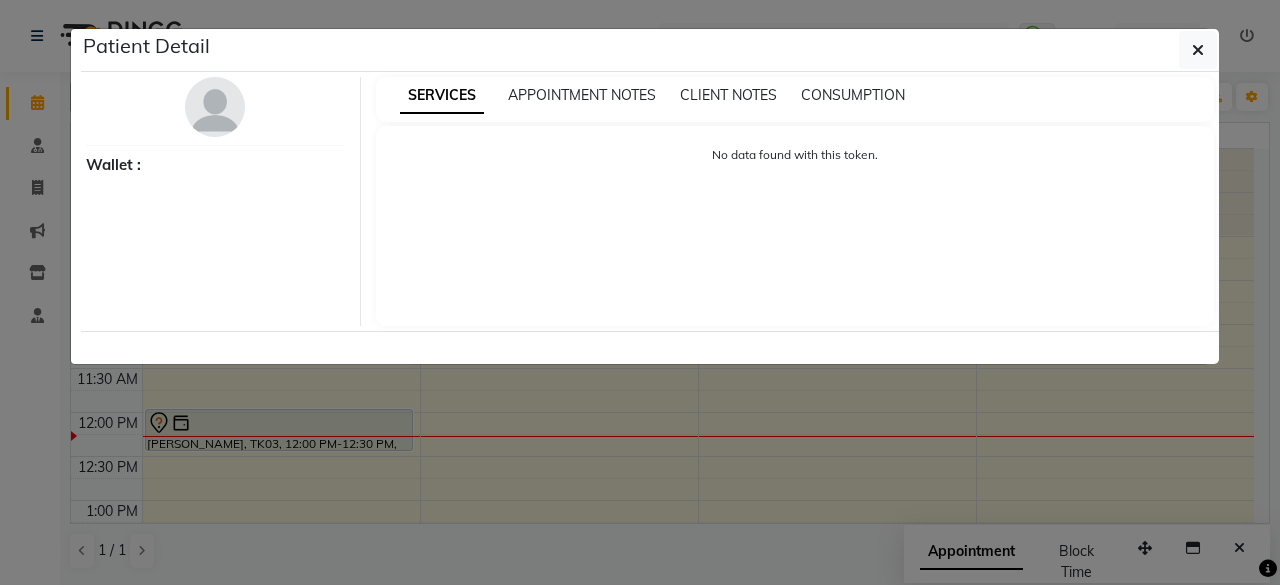 select on "7" 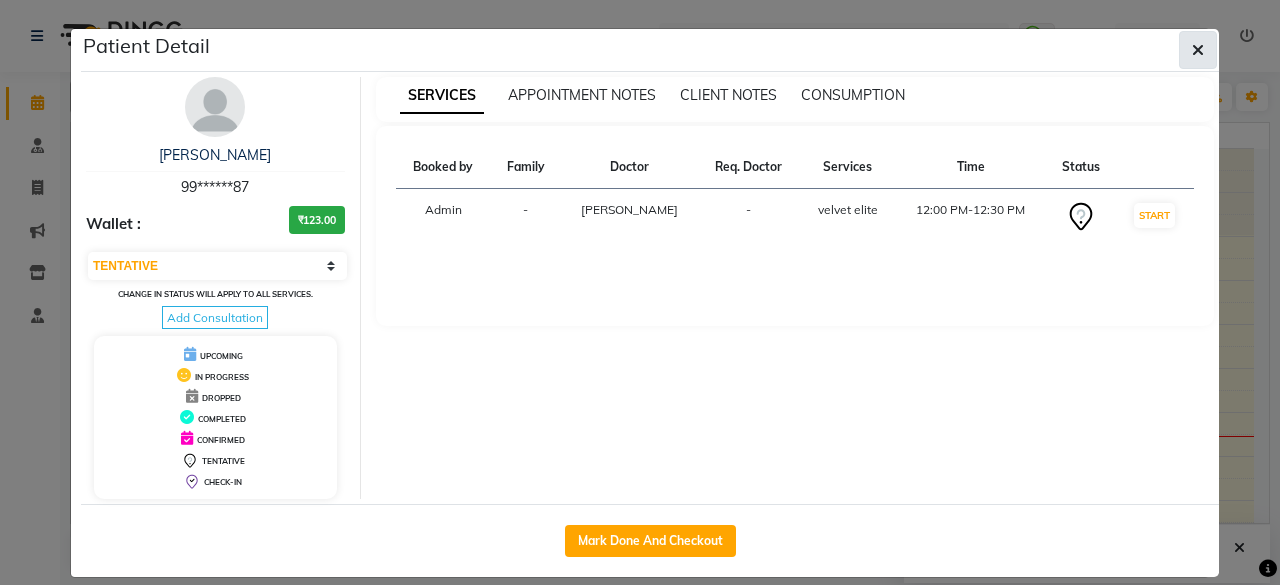 click 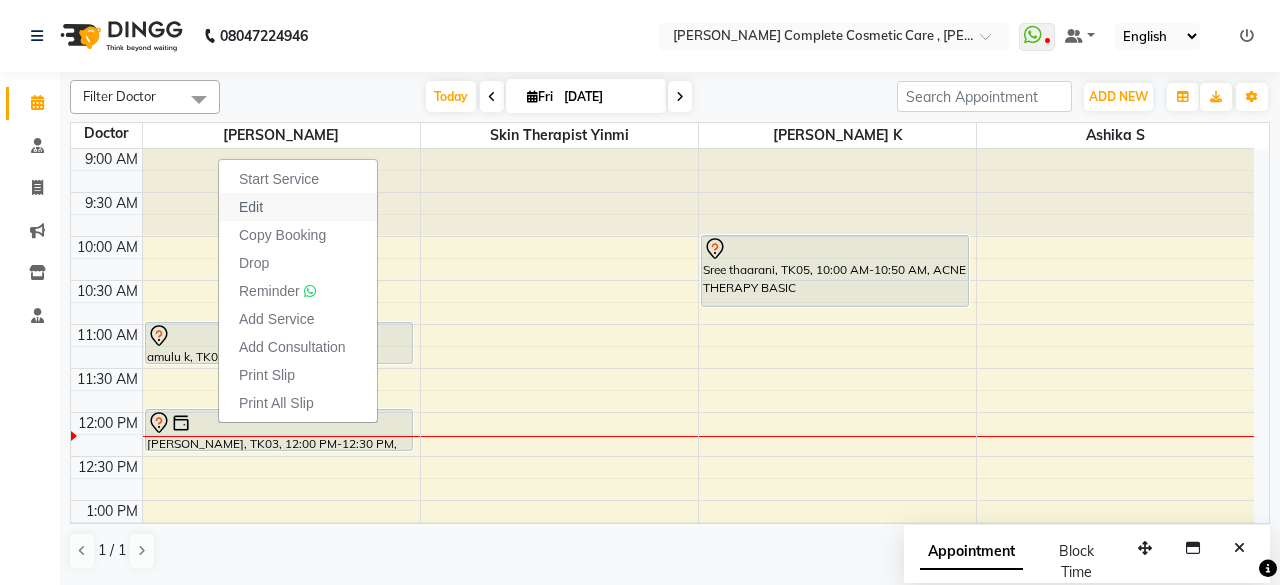 click on "Edit" at bounding box center (298, 207) 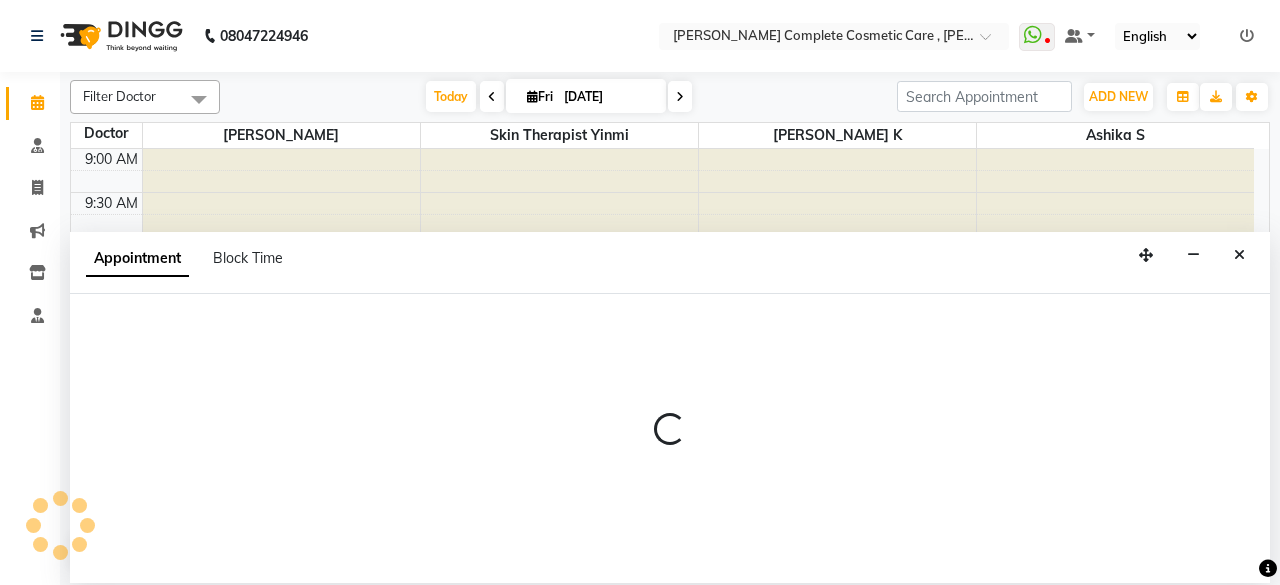 select on "tentative" 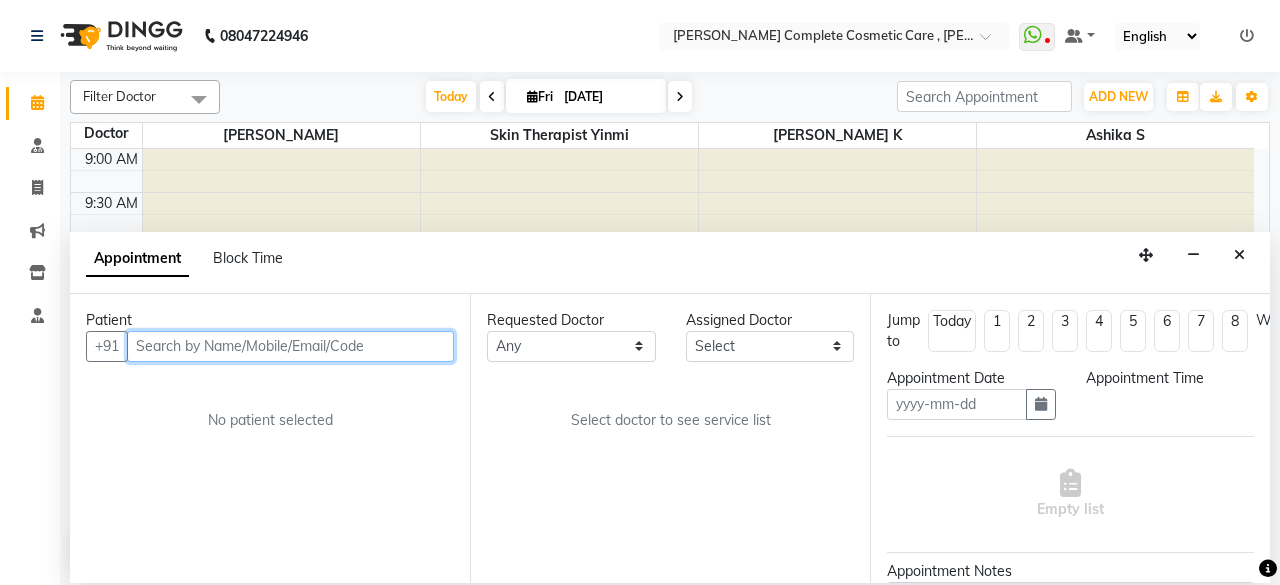 type on "[DATE]" 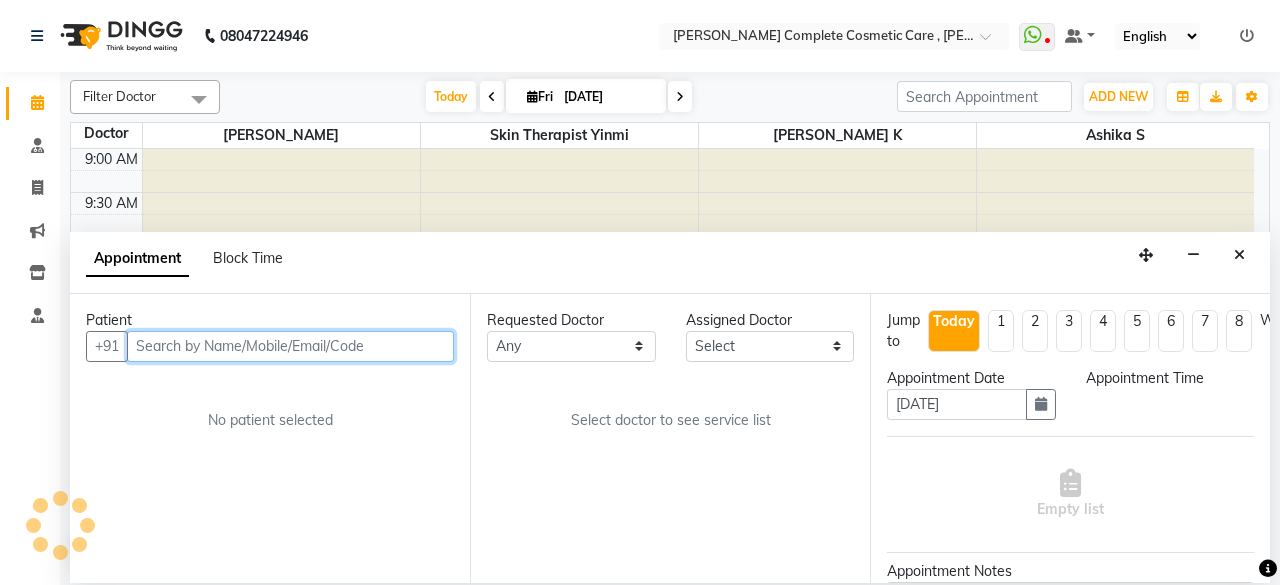 select on "67035" 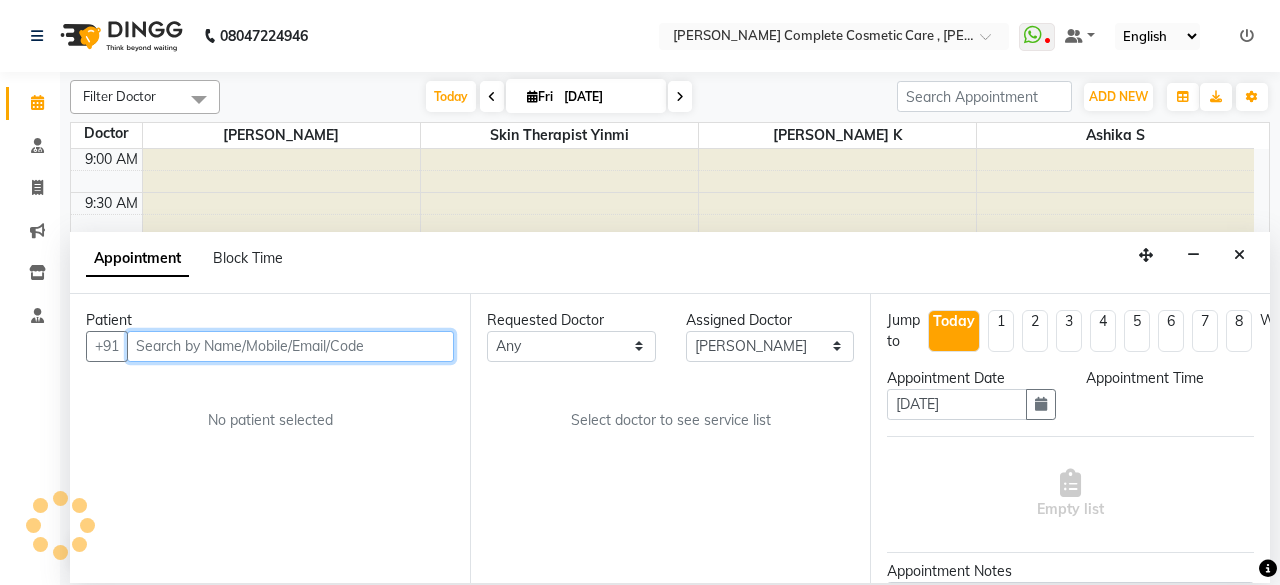 select on "720" 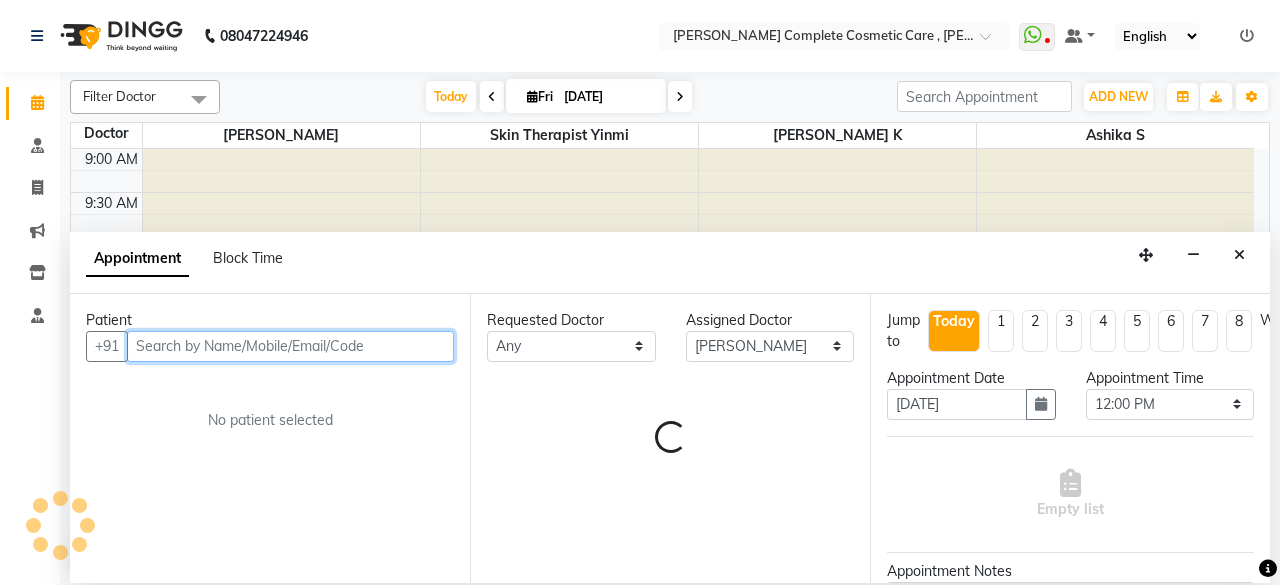 scroll, scrollTop: 261, scrollLeft: 0, axis: vertical 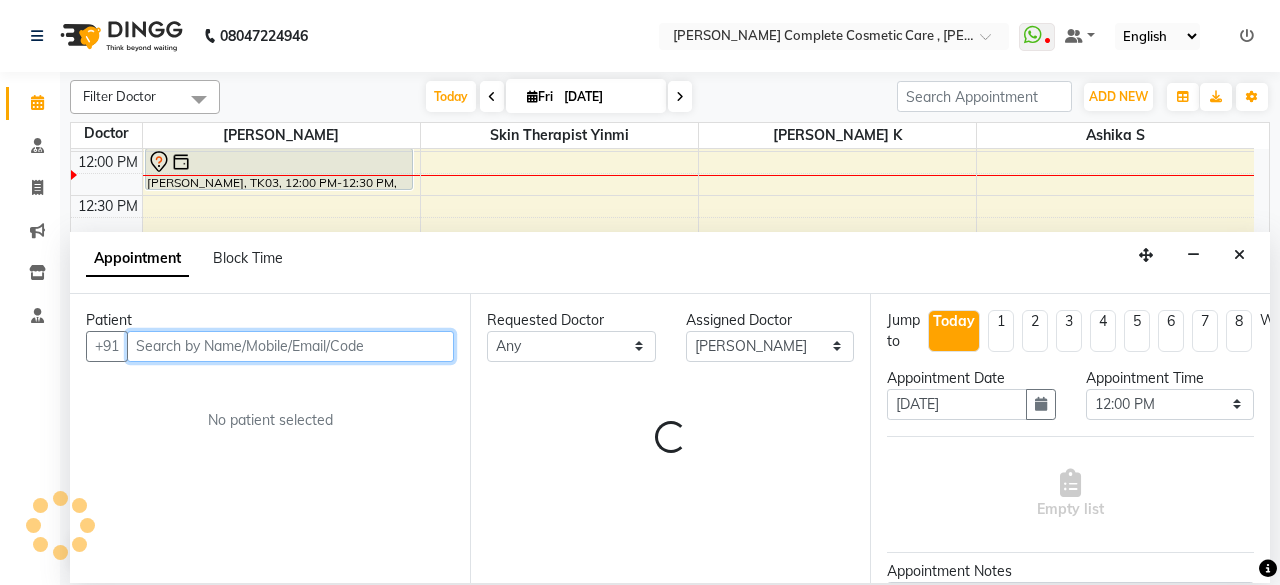 select on "3800" 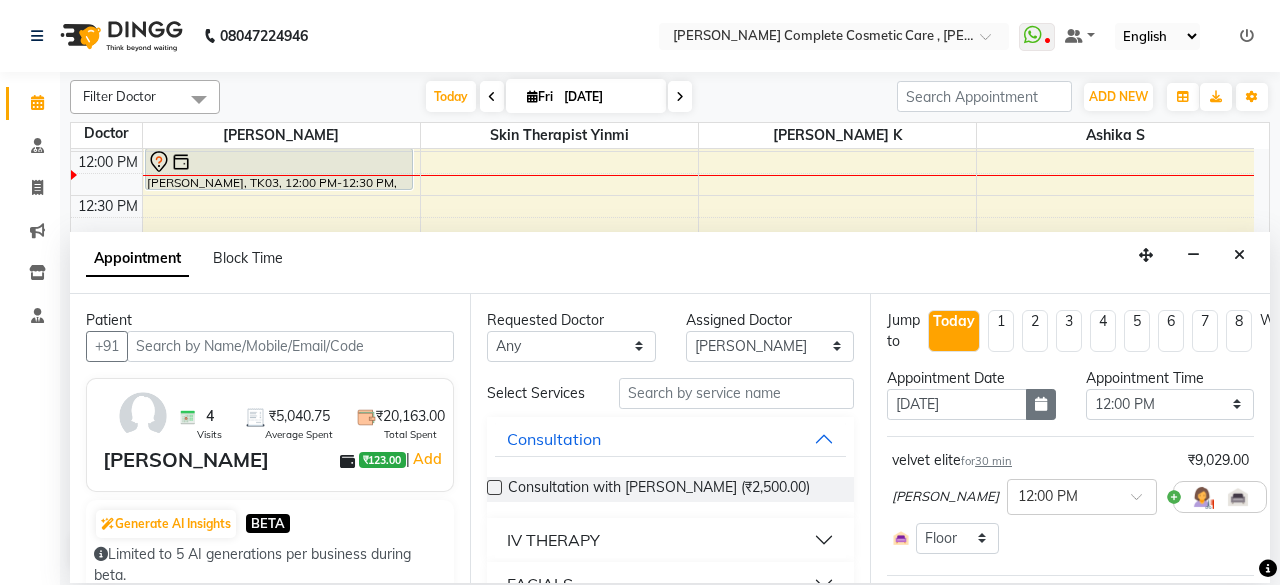 click at bounding box center (1041, 404) 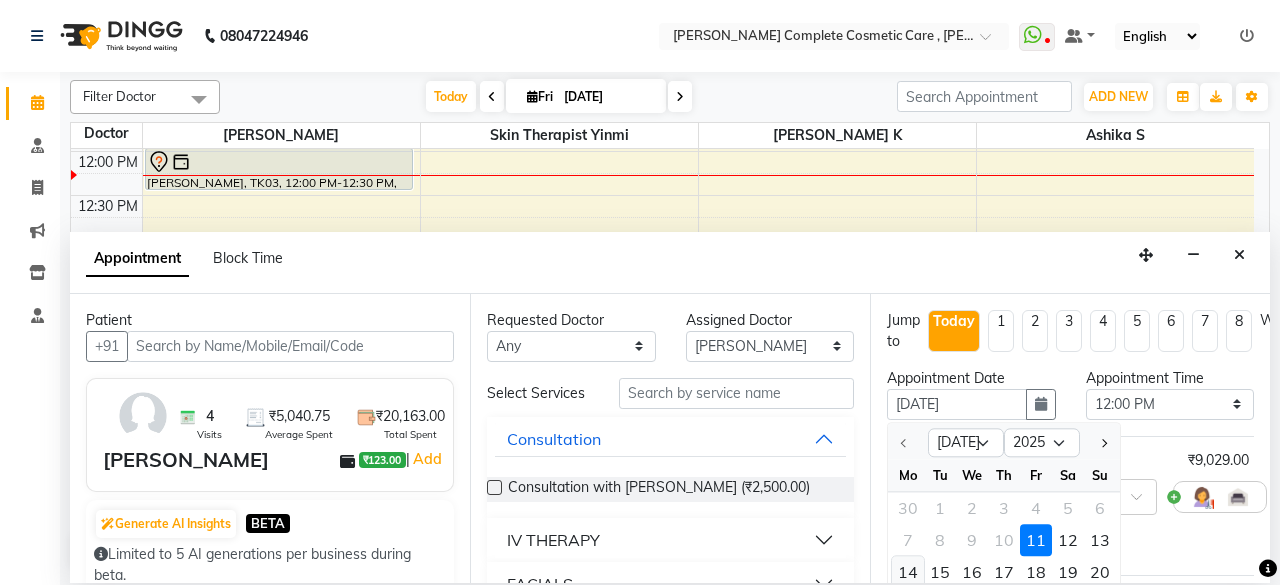 click on "14" at bounding box center (908, 572) 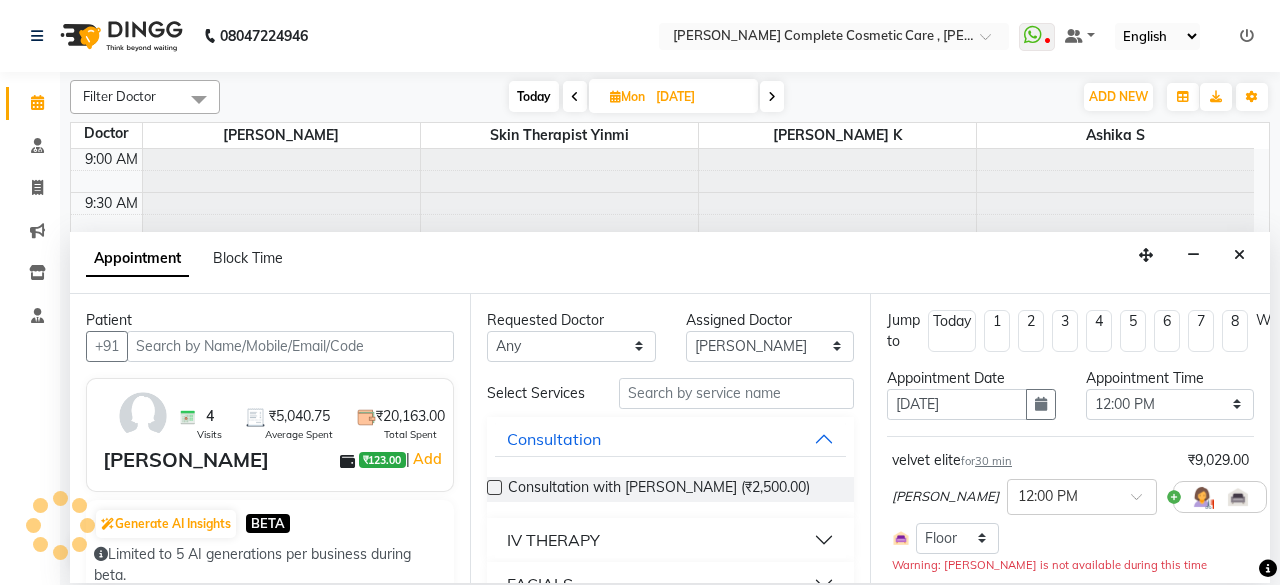 scroll, scrollTop: 261, scrollLeft: 0, axis: vertical 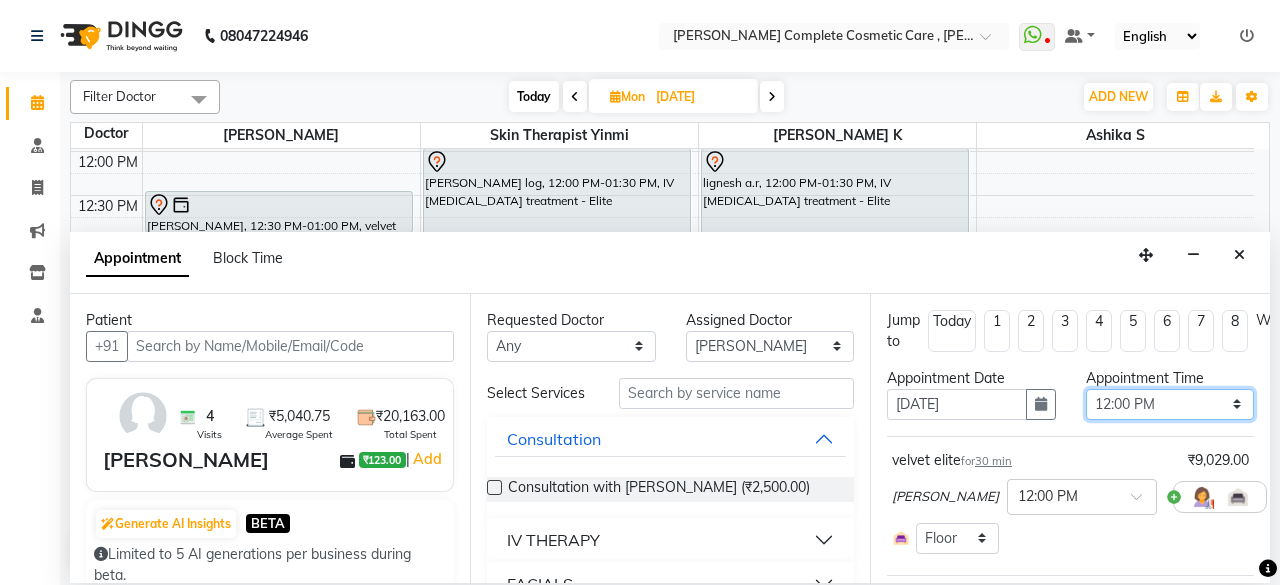 click on "Select 10:00 AM 10:15 AM 10:30 AM 10:45 AM 11:00 AM 11:15 AM 11:30 AM 11:45 AM 12:00 PM 12:15 PM 12:30 PM 12:45 PM 01:00 PM 01:15 PM 01:30 PM 01:45 PM 02:00 PM 02:15 PM 02:30 PM 02:45 PM 03:00 PM 03:15 PM 03:30 PM 03:45 PM 04:00 PM 04:15 PM 04:30 PM 04:45 PM 05:00 PM 05:15 PM 05:30 PM 05:45 PM 06:00 PM 06:15 PM 06:30 PM 06:45 PM 07:00 PM 07:15 PM 07:30 PM 07:45 PM 08:00 PM" at bounding box center [1170, 404] 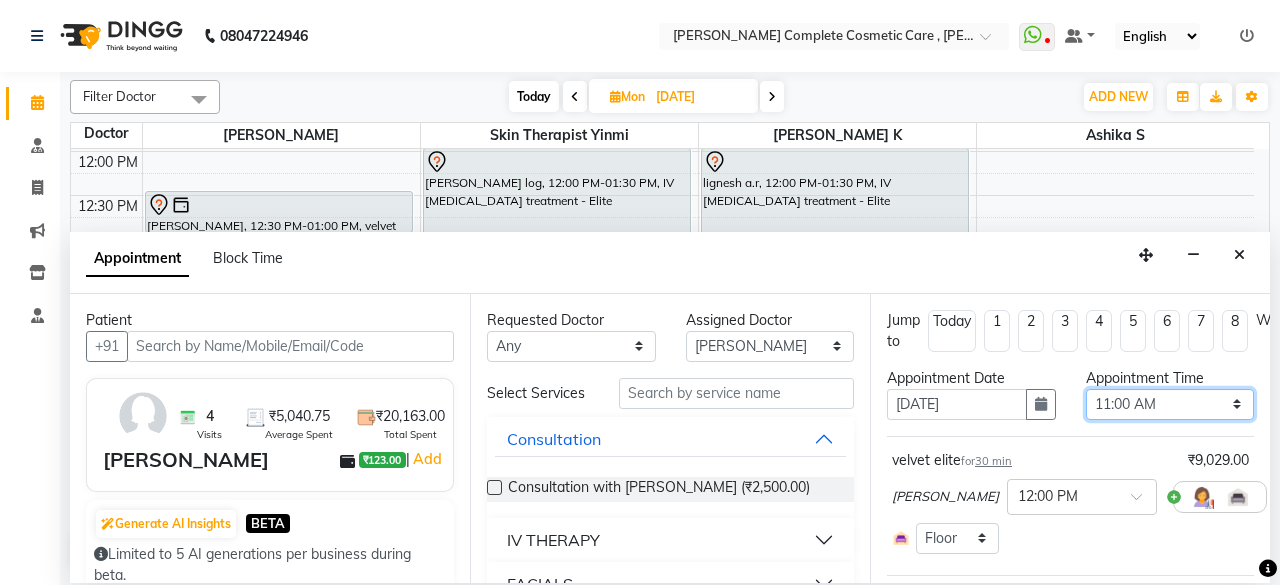click on "Select 10:00 AM 10:15 AM 10:30 AM 10:45 AM 11:00 AM 11:15 AM 11:30 AM 11:45 AM 12:00 PM 12:15 PM 12:30 PM 12:45 PM 01:00 PM 01:15 PM 01:30 PM 01:45 PM 02:00 PM 02:15 PM 02:30 PM 02:45 PM 03:00 PM 03:15 PM 03:30 PM 03:45 PM 04:00 PM 04:15 PM 04:30 PM 04:45 PM 05:00 PM 05:15 PM 05:30 PM 05:45 PM 06:00 PM 06:15 PM 06:30 PM 06:45 PM 07:00 PM 07:15 PM 07:30 PM 07:45 PM 08:00 PM" at bounding box center (1170, 404) 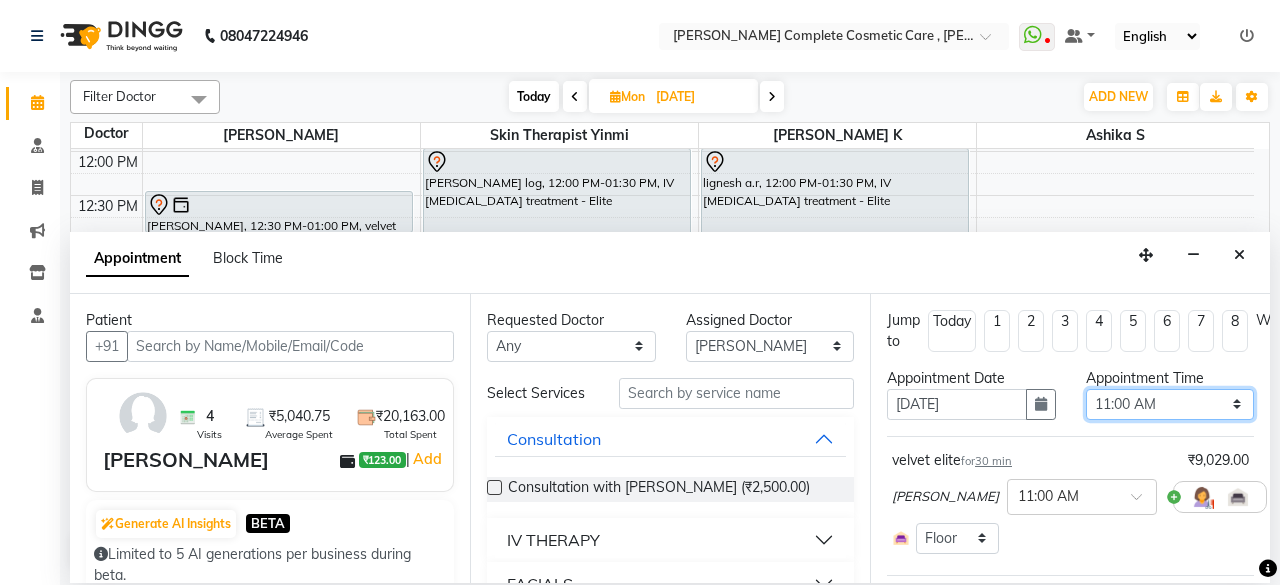 scroll, scrollTop: 239, scrollLeft: 0, axis: vertical 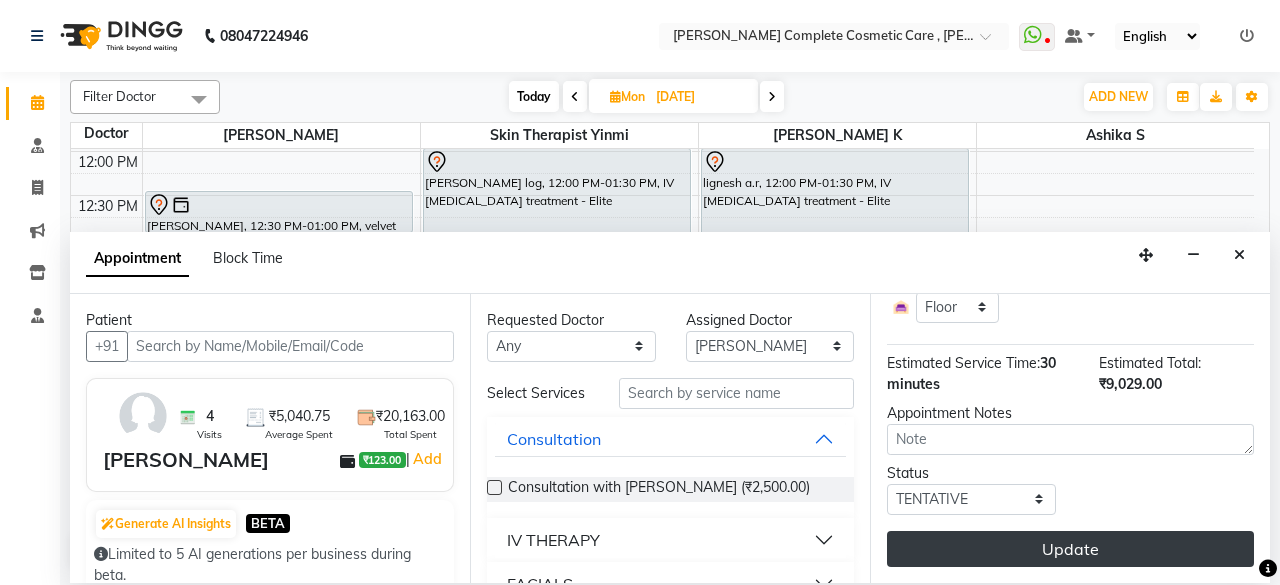 click on "Update" at bounding box center [1070, 549] 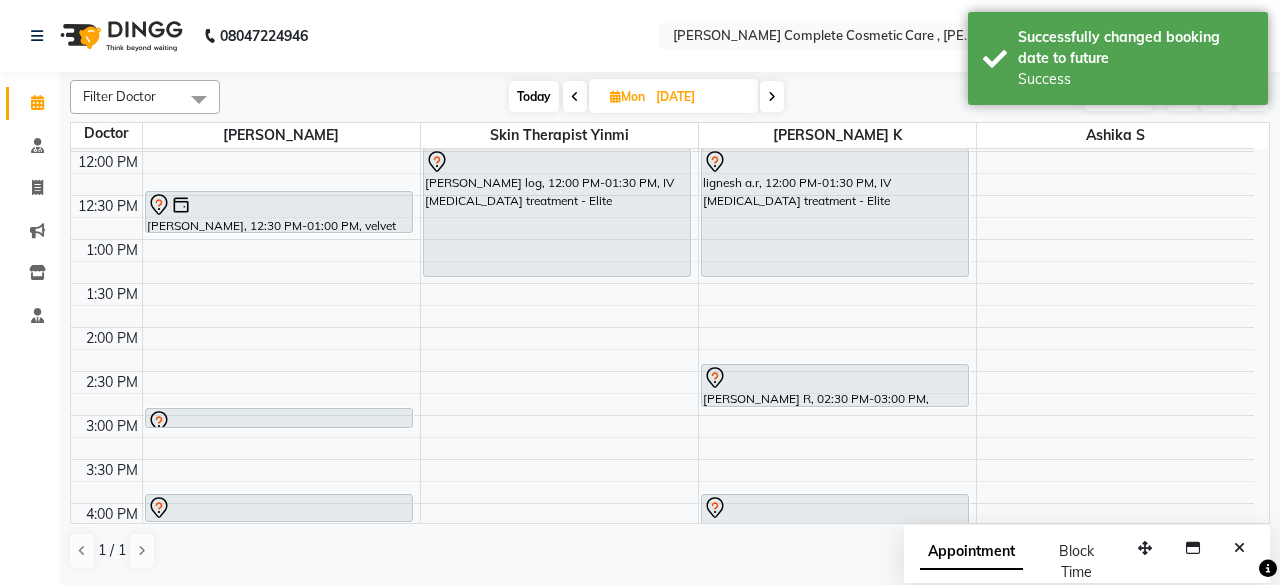 click on "Today" at bounding box center (534, 96) 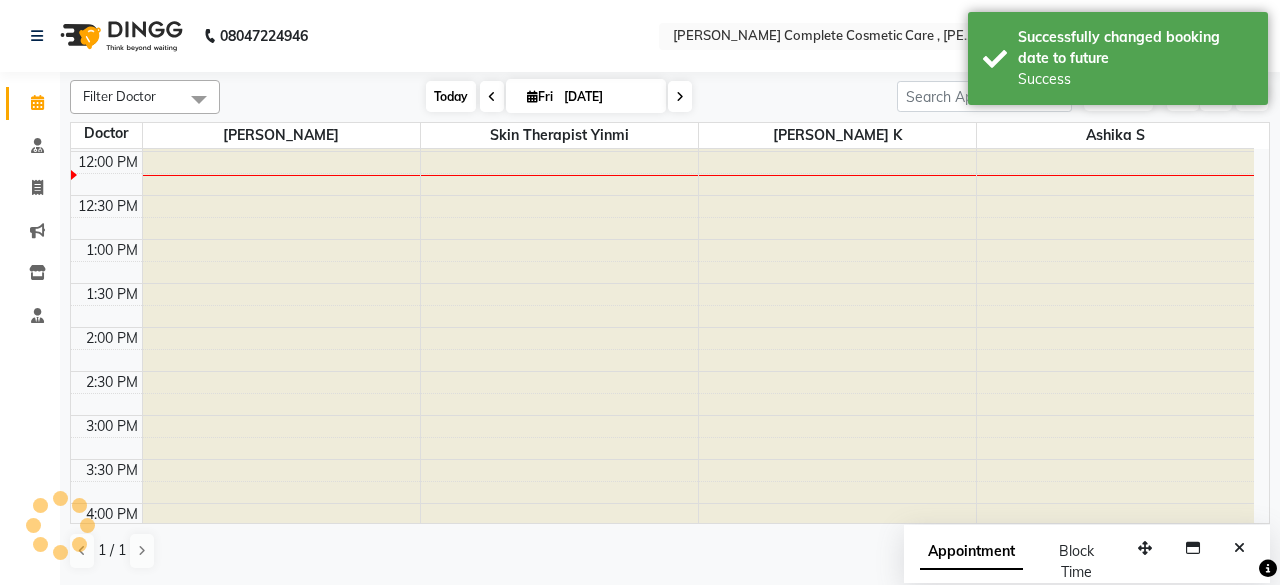 scroll, scrollTop: 261, scrollLeft: 0, axis: vertical 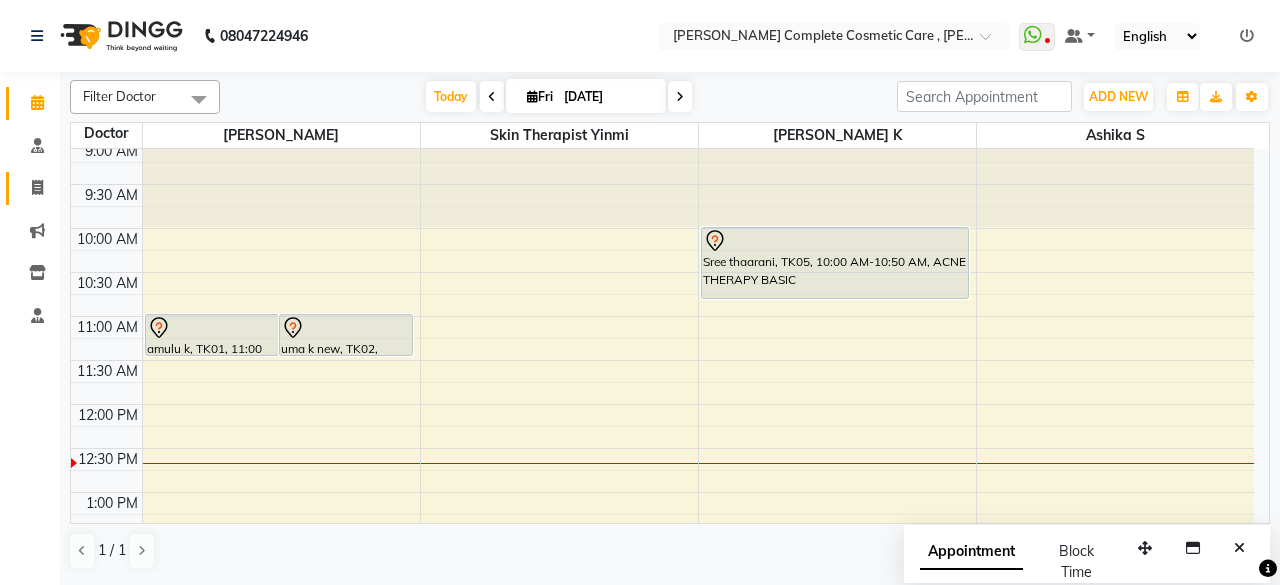 click on "Invoice" 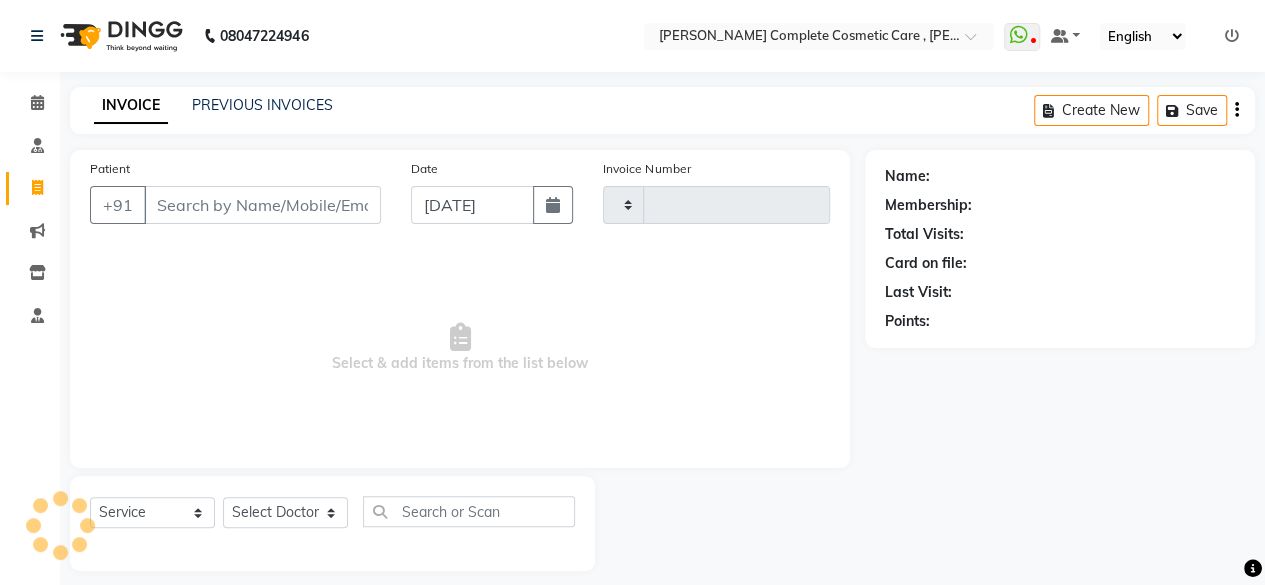 type on "0379" 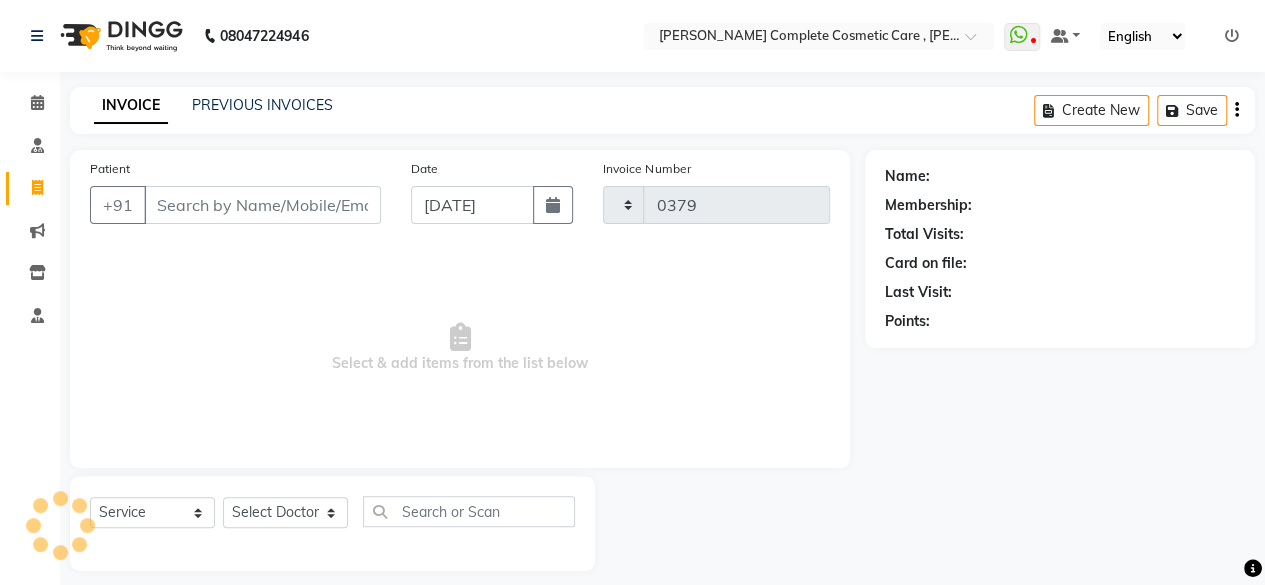 select on "7560" 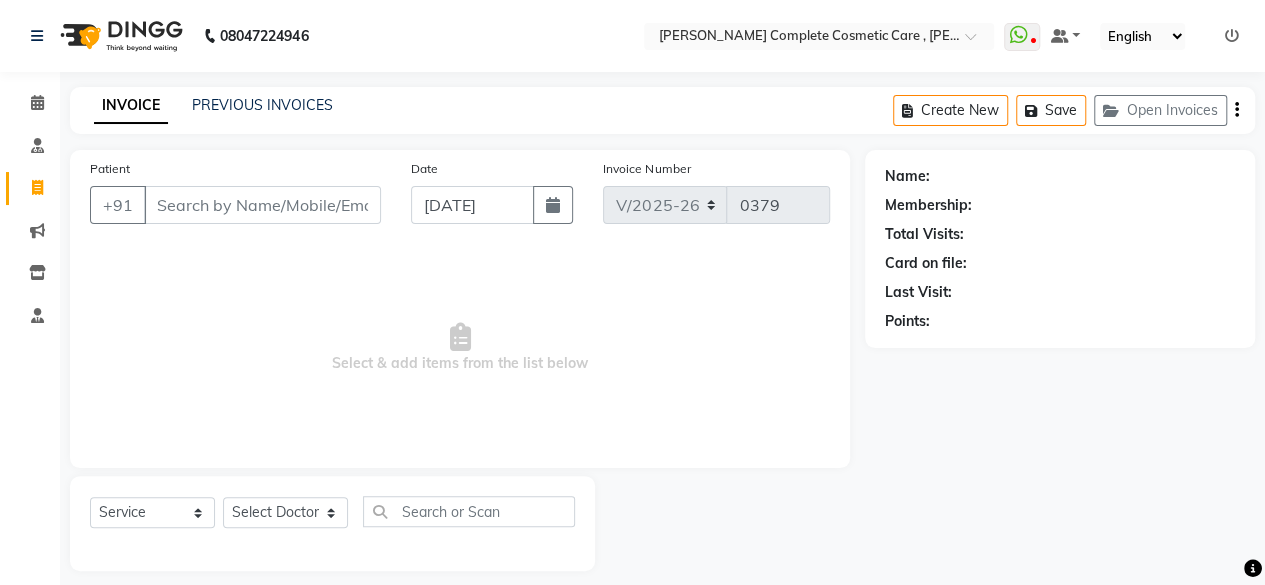 click on "Patient" at bounding box center [262, 205] 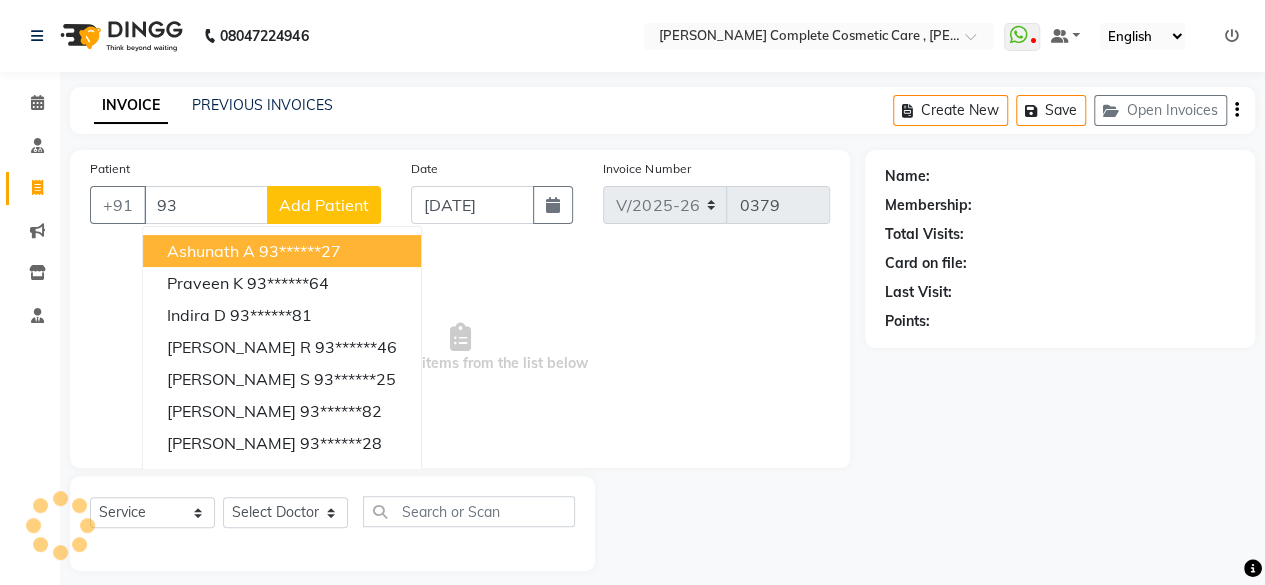 type on "9" 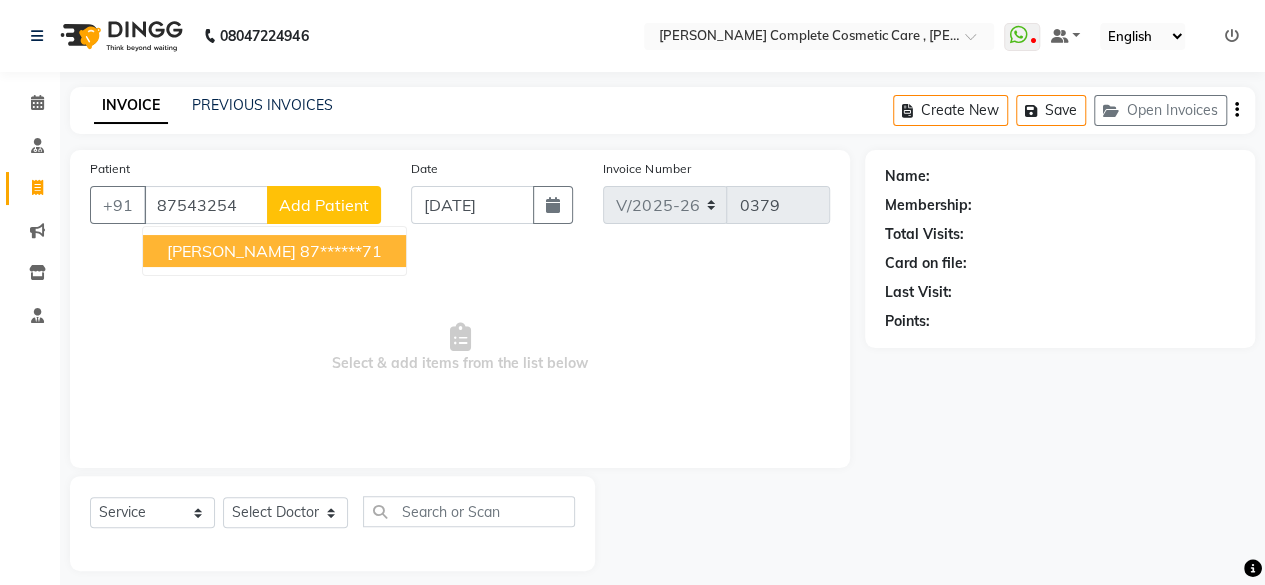 click on "manoj kumar" at bounding box center [231, 251] 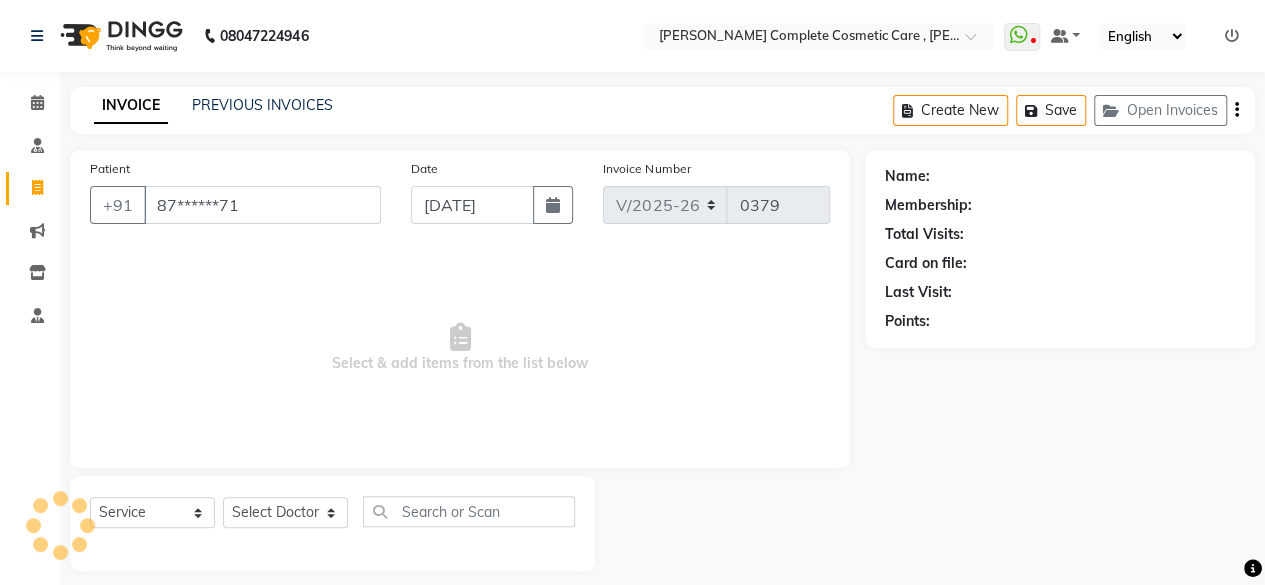 type on "87******71" 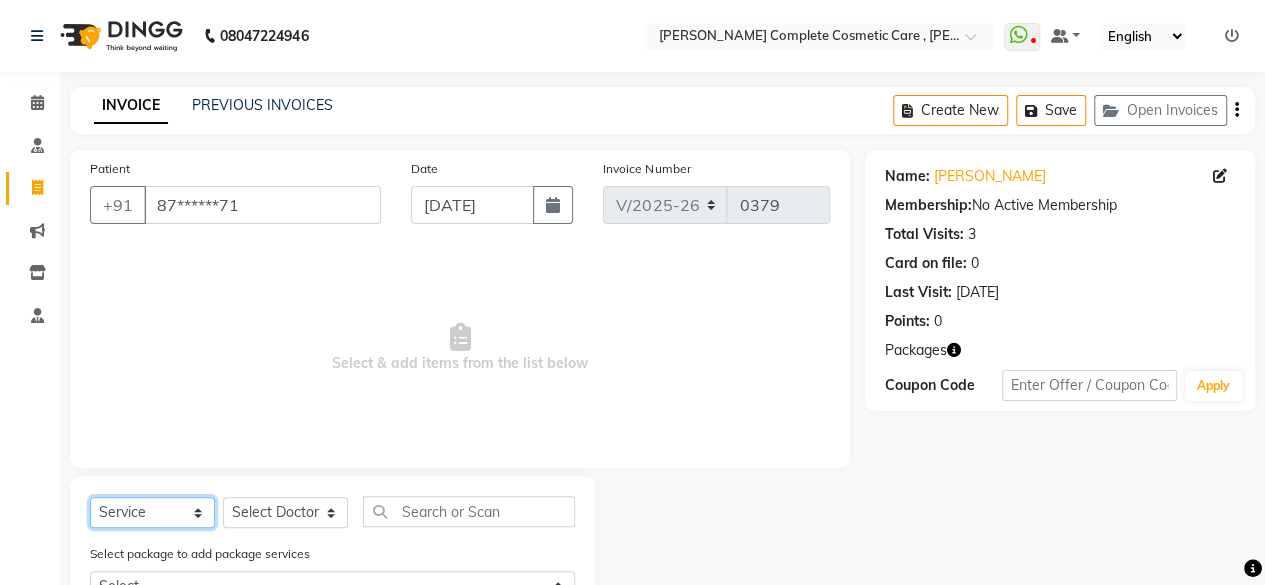 click on "Select  Service  Product  Membership  Package Voucher Prepaid Gift Card" 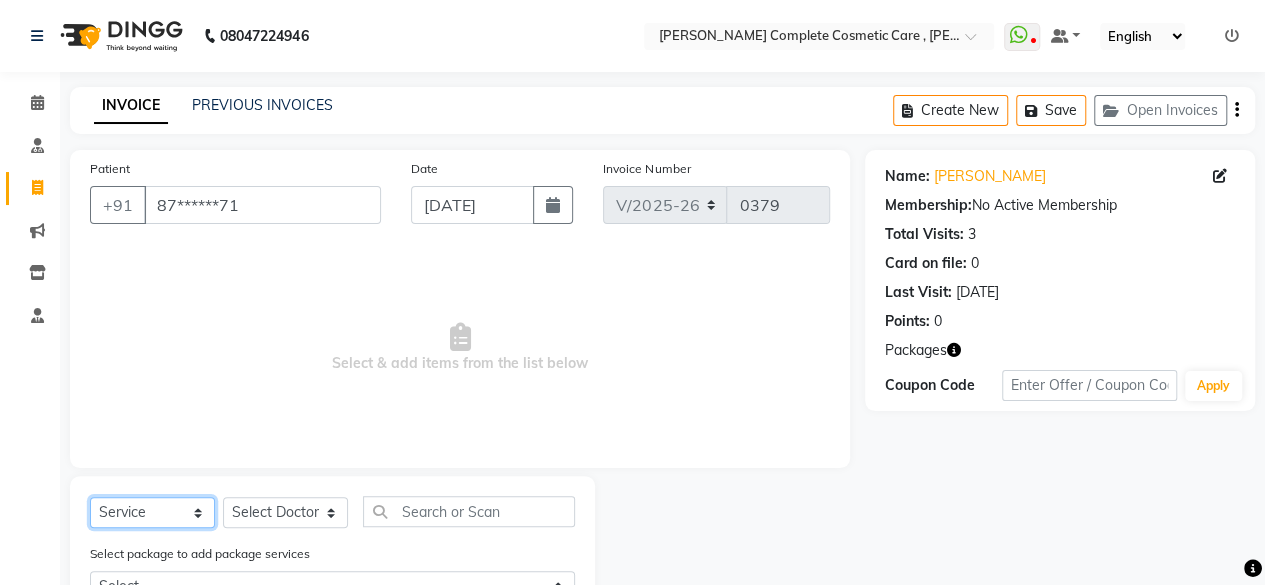 select on "product" 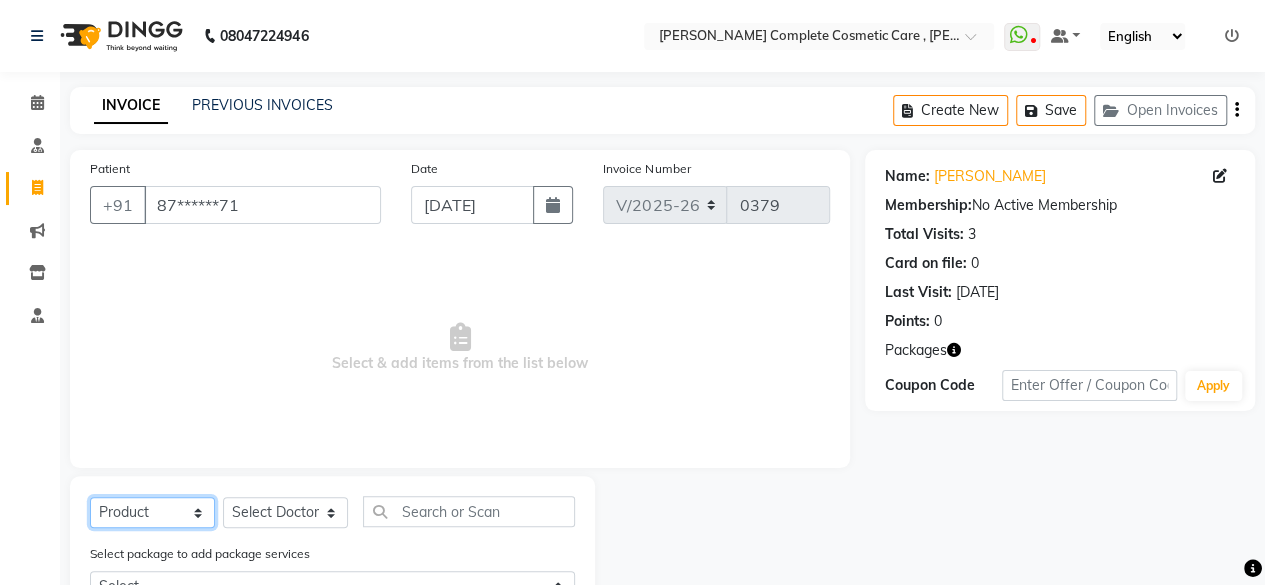 click on "Select  Service  Product  Membership  Package Voucher Prepaid Gift Card" 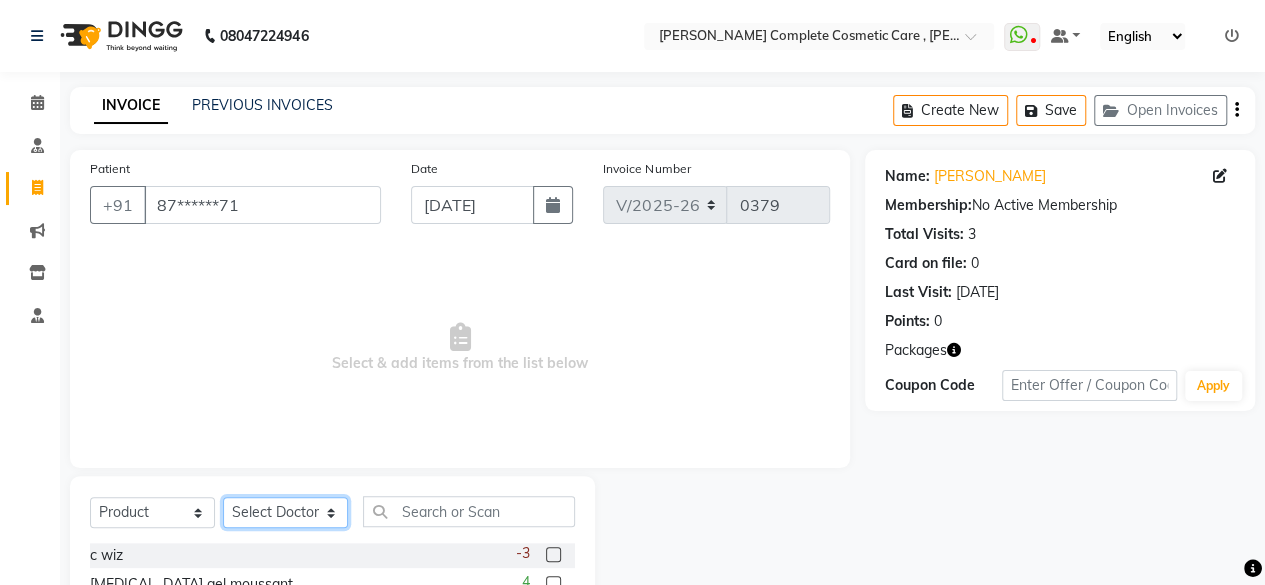 click on "Select Doctor ashika s Dr. Asha Queen saranya k skin therapist yinmi" 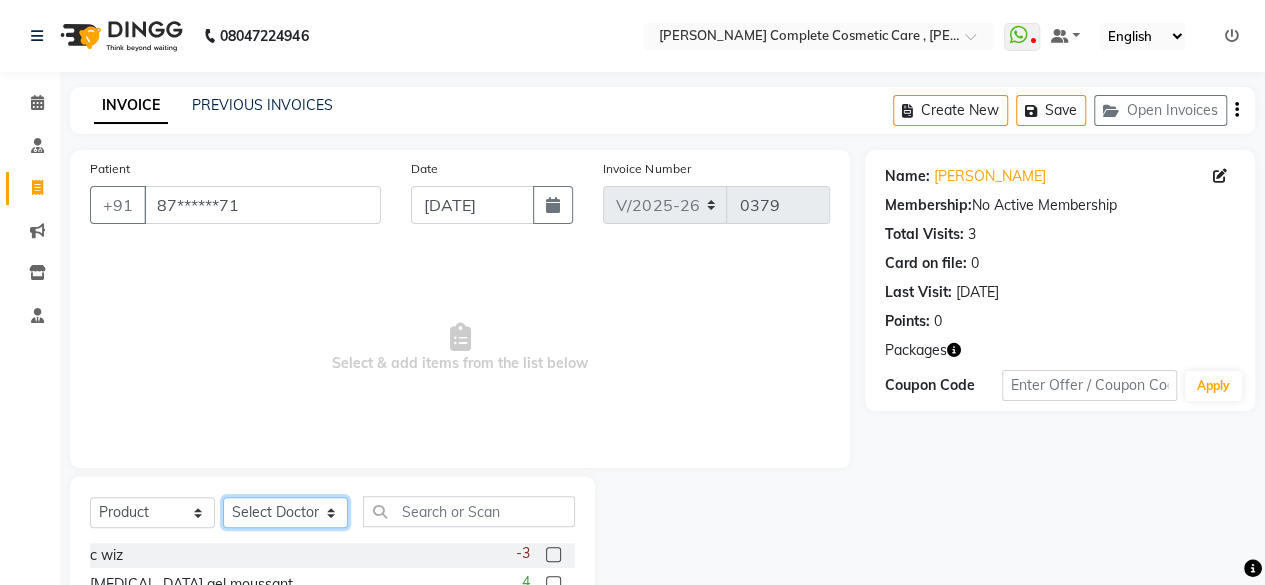 select on "67035" 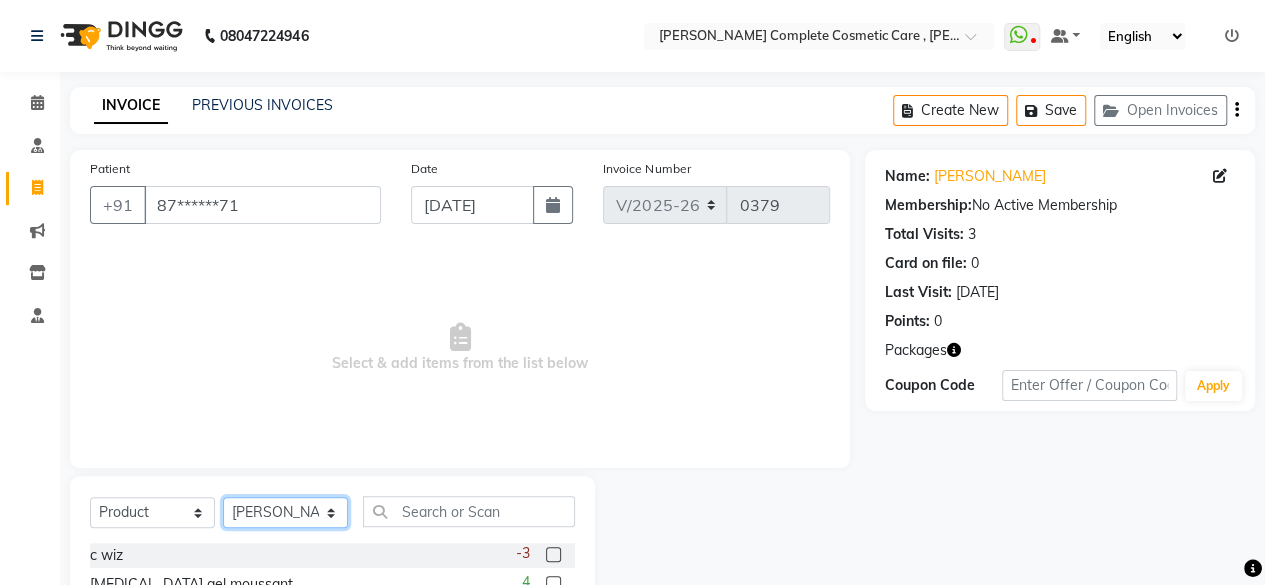 click on "Select Doctor ashika s Dr. Asha Queen saranya k skin therapist yinmi" 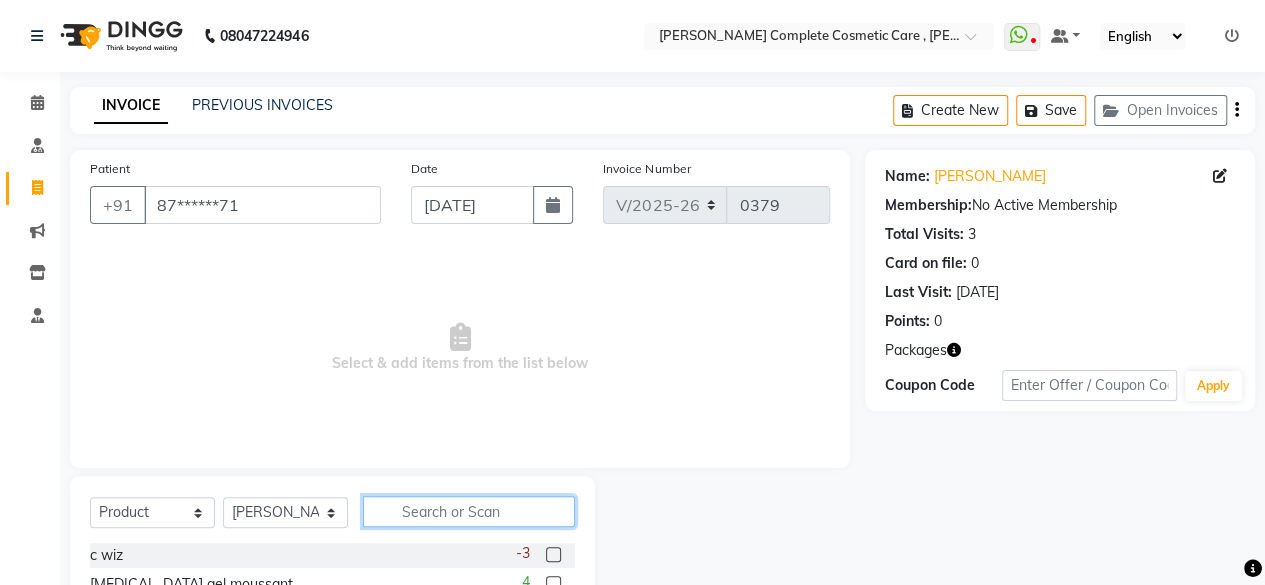 click 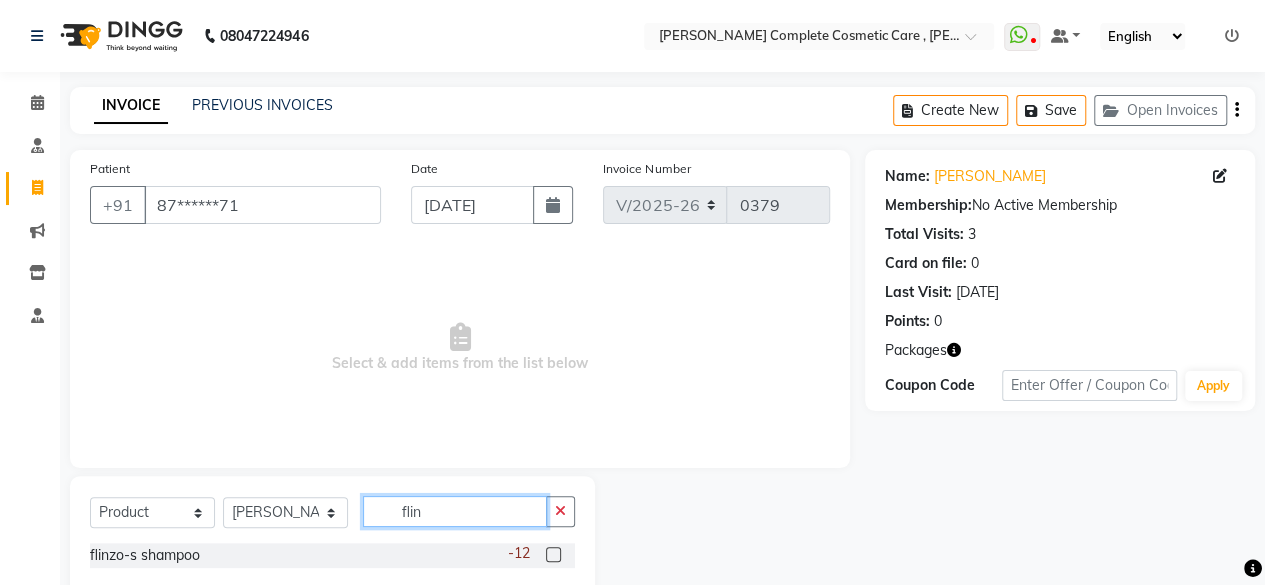 type on "flin" 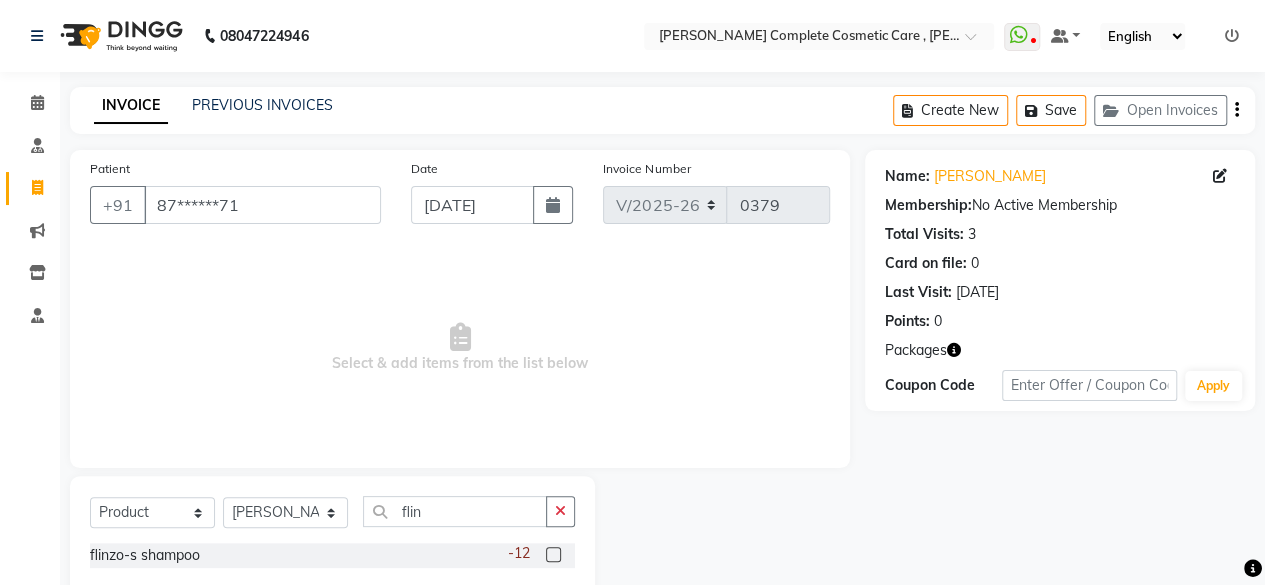 click 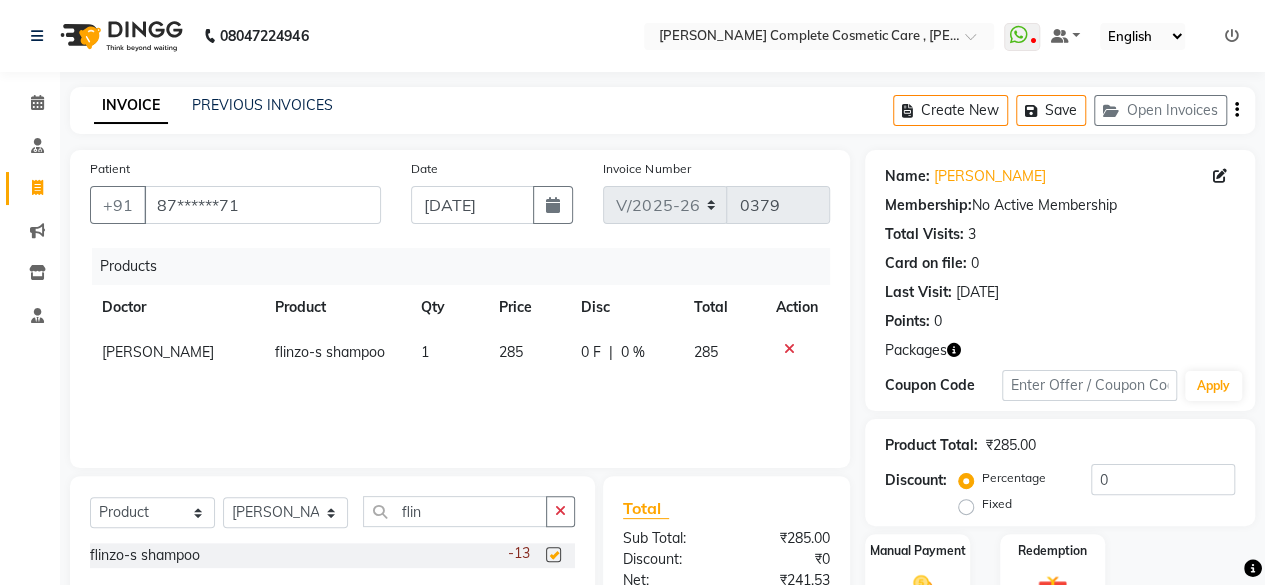 checkbox on "false" 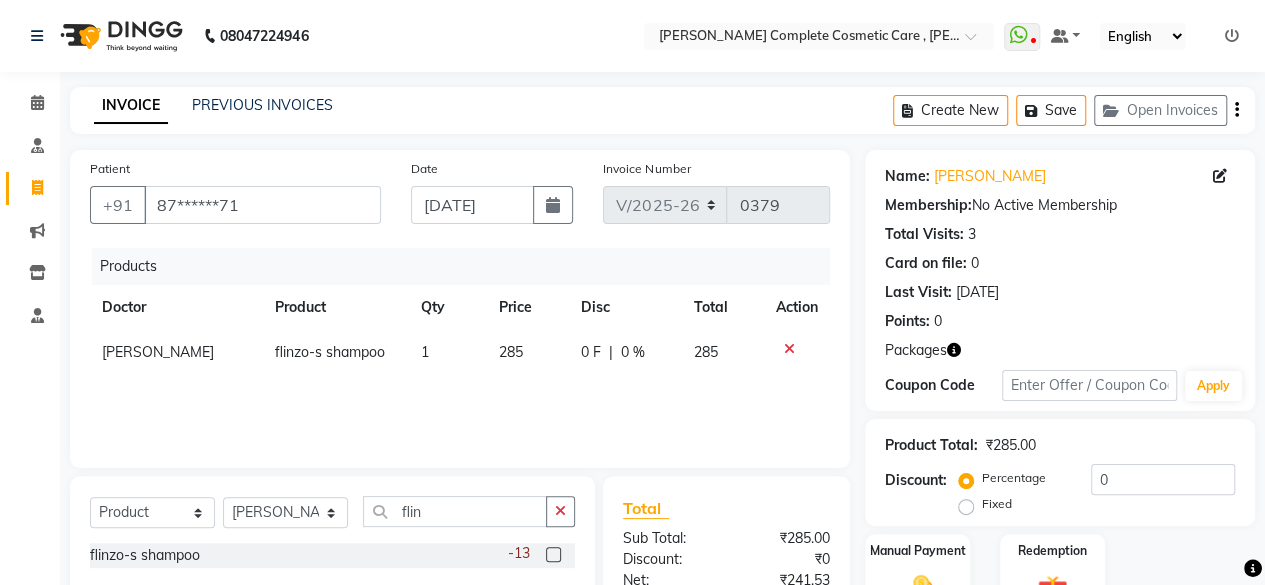 scroll, scrollTop: 234, scrollLeft: 0, axis: vertical 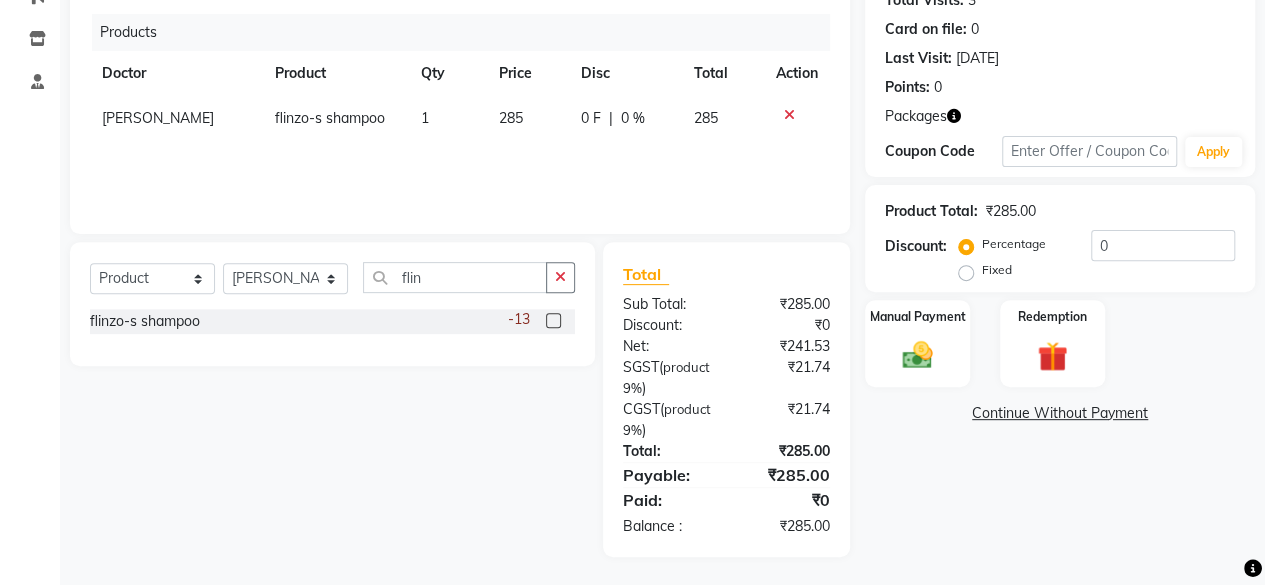 click on "285" 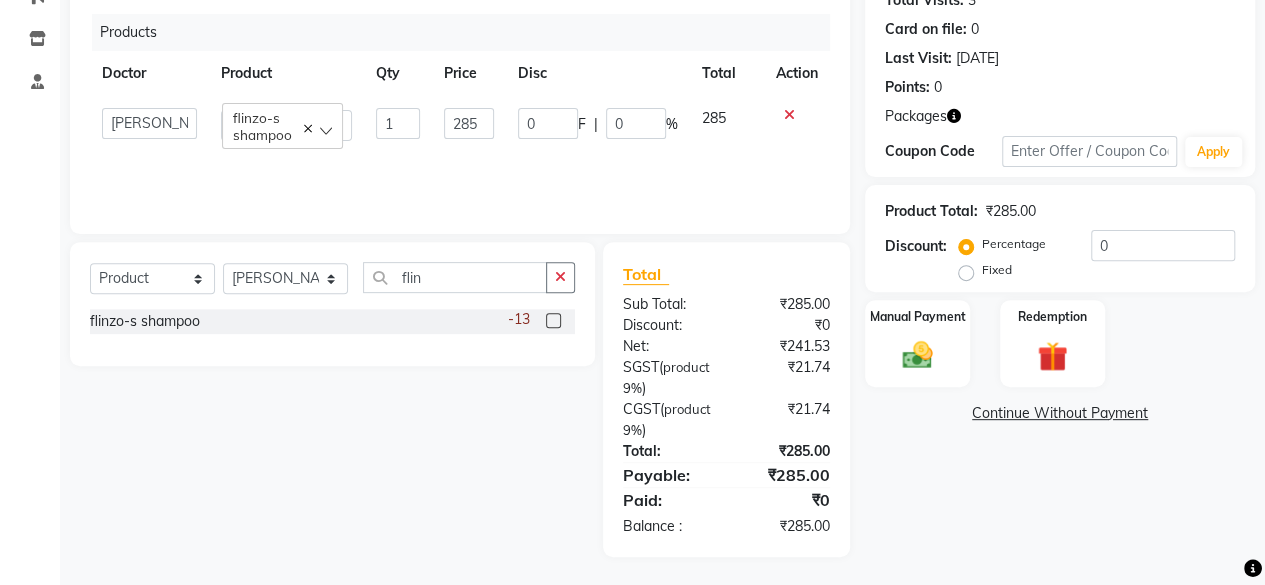 click on "0 F | 0 %" 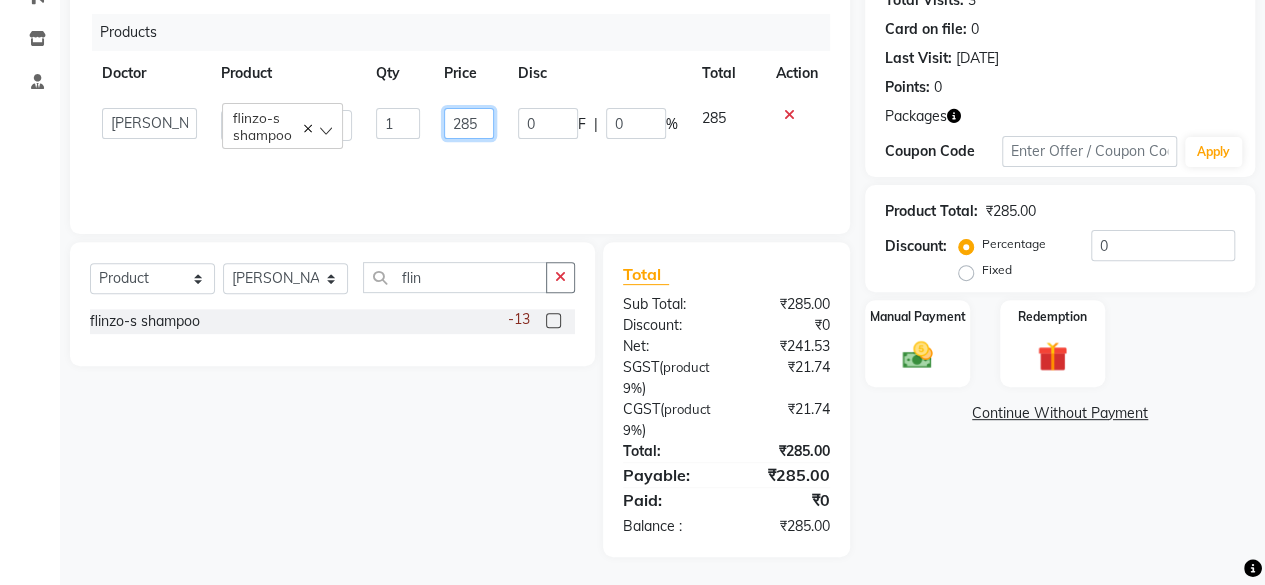 click on "285" 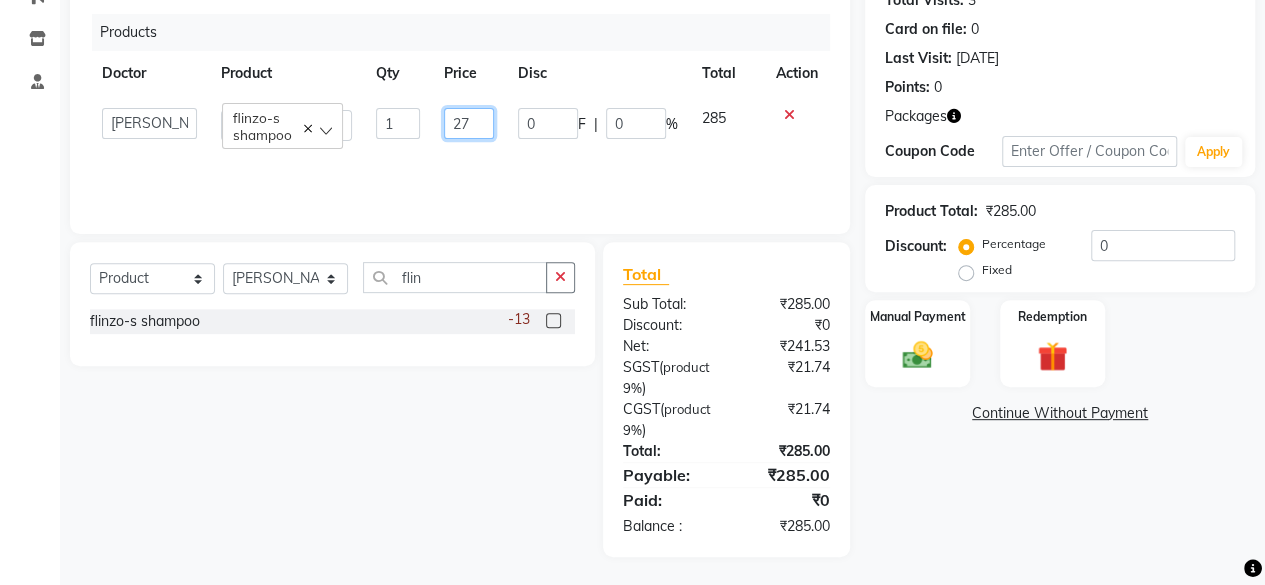 type on "270" 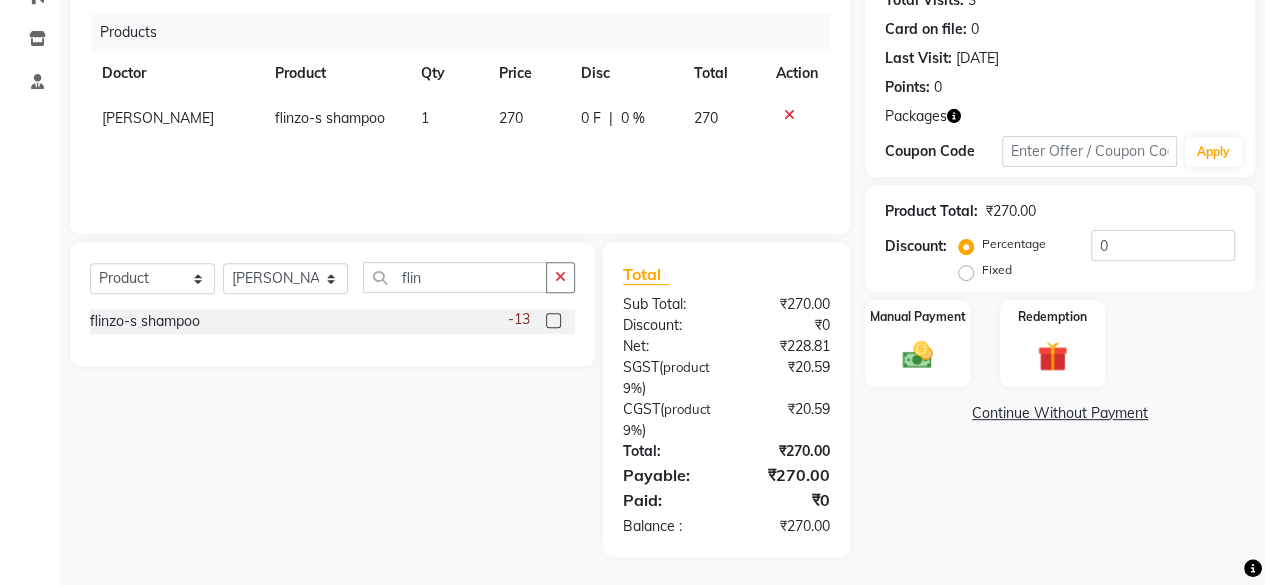 click on "Products Doctor Product Qty Price Disc Total Action Dr. Asha Queen flinzo-s shampoo 1 270 0 F | 0 % 270" 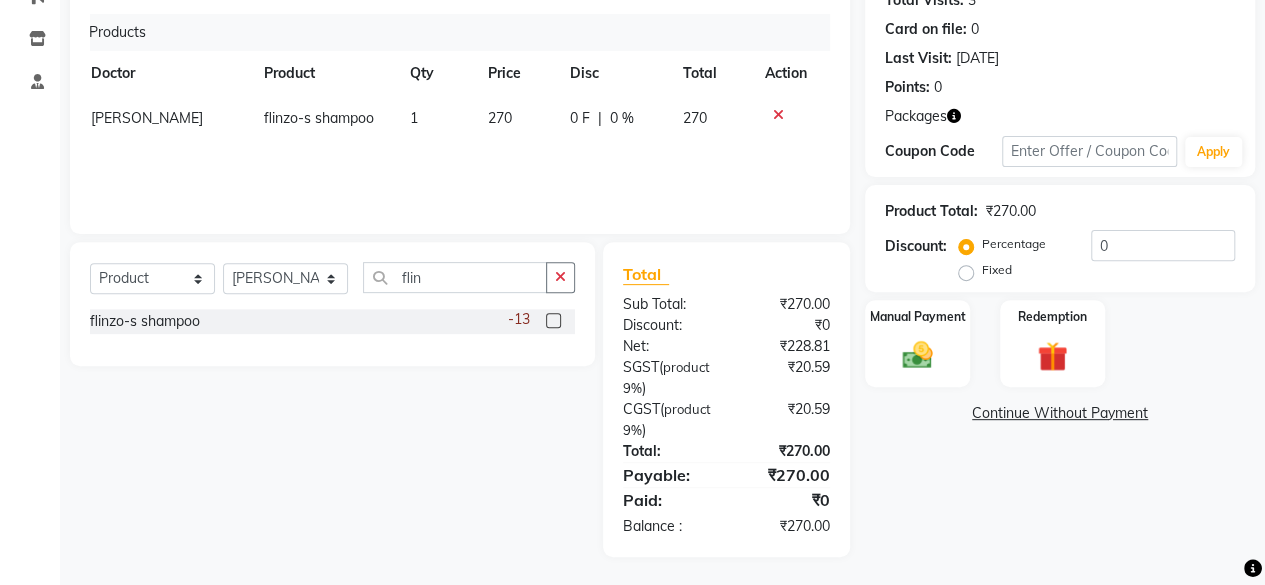 scroll, scrollTop: 0, scrollLeft: 14, axis: horizontal 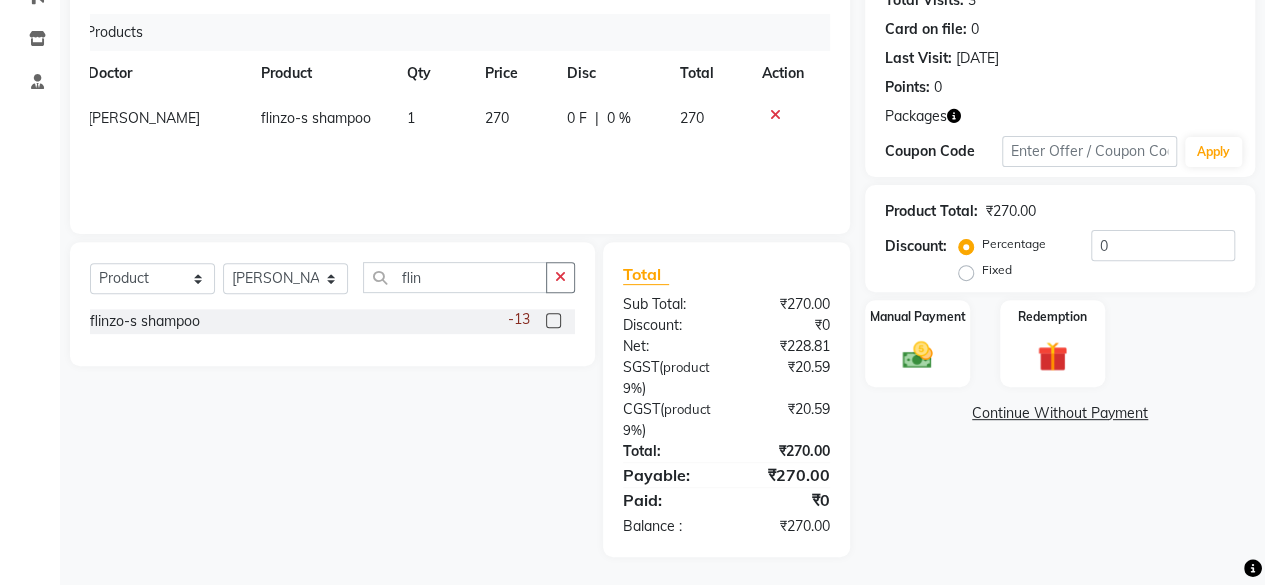 click on "Products Doctor Product Qty Price Disc Total Action Dr. Asha Queen flinzo-s shampoo 1 270 0 F | 0 % 270" 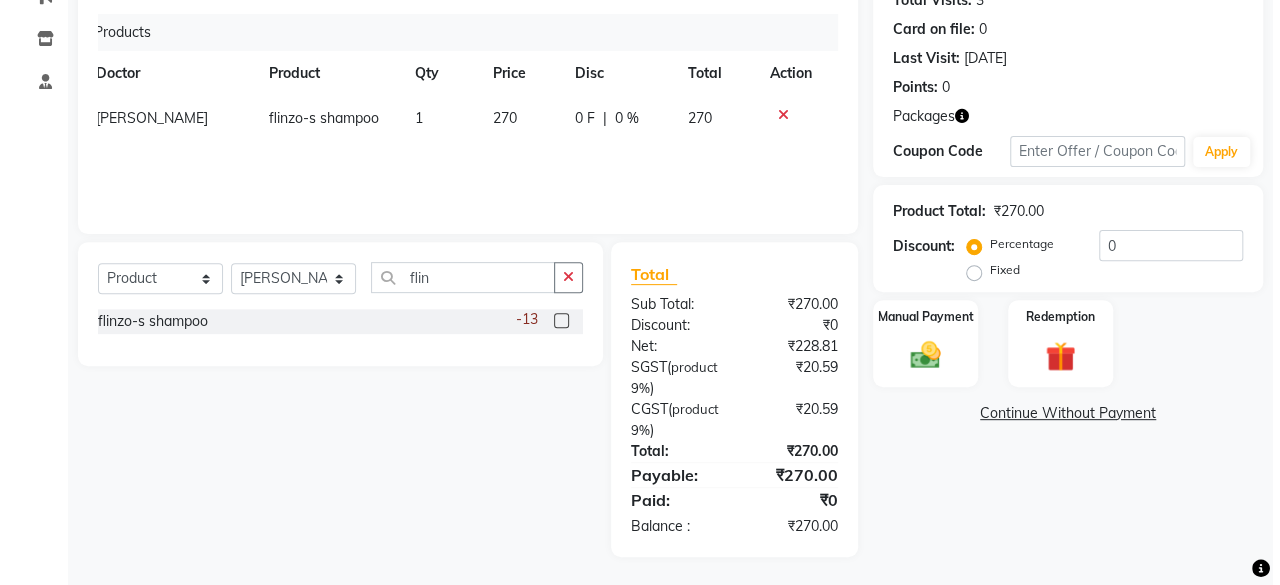 scroll, scrollTop: 0, scrollLeft: 0, axis: both 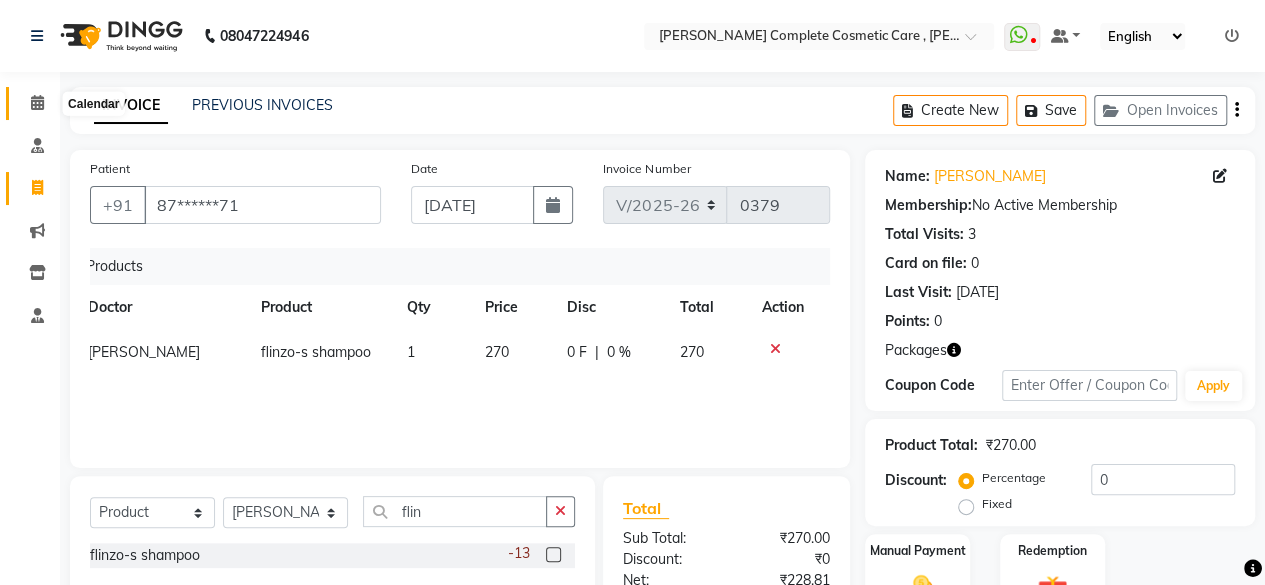 click 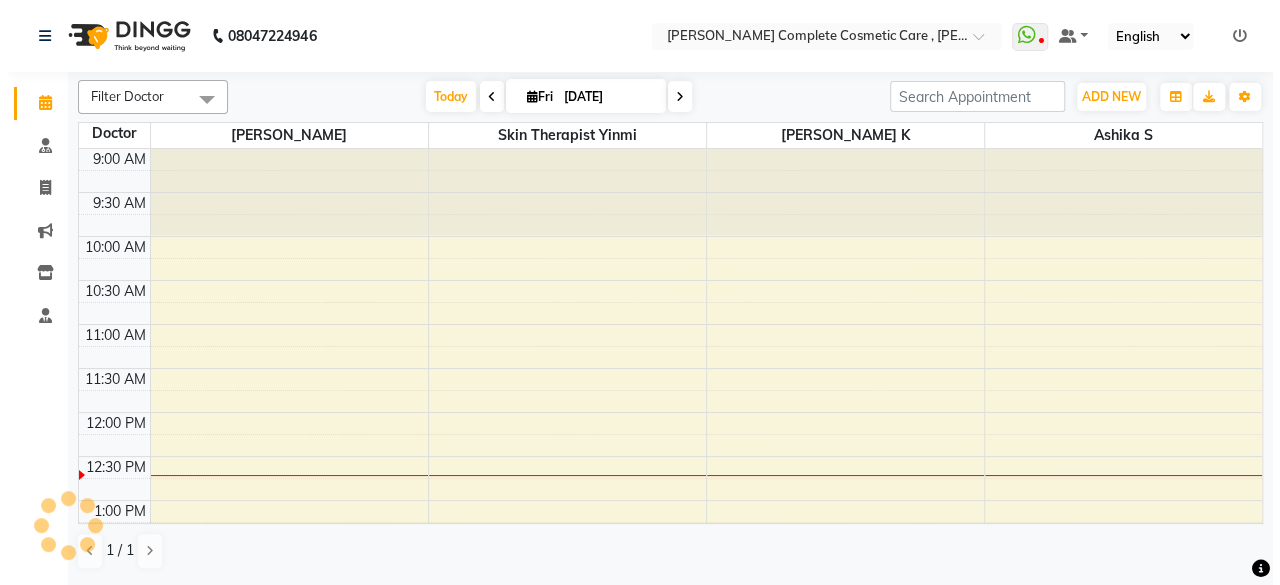 scroll, scrollTop: 0, scrollLeft: 0, axis: both 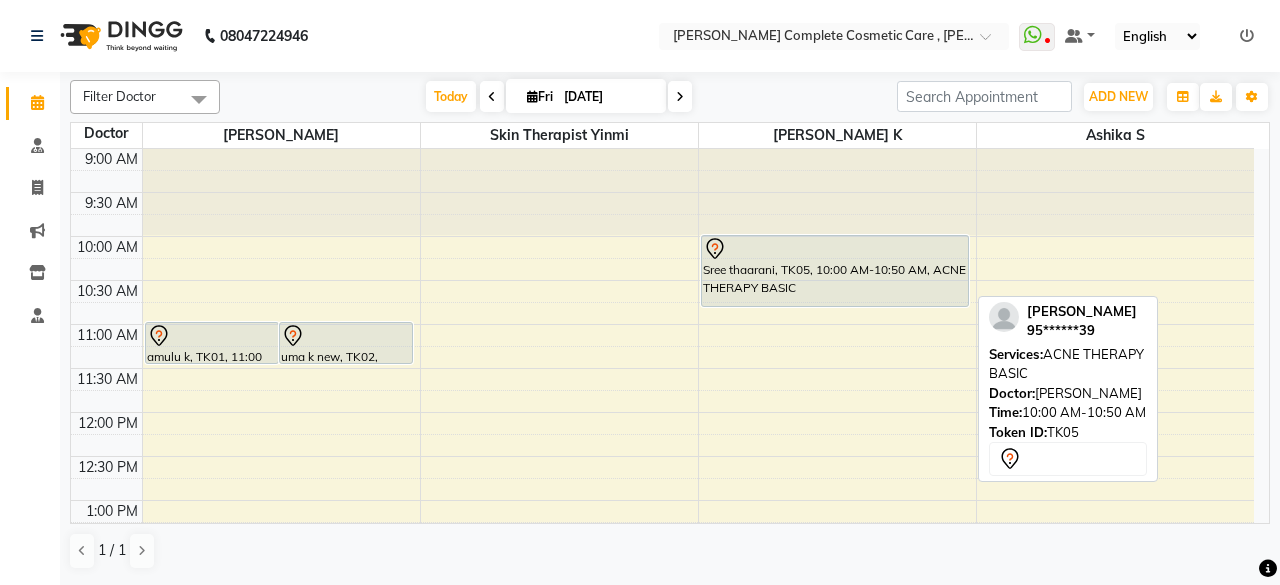 click at bounding box center [835, 249] 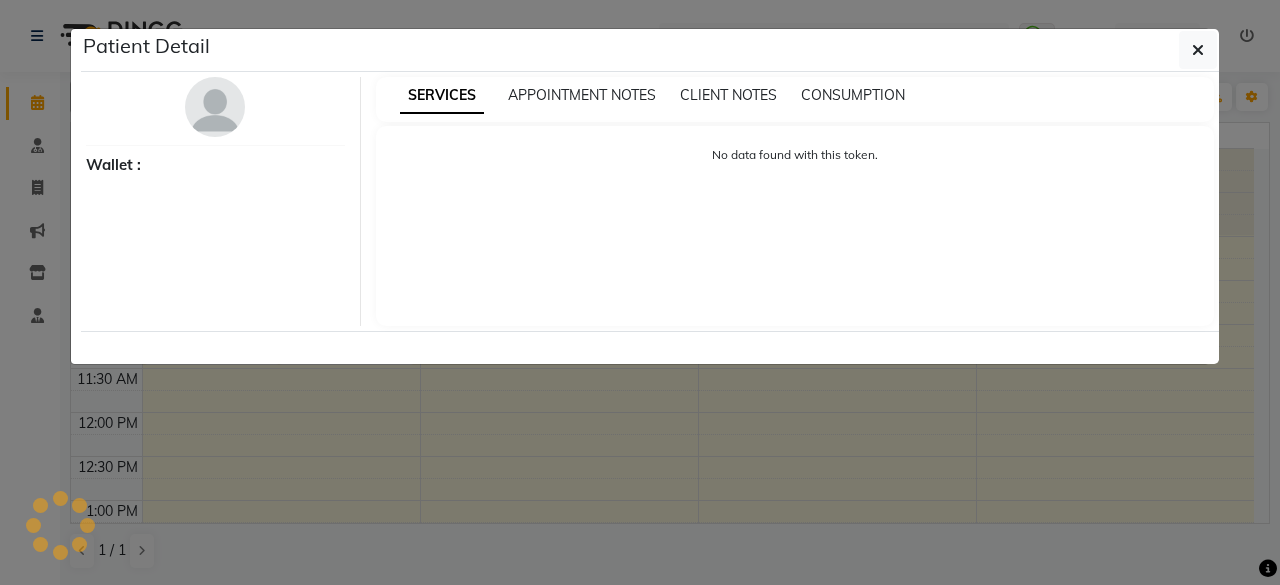 select on "7" 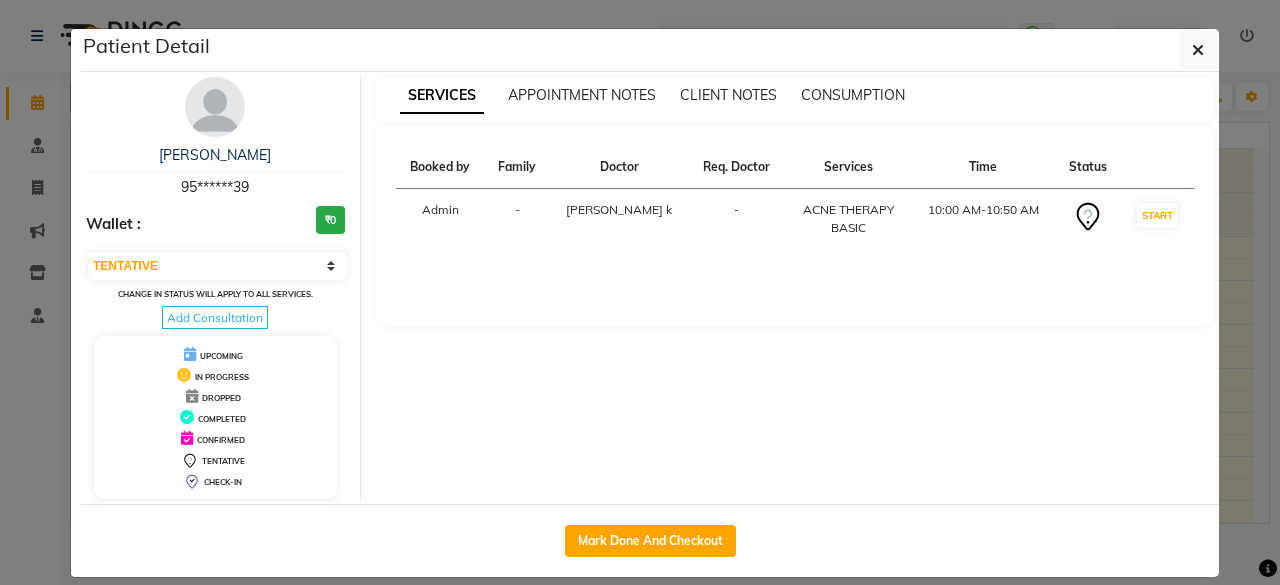 click on "Booked by Family Doctor Req. Doctor Services Time Status  Admin  - saranya k -  ACNE THERAPY BASIC    10:00 AM-10:50 AM   START" at bounding box center [795, 205] 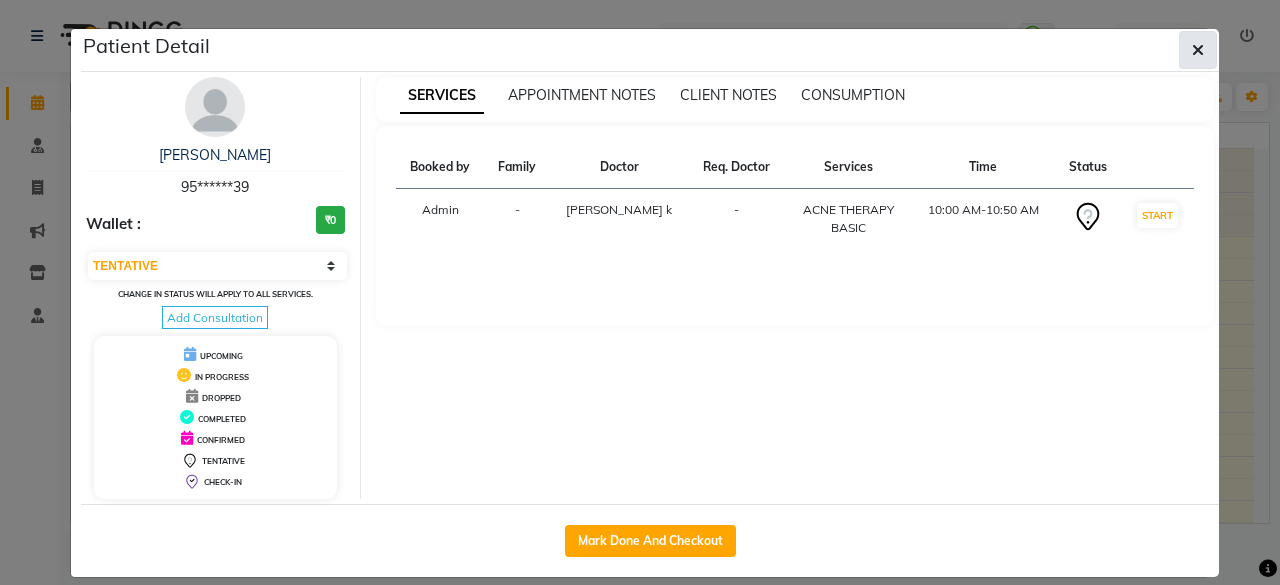 click 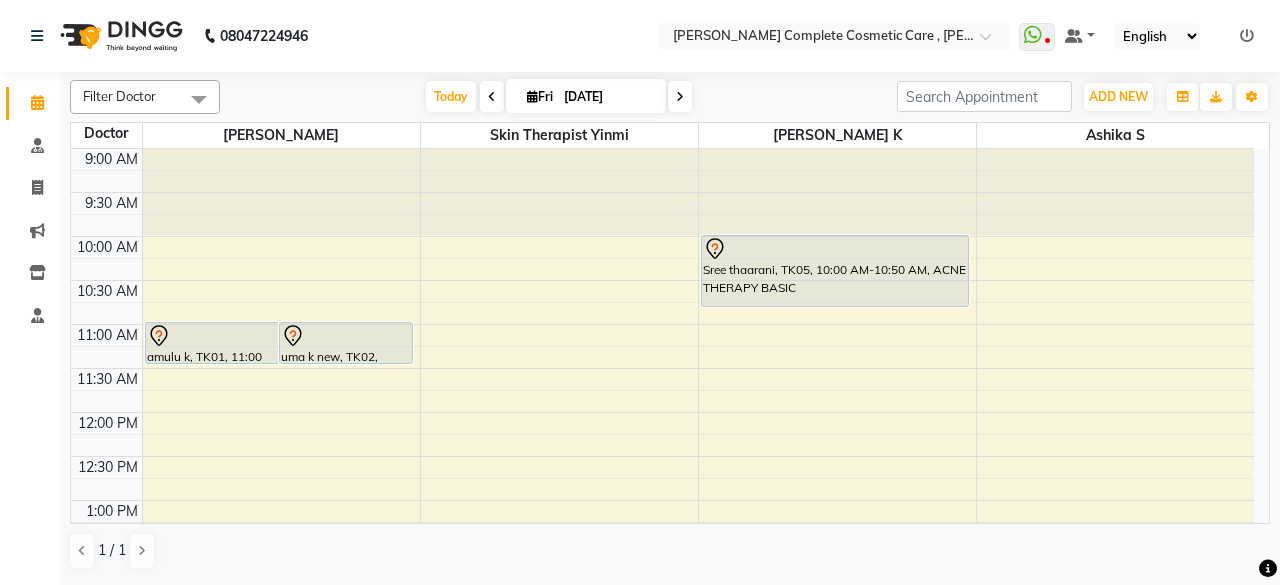 scroll, scrollTop: 328, scrollLeft: 0, axis: vertical 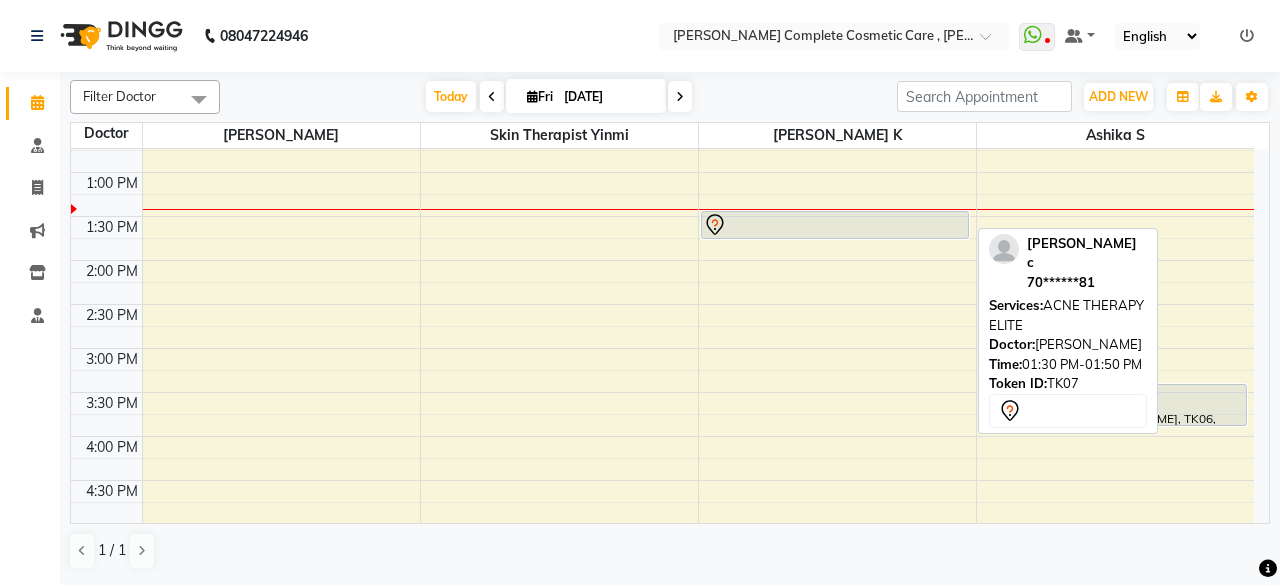 click at bounding box center (835, 225) 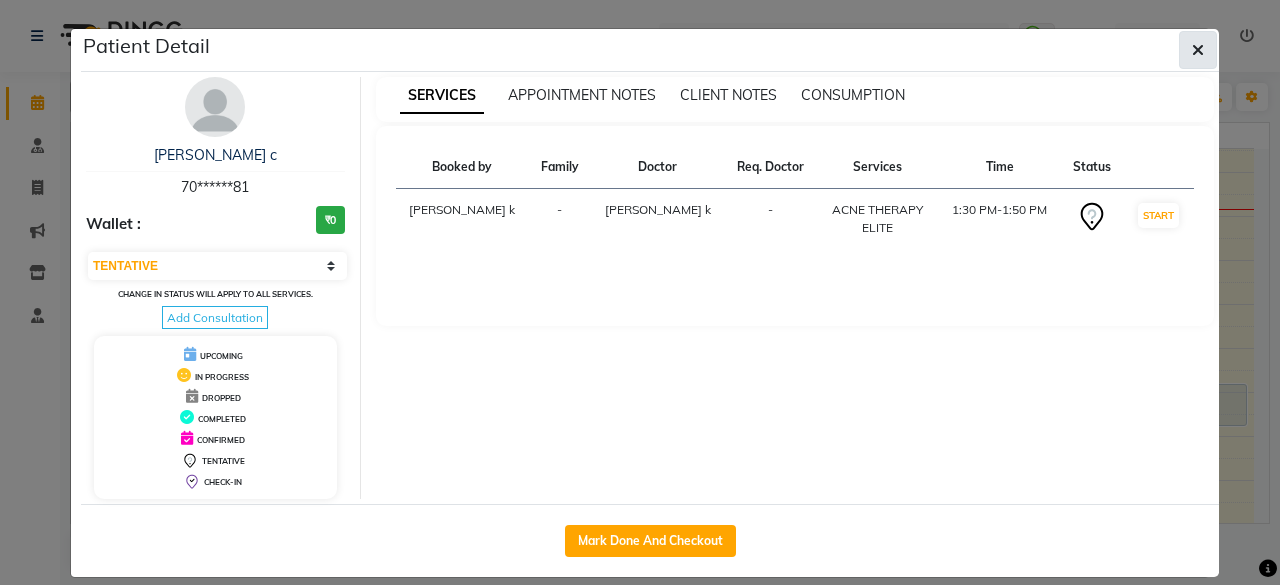 click 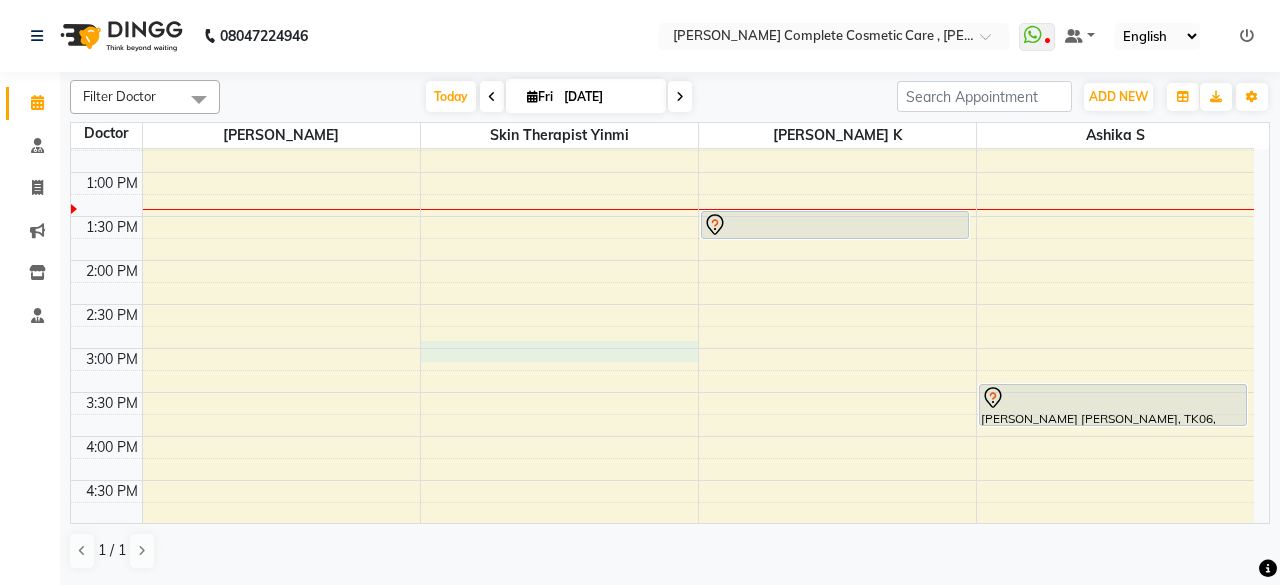click on "9:00 AM 9:30 AM 10:00 AM 10:30 AM 11:00 AM 11:30 AM 12:00 PM 12:30 PM 1:00 PM 1:30 PM 2:00 PM 2:30 PM 3:00 PM 3:30 PM 4:00 PM 4:30 PM 5:00 PM 5:30 PM 6:00 PM 6:30 PM 7:00 PM 7:30 PM 8:00 PM 8:30 PM             amulu k, TK01, 11:00 AM-11:30 AM, Hollywood basic              uma k new, TK02, 11:00 AM-11:30 AM, Hollywood basic              Sree thaarani, TK05, 10:00 AM-10:50 AM, ACNE THERAPY BASIC              gayathri c, TK07, 01:30 PM-01:50 PM, ACNE THERAPY ELITE             syad ali fathima, TK06, 03:30 PM-04:00 PM, hollywood elite" at bounding box center (662, 348) 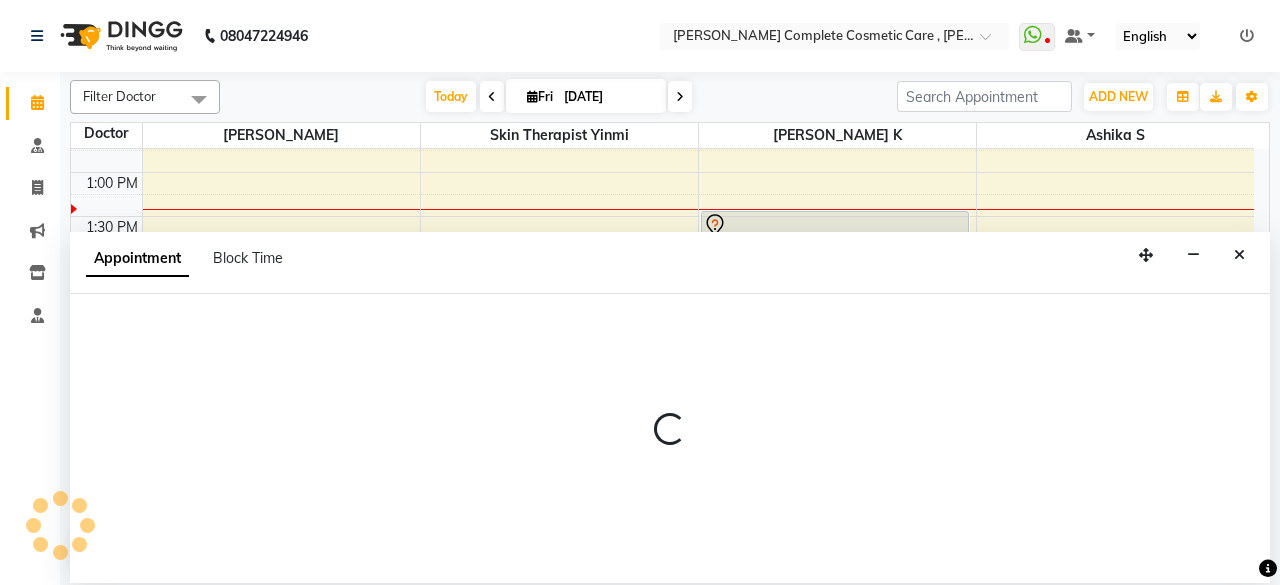 select on "70591" 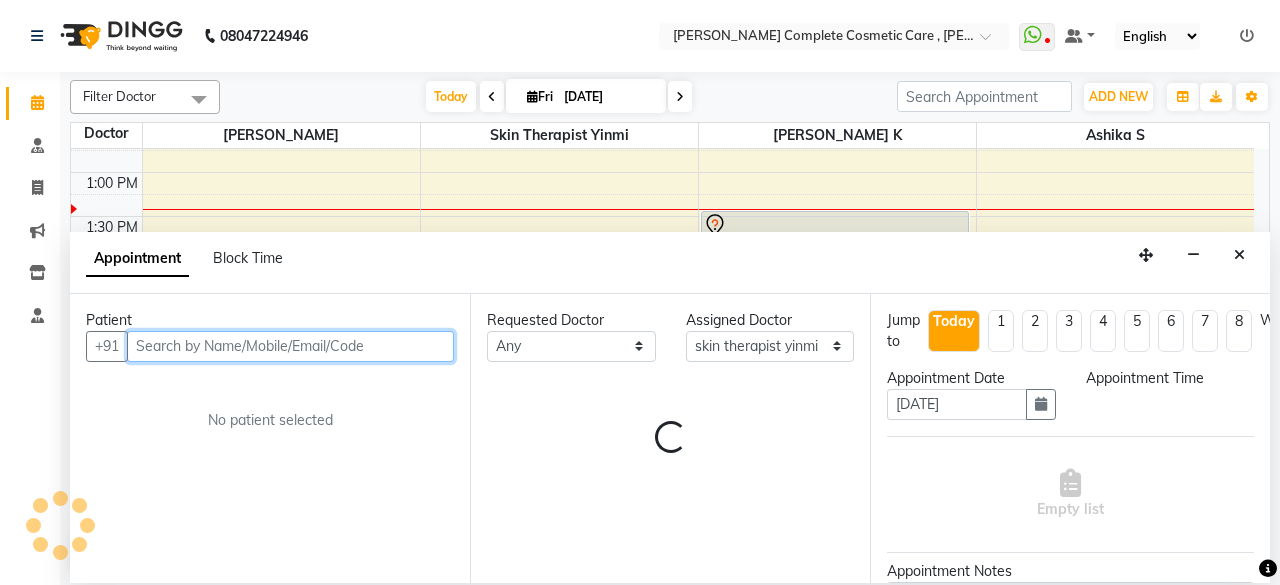 select on "900" 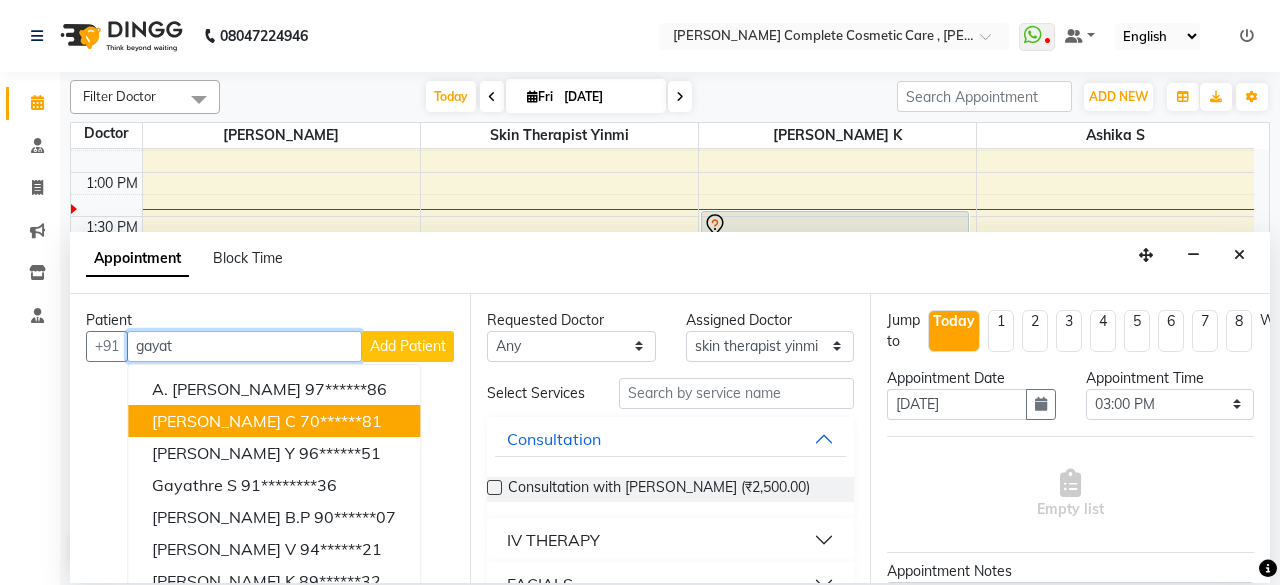 click on "[PERSON_NAME] c  70******81" at bounding box center [274, 421] 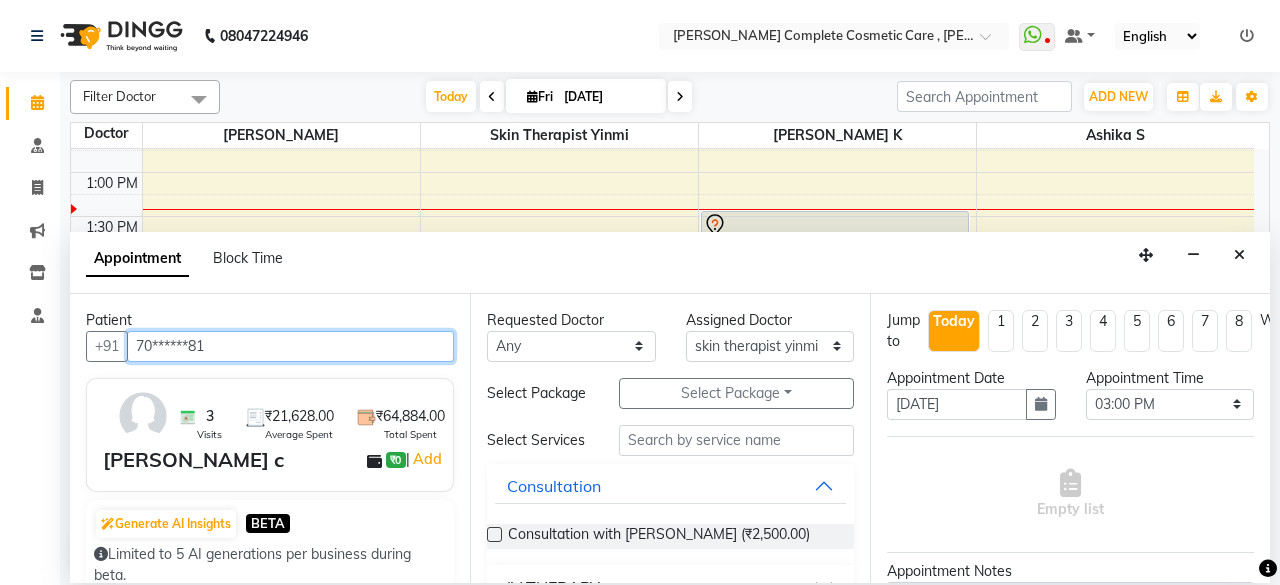 scroll, scrollTop: 252, scrollLeft: 0, axis: vertical 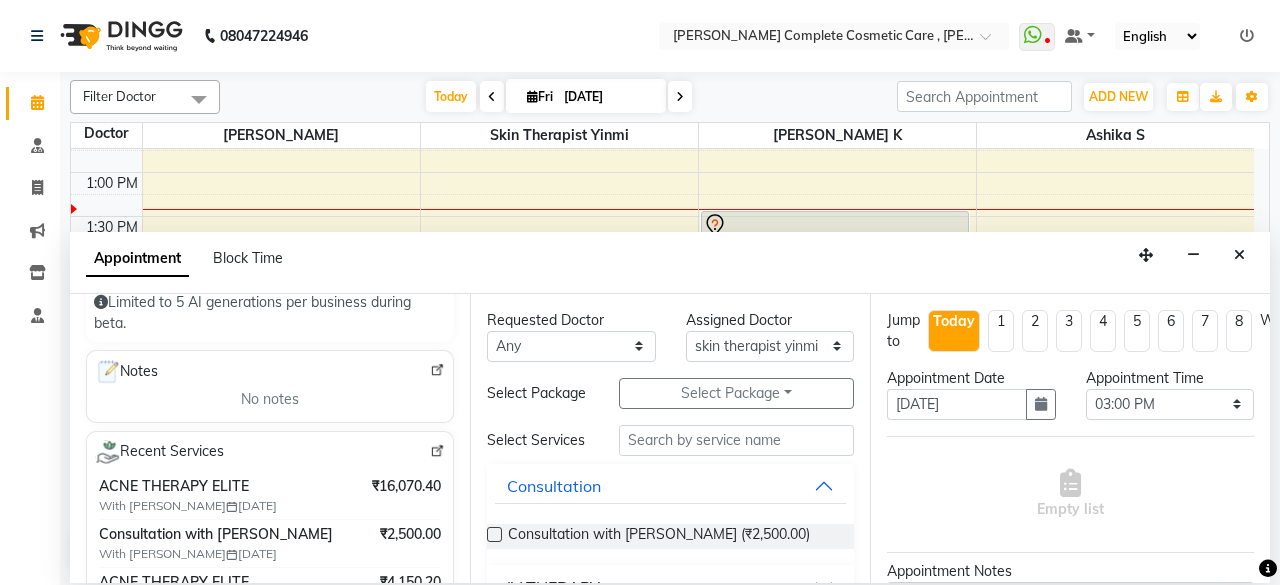 type on "70******81" 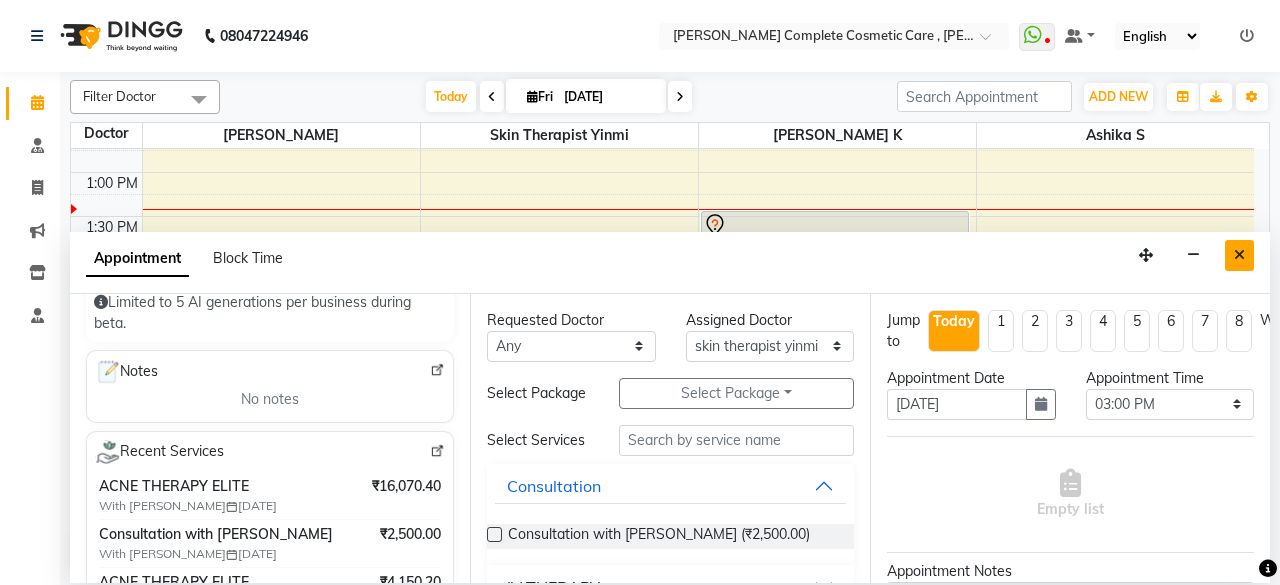 click at bounding box center [1239, 255] 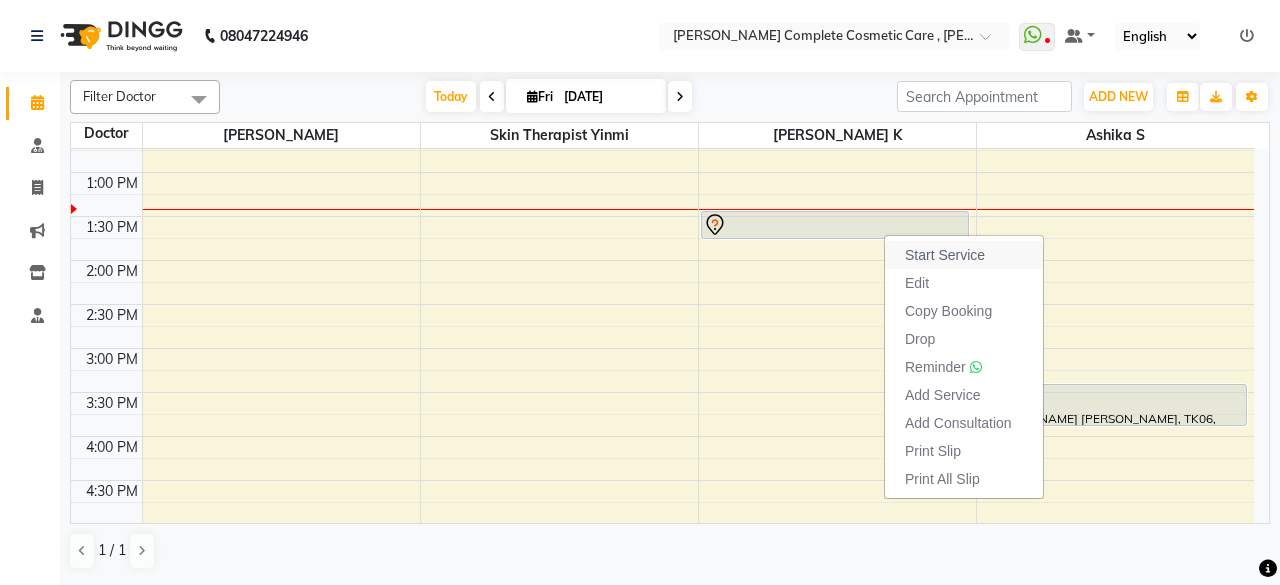 click on "Start Service" at bounding box center (945, 255) 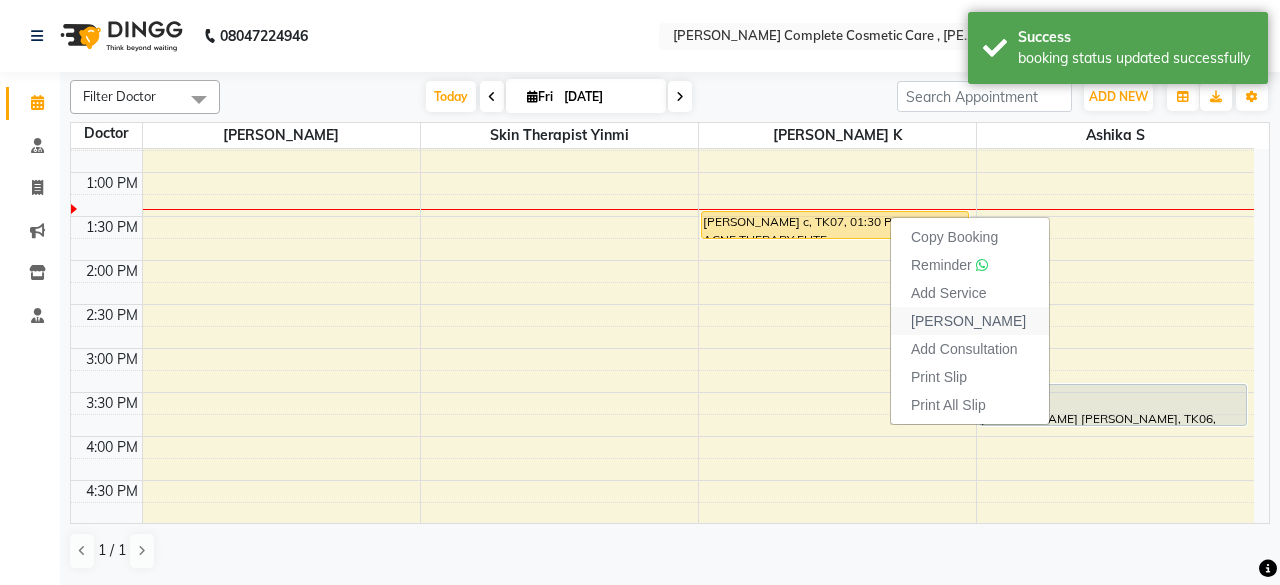 click on "Mark Done" at bounding box center [968, 321] 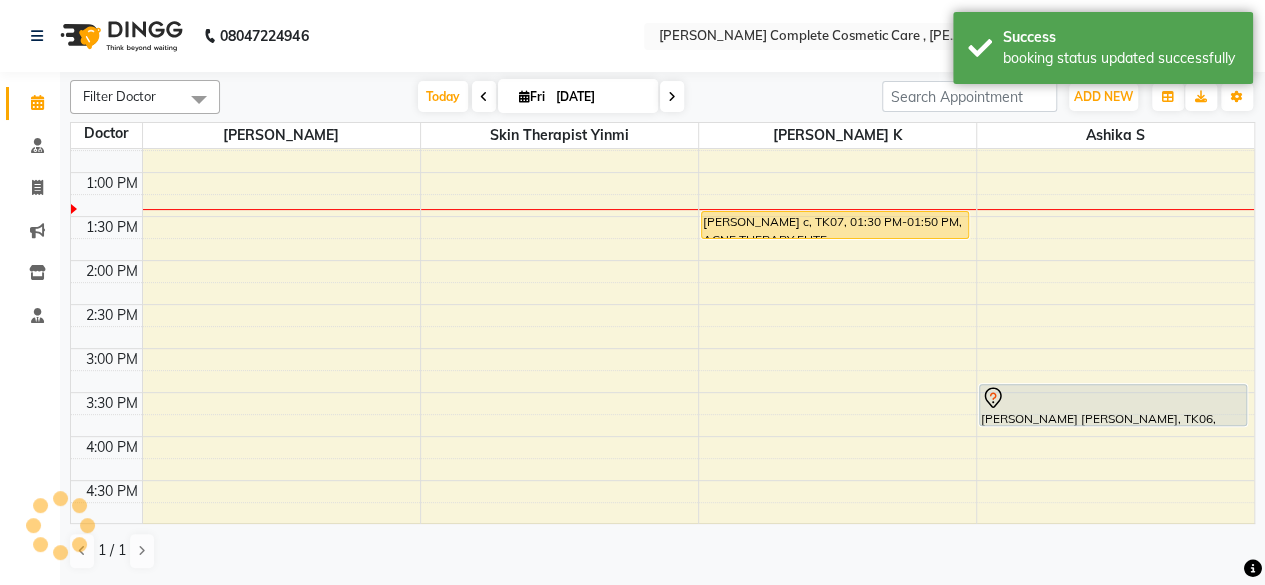 select on "7560" 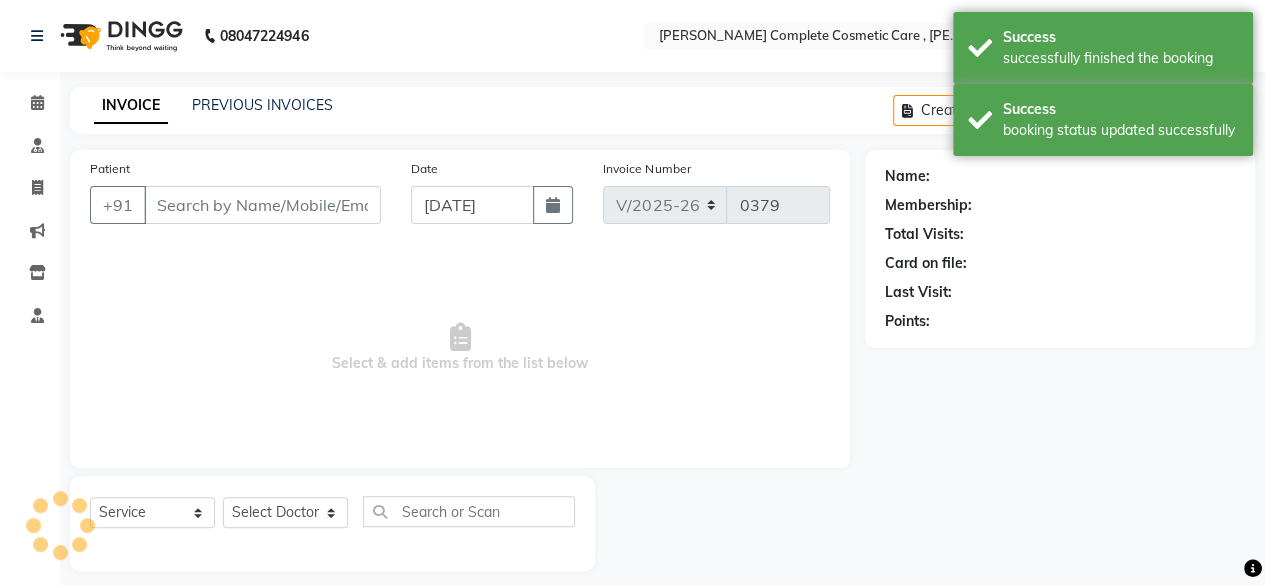 type on "70******81" 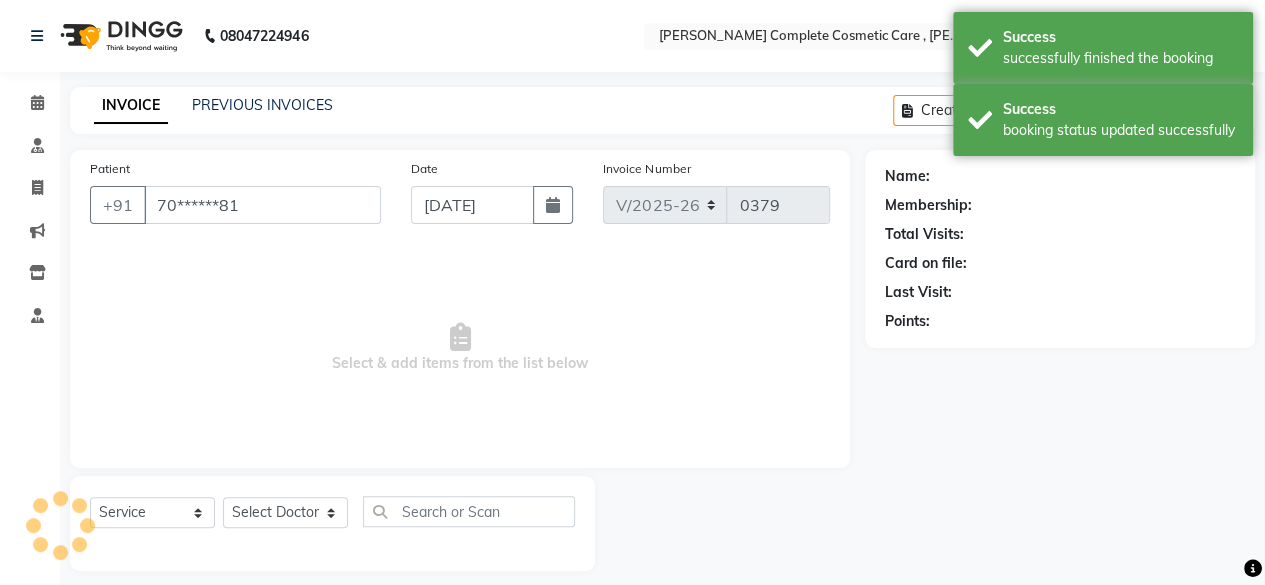 select on "83348" 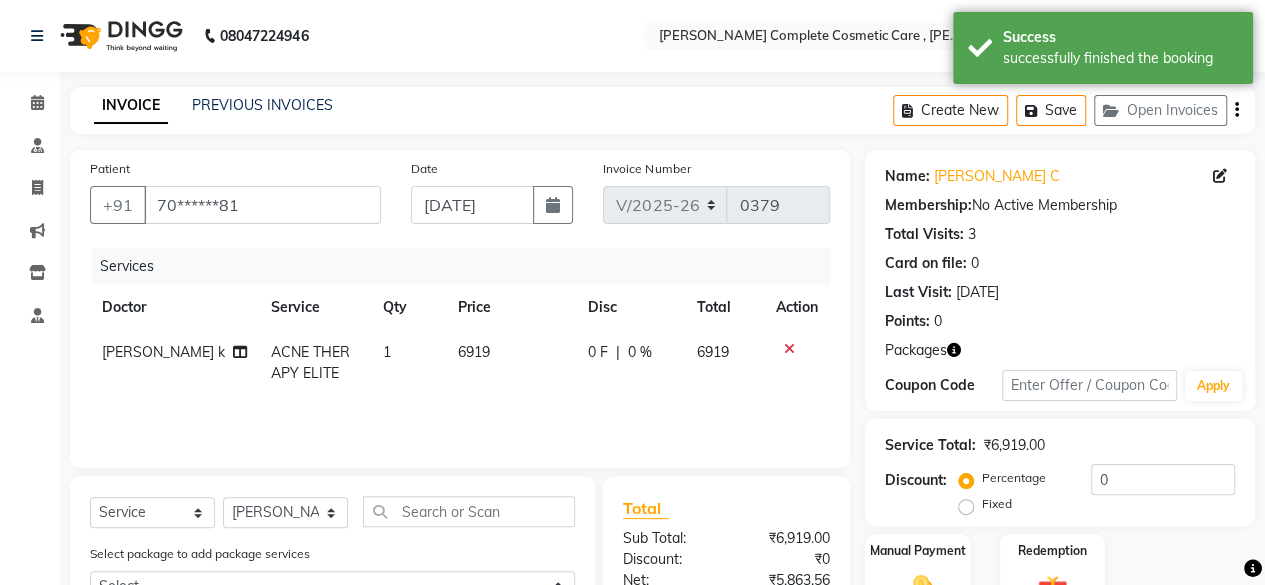 scroll, scrollTop: 282, scrollLeft: 0, axis: vertical 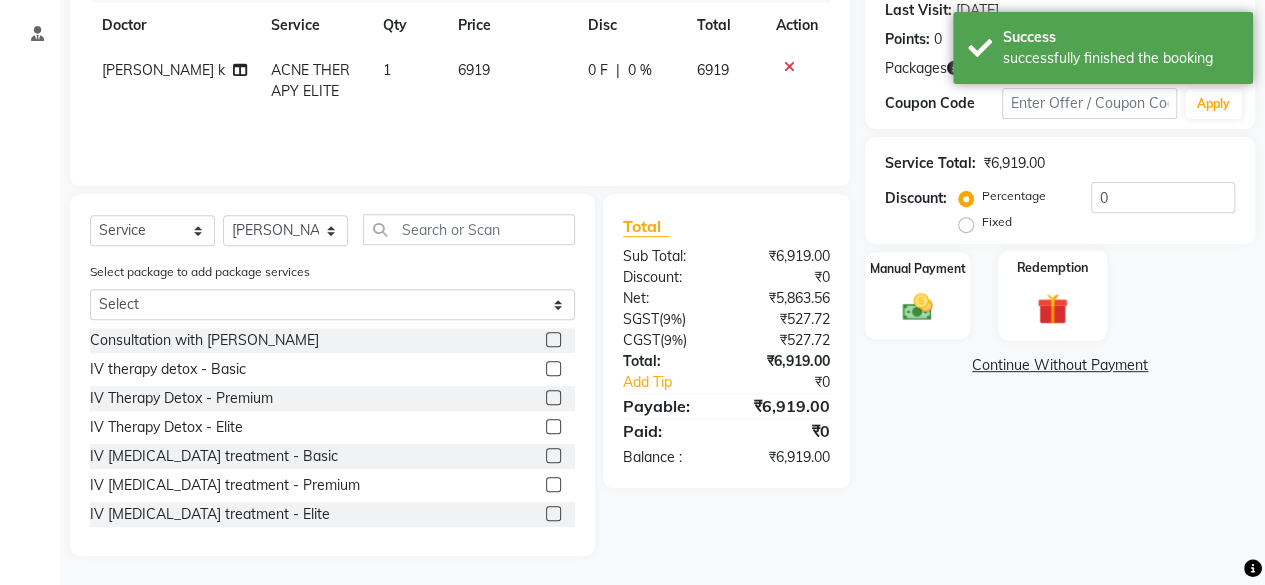 click on "Redemption" 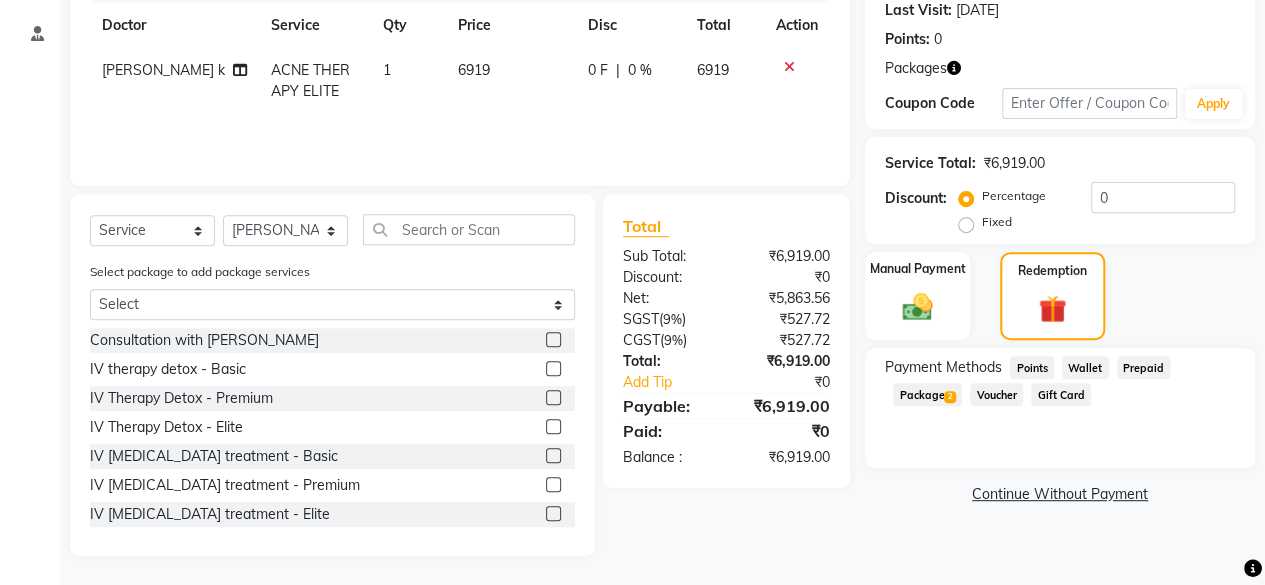 click on "Package  2" 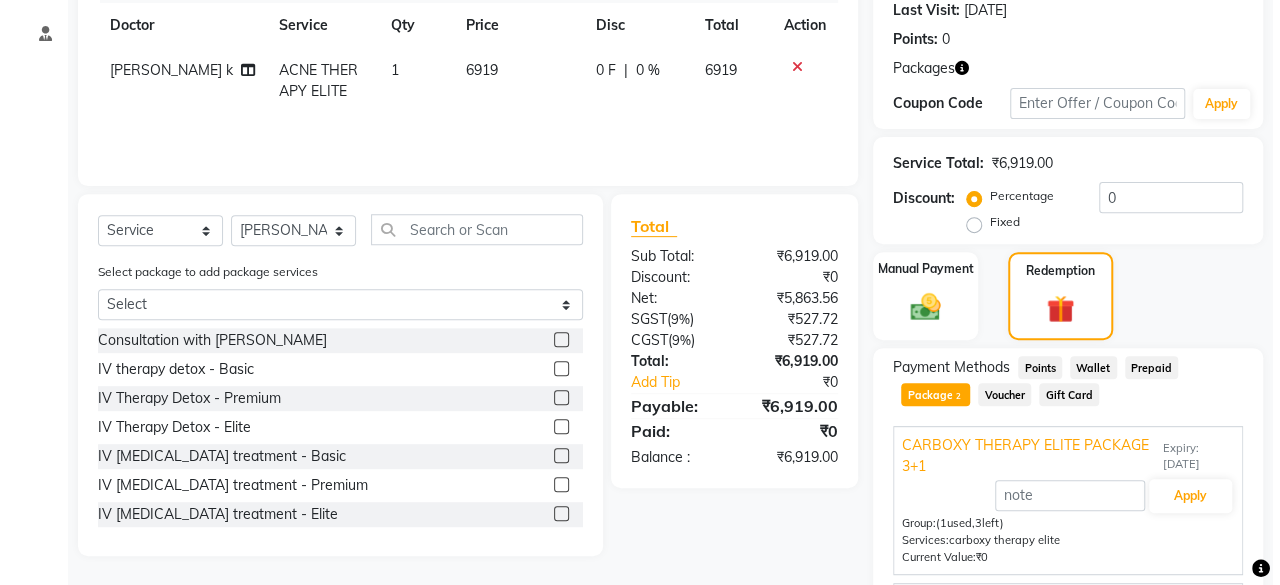 scroll, scrollTop: 0, scrollLeft: 0, axis: both 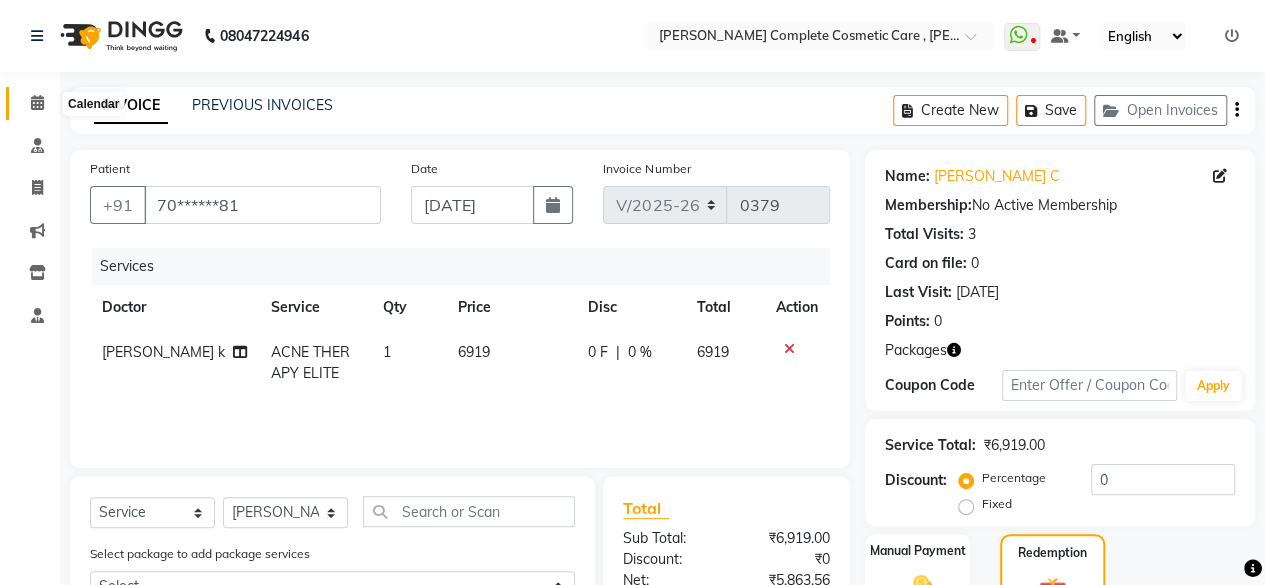 click on "Calendar" 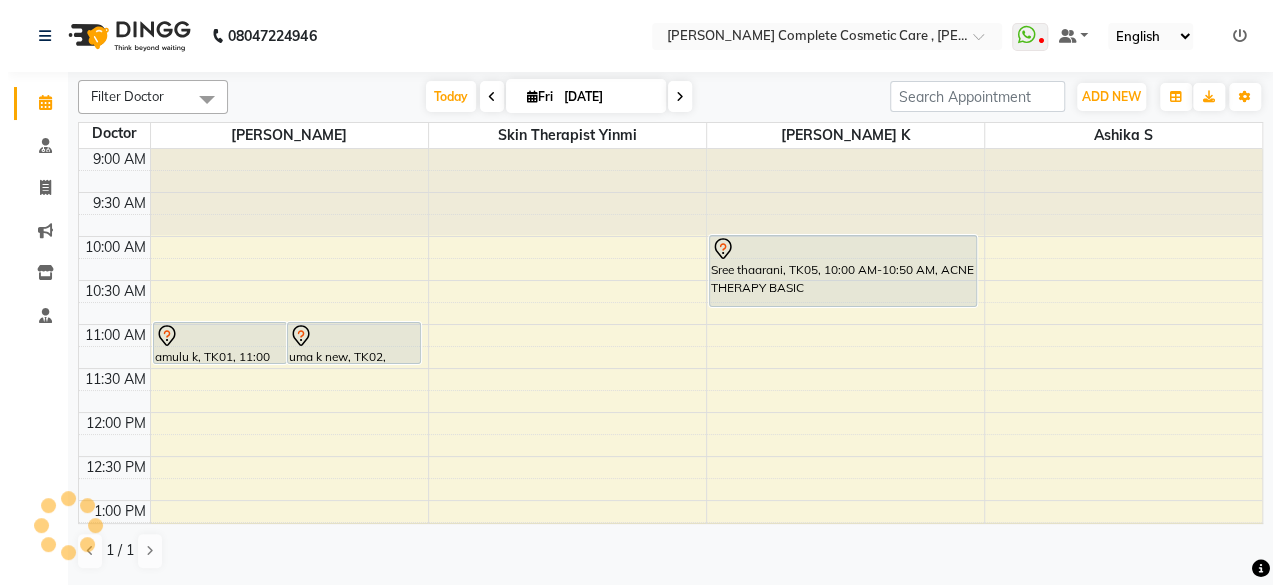 scroll, scrollTop: 348, scrollLeft: 0, axis: vertical 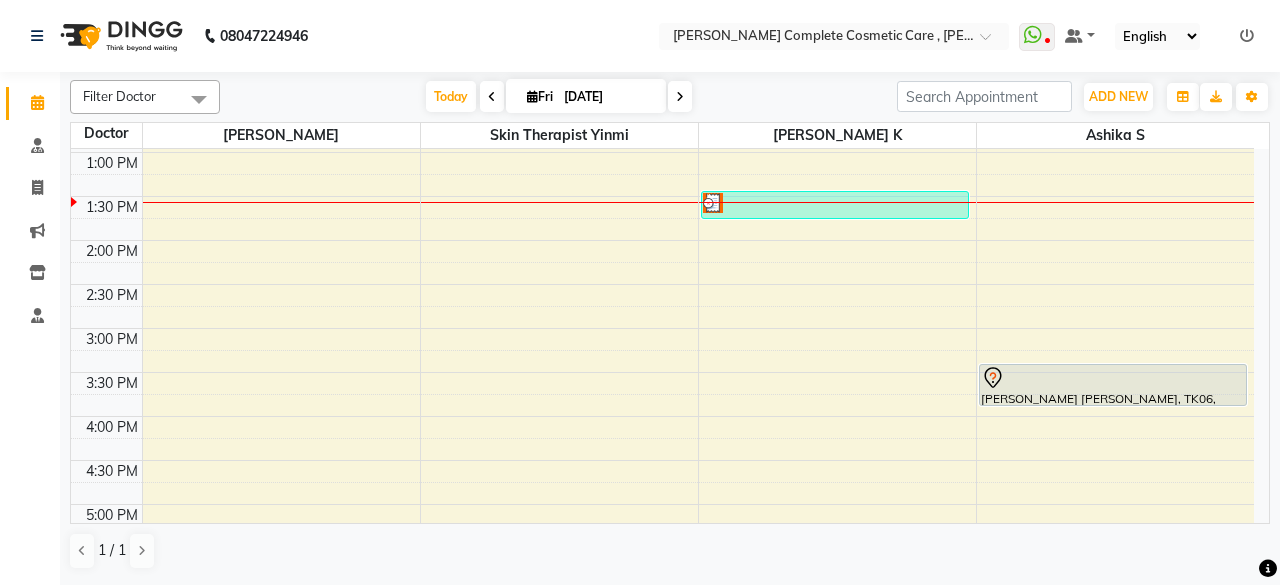 drag, startPoint x: 1279, startPoint y: 429, endPoint x: 1271, endPoint y: 590, distance: 161.19864 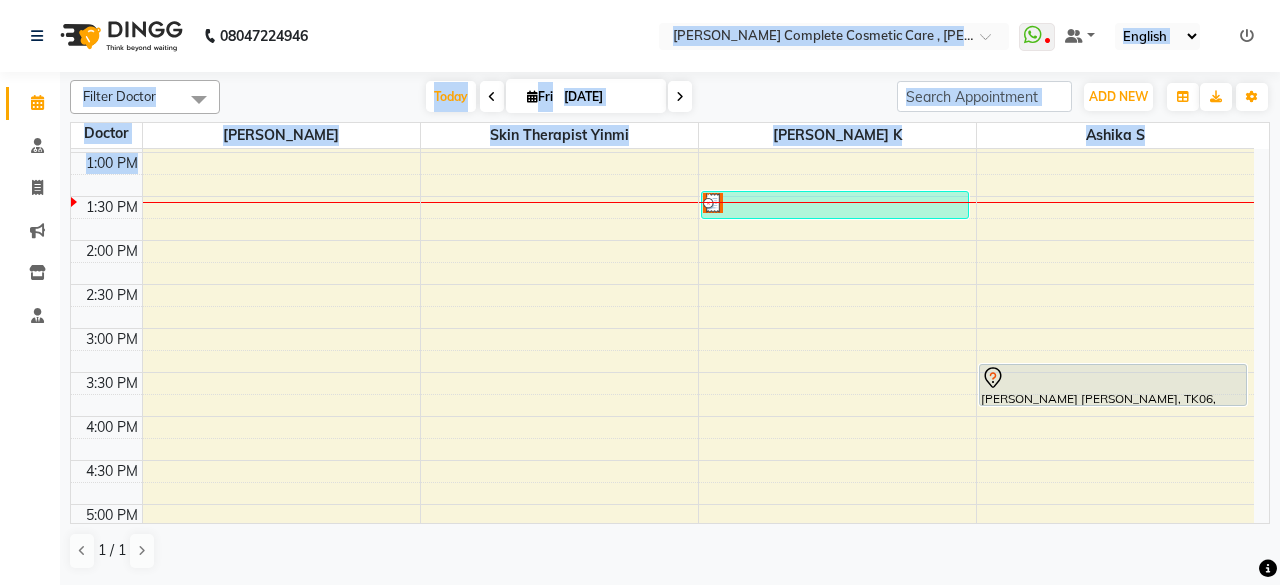 drag, startPoint x: 617, startPoint y: 32, endPoint x: 1221, endPoint y: 241, distance: 639.1377 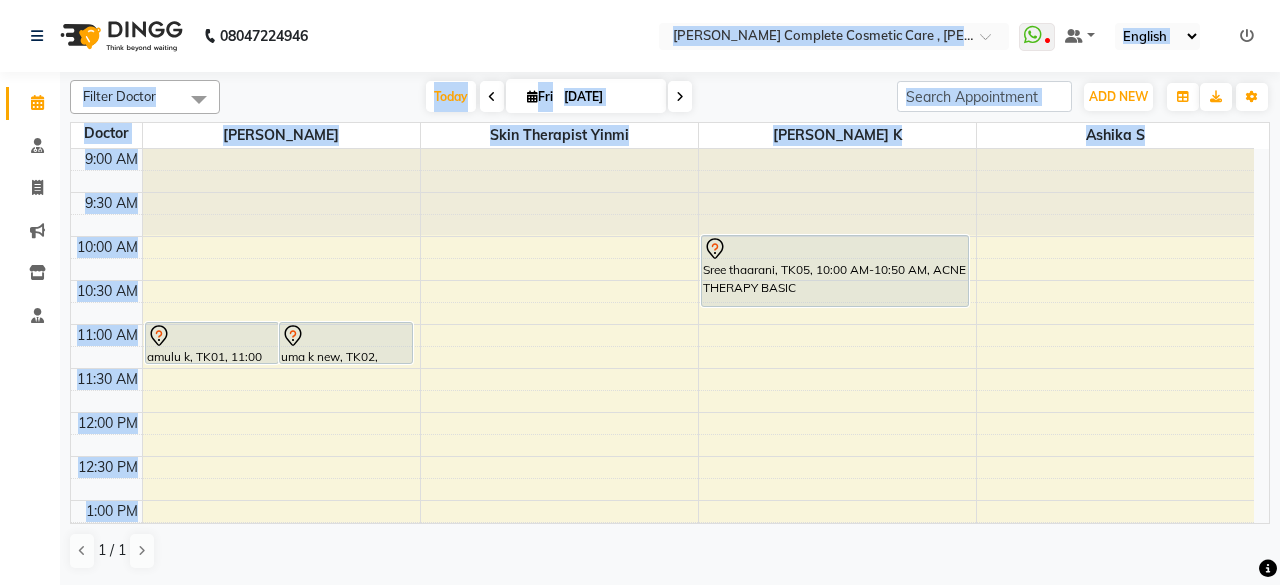 scroll, scrollTop: 157, scrollLeft: 0, axis: vertical 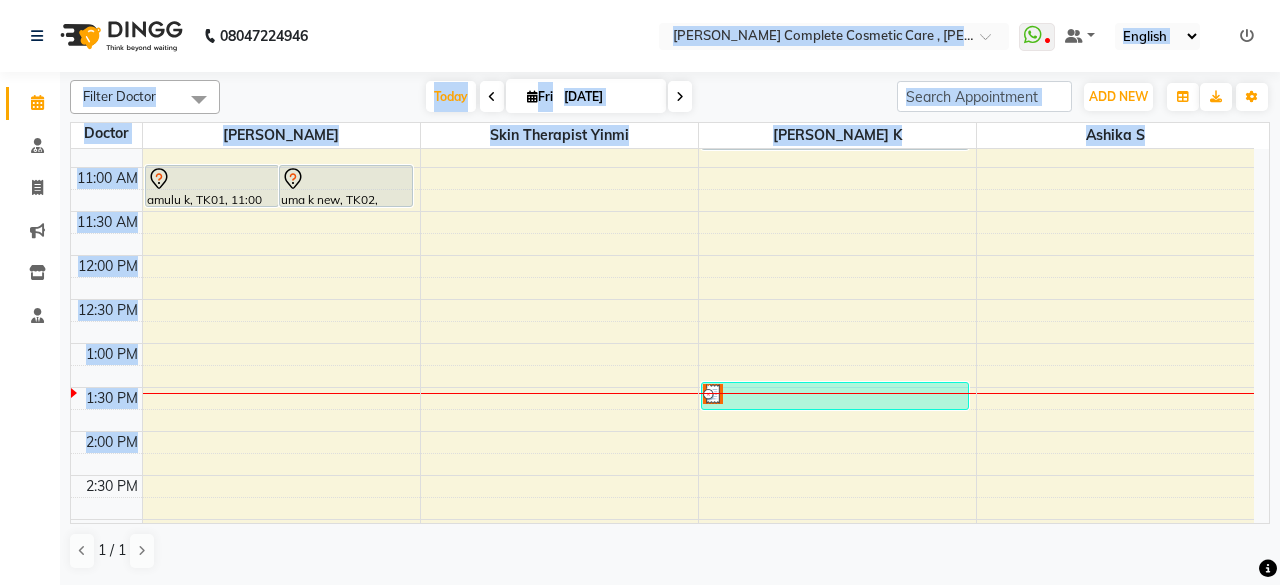 click on "Filter Doctor Select All ashika s Dr. Asha Queen saranya k skin therapist yinmi Today  Fri 11-07-2025 Toggle Dropdown Add Appointment Add Invoice Add Attendance Toggle Dropdown Add Appointment Add Invoice Add Attendance ADD NEW Toggle Dropdown Add Appointment Add Invoice Add Attendance Filter Doctor Select All ashika s Dr. Asha Queen saranya k skin therapist yinmi Group By  Staff View   Room View  View as Vertical  Vertical - Week View  Horizontal  Horizontal - Week View  List  Toggle Dropdown Calendar Settings Manage Tags   Arrange Doctors   Reset Doctors  Appointment Form Zoom 100% Staff/Room Display Count 4" at bounding box center [670, 97] 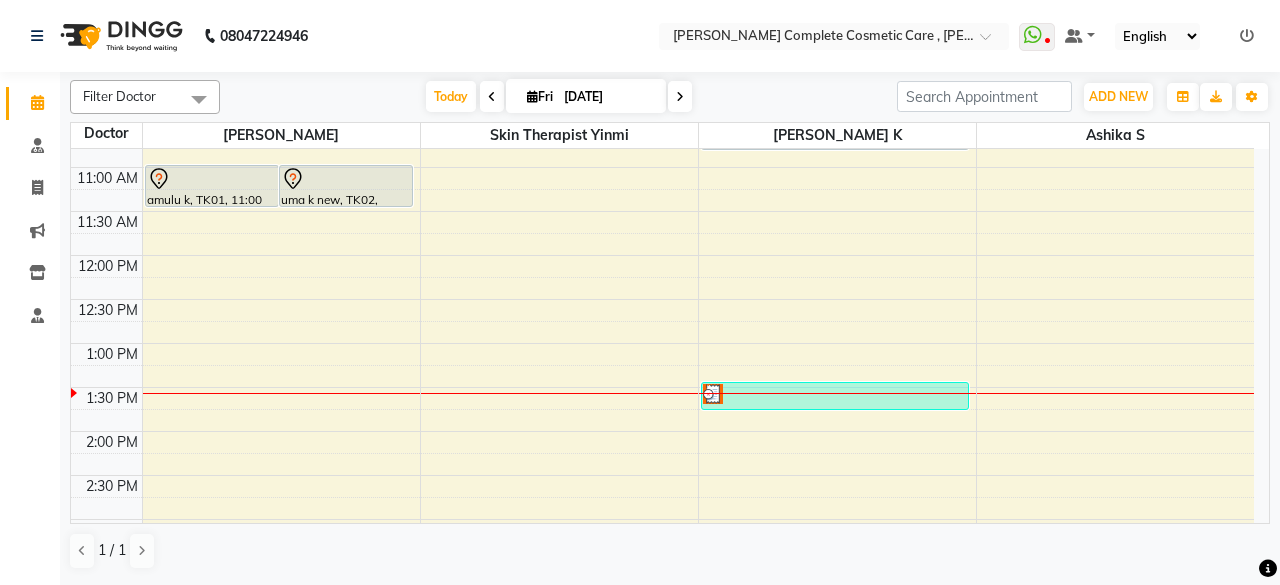 scroll, scrollTop: 0, scrollLeft: 0, axis: both 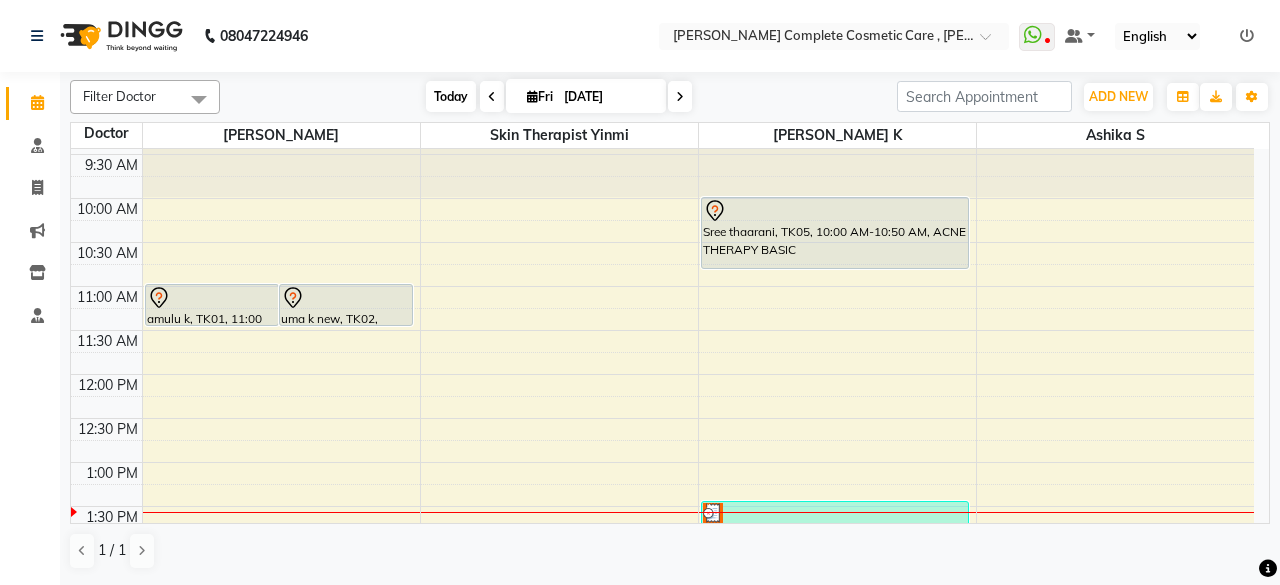 click on "Today" at bounding box center (451, 96) 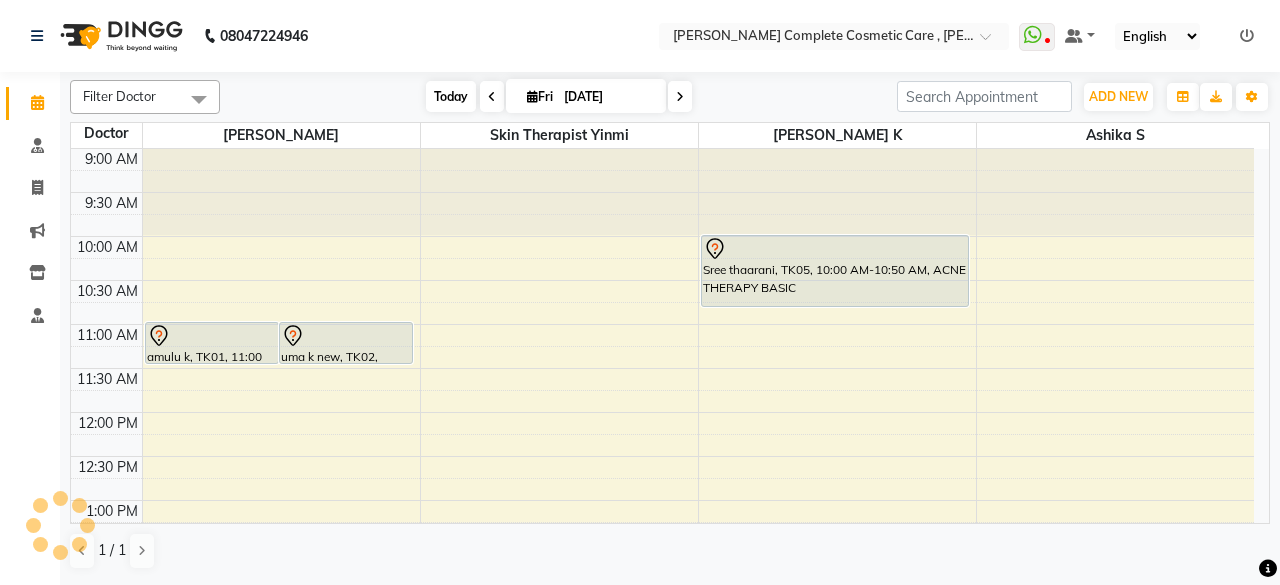 scroll, scrollTop: 348, scrollLeft: 0, axis: vertical 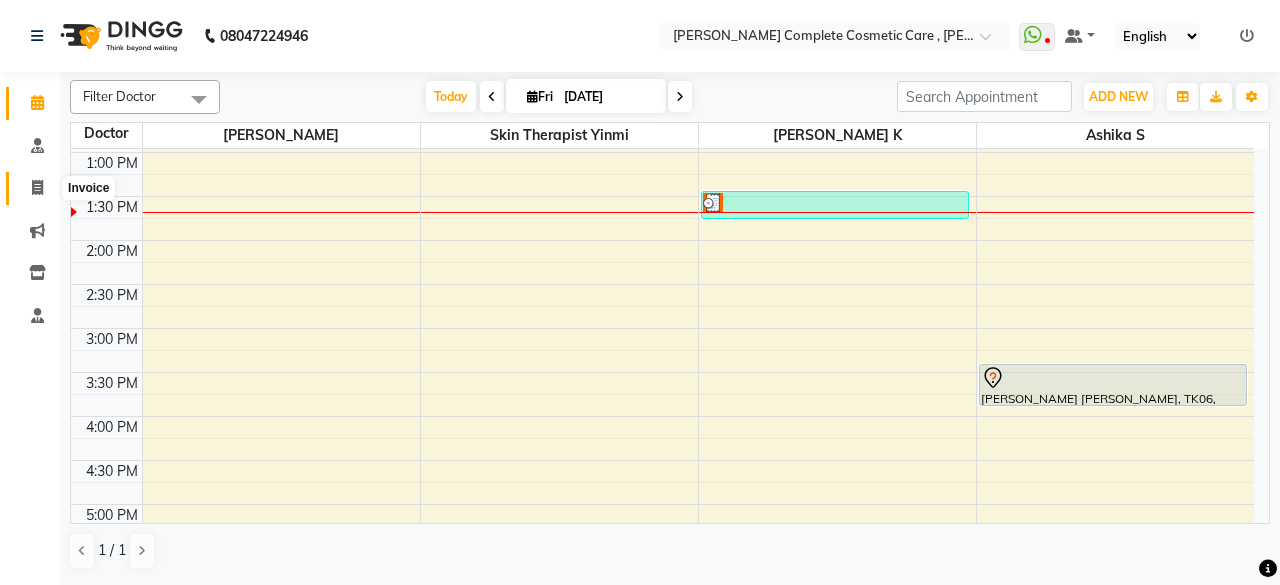 click 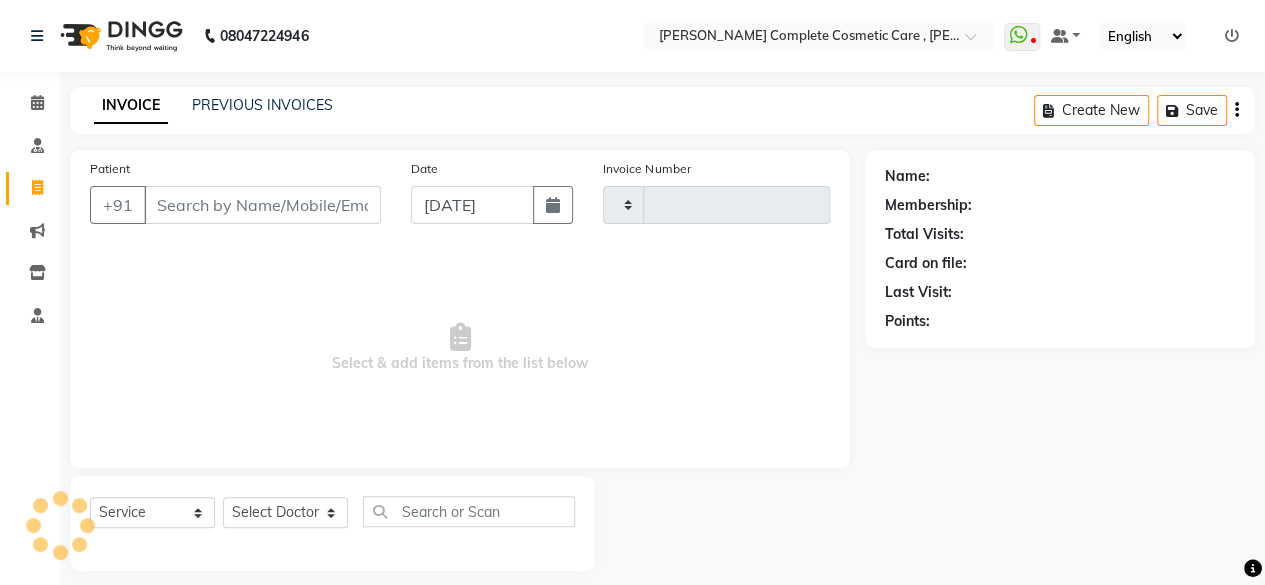 type on "0379" 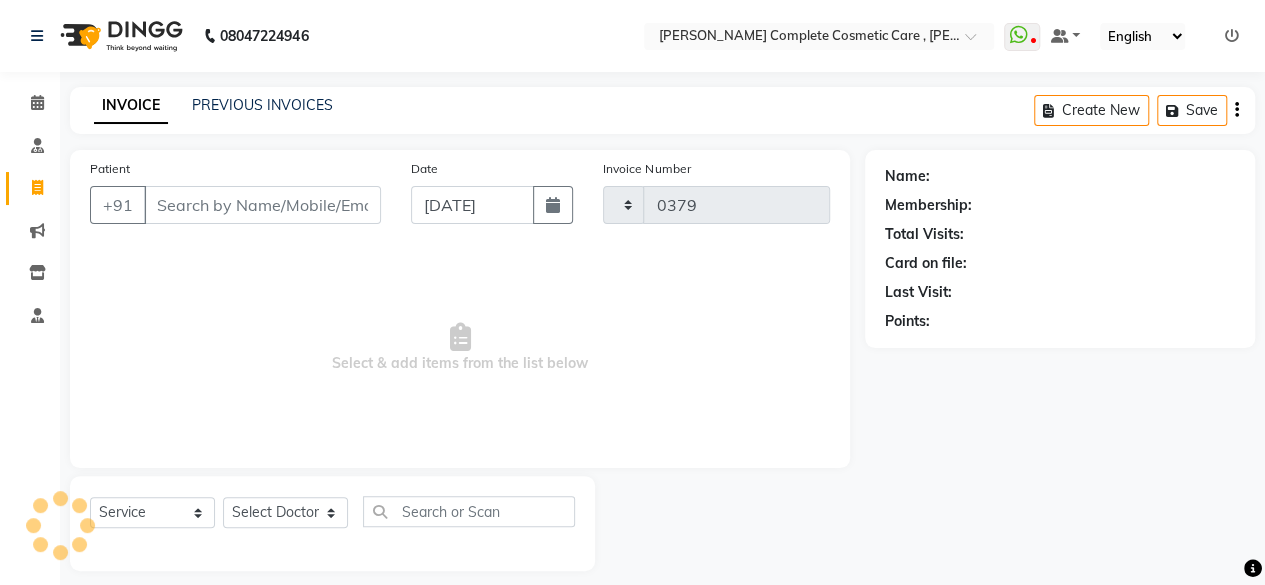 select on "7560" 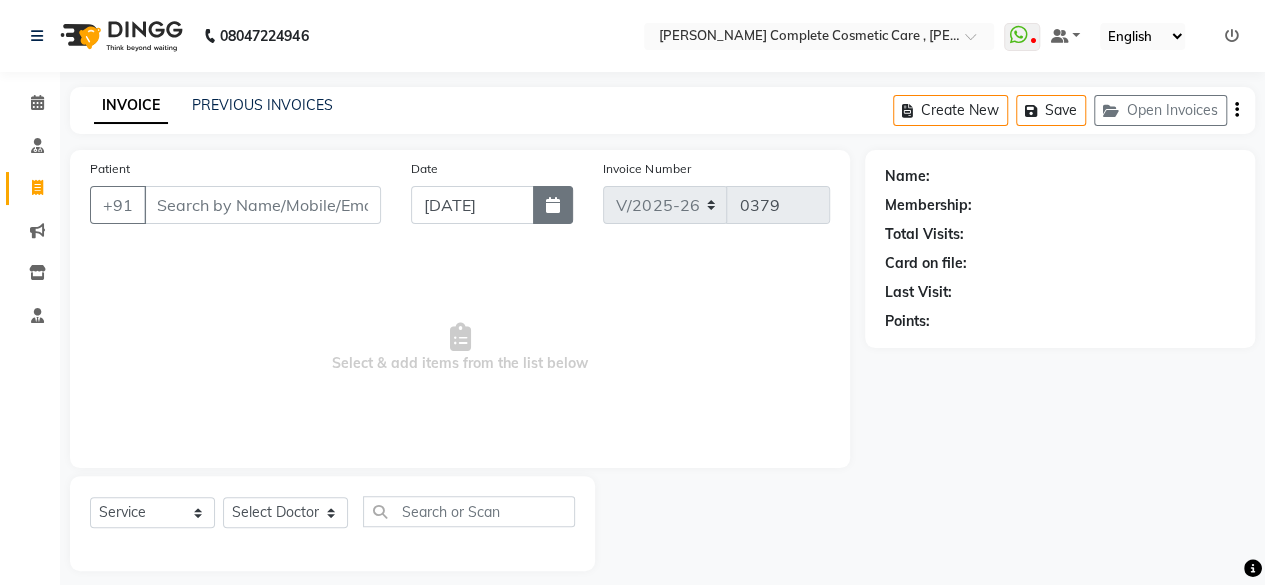 click 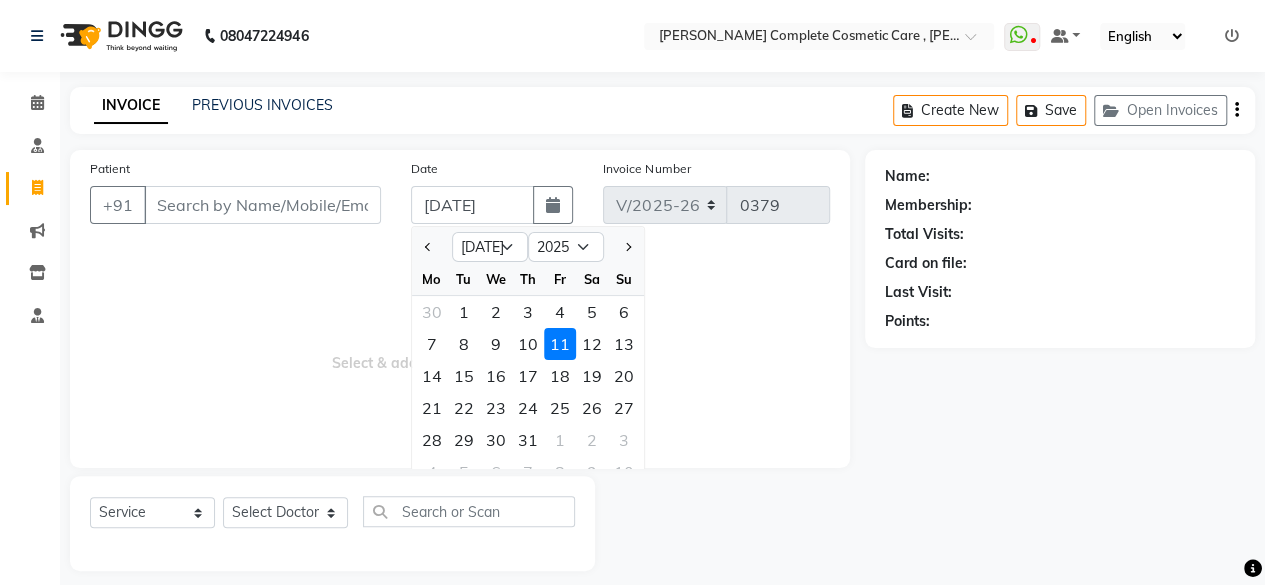 click on "INVOICE PREVIOUS INVOICES" 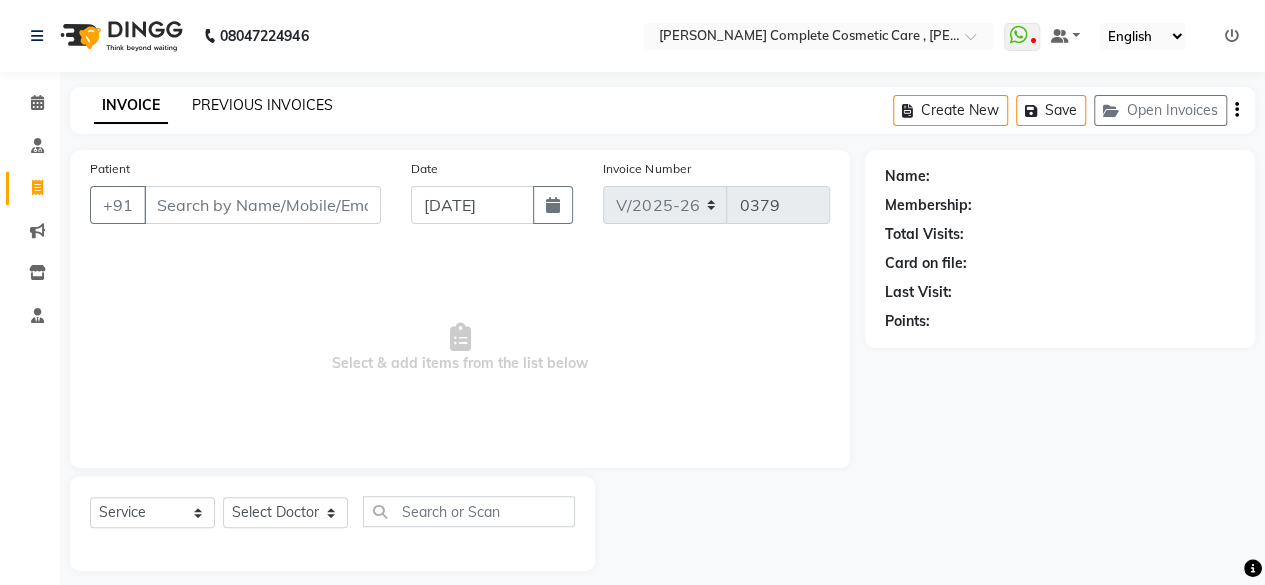 click on "PREVIOUS INVOICES" 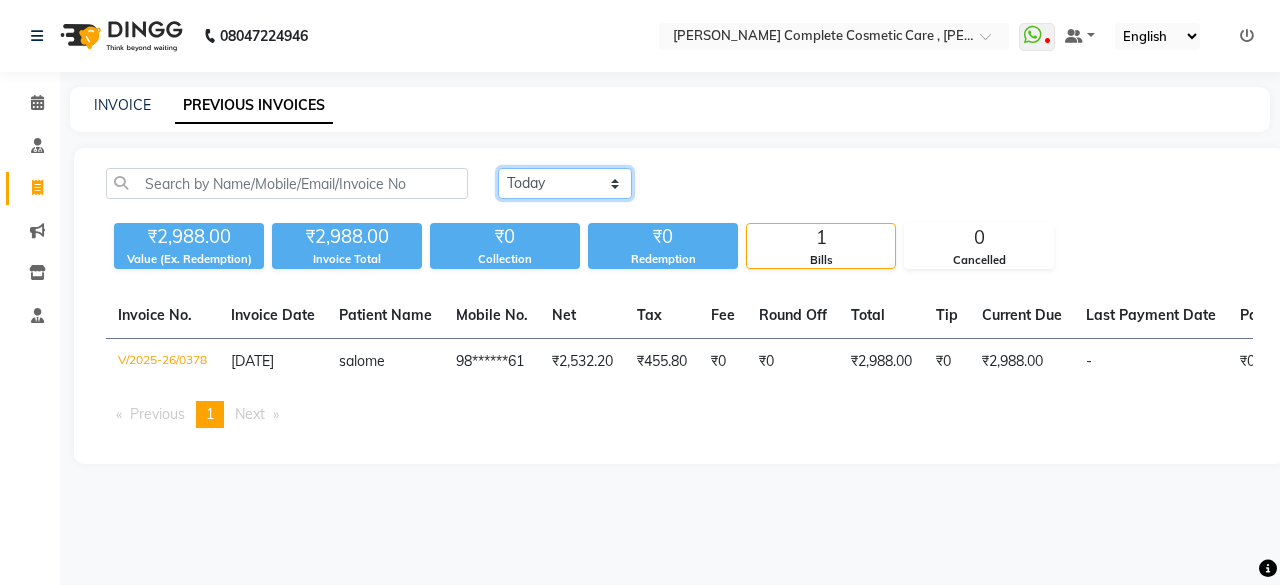 click on "Today Yesterday Custom Range" 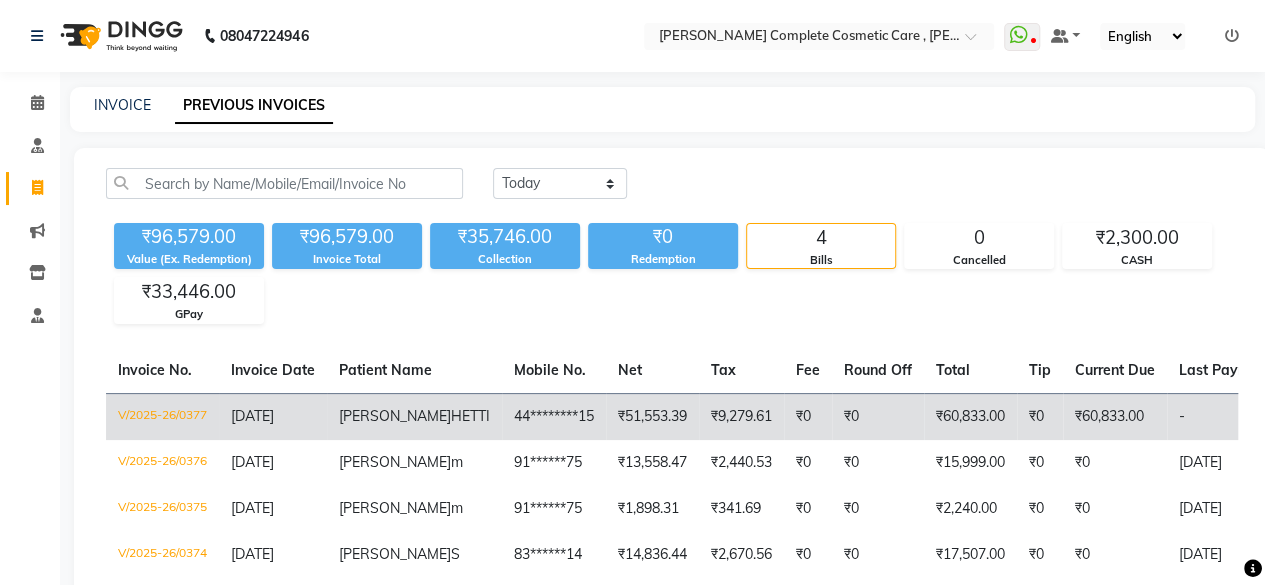 click on "V/2025-26/0377" 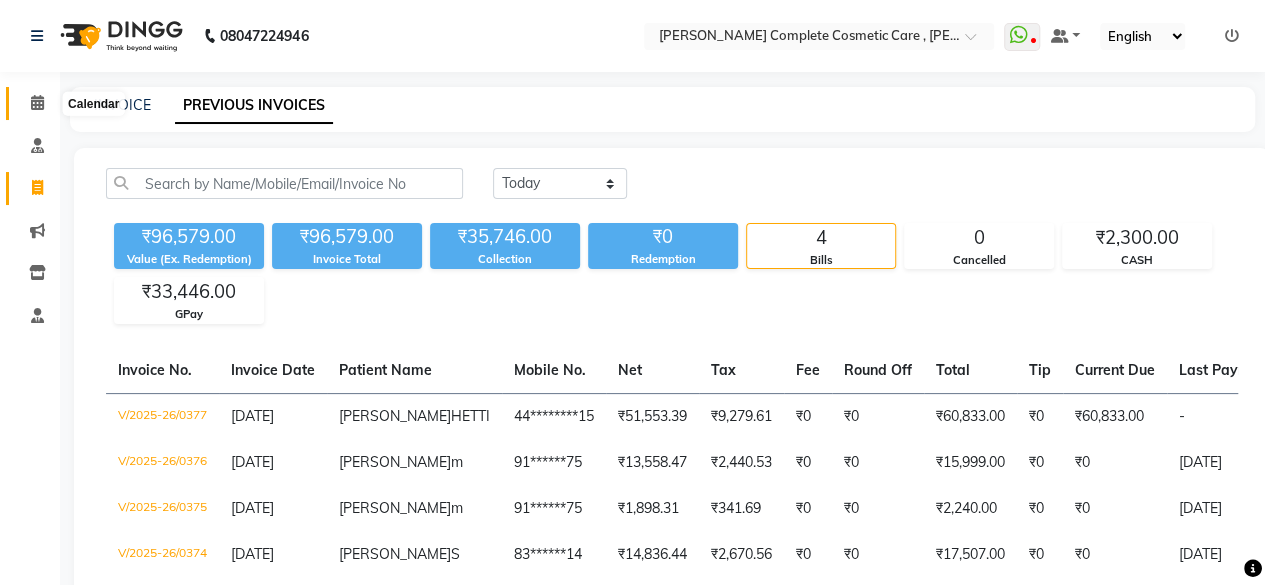 click 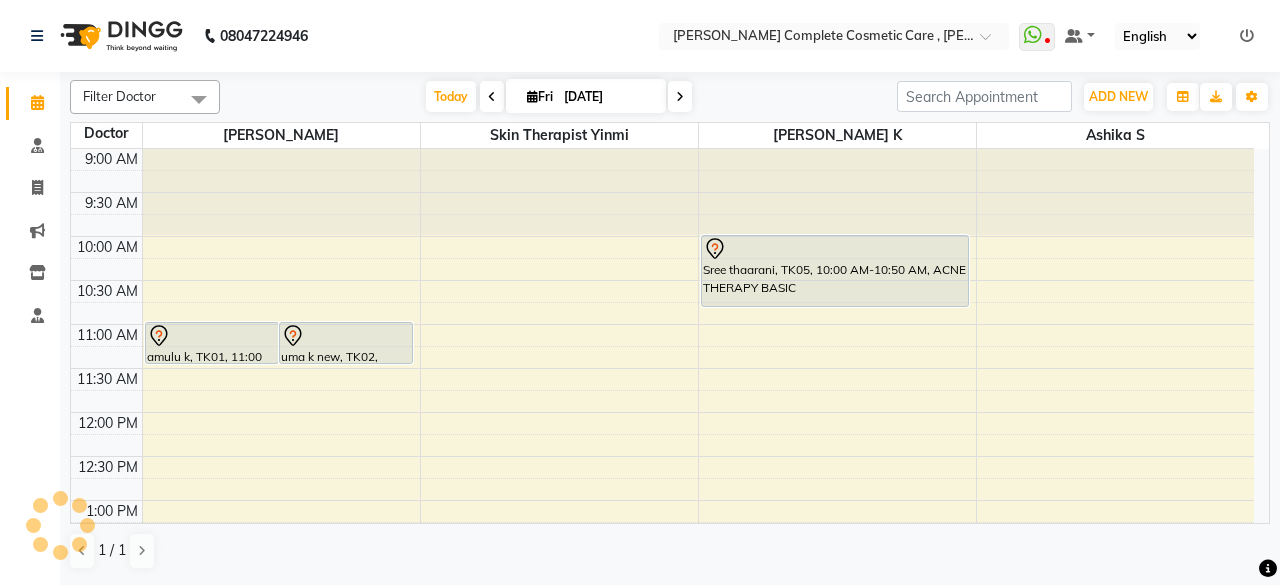 scroll, scrollTop: 348, scrollLeft: 0, axis: vertical 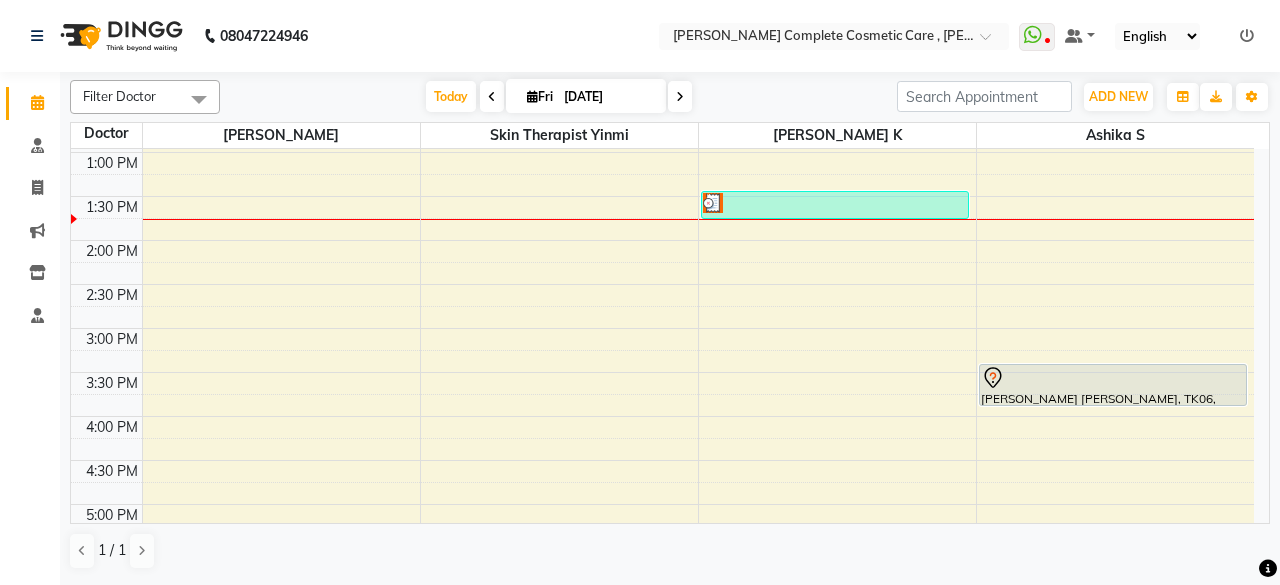 click at bounding box center [680, 97] 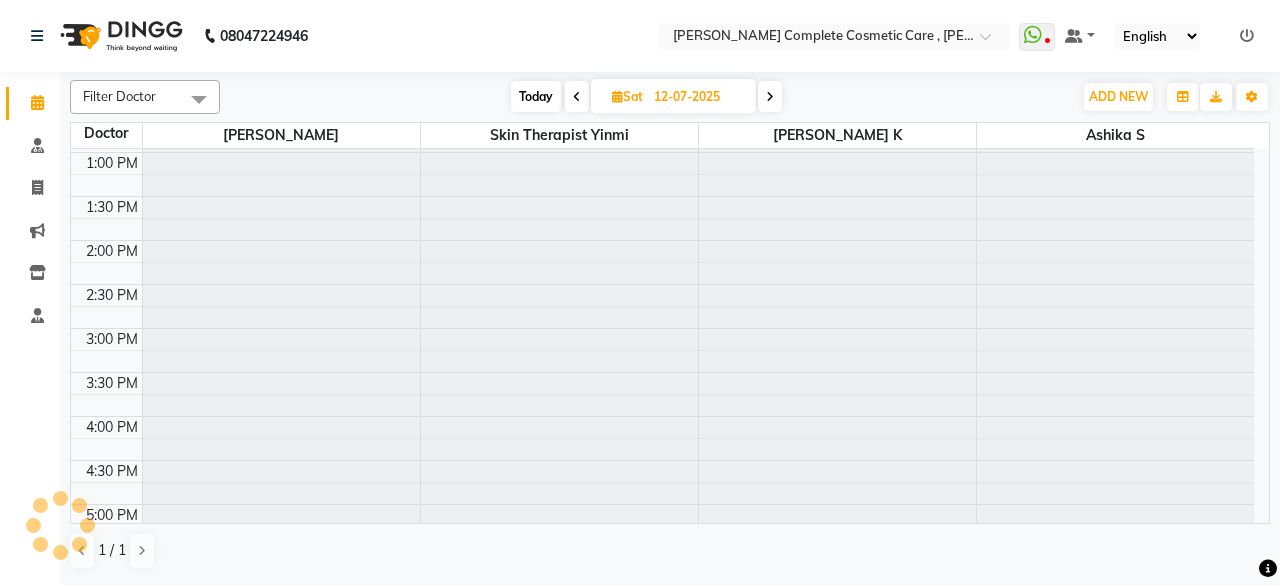scroll, scrollTop: 348, scrollLeft: 0, axis: vertical 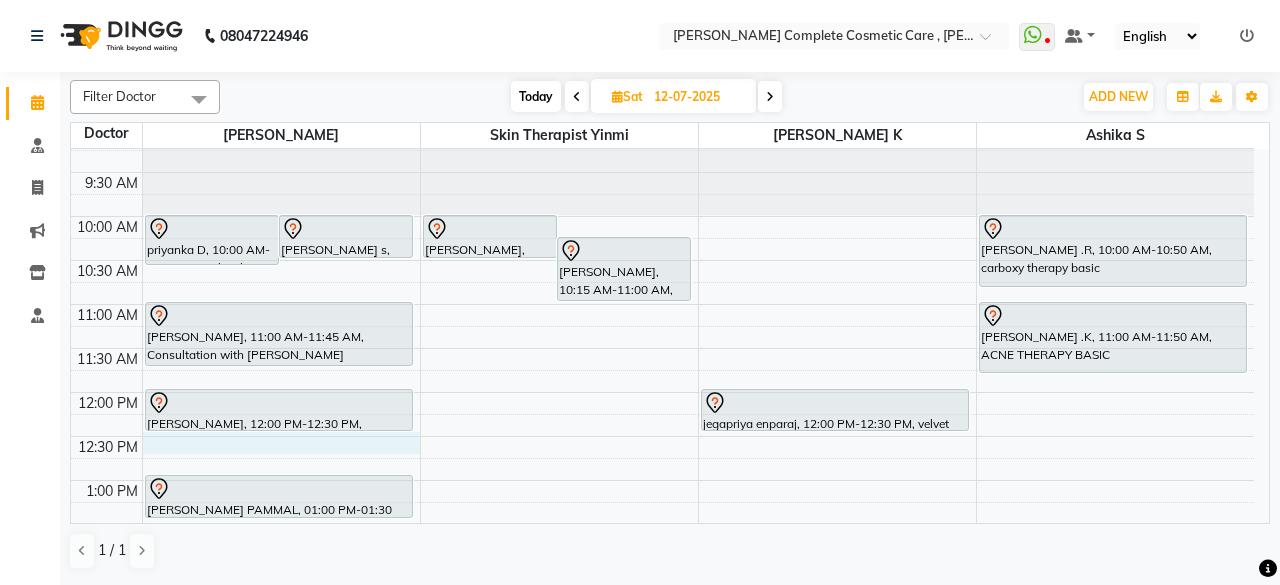click on "9:00 AM 9:30 AM 10:00 AM 10:30 AM 11:00 AM 11:30 AM 12:00 PM 12:30 PM 1:00 PM 1:30 PM 2:00 PM 2:30 PM 3:00 PM 3:30 PM 4:00 PM 4:30 PM 5:00 PM 5:30 PM 6:00 PM 6:30 PM 7:00 PM 7:30 PM 8:00 PM 8:30 PM             priyanka D, 10:00 AM-10:35 AM, velvet basic              nandita varshini s, 10:00 AM-10:30 AM, follow up discussion             Karthiga Madhuravoyal, 11:00 AM-11:45 AM, Consultation with dr Asha queen             poornima, 12:00 PM-12:30 PM, semipermanent lip elite             M. VARSHITHA PAMMAL, 01:00 PM-01:30 PM, follow up discussion             AASHMI.R.M PONNERI, 04:00 PM-04:45 PM, Consultation with dr Asha queen             aronsha nagercoil, 10:00 AM-10:30 AM, Hollywood basic              aronsha nagercoil, 10:15 AM-11:00 AM, vitiligo lip basic              raja ias mam, 03:00 PM-03:30 PM, scalp detox gold             jegapriya enparaj, 12:00 PM-12:30 PM, velvet elite              keerthana .R, 10:00 AM-10:50 AM, carboxy therapy basic" at bounding box center [662, 656] 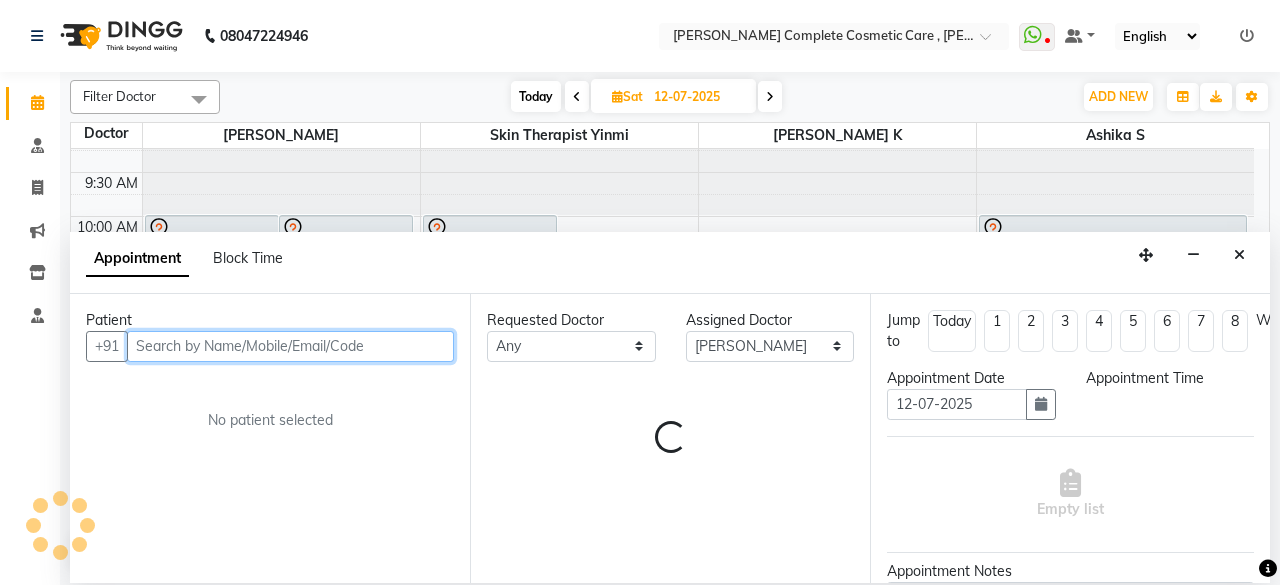 select on "750" 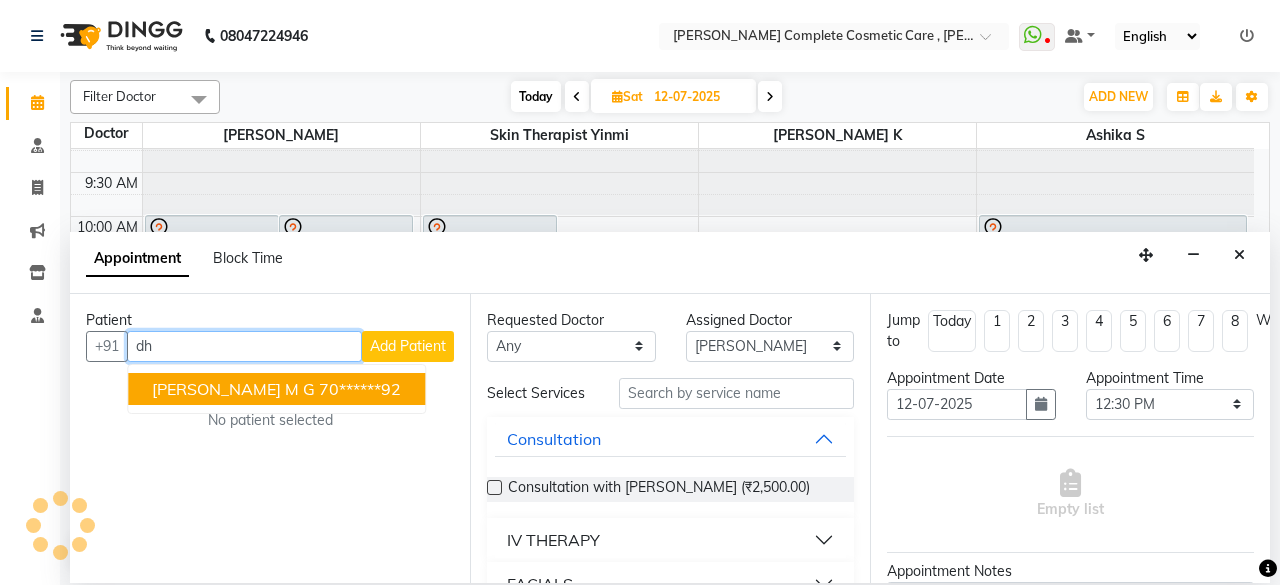 type on "d" 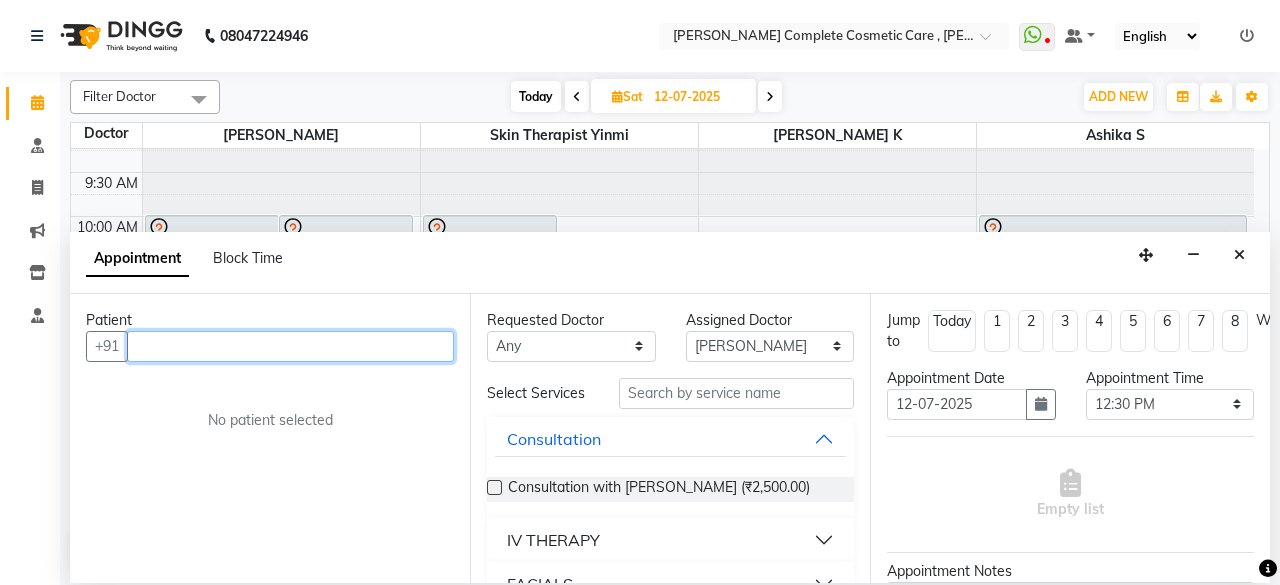 type 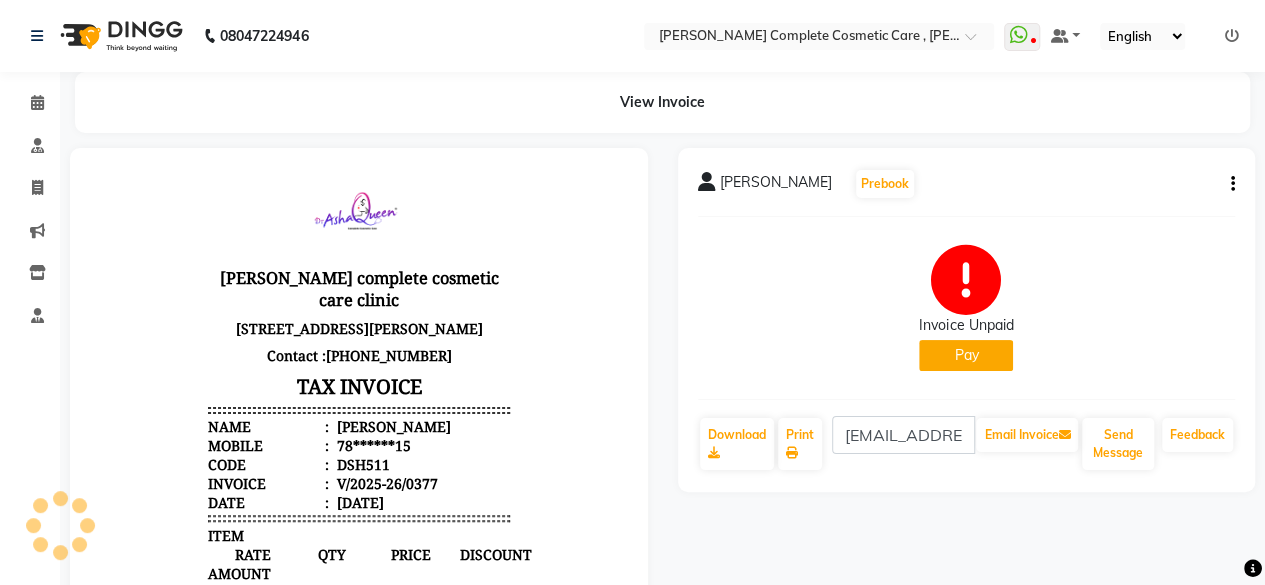 scroll, scrollTop: 0, scrollLeft: 0, axis: both 